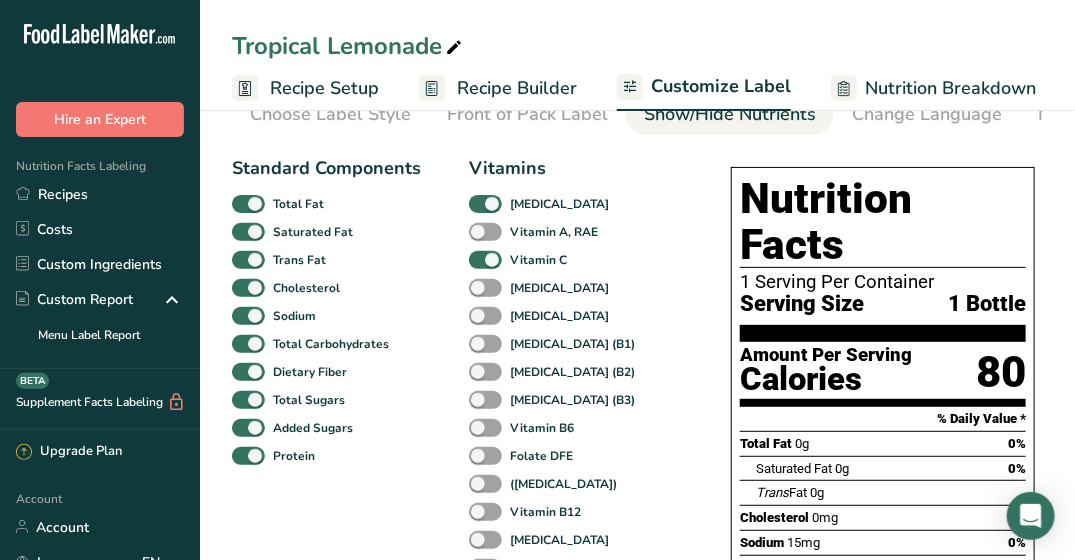 scroll, scrollTop: 0, scrollLeft: 0, axis: both 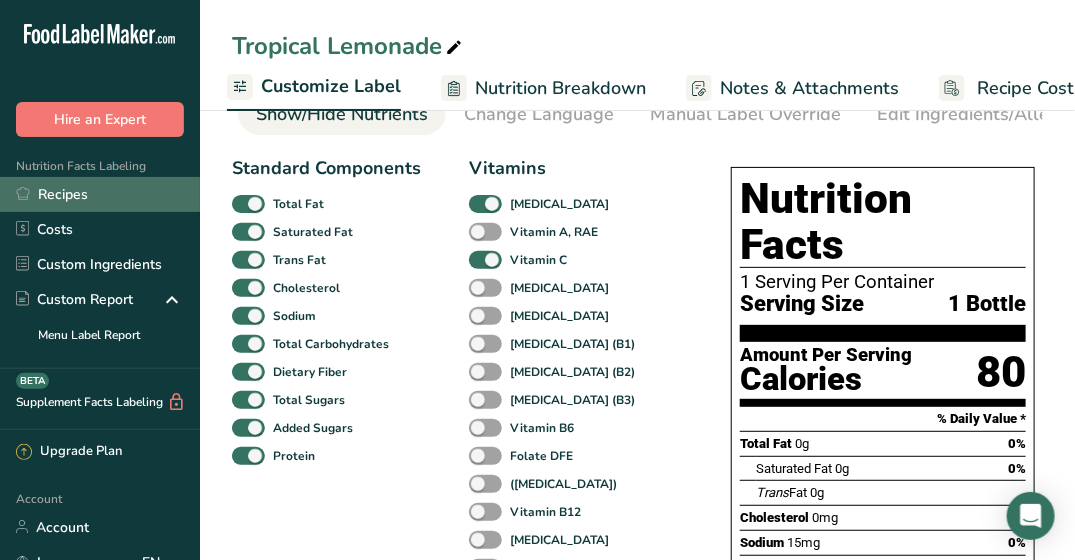 click on "Recipes" at bounding box center [100, 194] 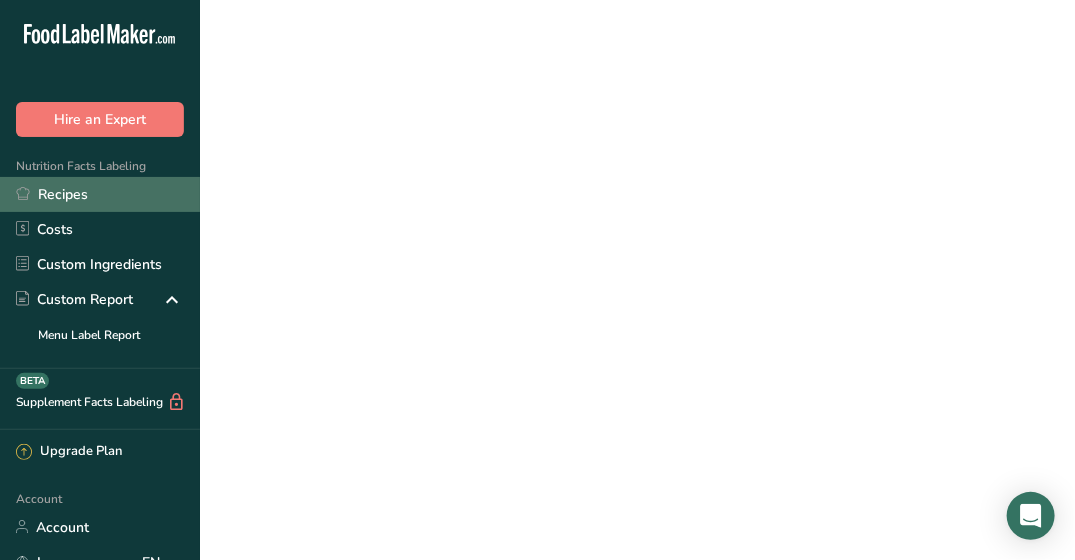 scroll, scrollTop: 0, scrollLeft: 0, axis: both 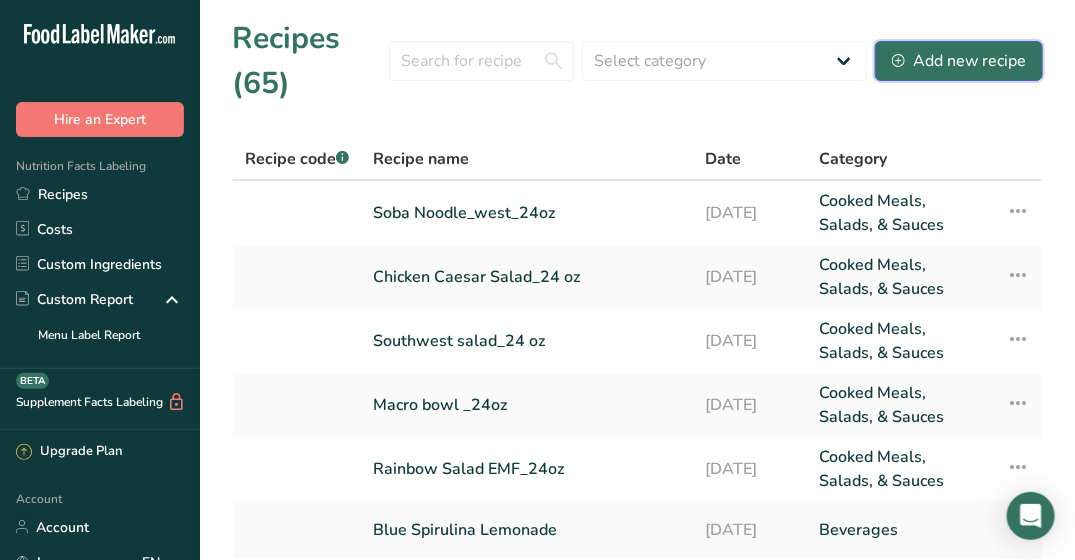 click on "Add new recipe" at bounding box center (959, 61) 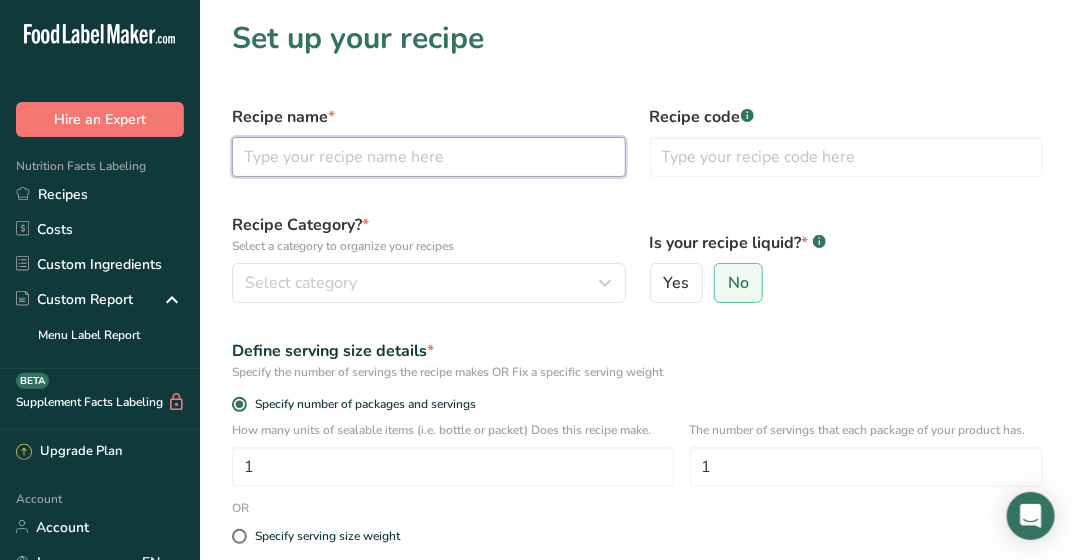 click at bounding box center (429, 157) 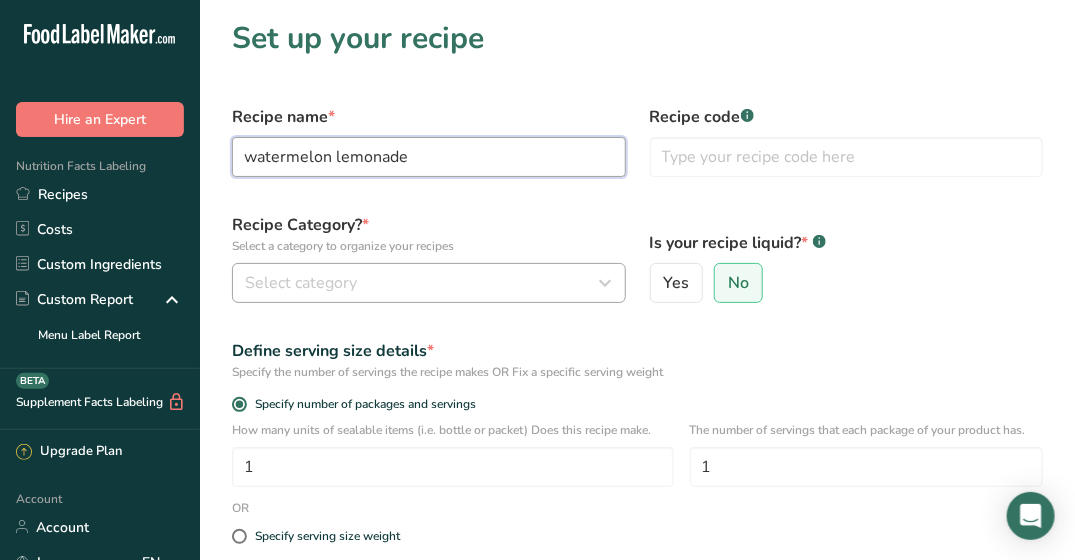 type on "watermelon lemonade" 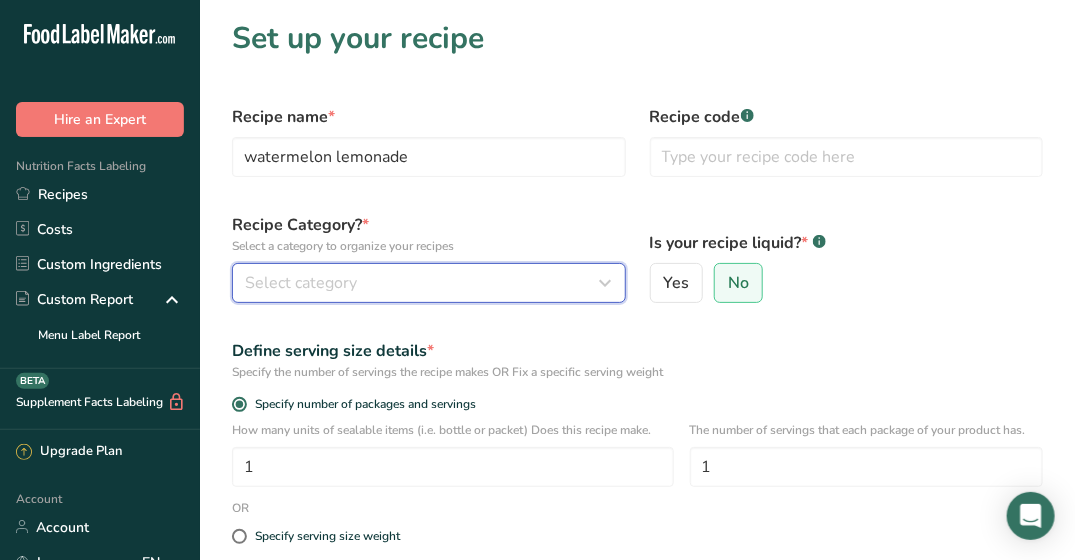 click on "Select category" at bounding box center (423, 283) 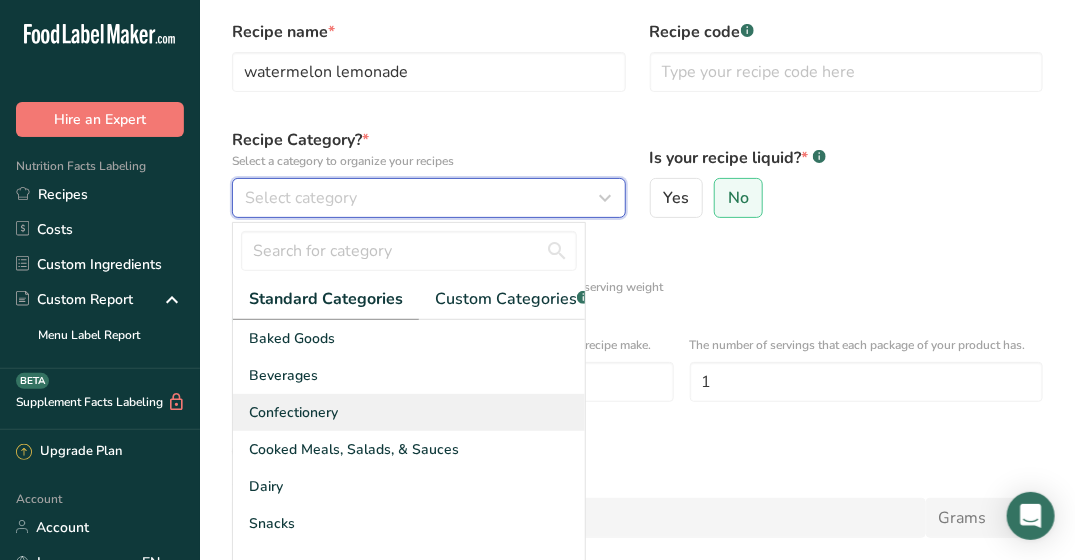 scroll, scrollTop: 89, scrollLeft: 0, axis: vertical 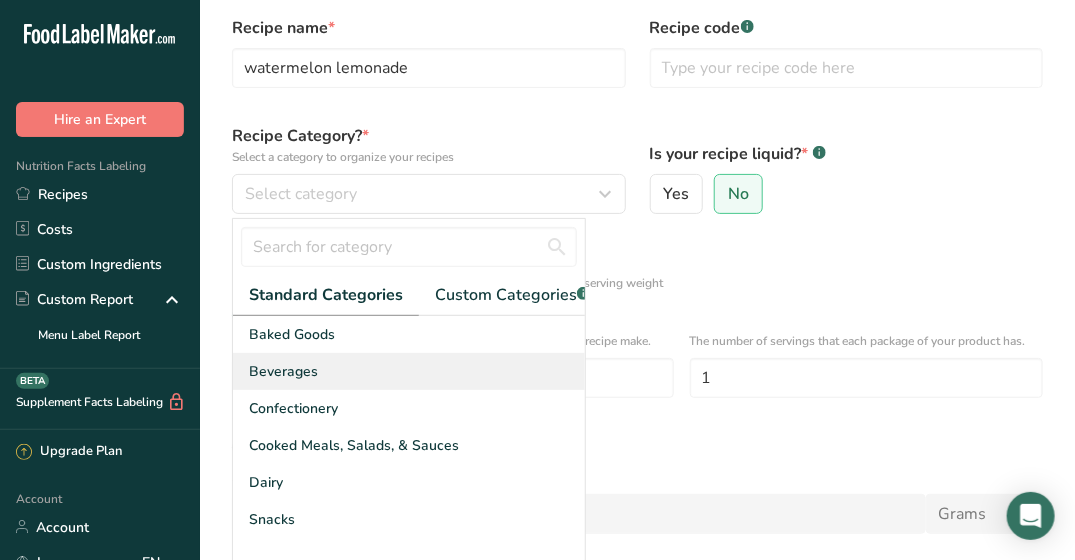 click on "Beverages" at bounding box center (283, 371) 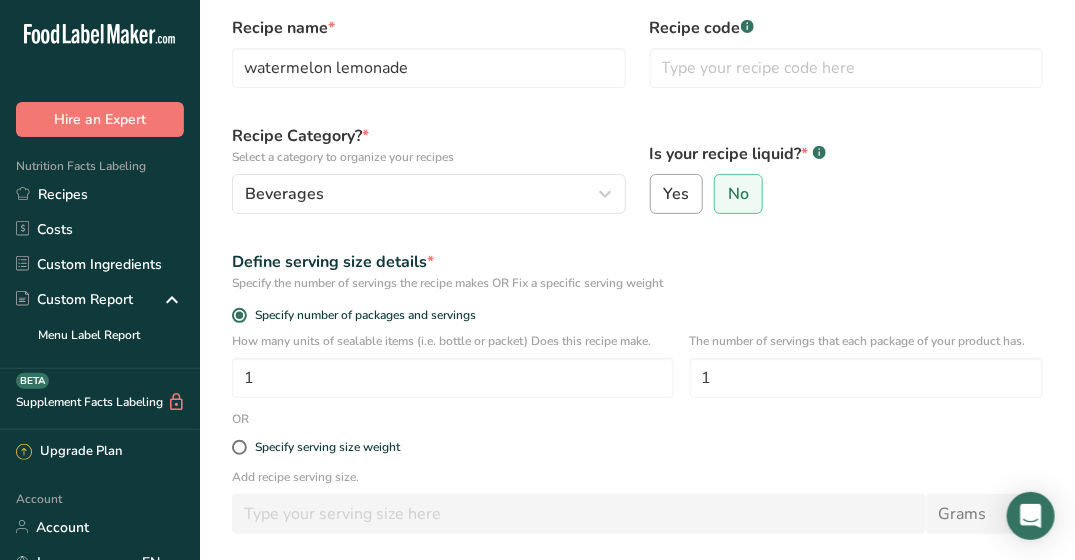 click on "Yes" at bounding box center [676, 194] 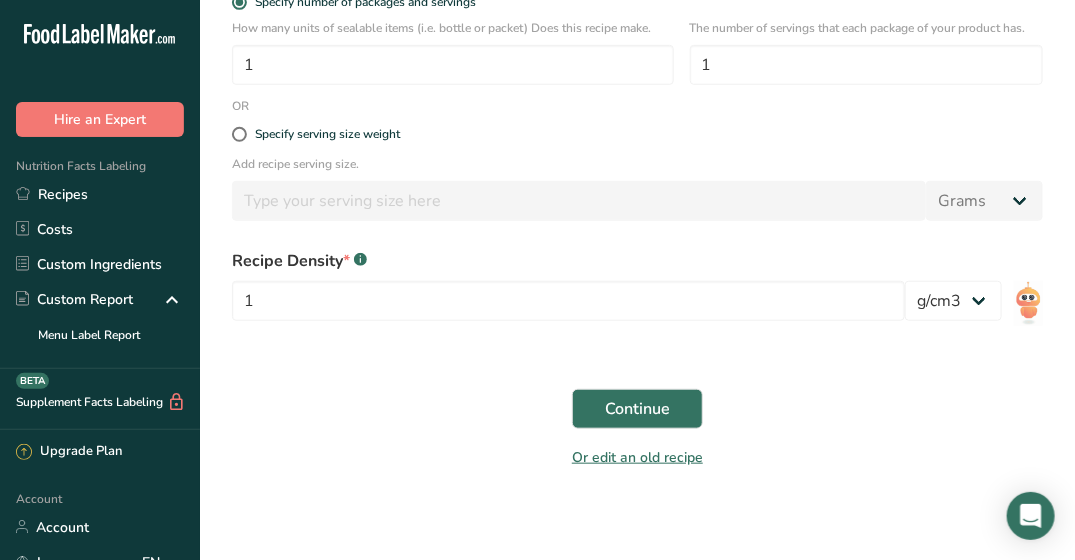 scroll, scrollTop: 402, scrollLeft: 0, axis: vertical 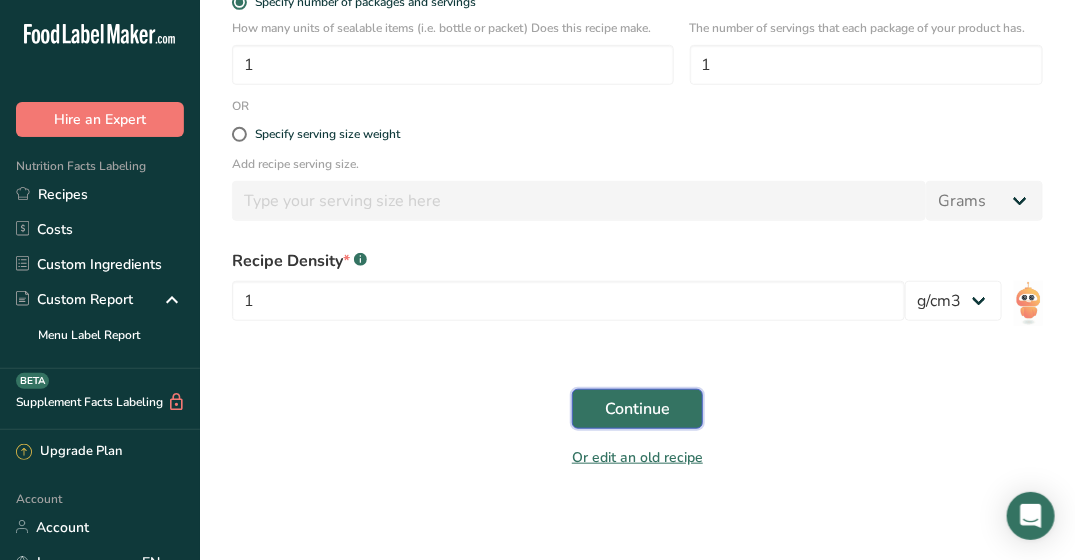 click on "Continue" at bounding box center [637, 409] 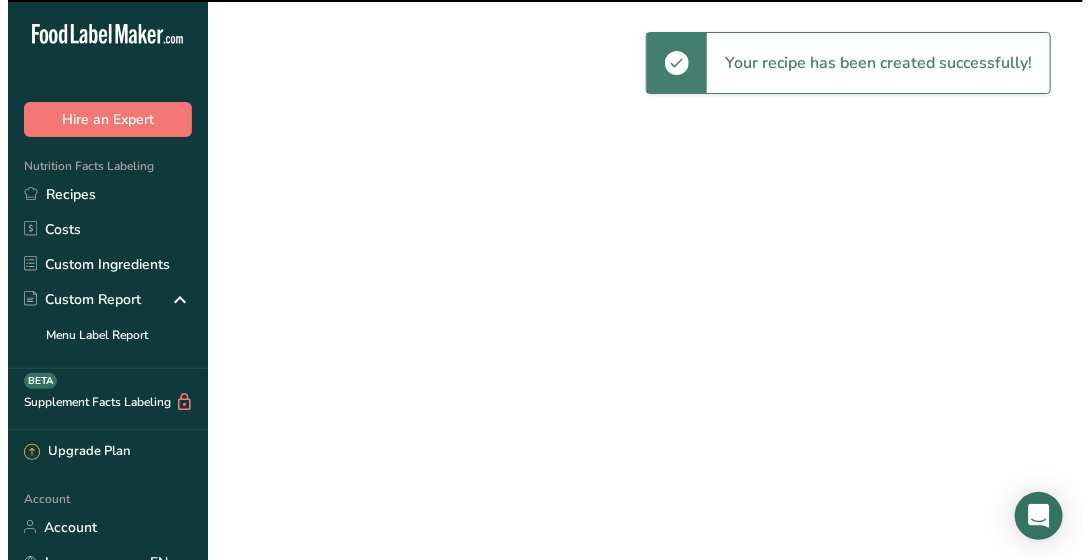 scroll, scrollTop: 0, scrollLeft: 0, axis: both 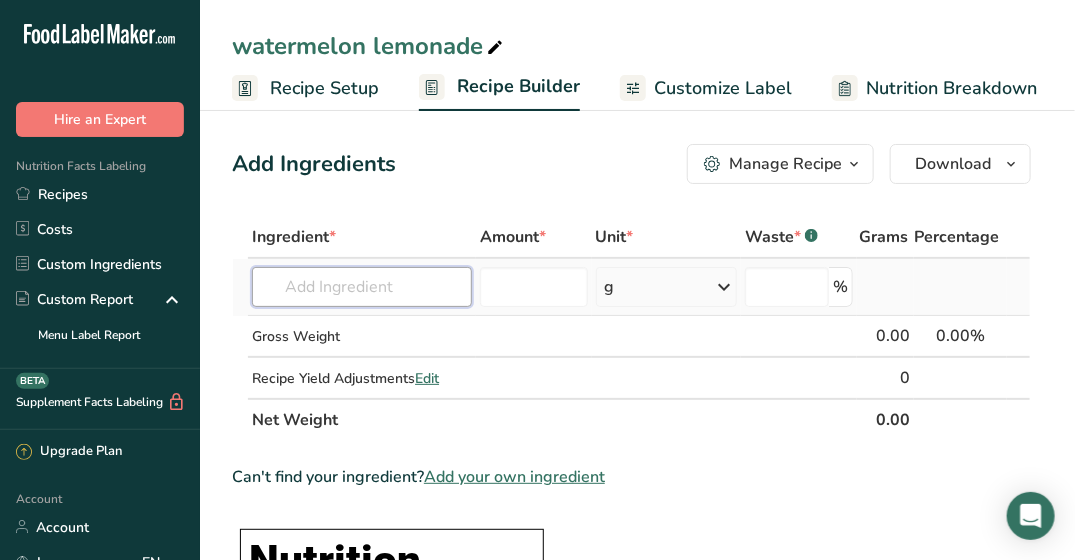 click at bounding box center (362, 287) 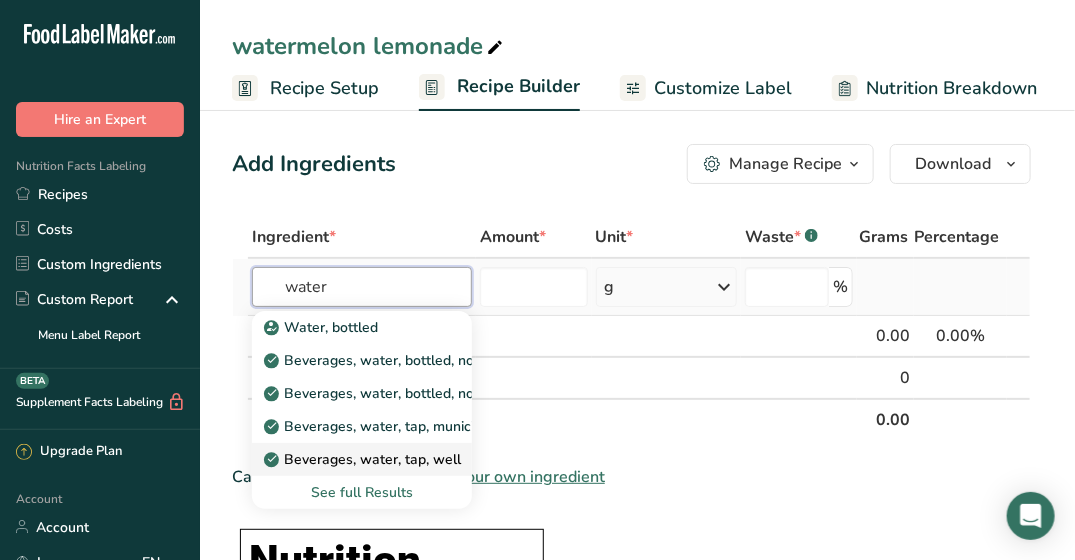 type on "water" 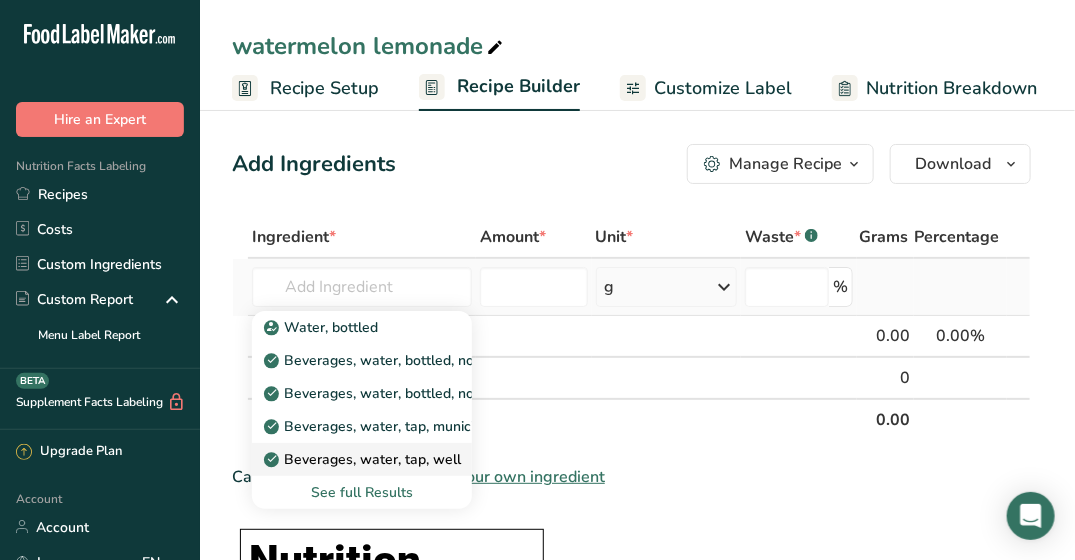 click on "Beverages, water, tap, well" at bounding box center (364, 459) 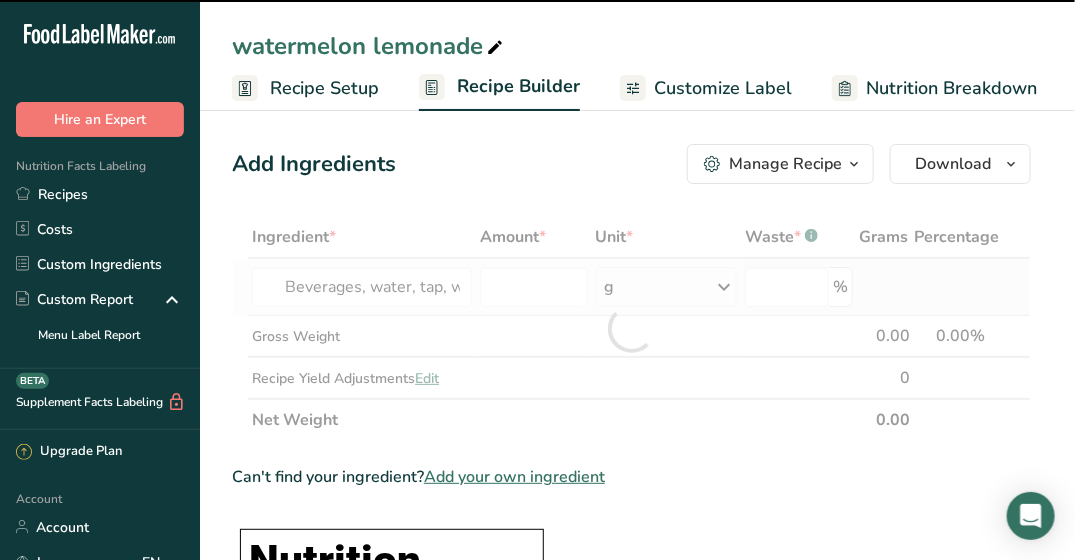 type on "0" 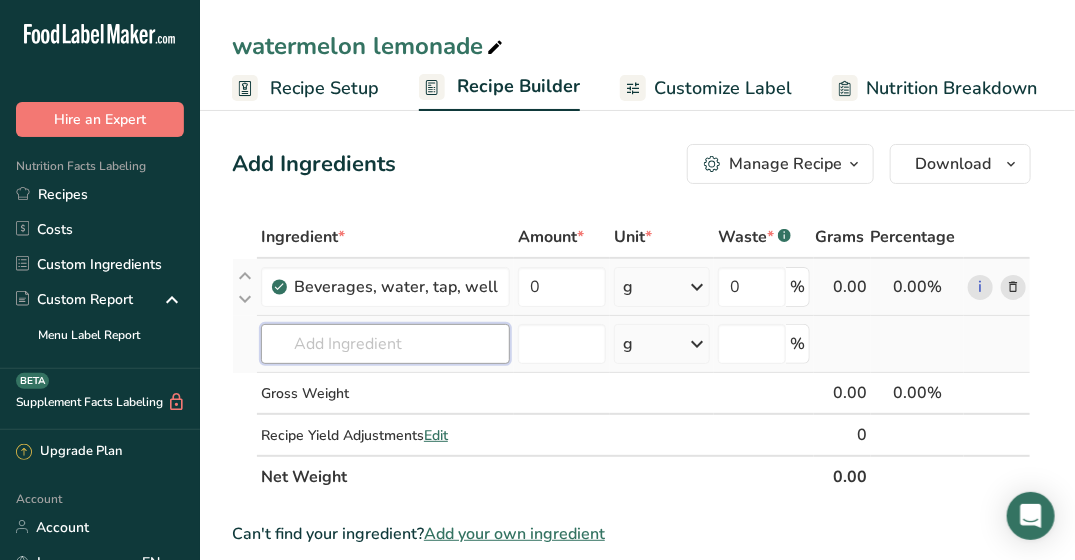 click at bounding box center [385, 344] 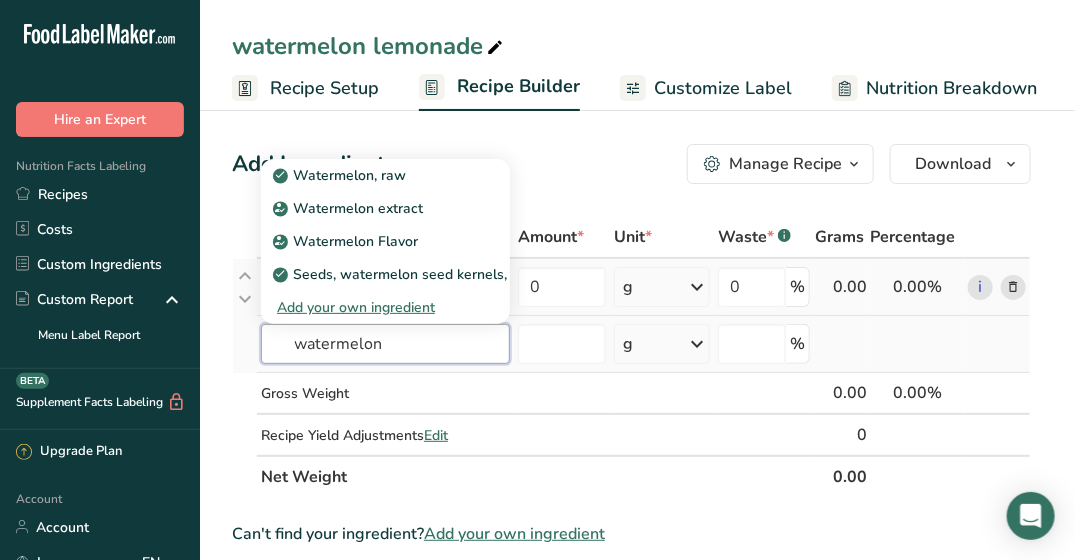 type on "watermelon" 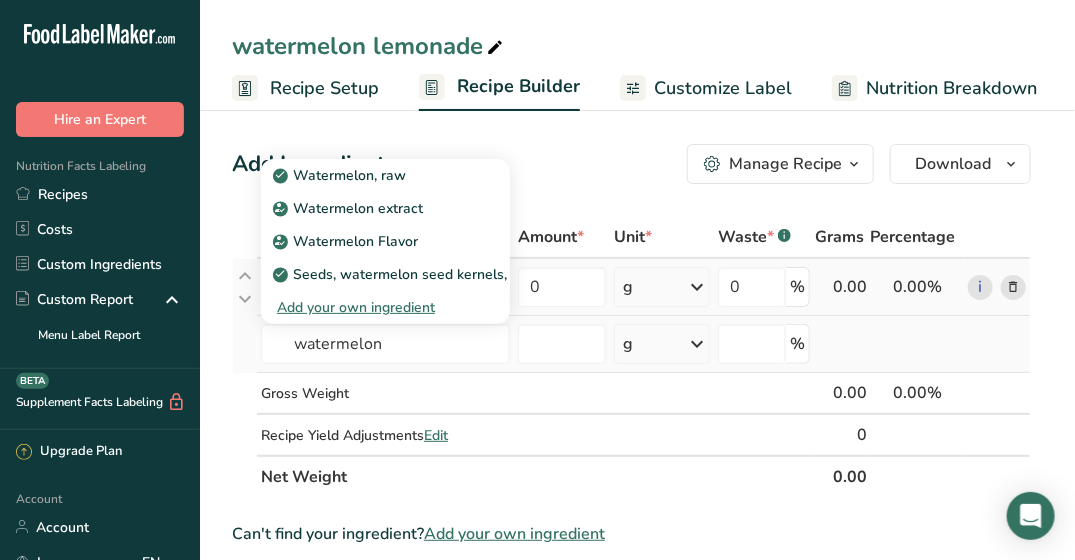 type 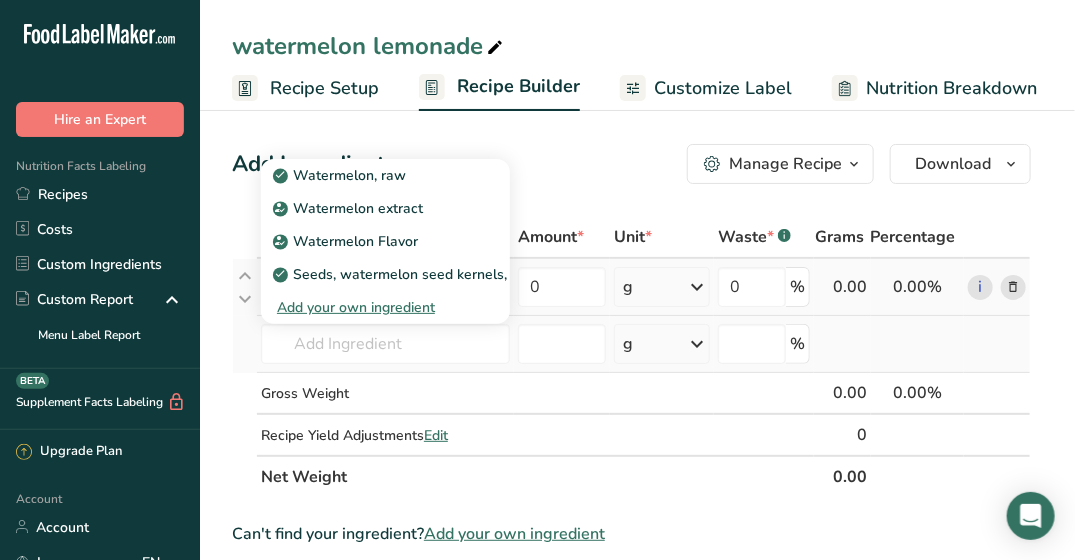 click on "Add your own ingredient" at bounding box center [385, 307] 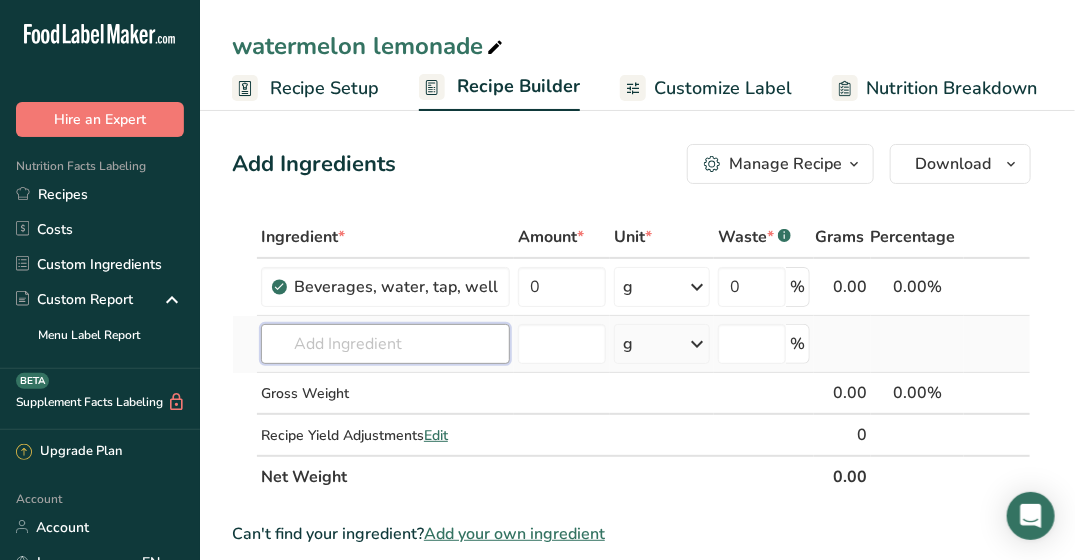 click at bounding box center [385, 344] 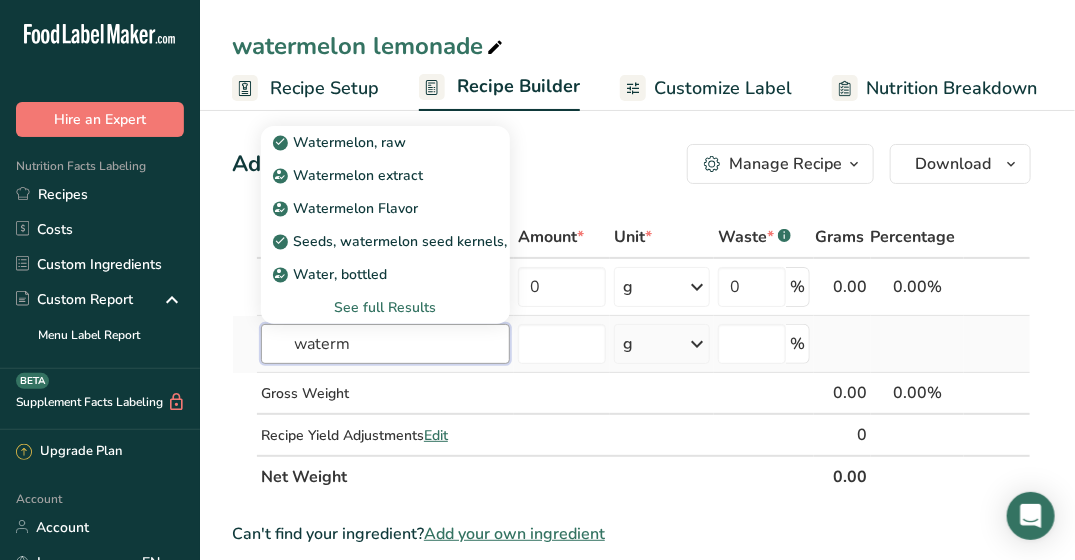 type on "waterm" 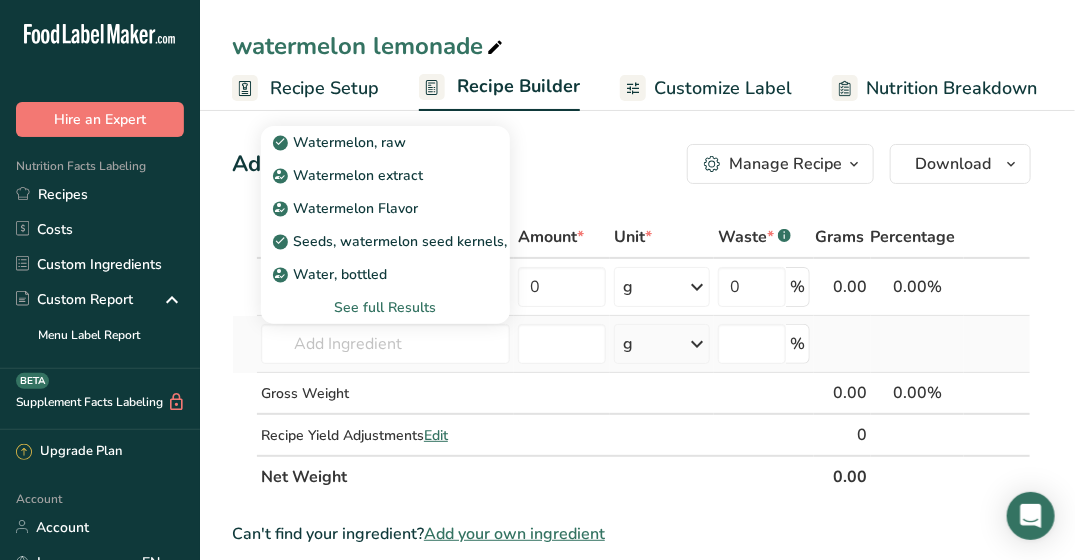 click on "See full Results" at bounding box center [385, 307] 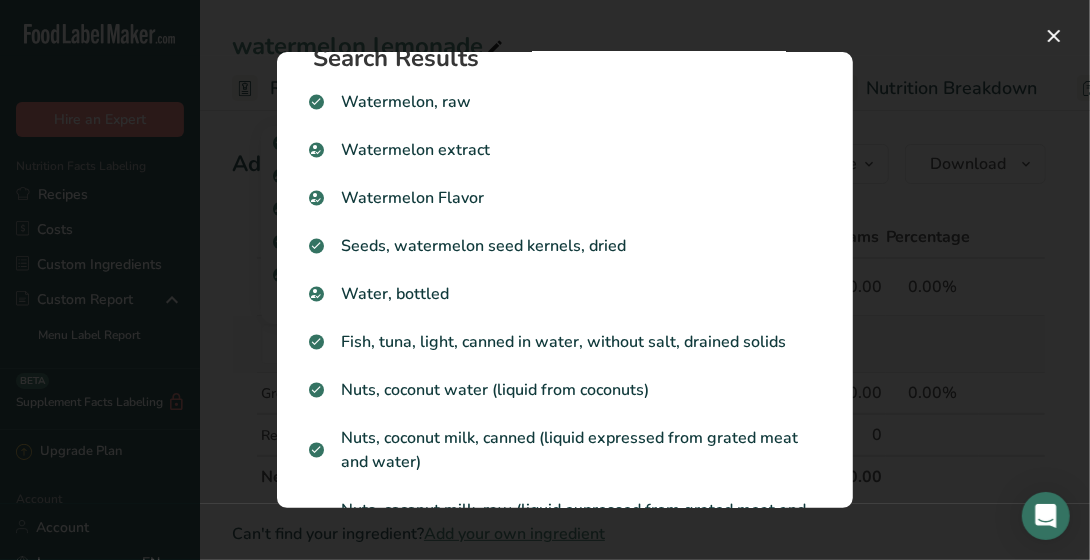scroll, scrollTop: 0, scrollLeft: 0, axis: both 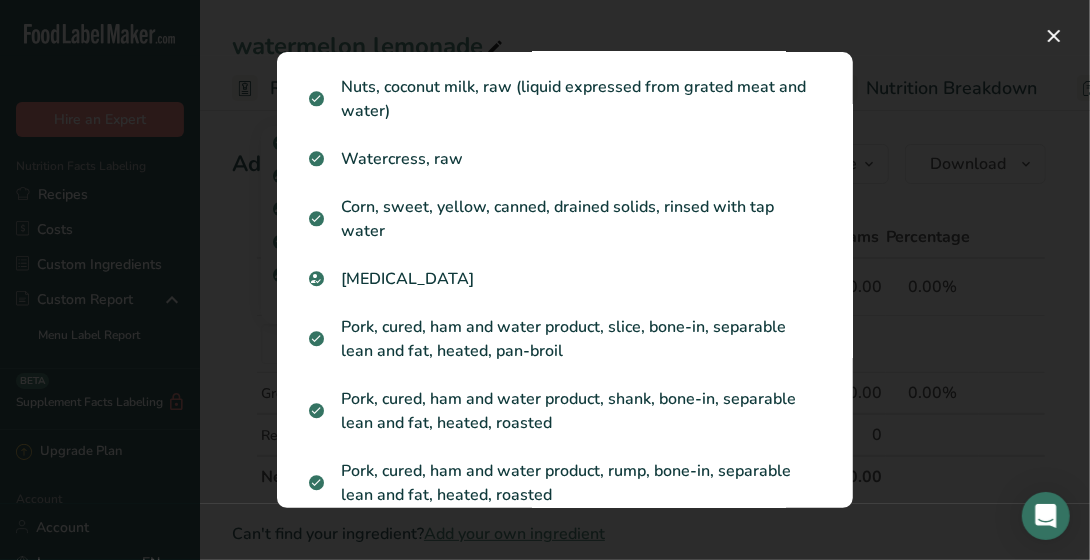 click at bounding box center (545, 280) 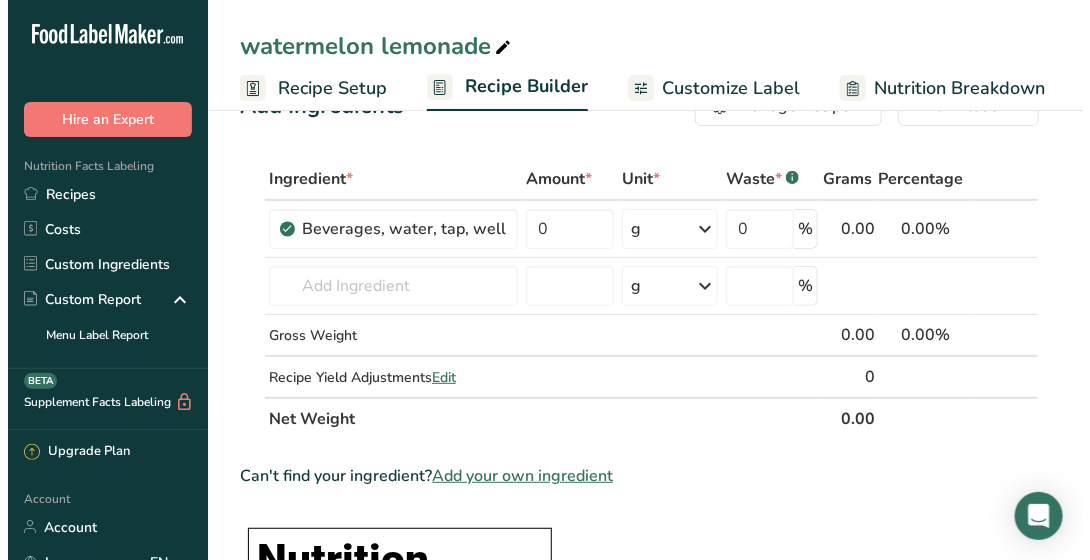 scroll, scrollTop: 60, scrollLeft: 0, axis: vertical 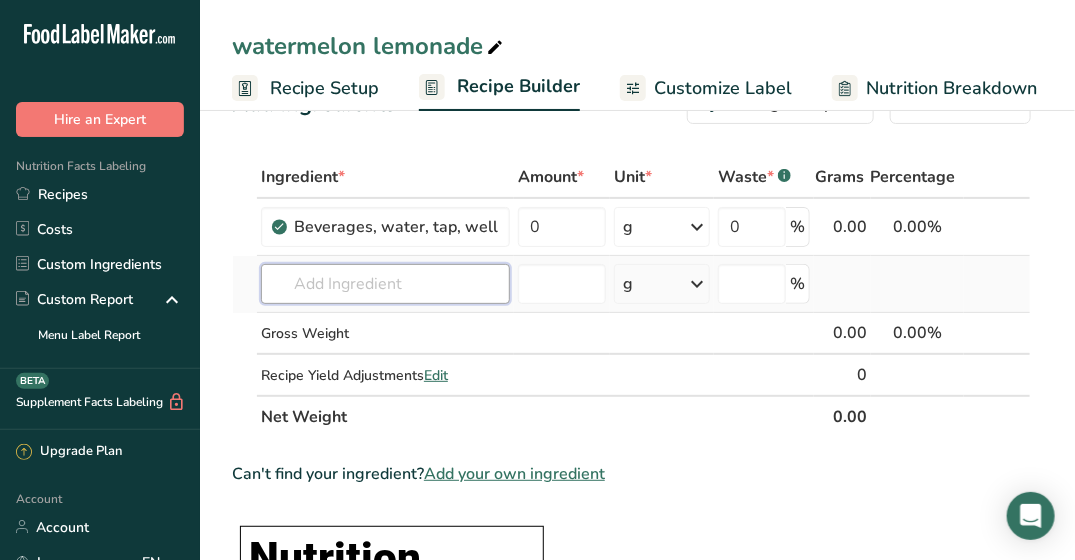 click at bounding box center (385, 284) 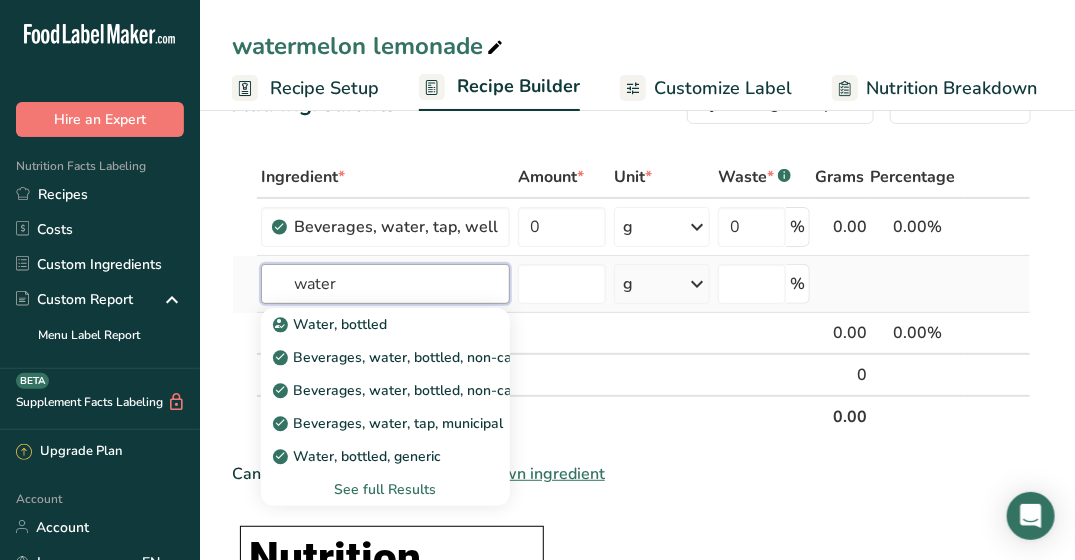 type on "water" 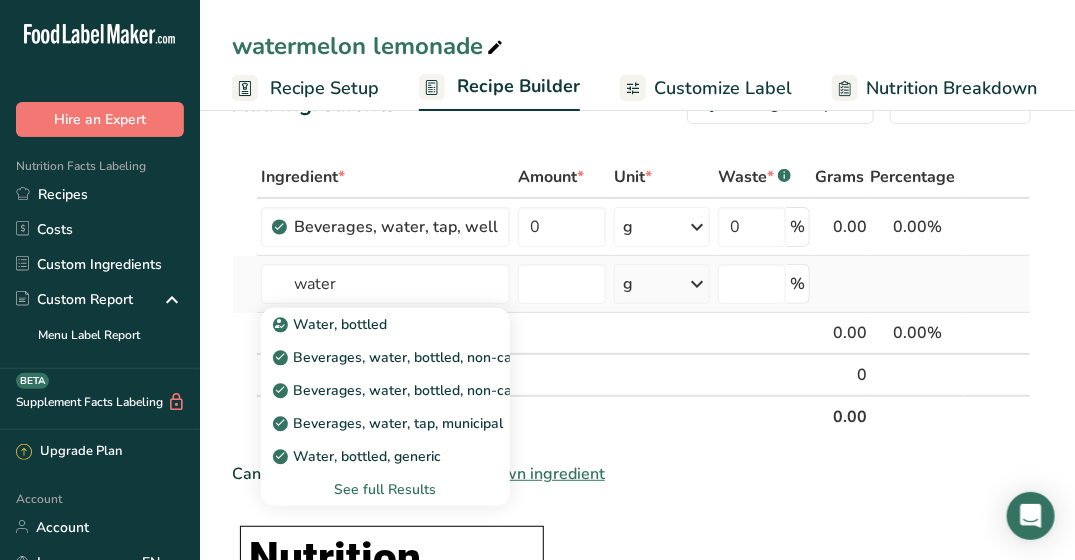 type 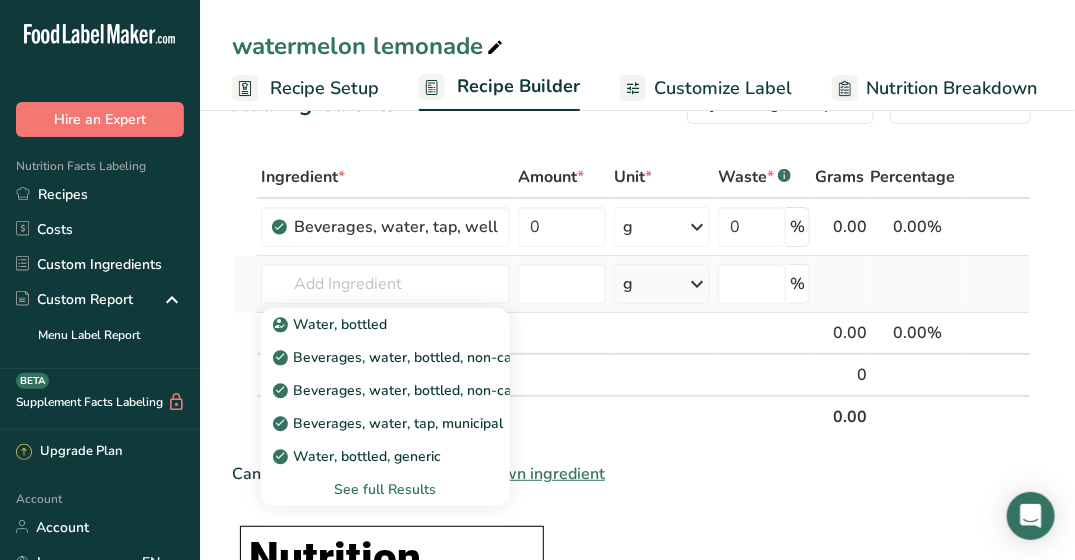 click on "See full Results" at bounding box center [385, 489] 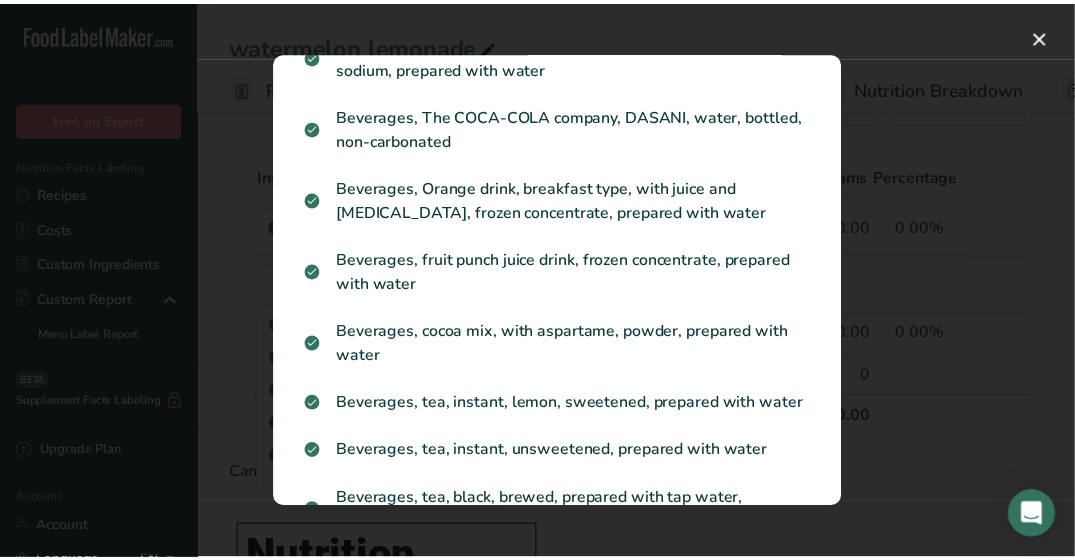 scroll, scrollTop: 2624, scrollLeft: 0, axis: vertical 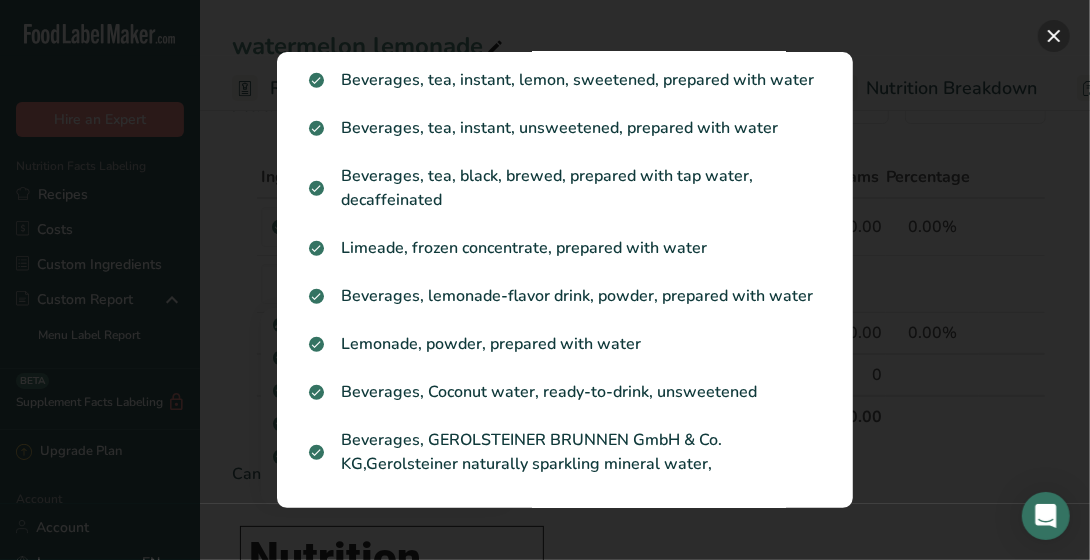 click at bounding box center (1054, 36) 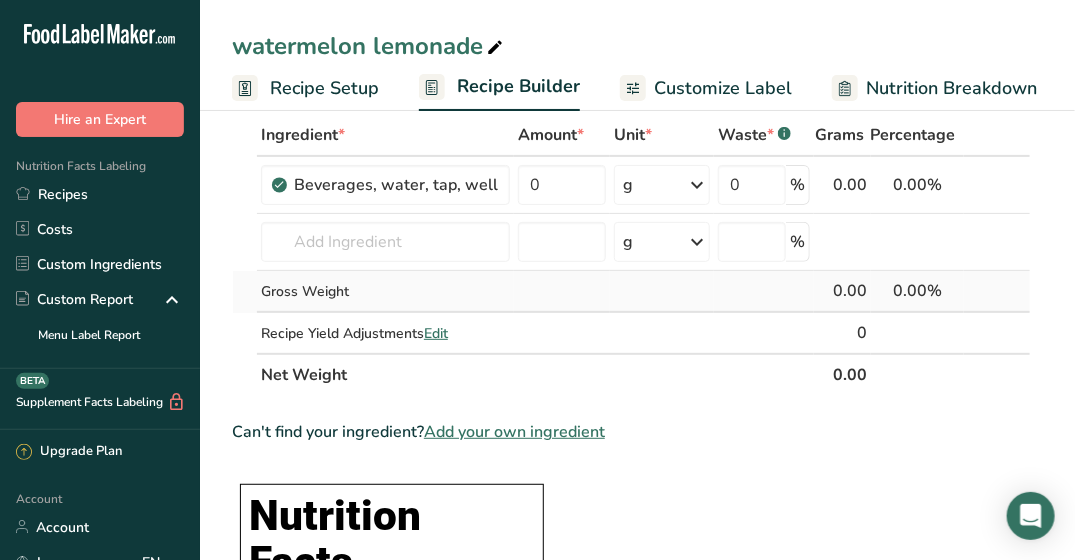 scroll, scrollTop: 102, scrollLeft: 0, axis: vertical 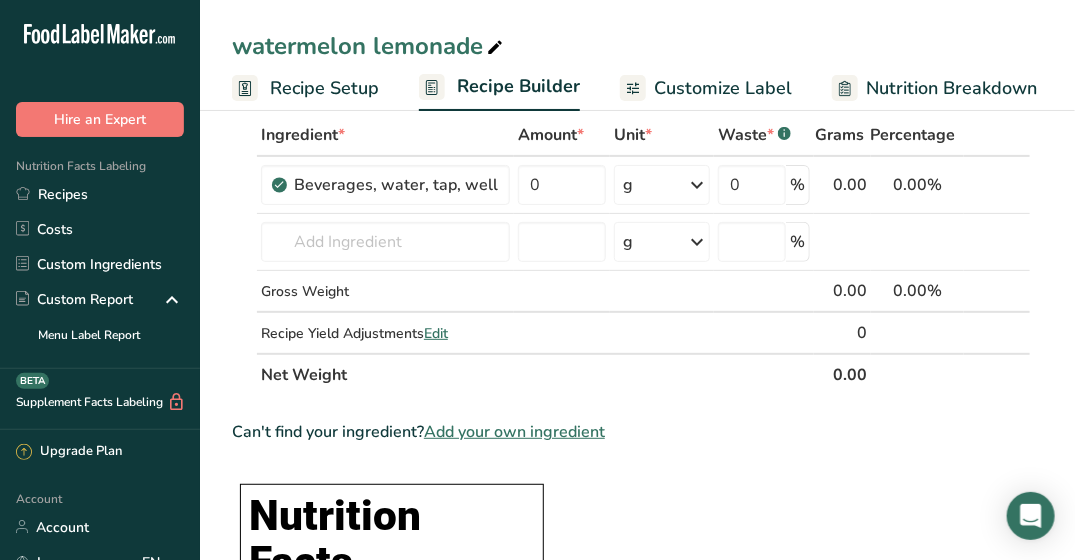 click on "Add your own ingredient" at bounding box center (514, 432) 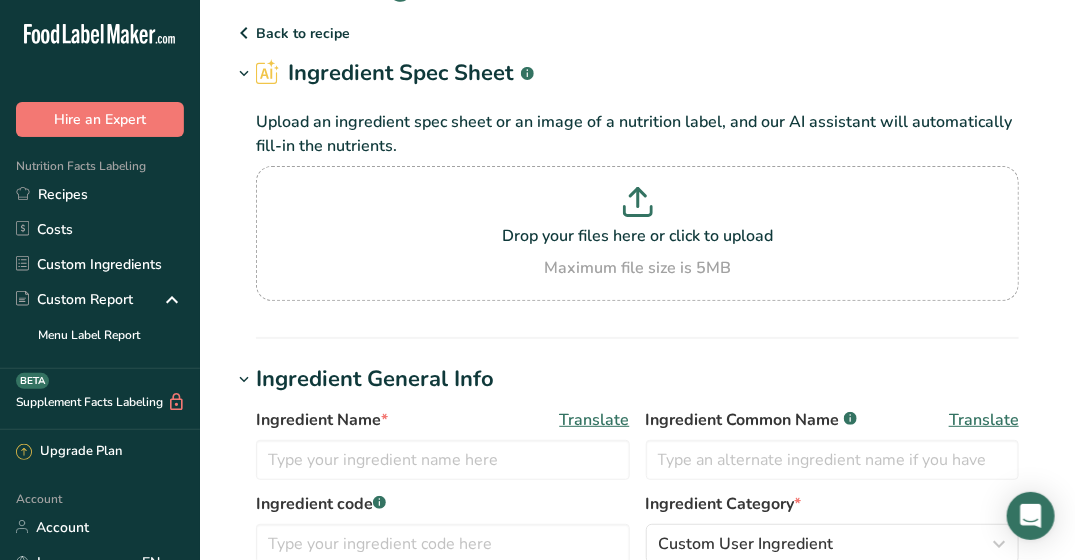 scroll, scrollTop: 54, scrollLeft: 0, axis: vertical 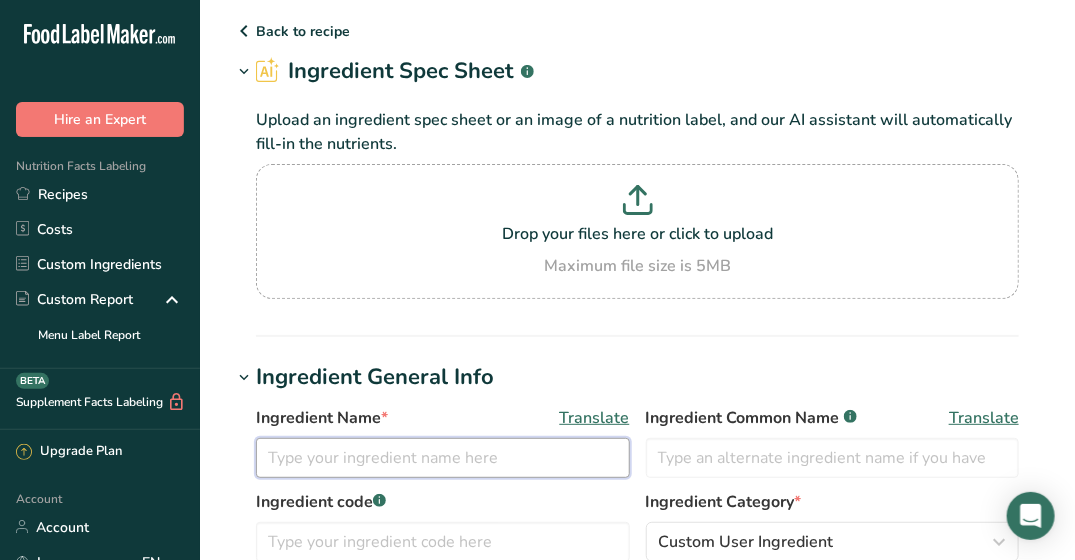 click at bounding box center (443, 458) 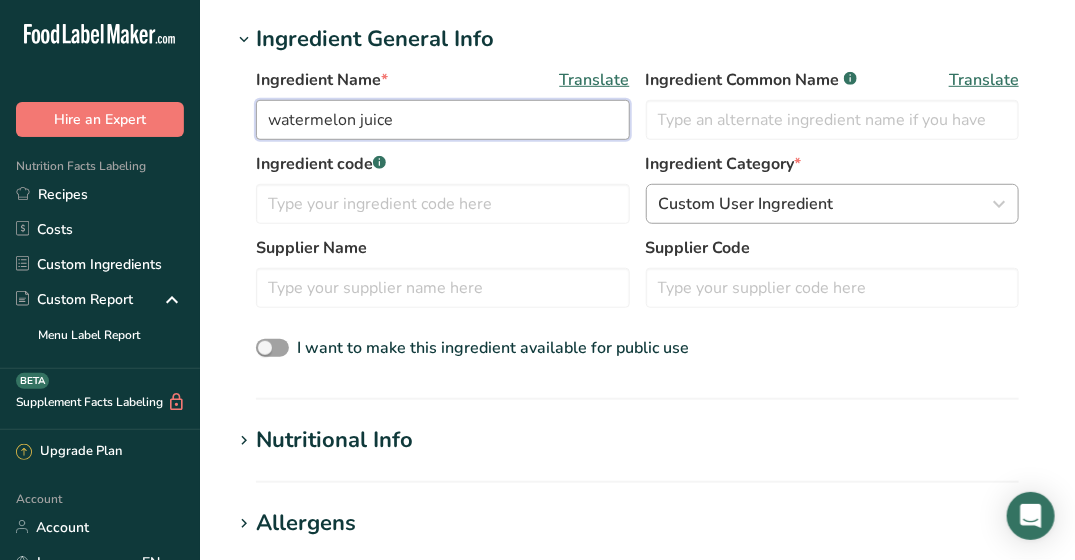 scroll, scrollTop: 433, scrollLeft: 0, axis: vertical 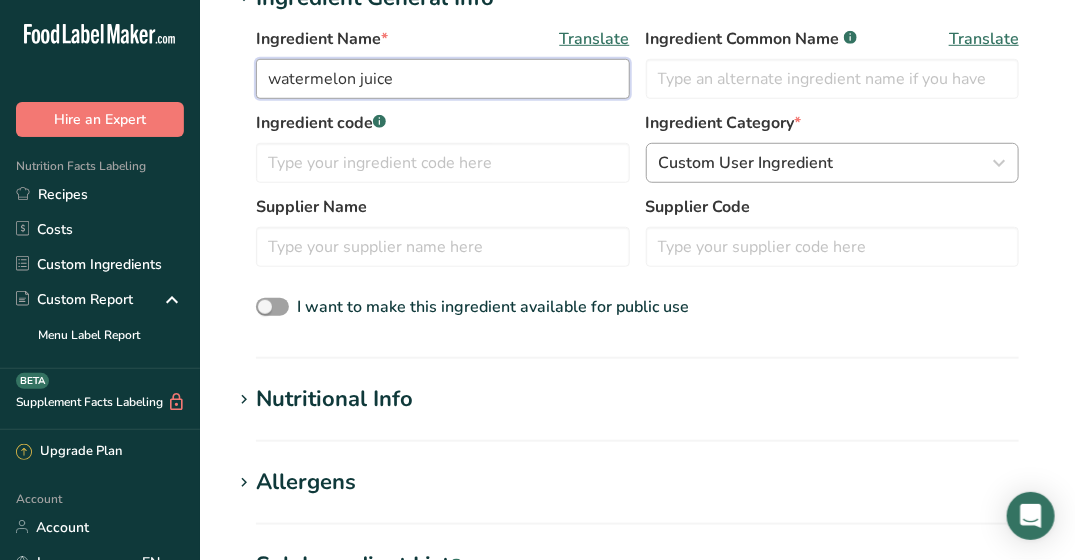 type on "watermelon juice" 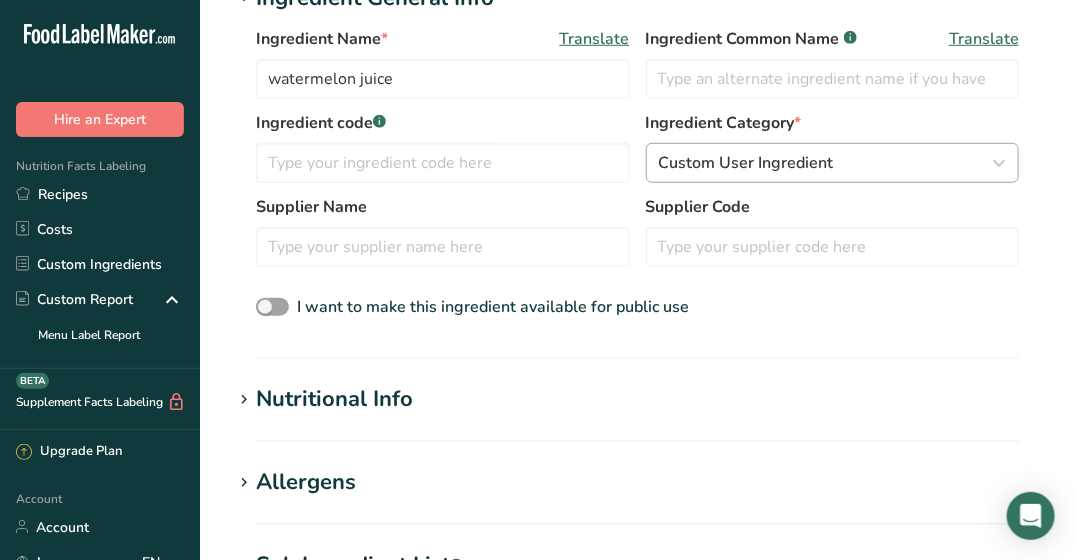 click on "Nutritional Info" at bounding box center (637, 399) 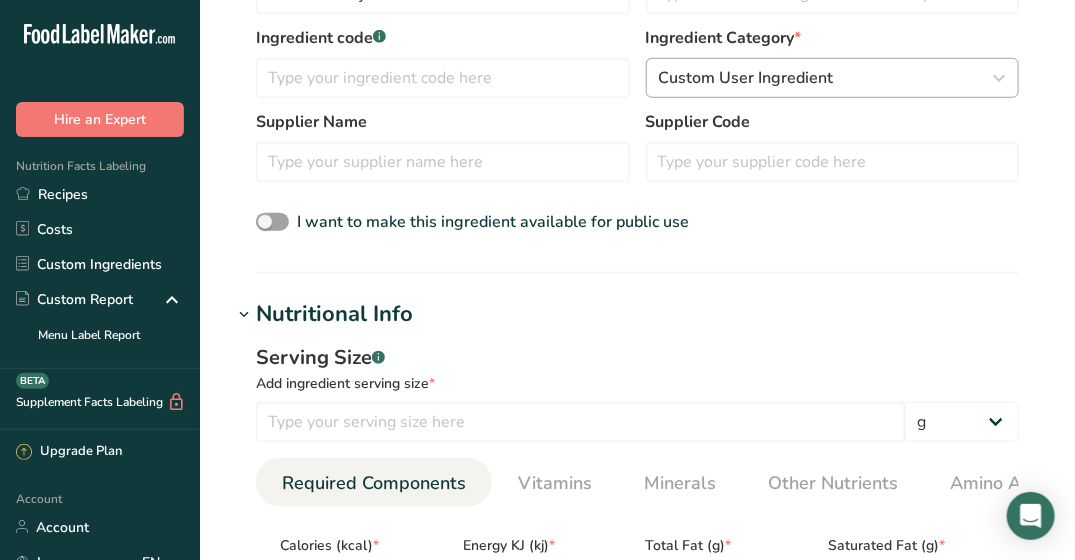 scroll, scrollTop: 521, scrollLeft: 0, axis: vertical 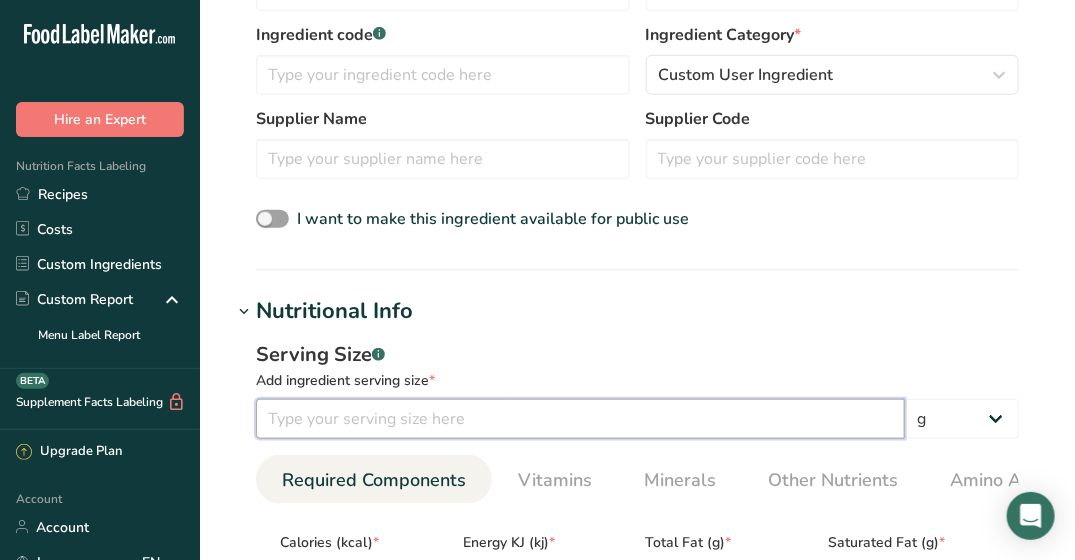 click at bounding box center (580, 419) 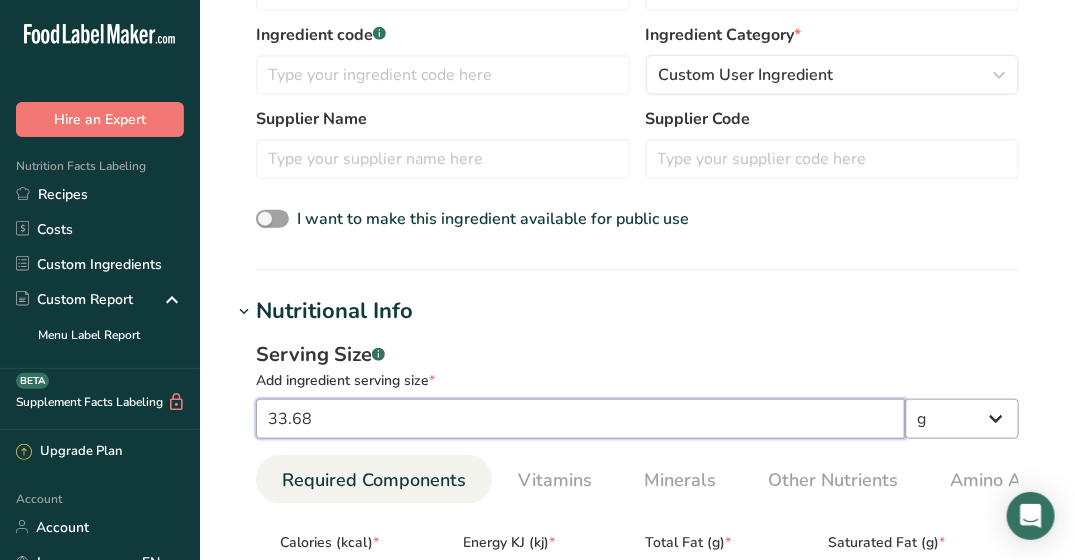 type on "33.68" 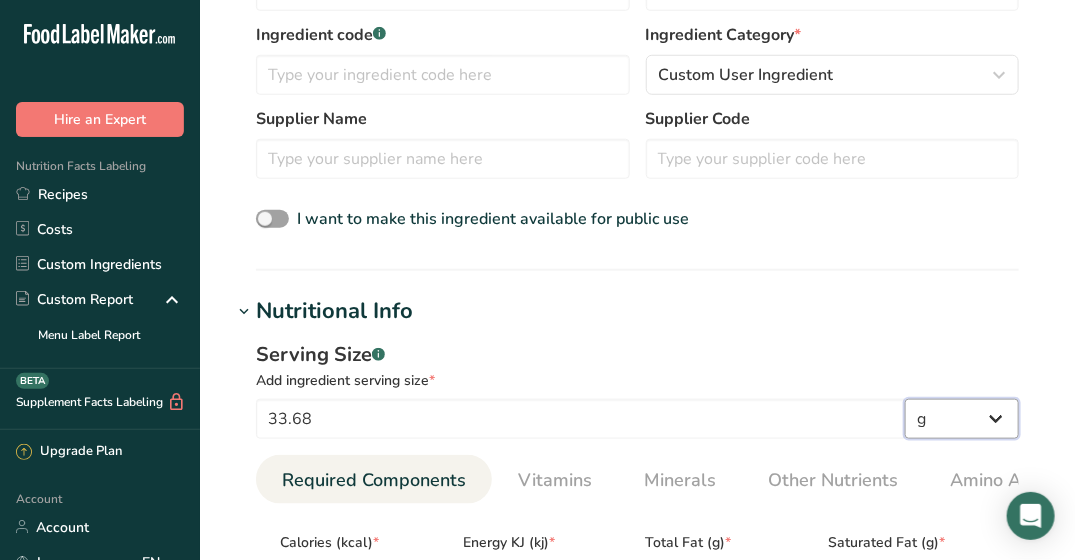 click on "g
kg
mg
mcg
lb
oz
l
mL
fl oz
tbsp
tsp
cup
qt
gallon" at bounding box center [962, 419] 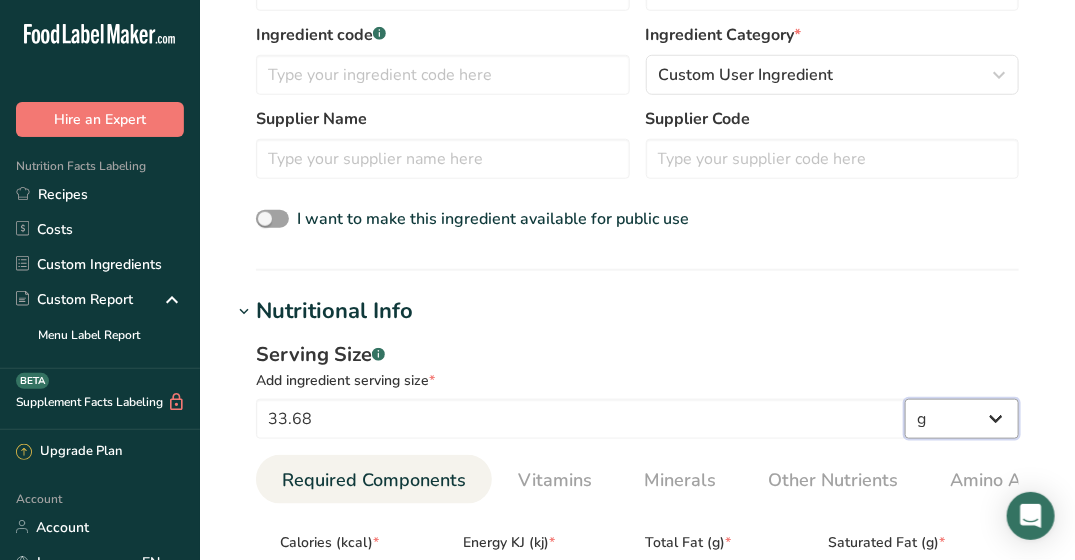 select on "17" 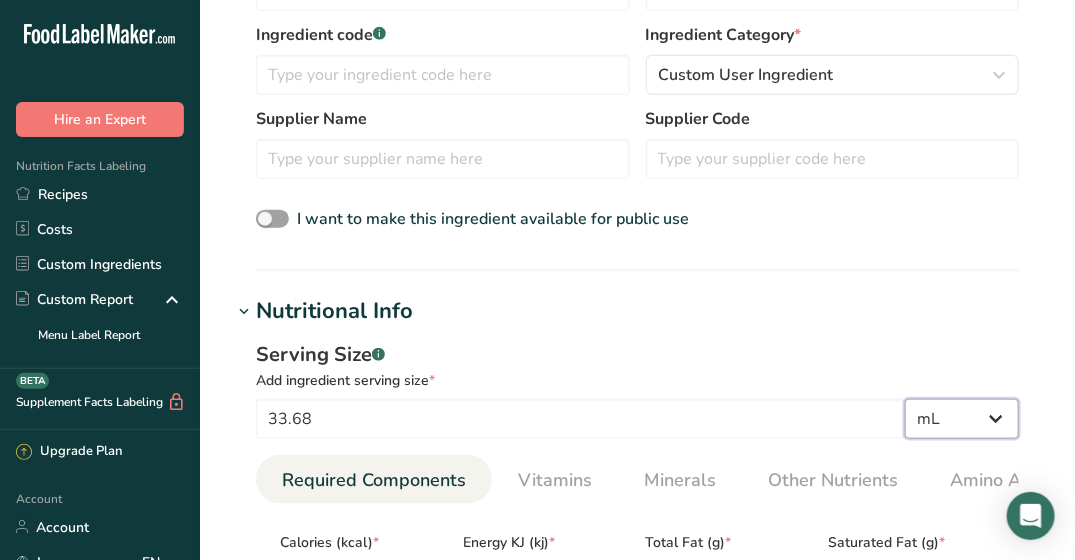 click on "g
kg
mg
mcg
lb
oz
l
mL
fl oz
tbsp
tsp
cup
qt
gallon" at bounding box center [962, 419] 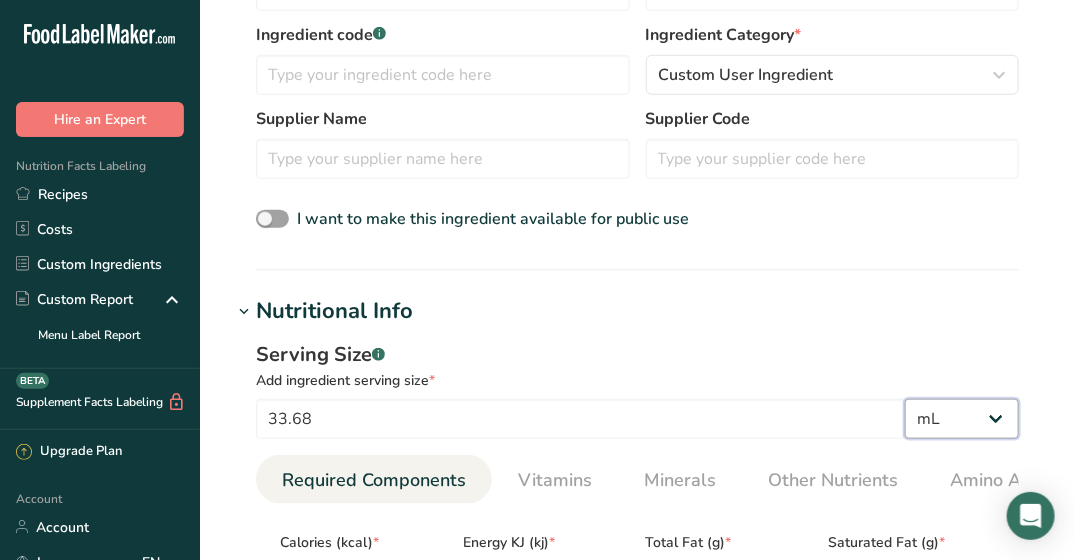 select on "22" 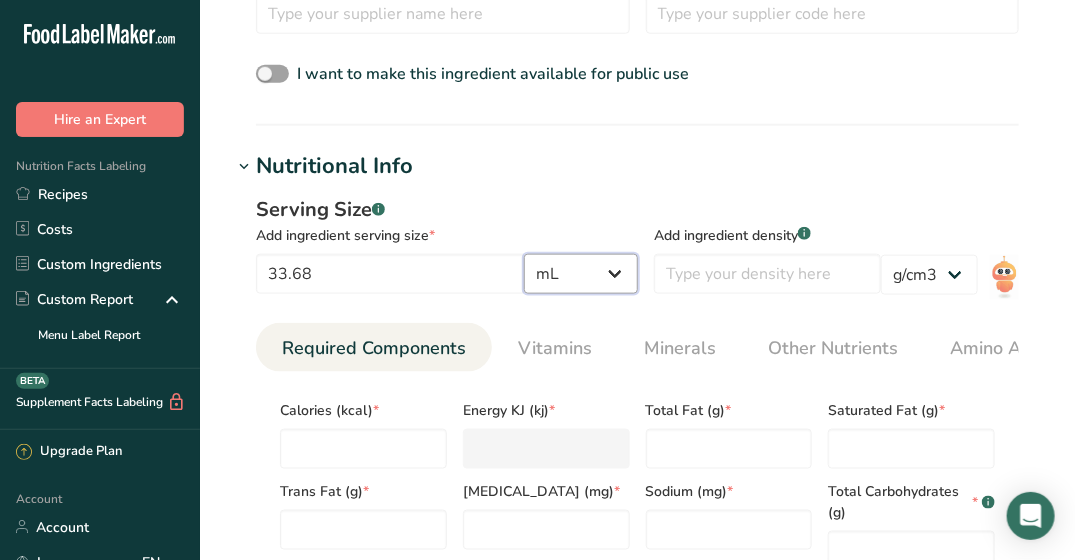 scroll, scrollTop: 666, scrollLeft: 0, axis: vertical 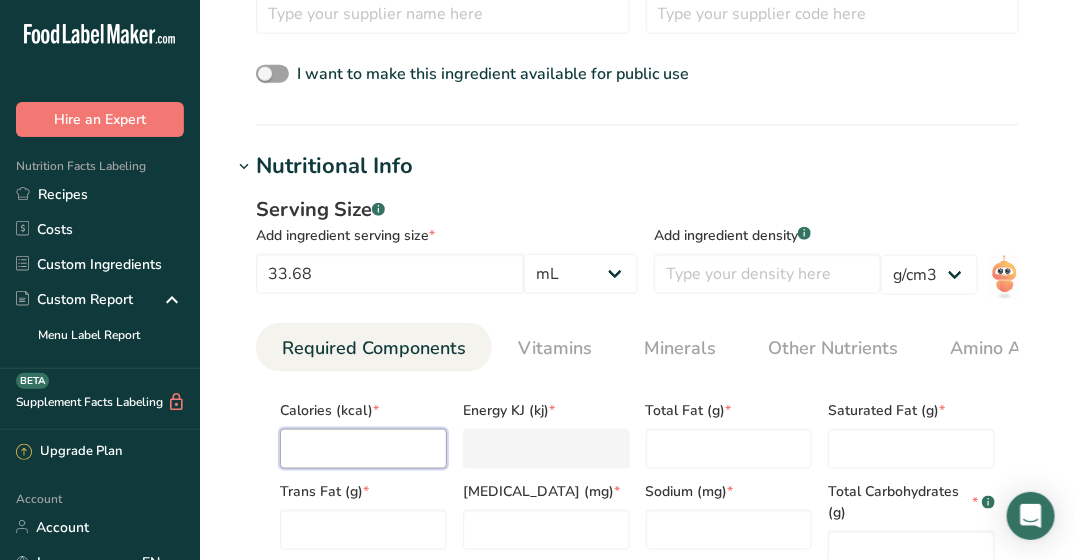 click at bounding box center (363, 449) 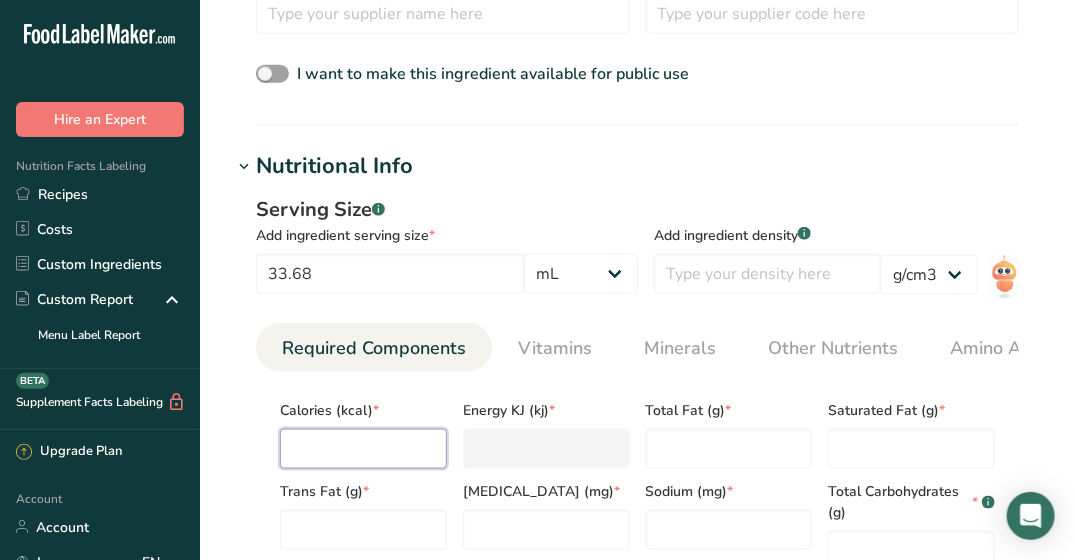 type on "0" 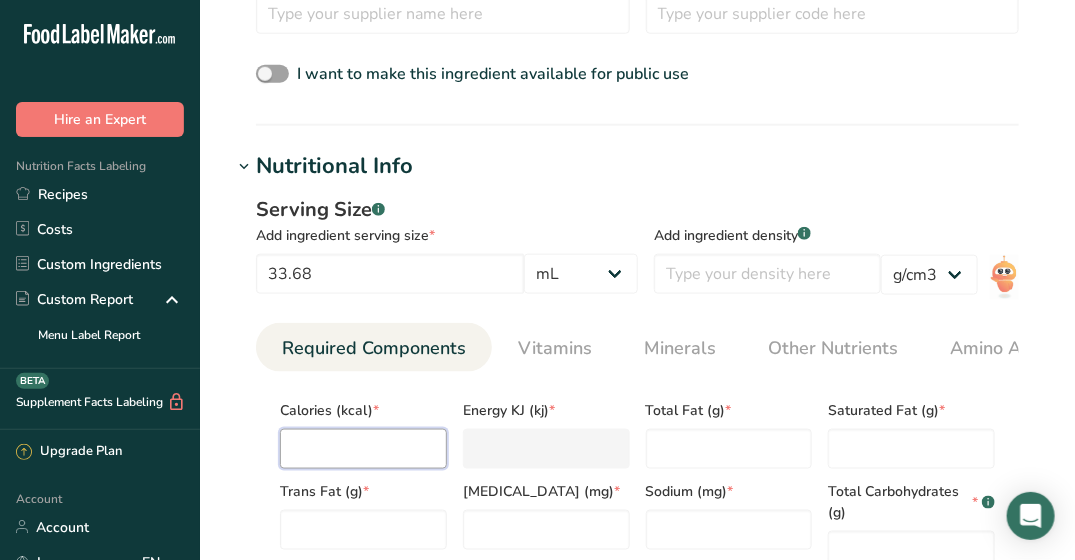 type on "0" 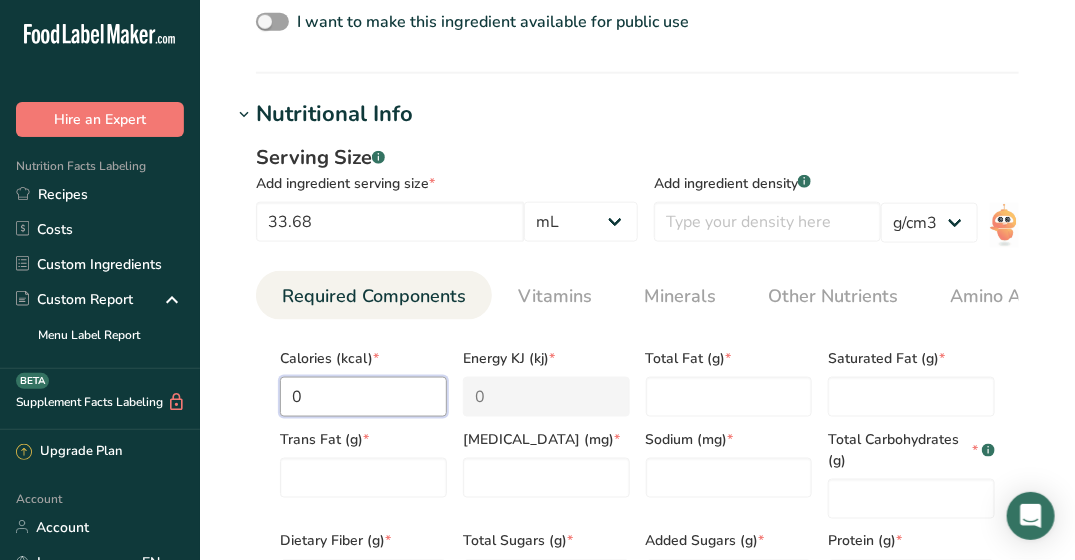 scroll, scrollTop: 722, scrollLeft: 0, axis: vertical 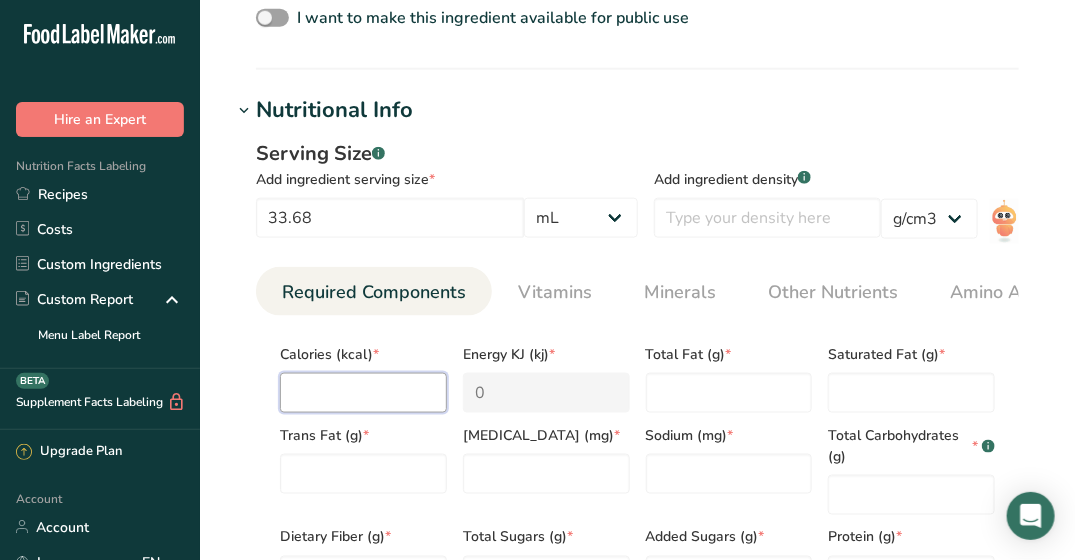 type on "1" 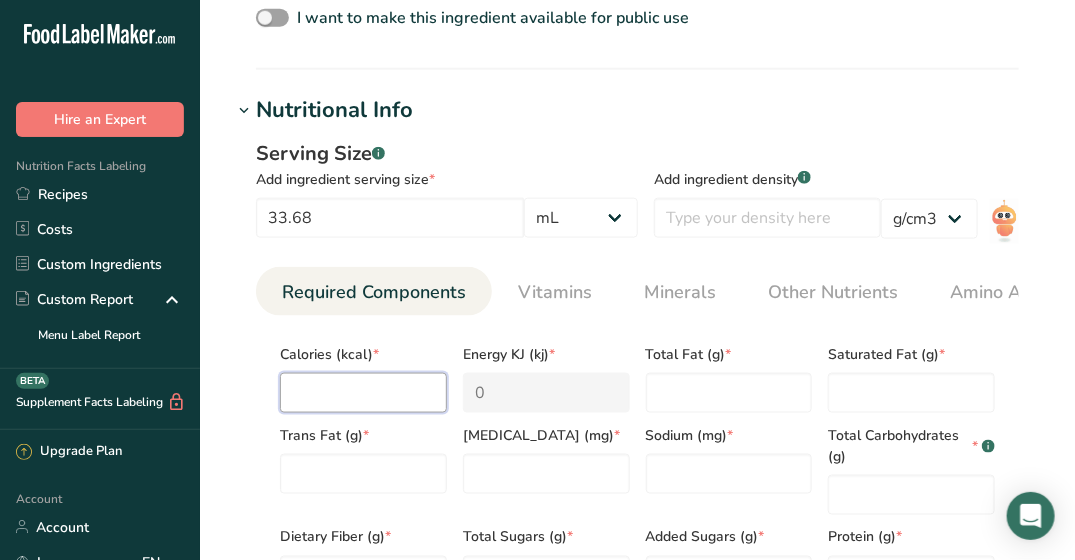 type on "4.2" 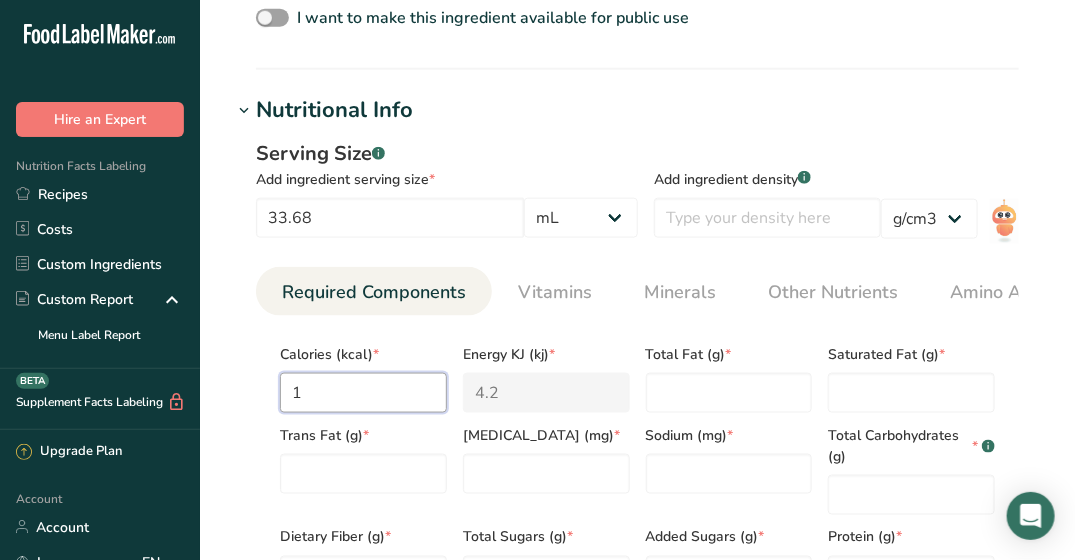 type on "11" 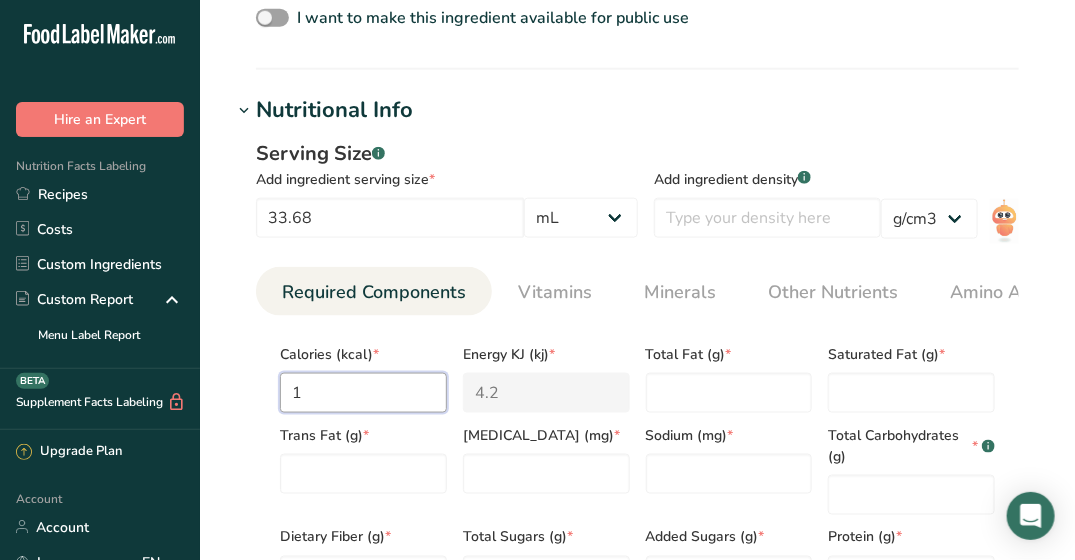 type on "46" 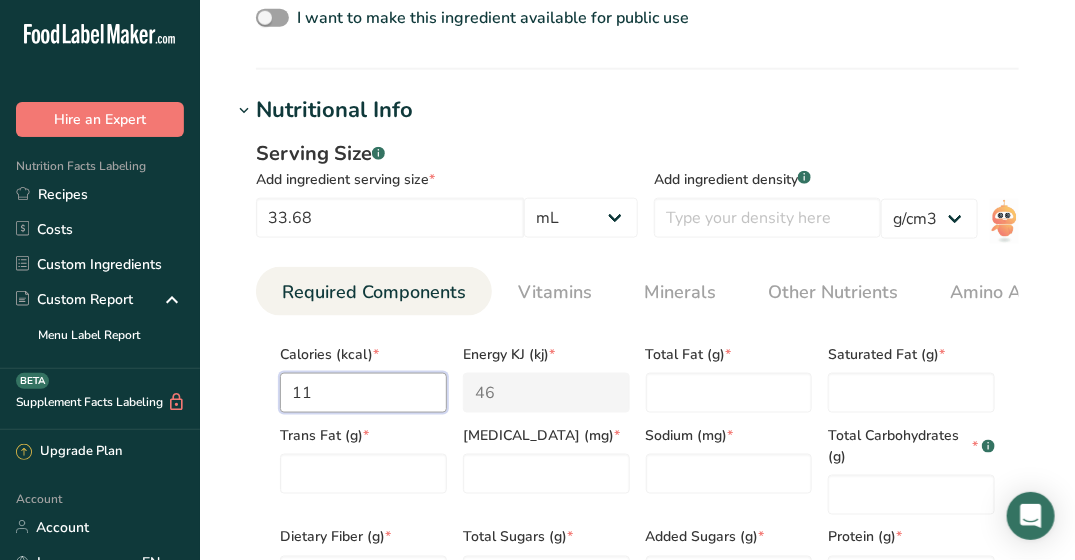 type on "11.3" 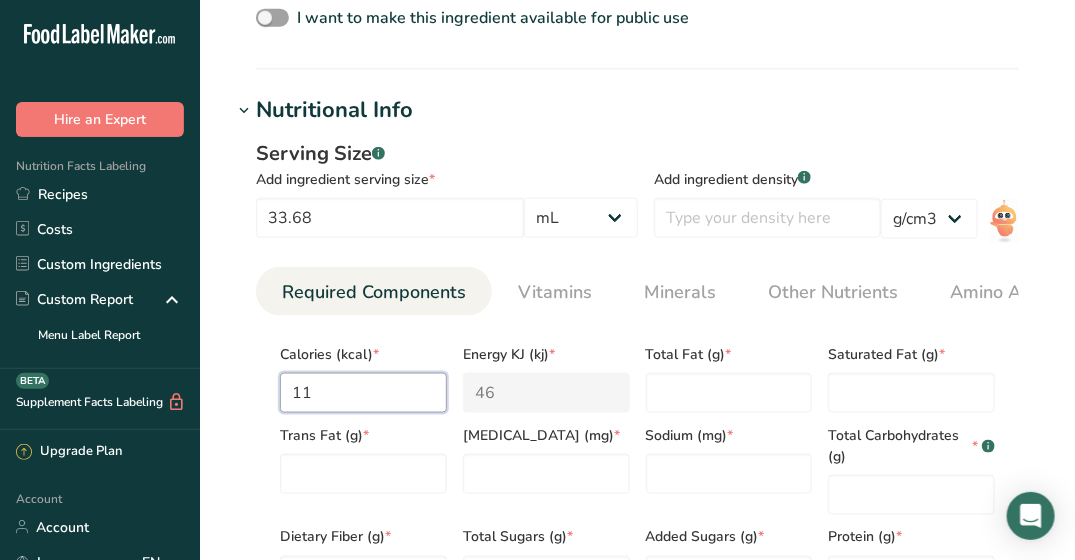 type on "47.3" 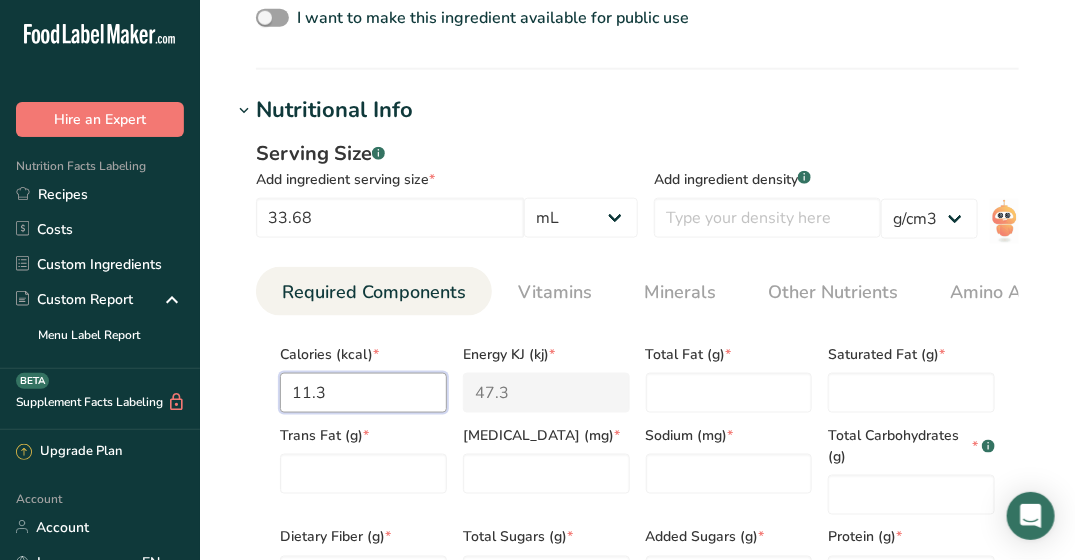 type on "11.39" 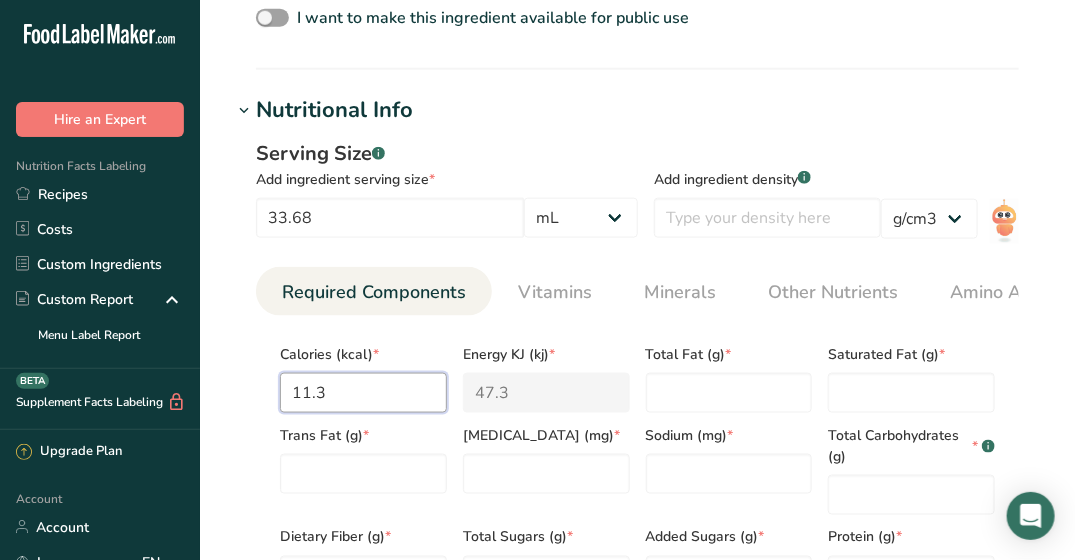 type on "47.7" 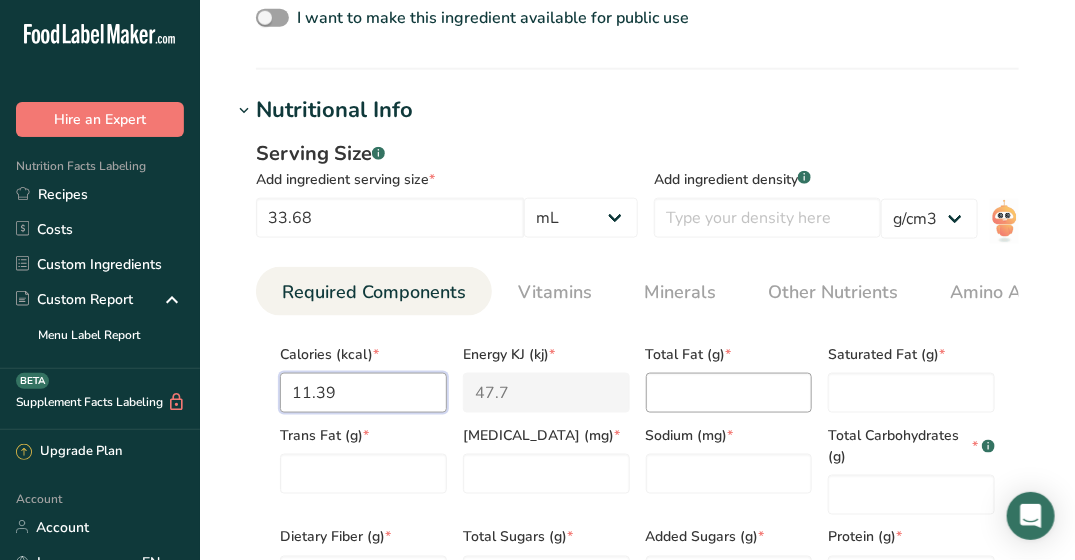 type on "11.39" 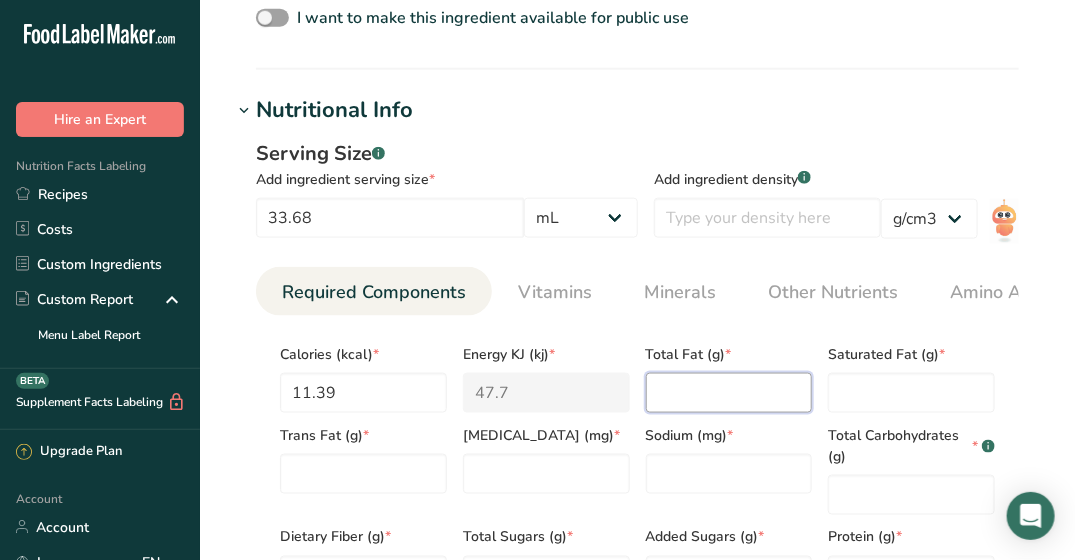 click at bounding box center [729, 393] 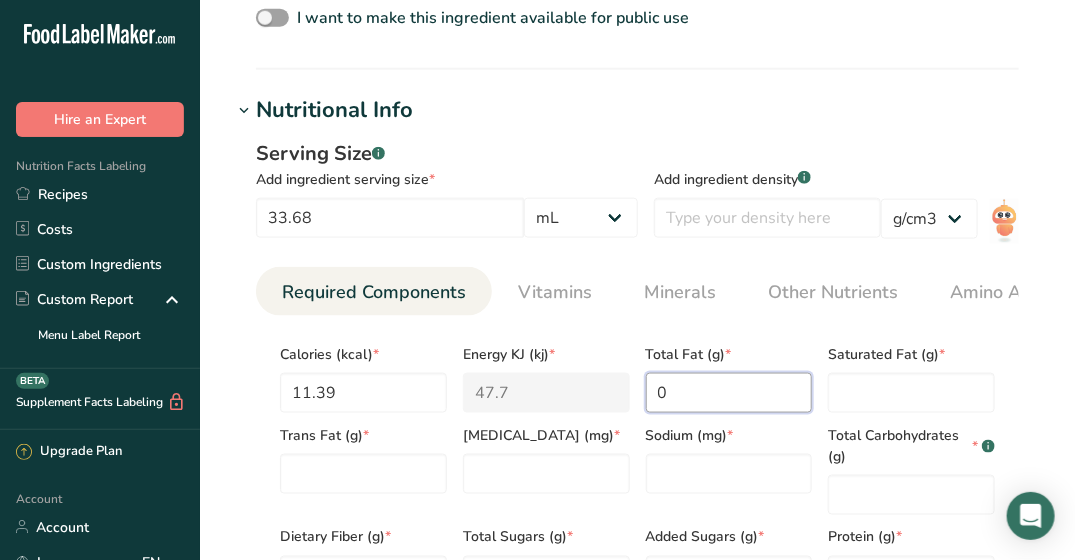 type on "0" 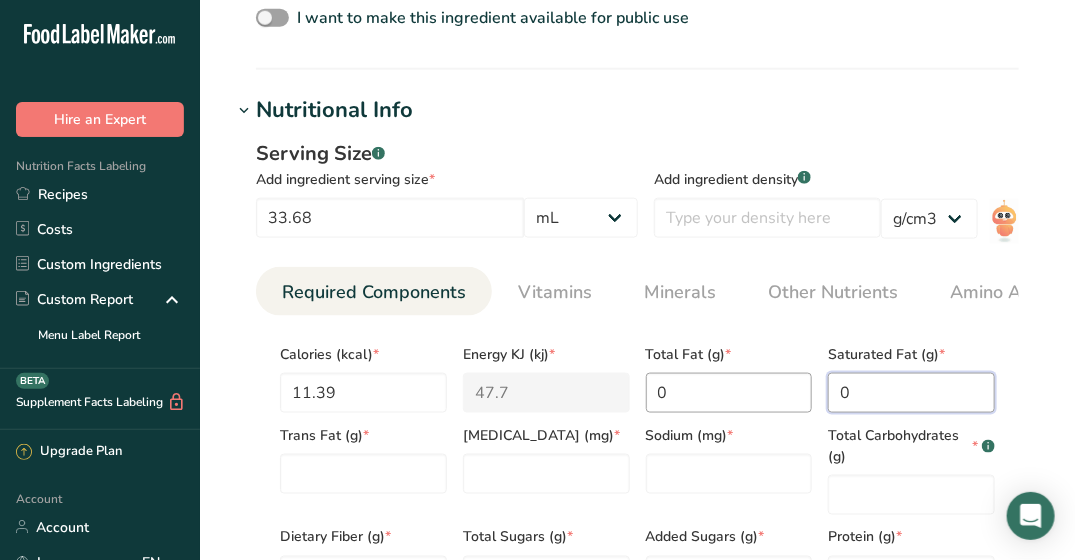 type on "0" 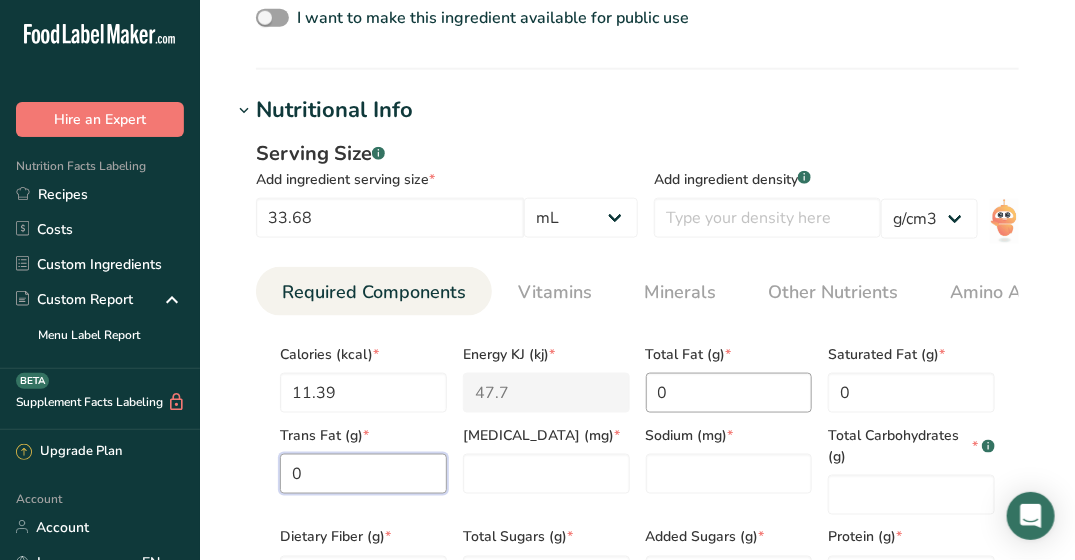 type on "0" 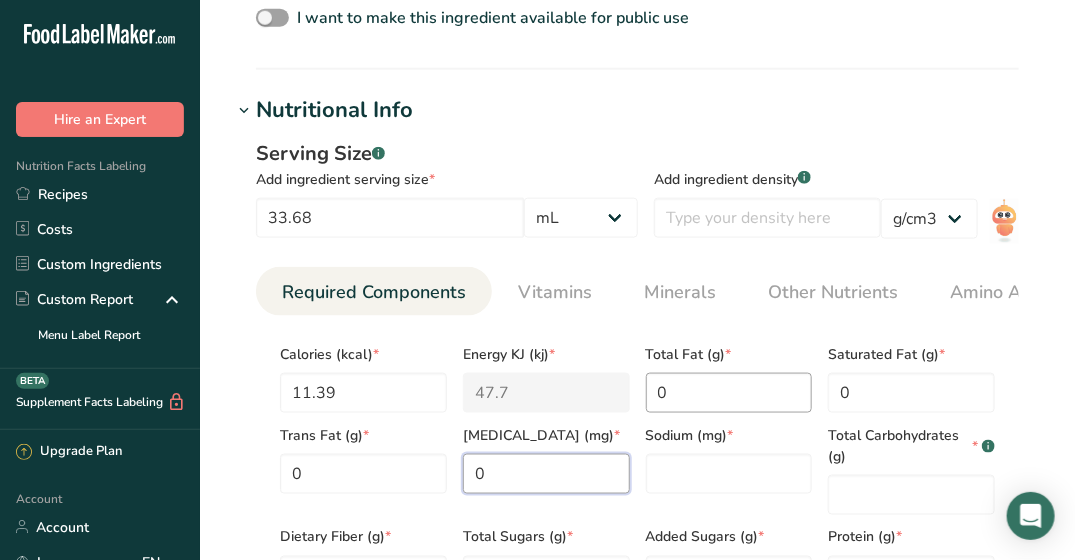 type on "0" 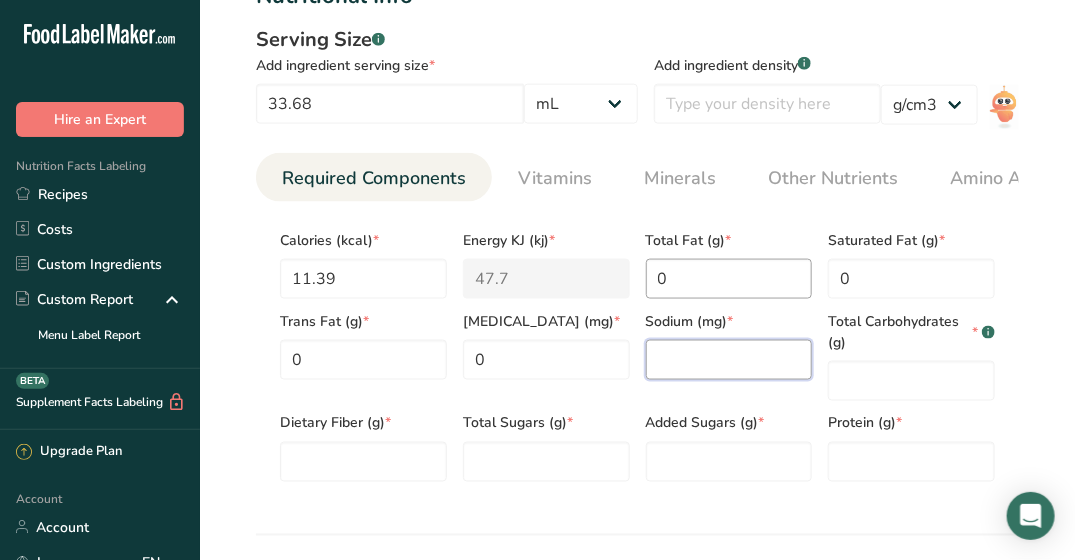 scroll, scrollTop: 849, scrollLeft: 0, axis: vertical 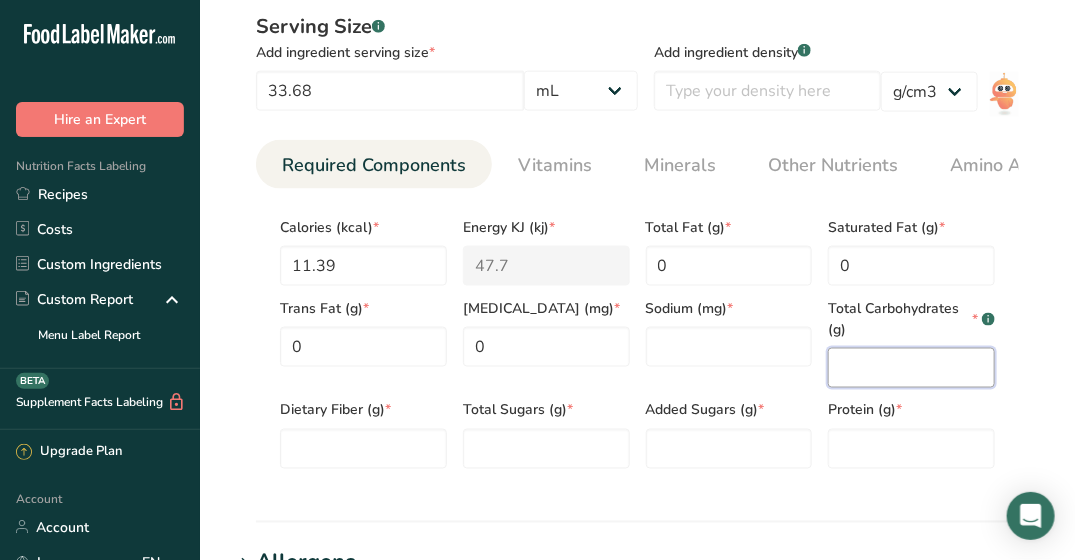 click at bounding box center [911, 368] 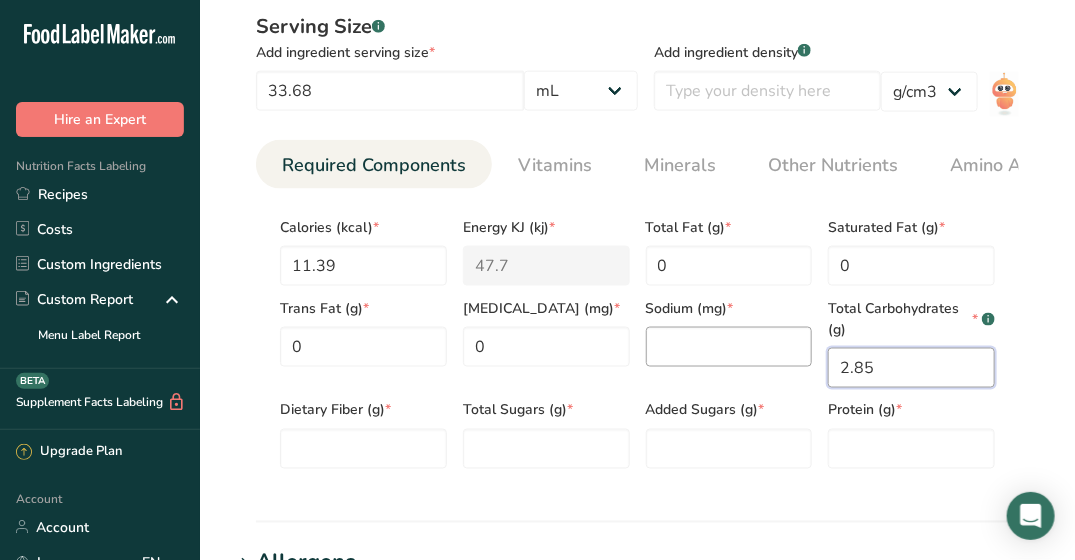 type on "2.85" 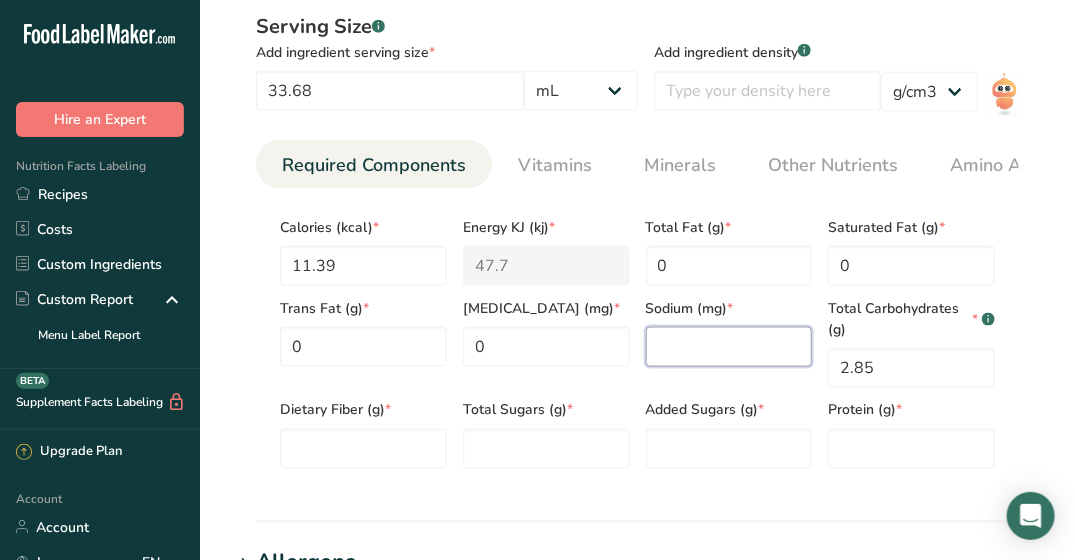 click at bounding box center [729, 347] 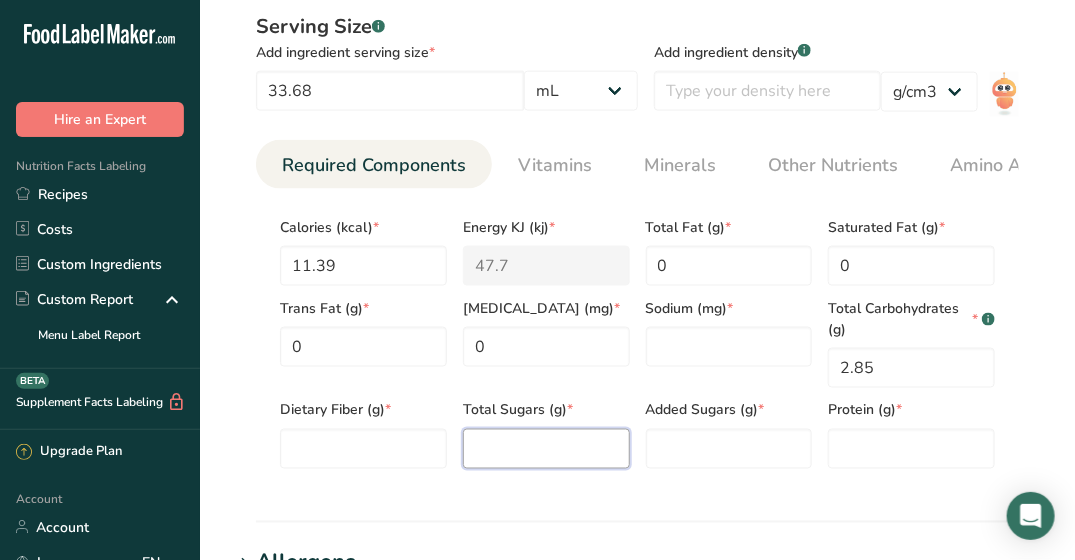 click at bounding box center [546, 449] 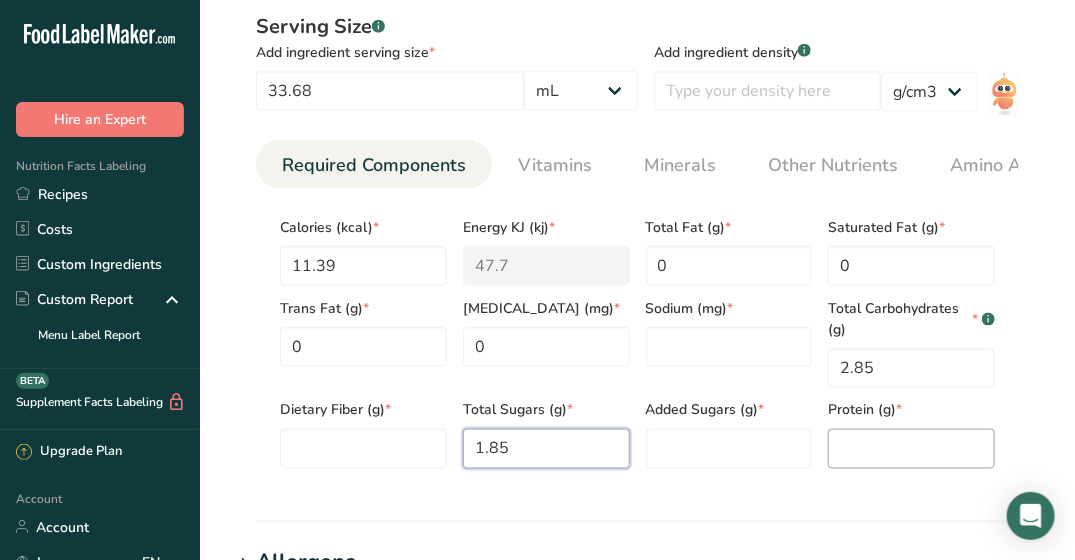 type on "1.85" 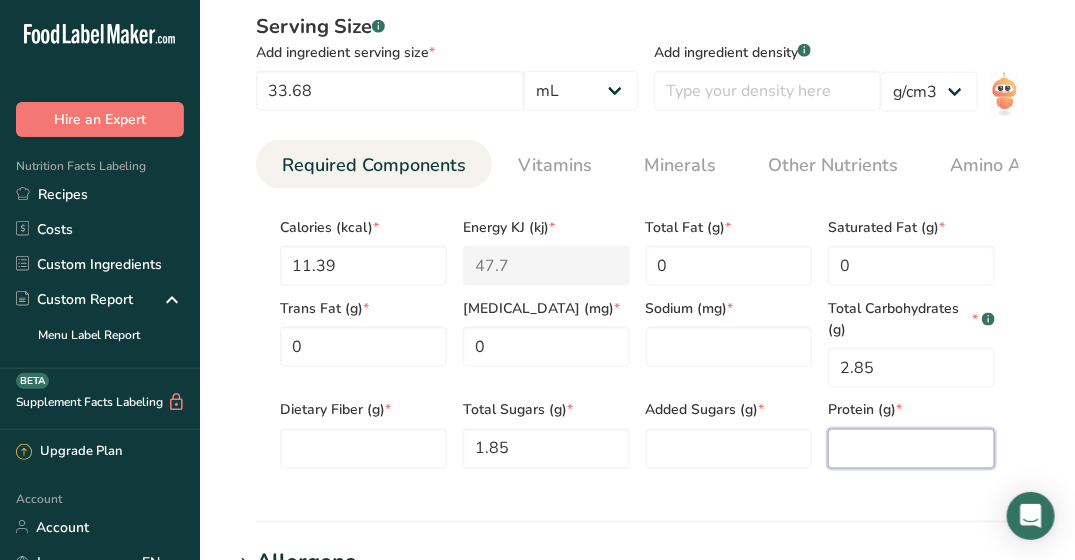 click at bounding box center [911, 449] 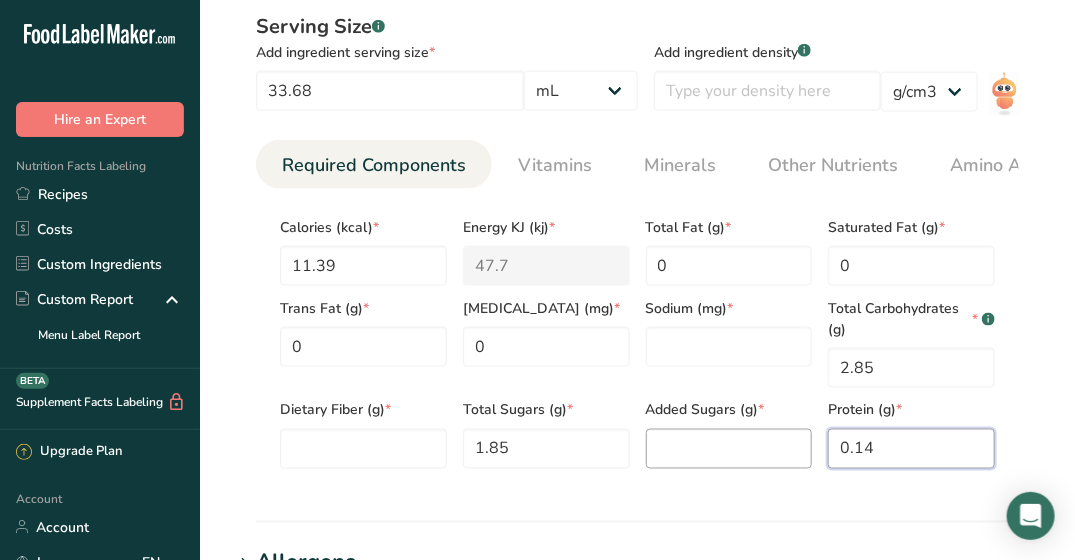 type on "0.14" 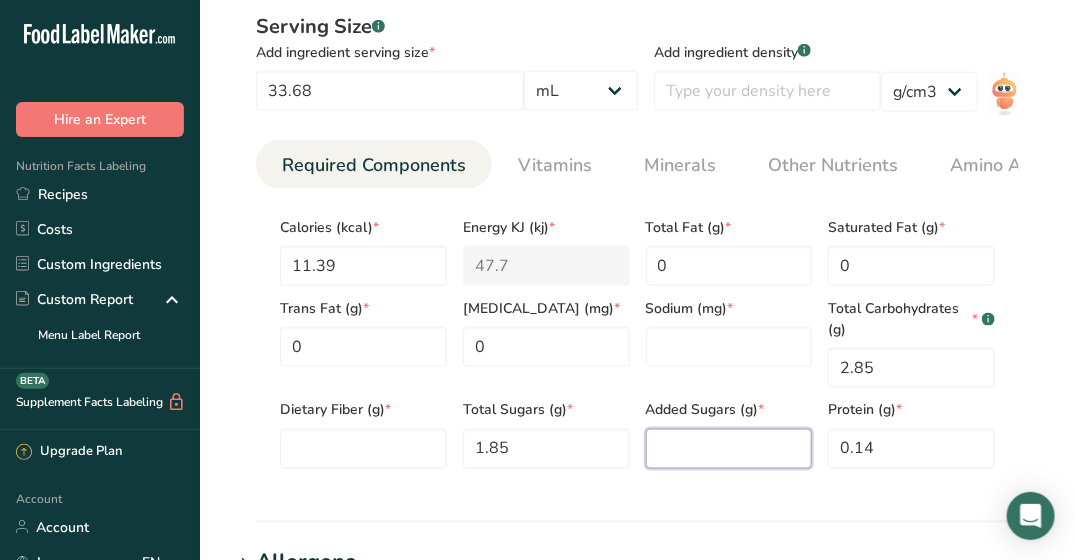 click at bounding box center (729, 449) 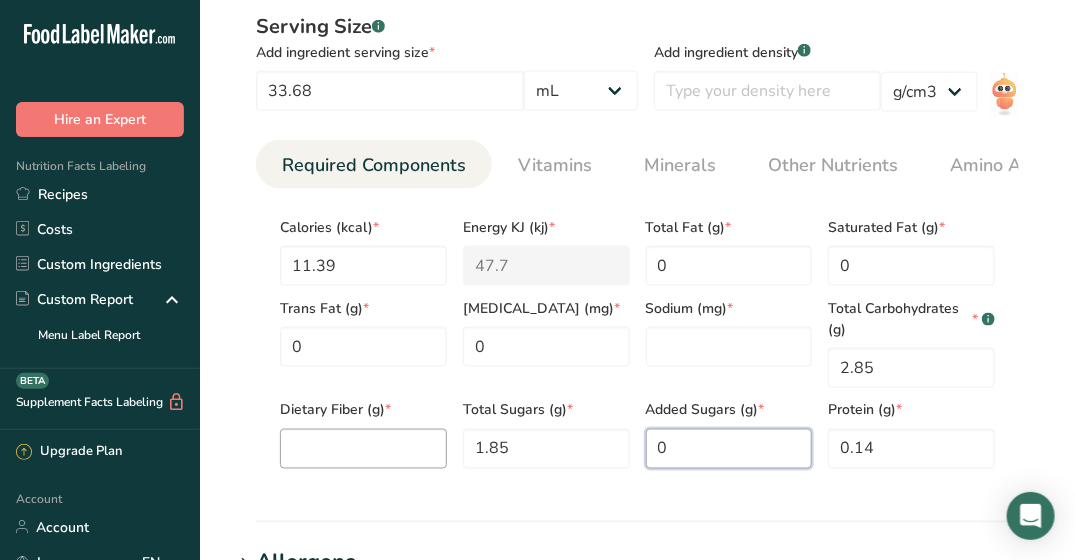type on "0" 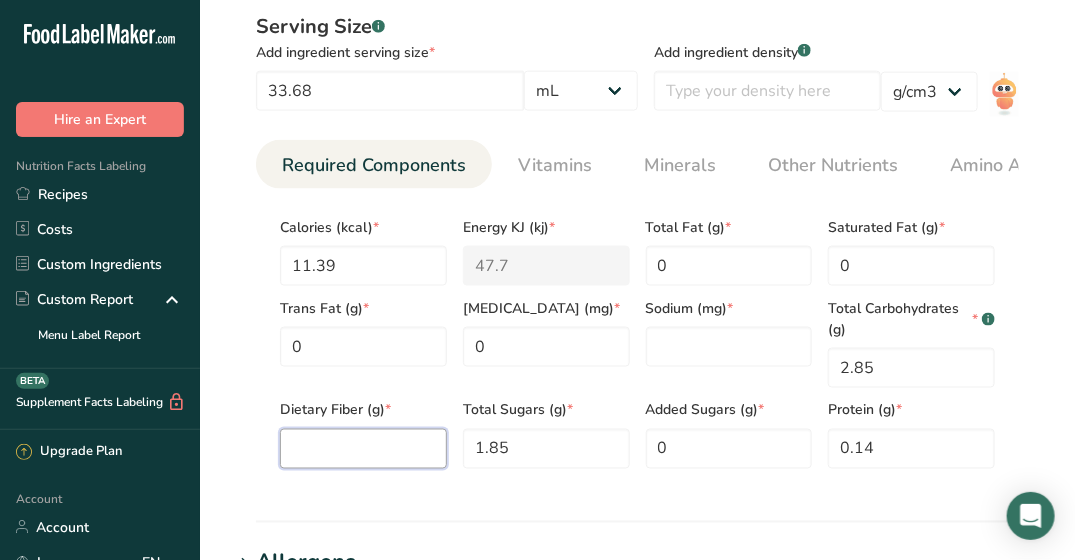 click at bounding box center (363, 449) 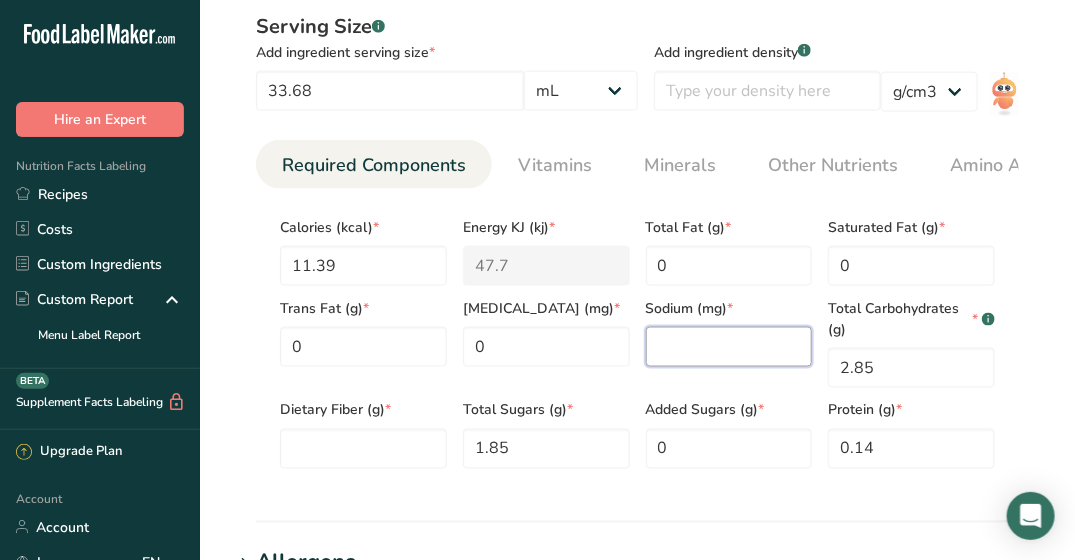 click at bounding box center (729, 347) 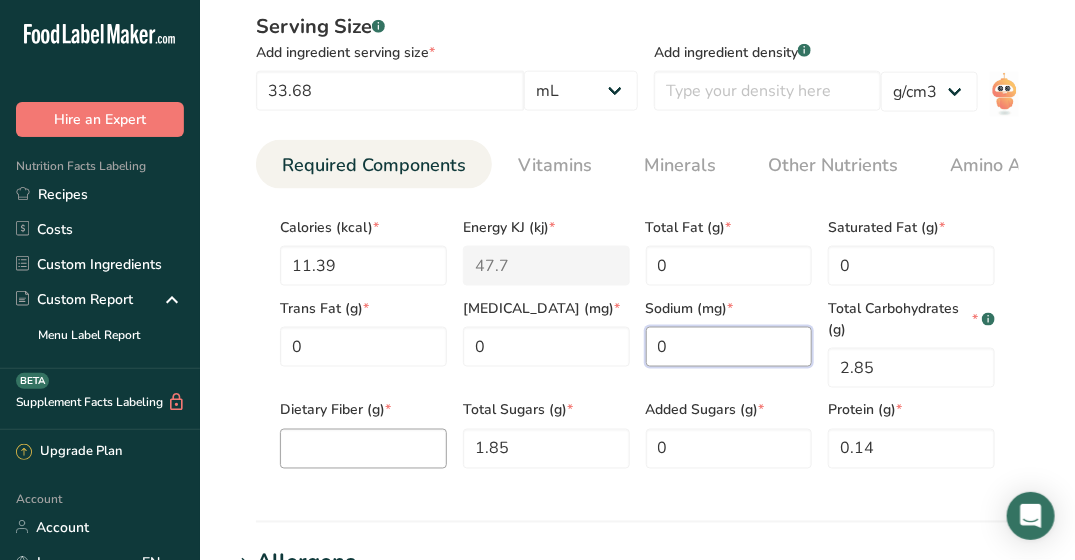 type on "0" 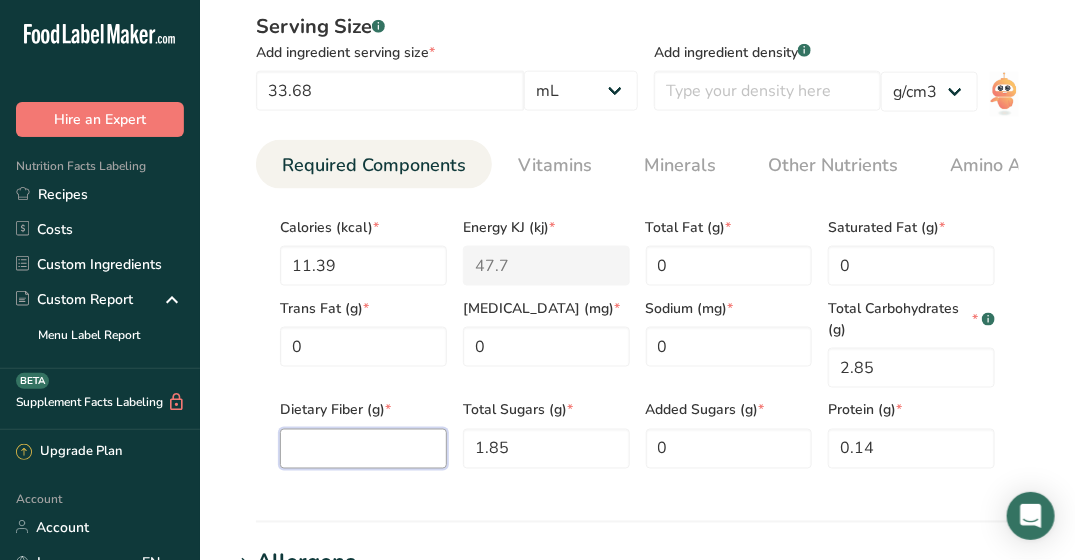 click at bounding box center [363, 449] 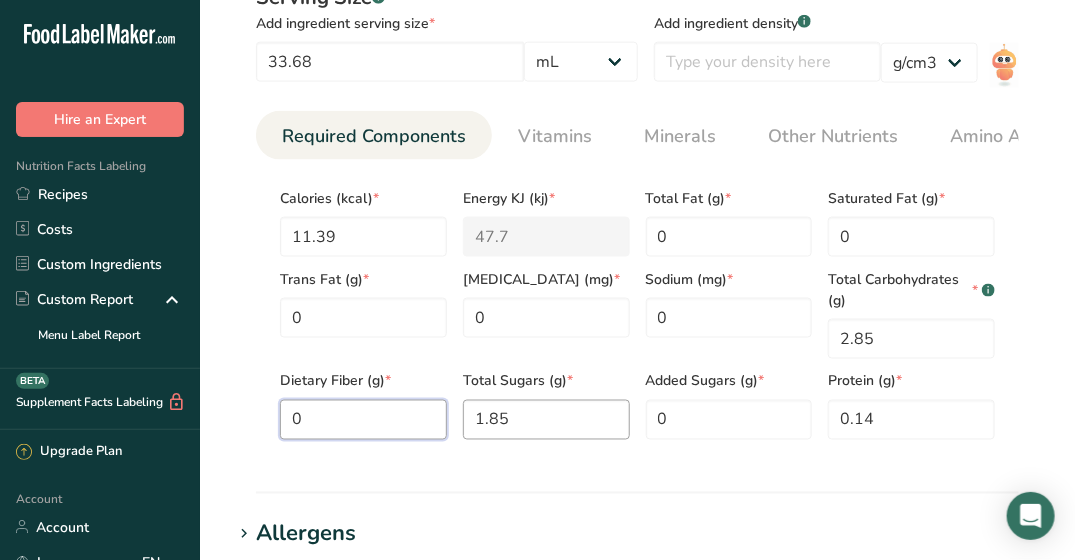 scroll, scrollTop: 878, scrollLeft: 0, axis: vertical 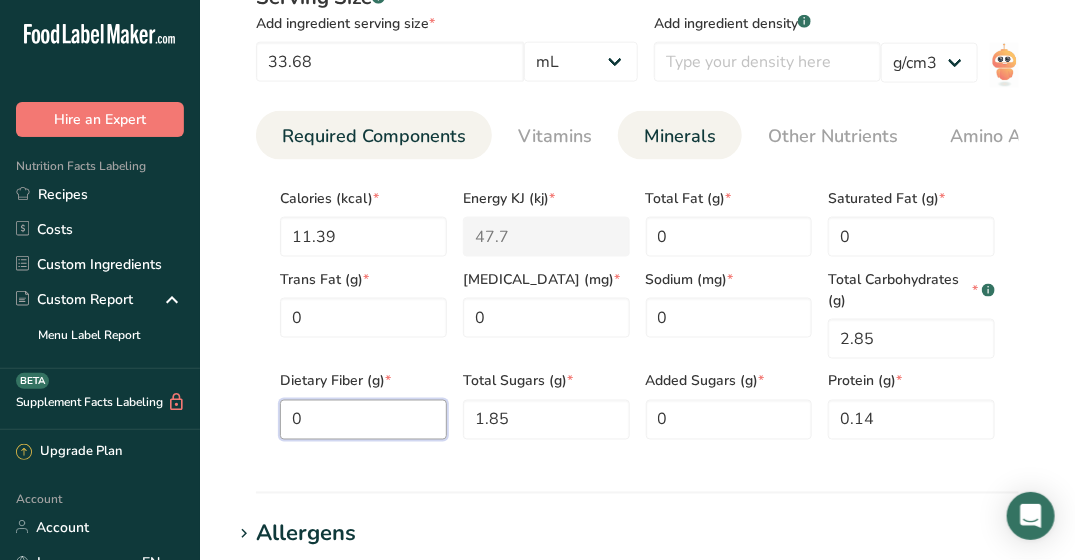 type on "0" 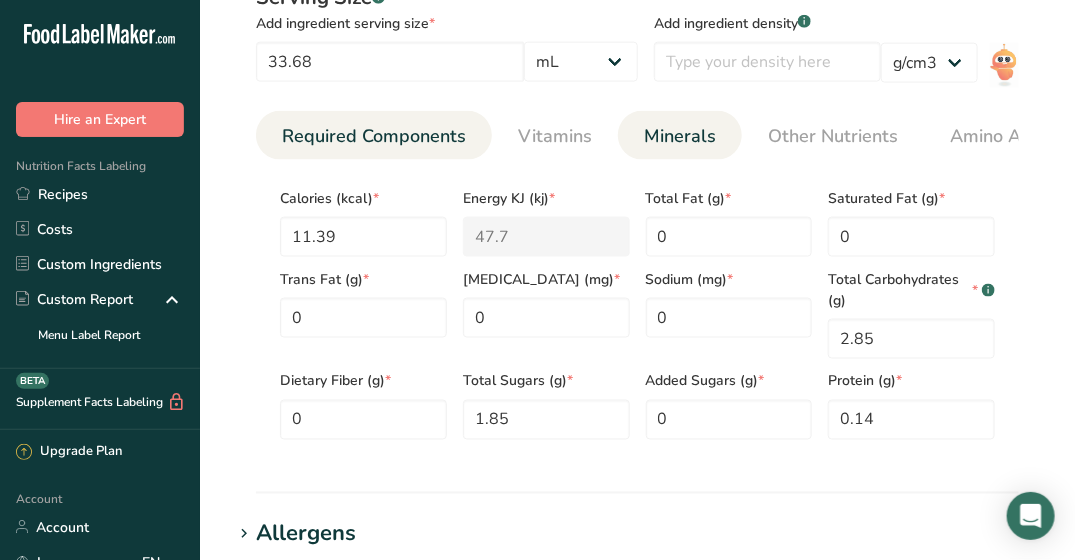 click on "Minerals" at bounding box center (680, 136) 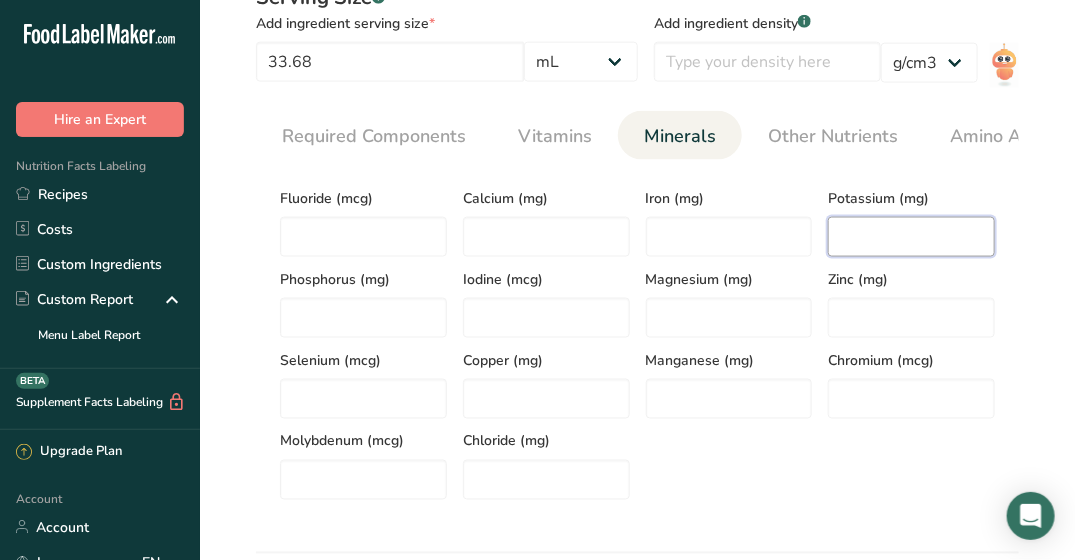 click at bounding box center [911, 237] 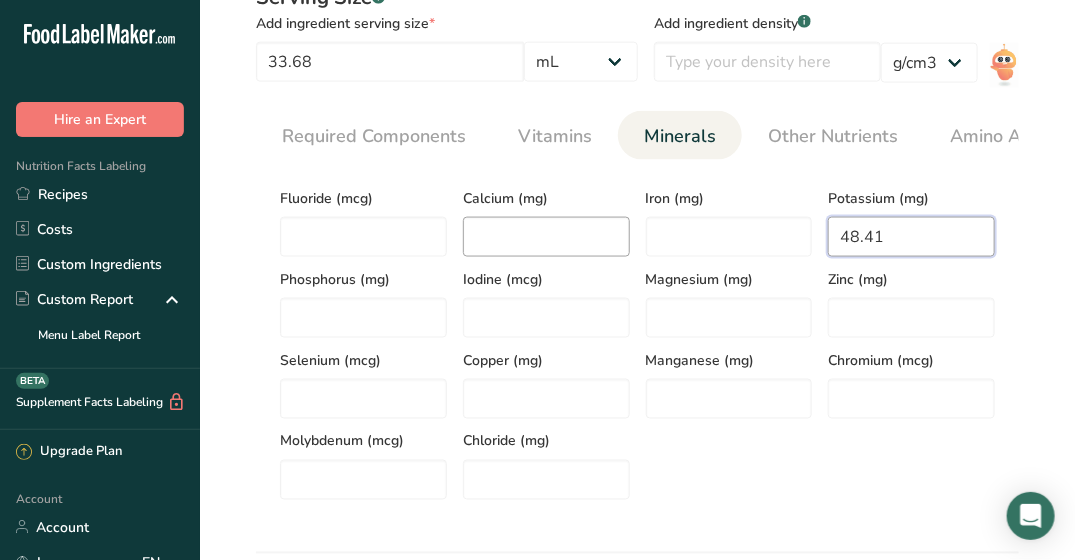 type on "48.41" 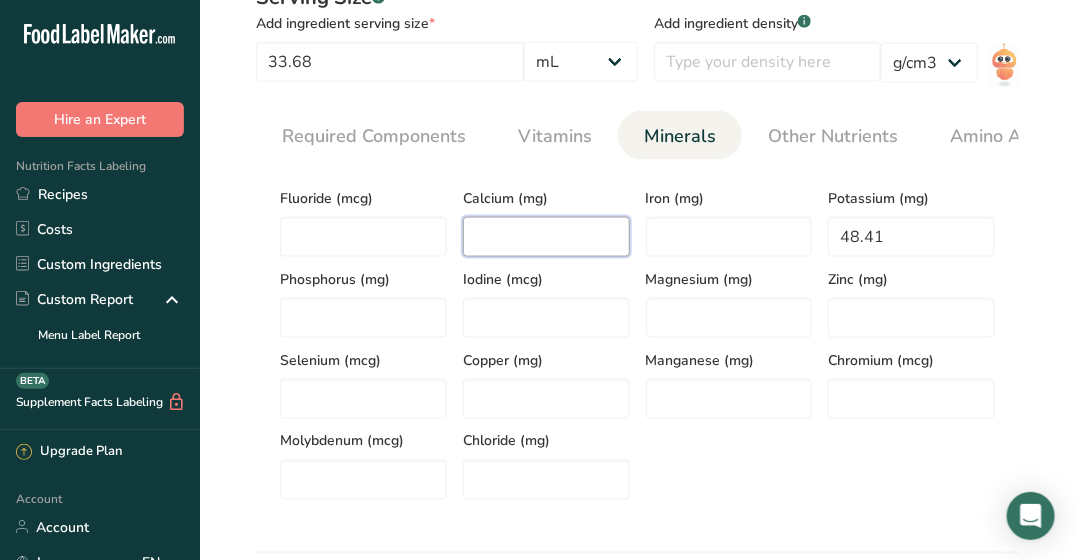 click at bounding box center [546, 237] 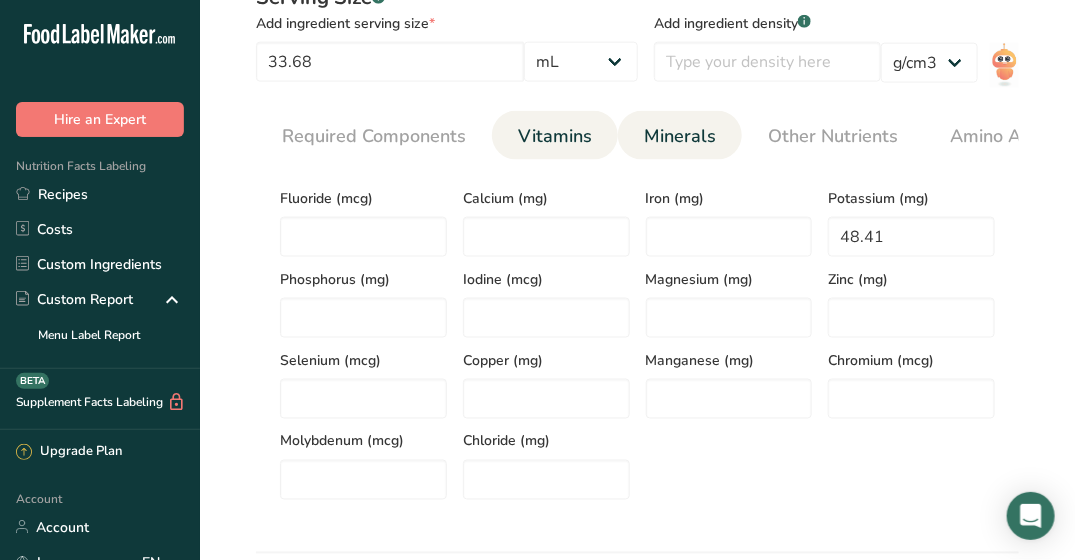 click on "Vitamins" at bounding box center (555, 136) 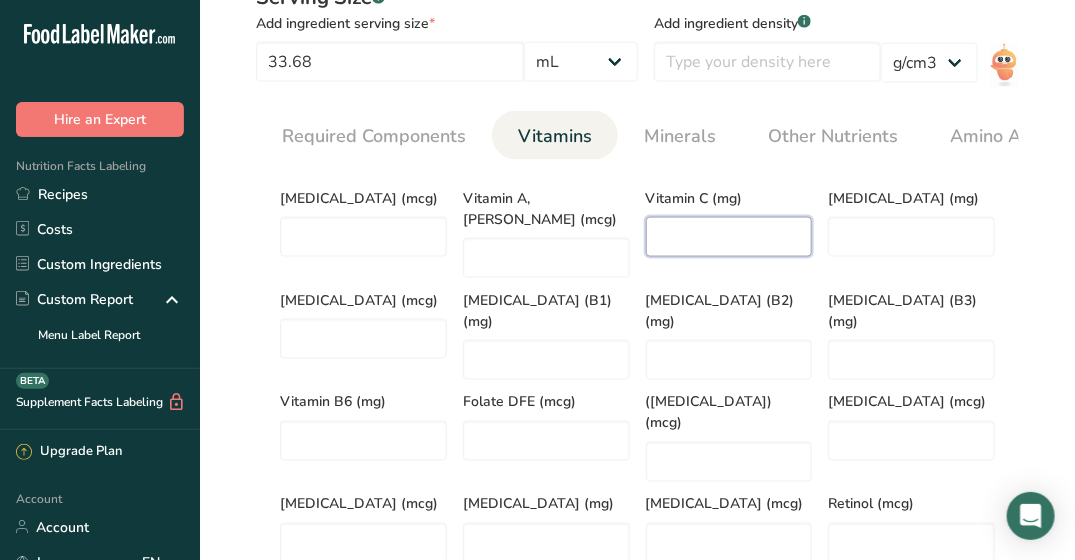 click at bounding box center [729, 237] 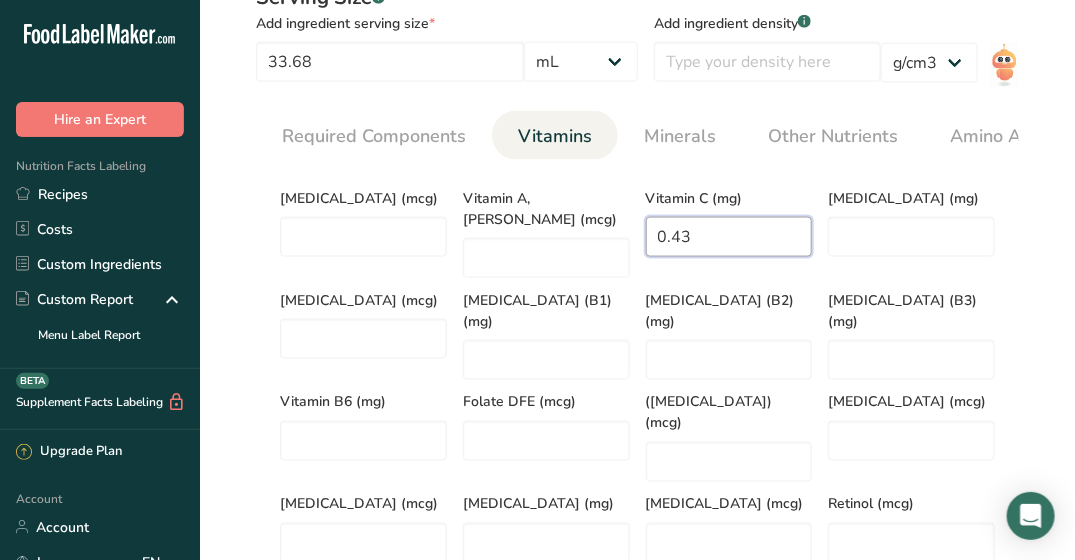 type on "0.43" 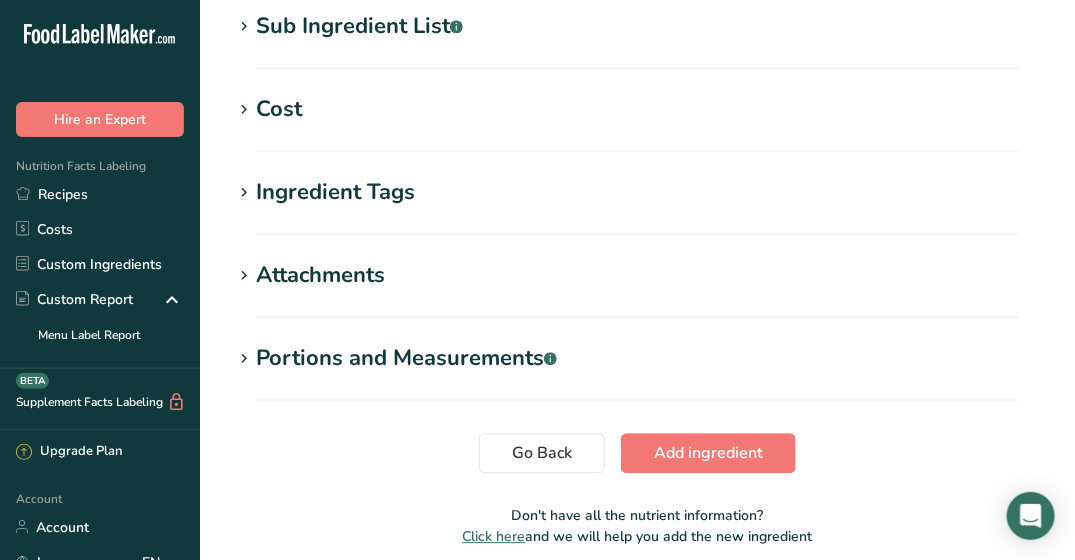 scroll, scrollTop: 1615, scrollLeft: 0, axis: vertical 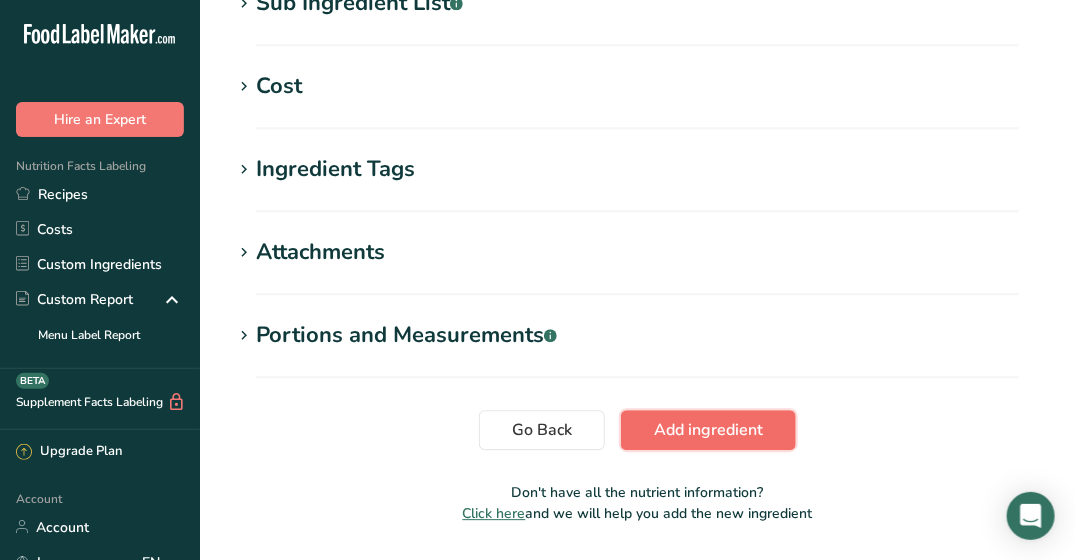 click on "Add ingredient" at bounding box center (708, 430) 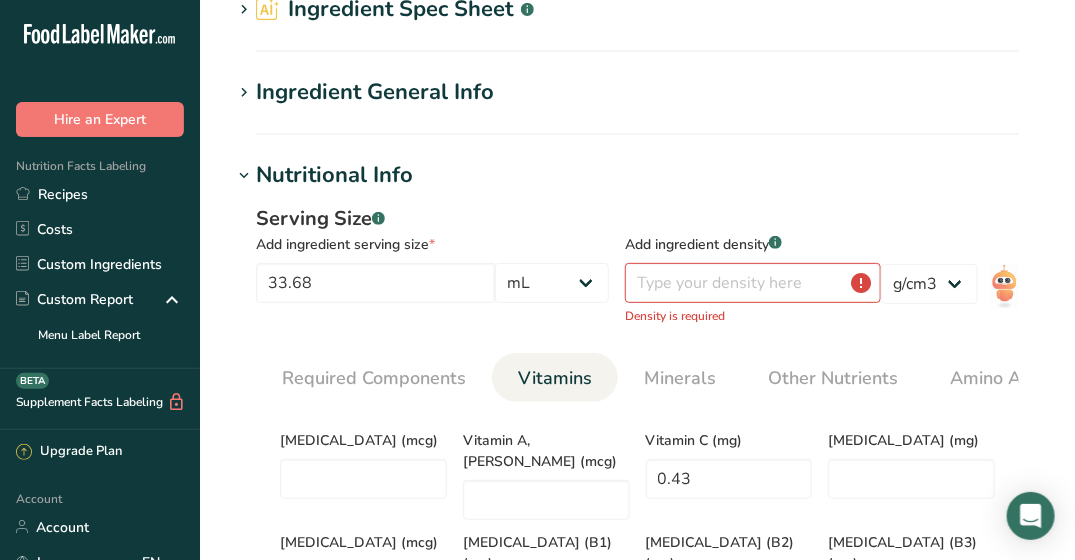 scroll, scrollTop: 117, scrollLeft: 0, axis: vertical 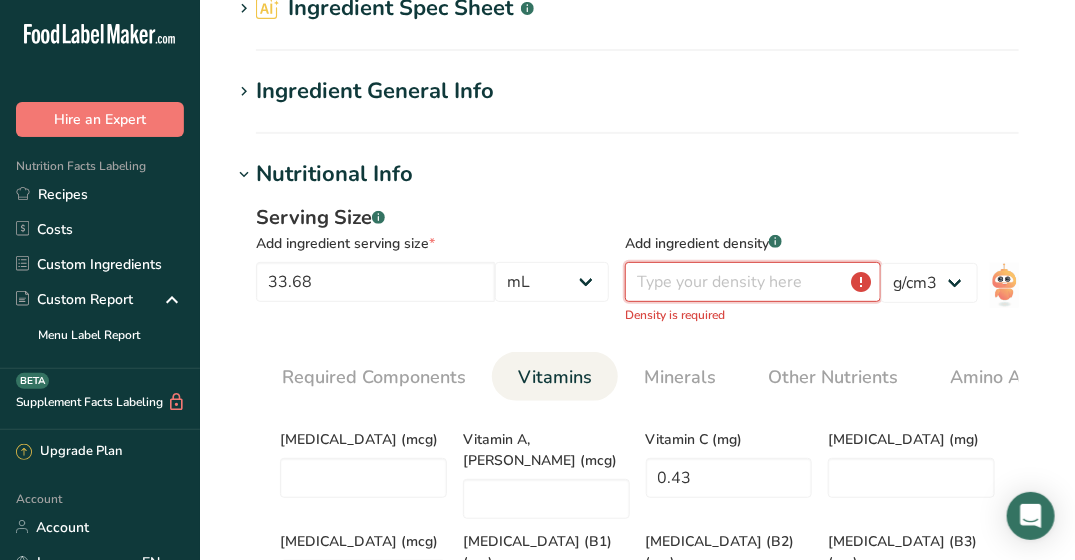click at bounding box center [753, 282] 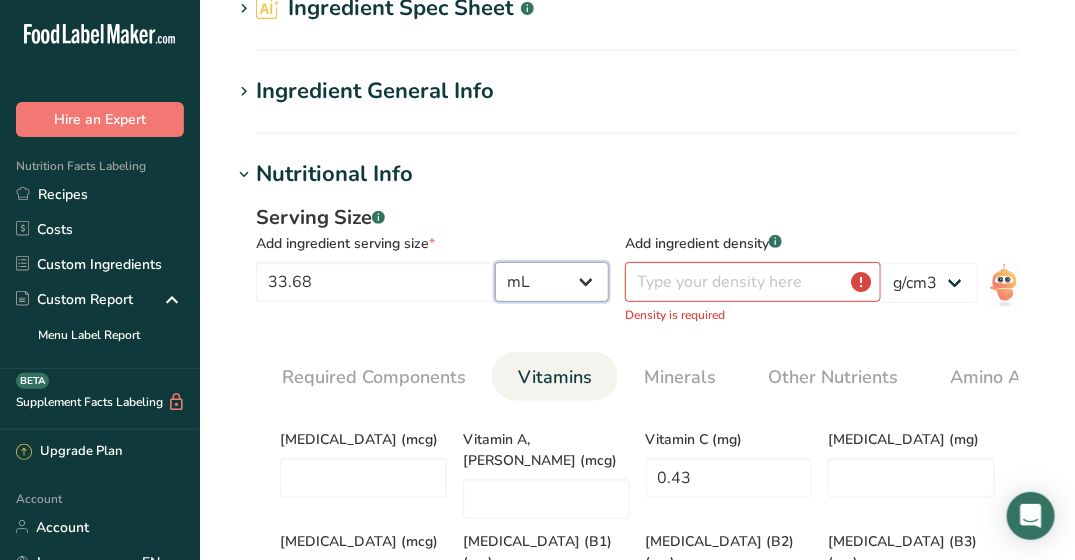 click on "g
kg
mg
mcg
lb
oz
l
mL
fl oz
tbsp
tsp
cup
qt
gallon" at bounding box center [552, 282] 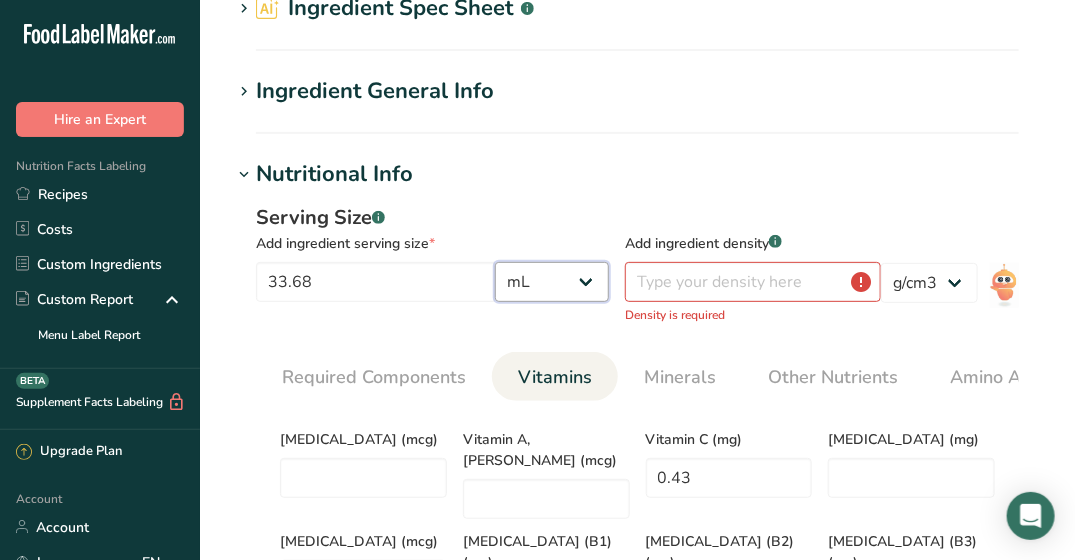 select on "0" 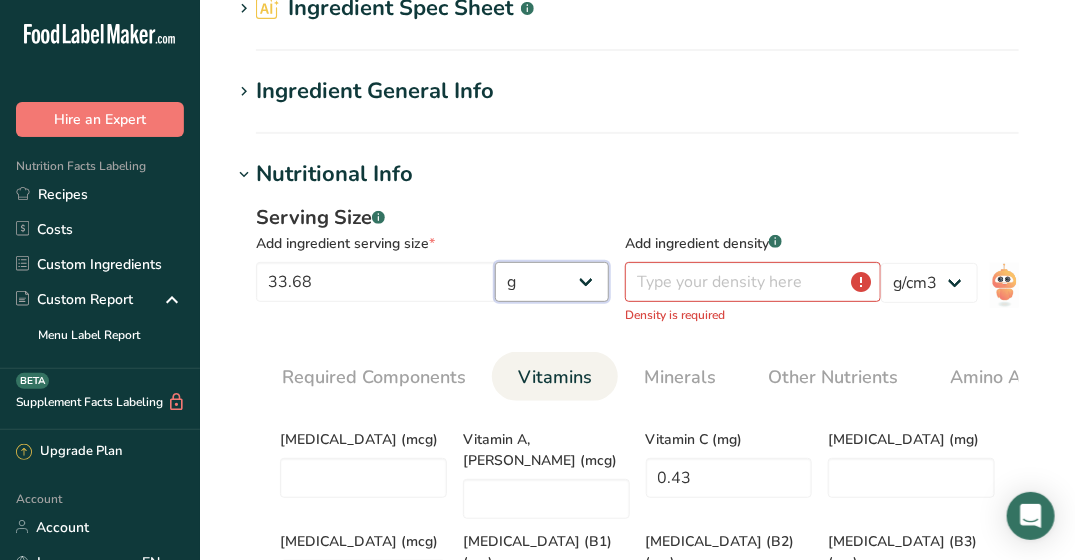 click on "g
kg
mg
mcg
lb
oz
l
mL
fl oz
tbsp
tsp
cup
qt
gallon" at bounding box center (552, 282) 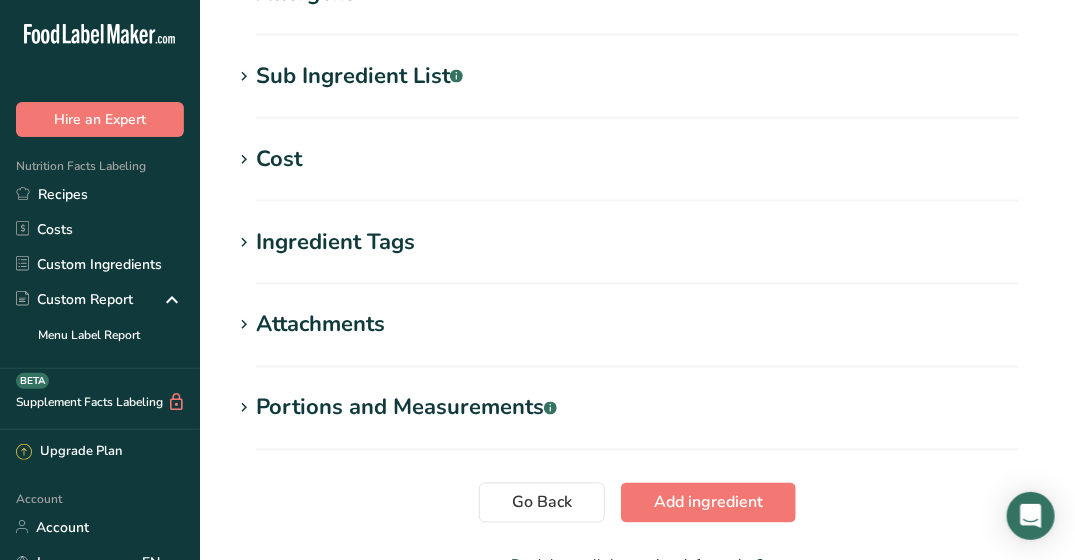 scroll, scrollTop: 1062, scrollLeft: 0, axis: vertical 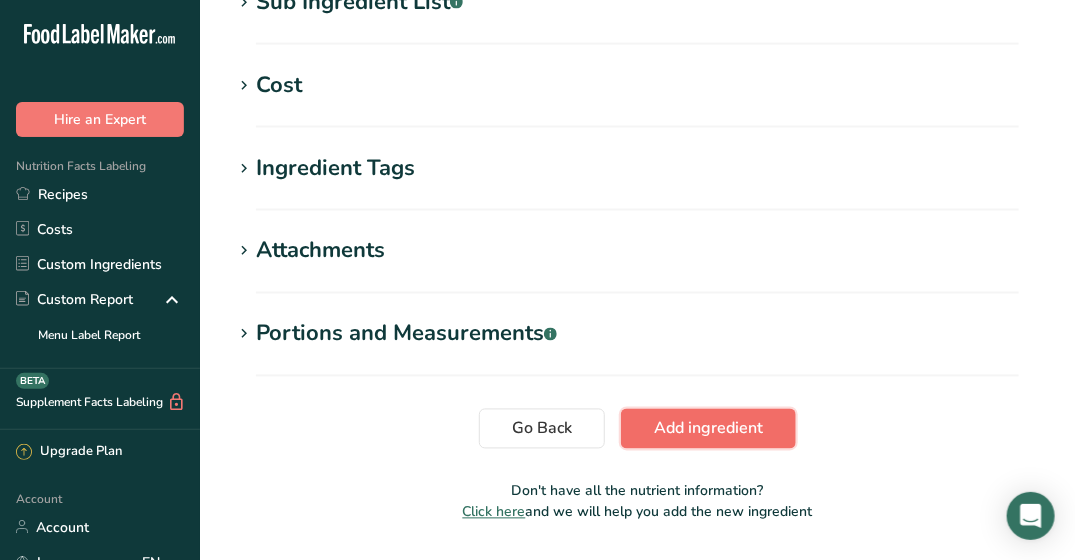 click on "Add ingredient" at bounding box center [708, 429] 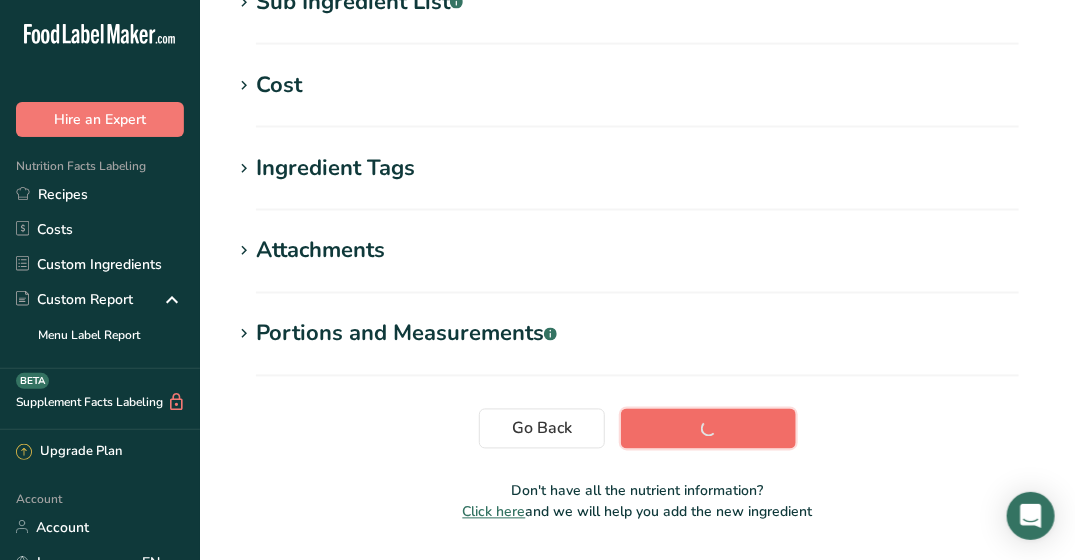 scroll, scrollTop: 514, scrollLeft: 0, axis: vertical 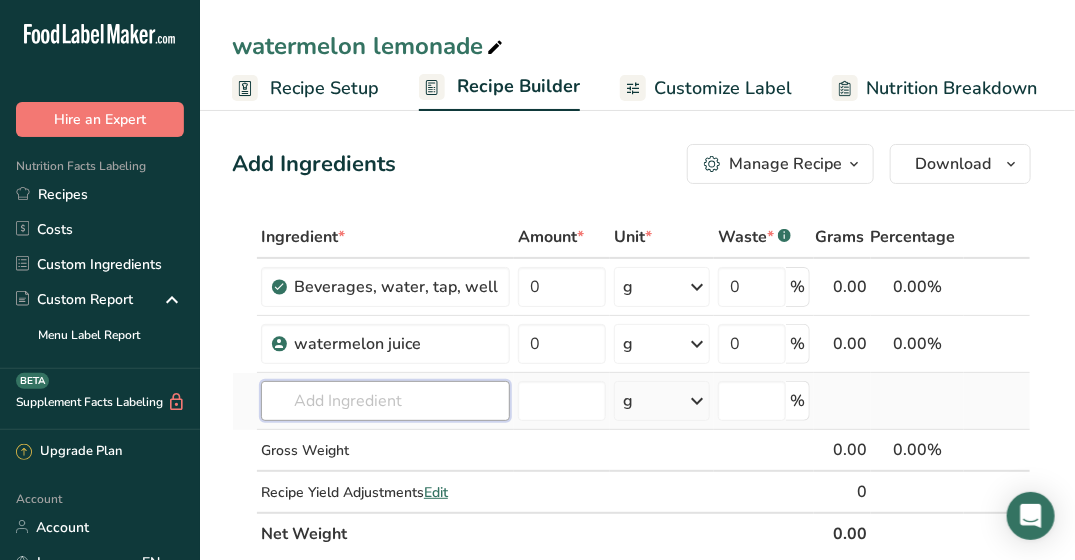 click at bounding box center [385, 401] 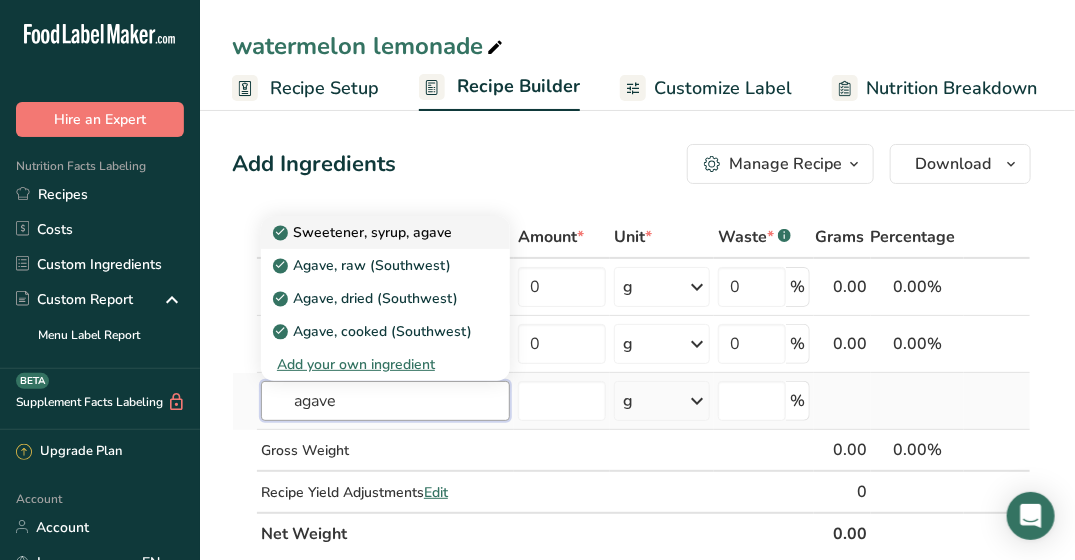 type on "agave" 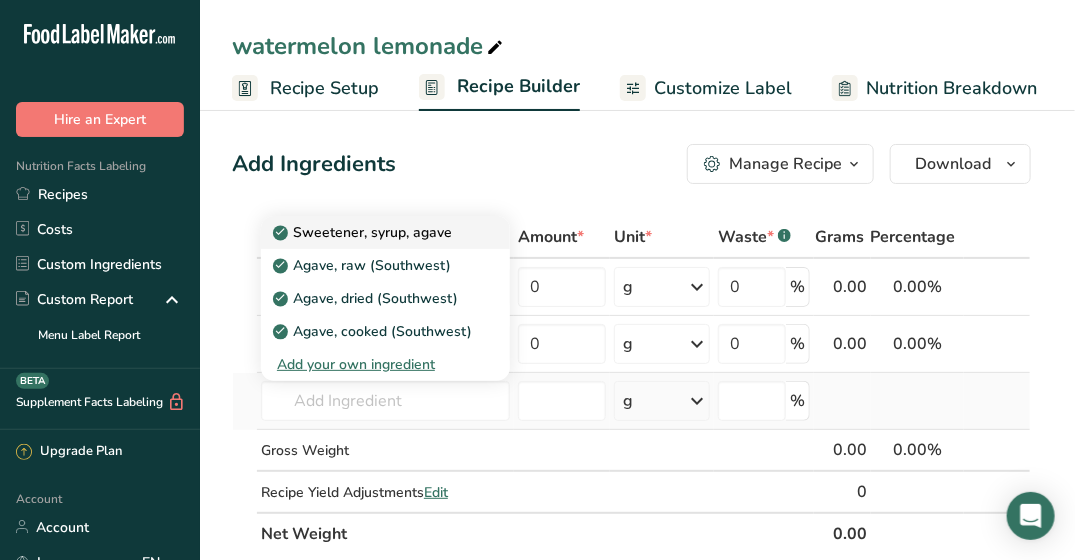 click on "Sweetener, syrup, agave" at bounding box center [364, 232] 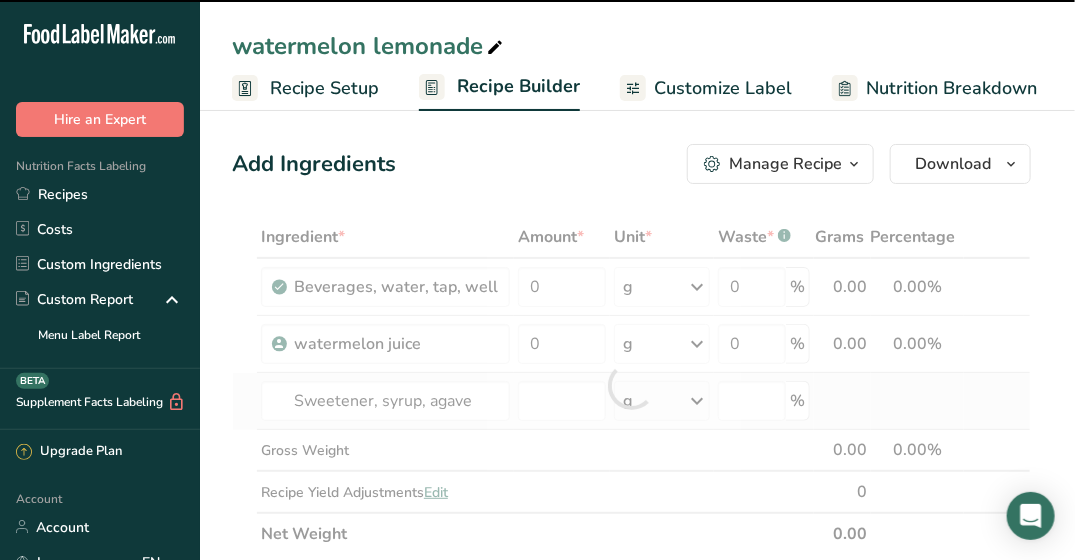 type on "0" 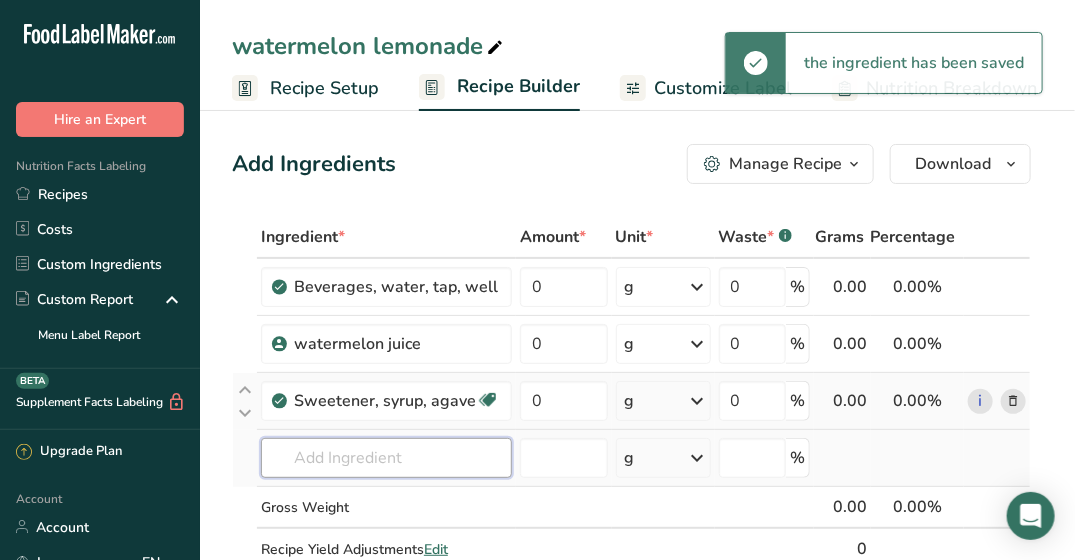 click at bounding box center [386, 458] 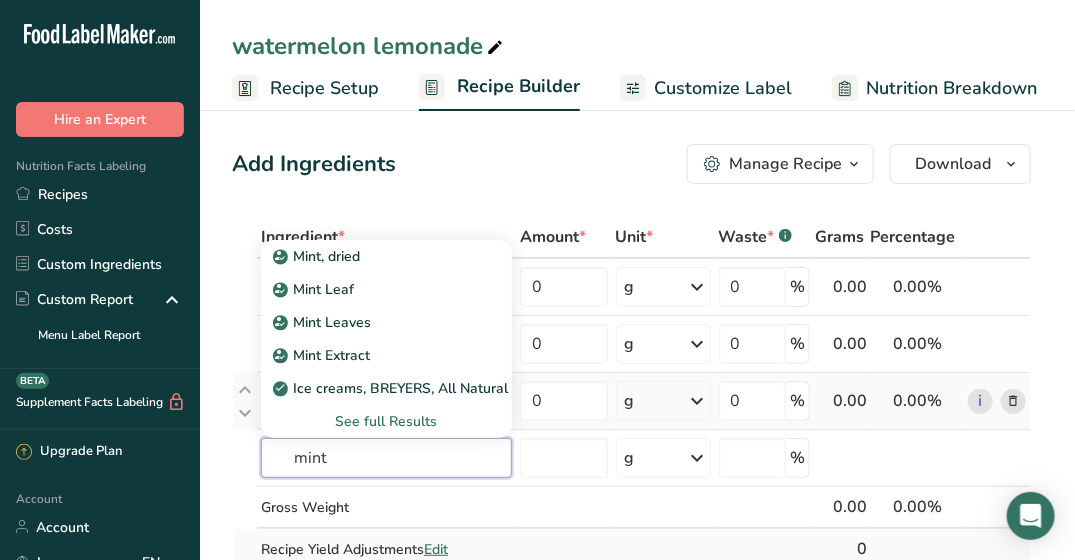 type on "mint" 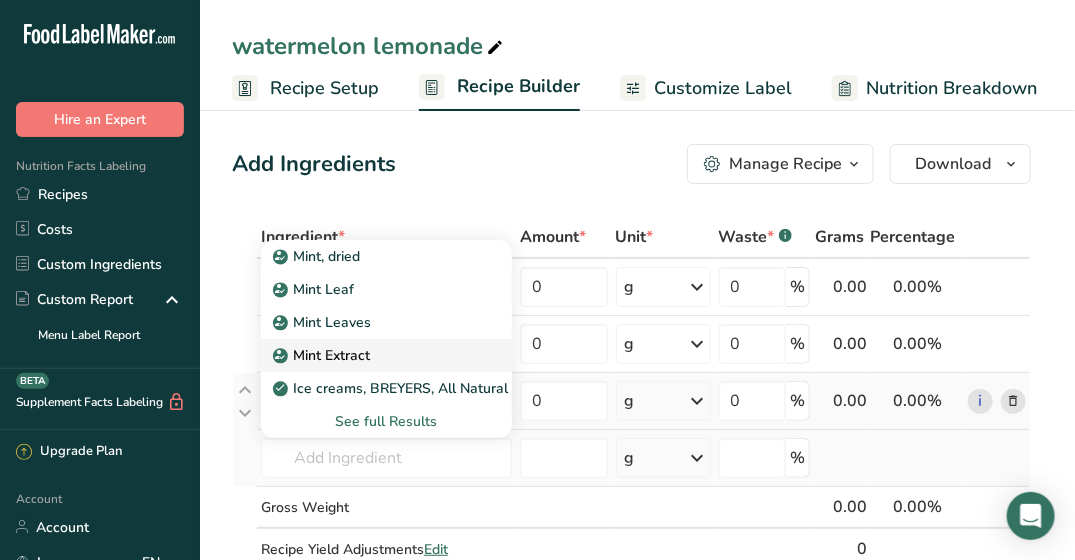 click on "Mint Extract" at bounding box center (370, 355) 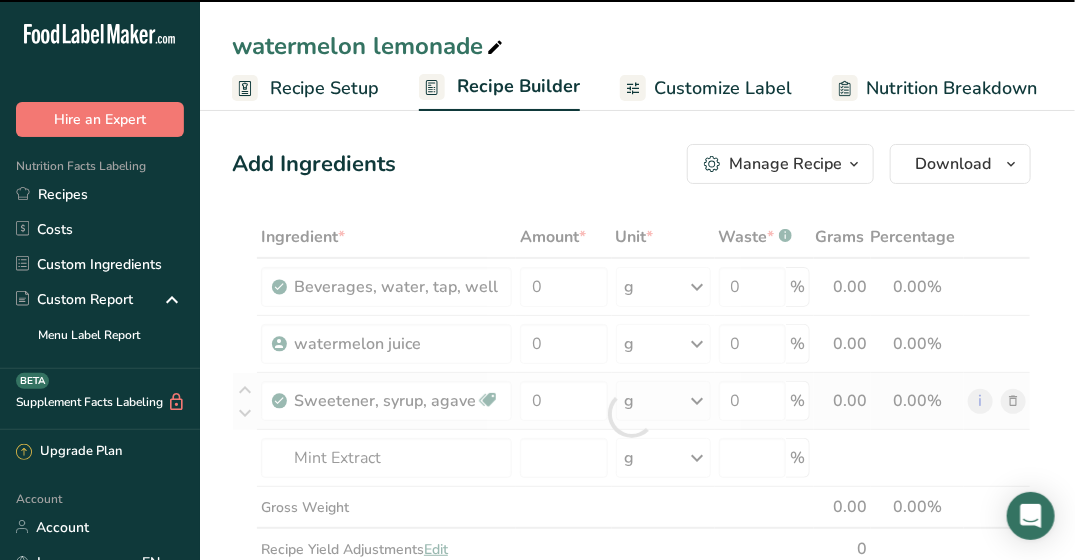 type on "0" 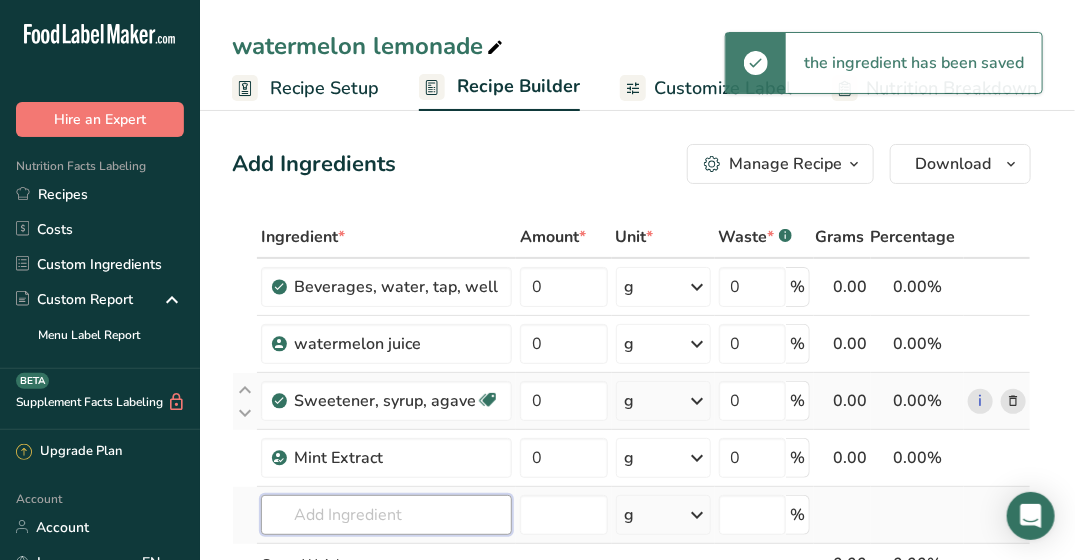 click at bounding box center [386, 515] 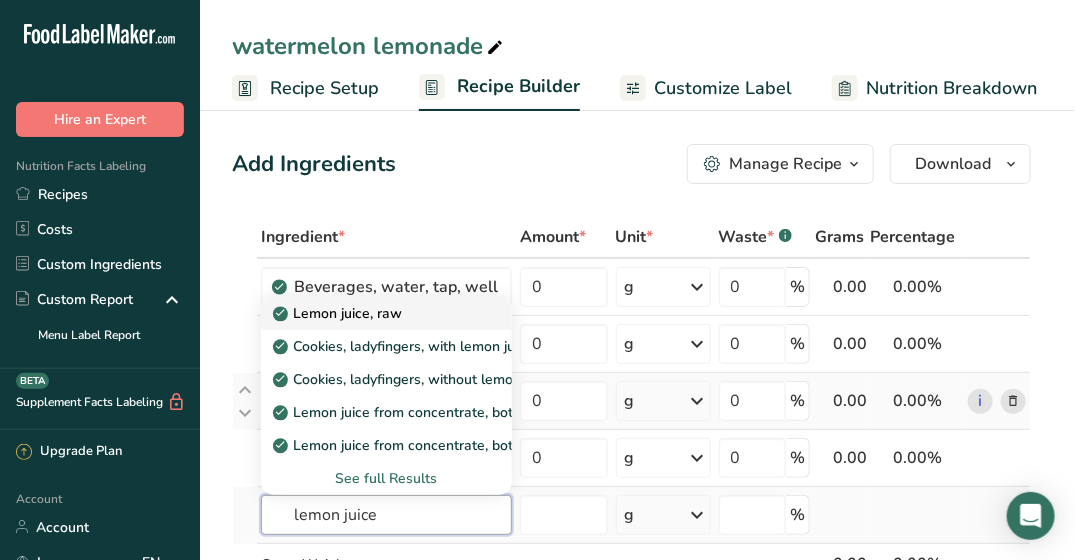 type on "lemon juice" 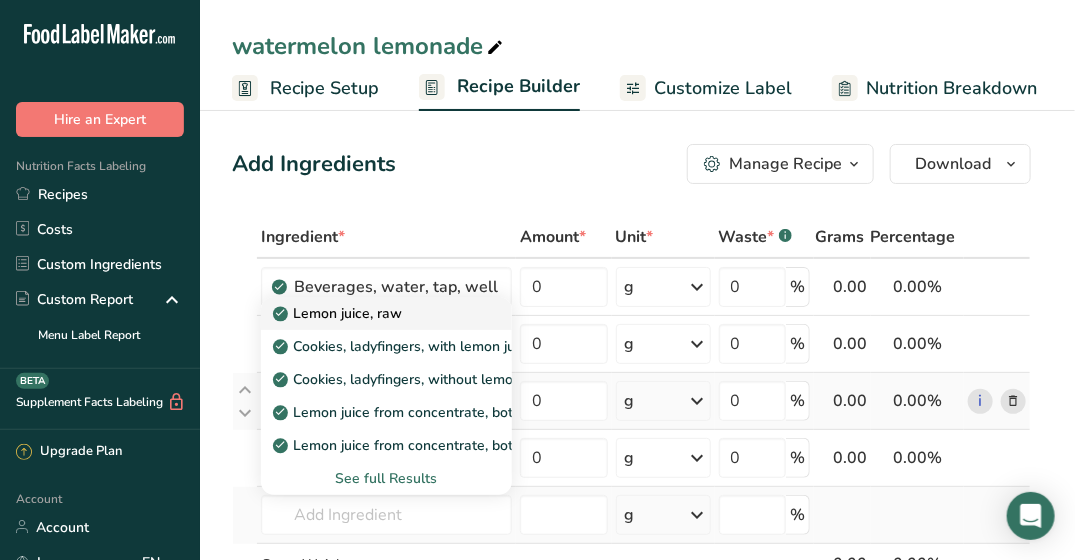click on "Lemon juice, raw" at bounding box center [370, 313] 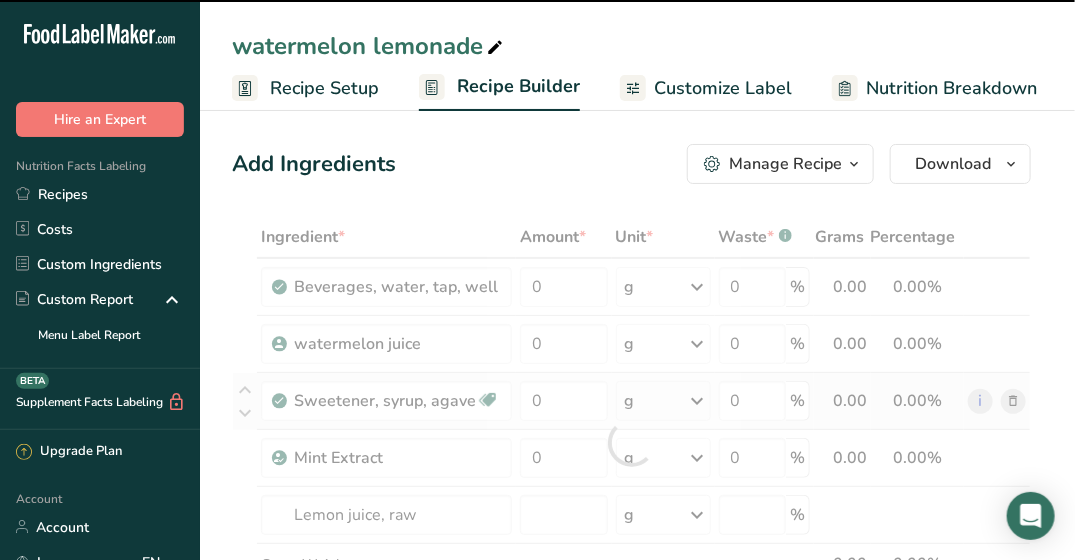 type on "0" 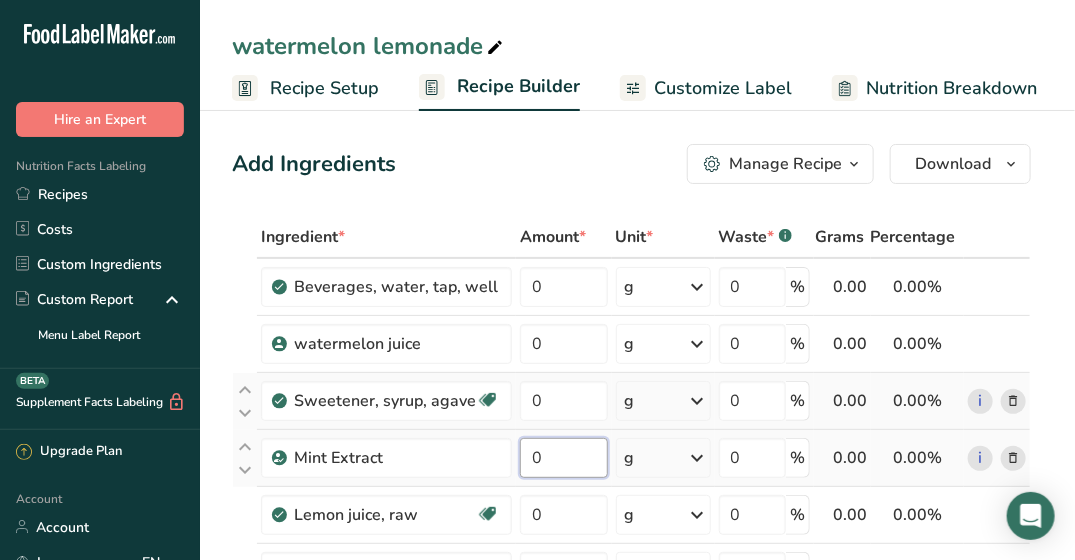 click on "0" at bounding box center (564, 458) 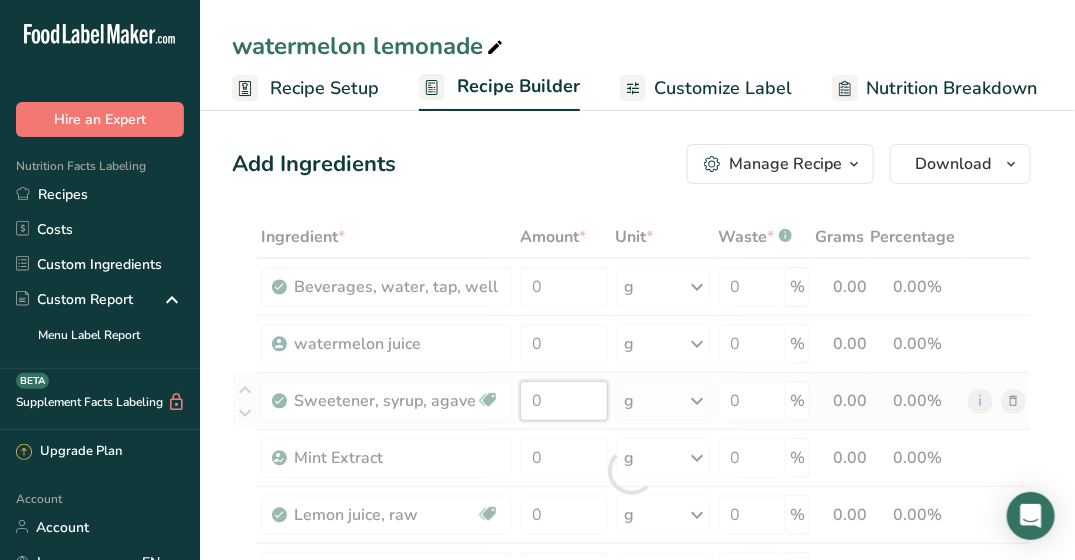 click on "Ingredient *
Amount *
Unit *
Waste *   .a-a{fill:#347362;}.b-a{fill:#fff;}          Grams
Percentage
Beverages, water, tap, well
0
g
Portions
1 fl oz
1 serving 8 fl oz 8 fl oz
1 liter
Weight Units
g
kg
mg
See more
Volume Units
l
Volume units require a density conversion. If you know your ingredient's density enter it below. Otherwise, click on "RIA" our AI Regulatory bot - she will be able to help you
lb/ft3
g/cm3
Confirm
mL
lb/ft3
g/cm3
Confirm
0" at bounding box center [631, 471] 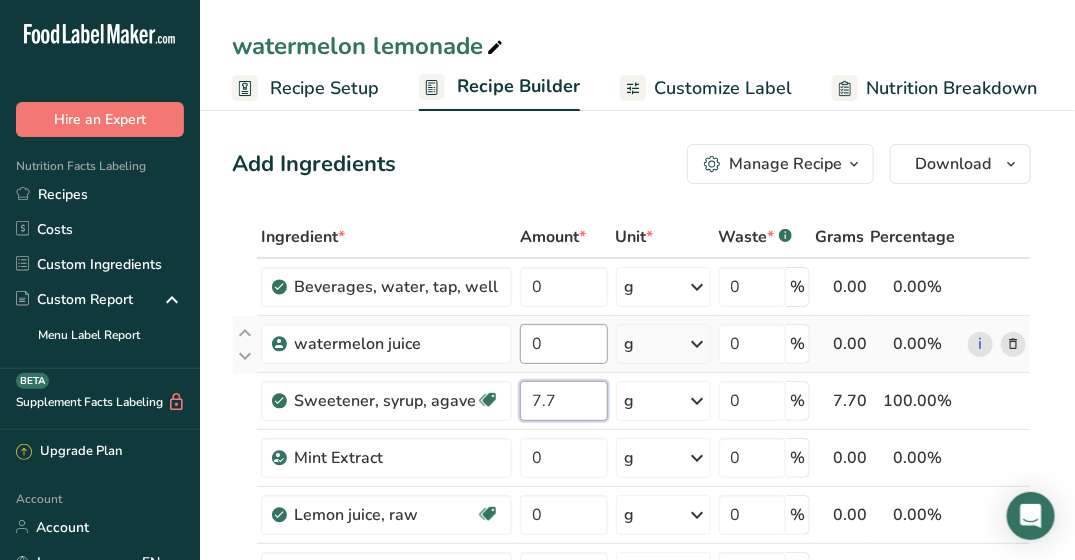 type on "7.7" 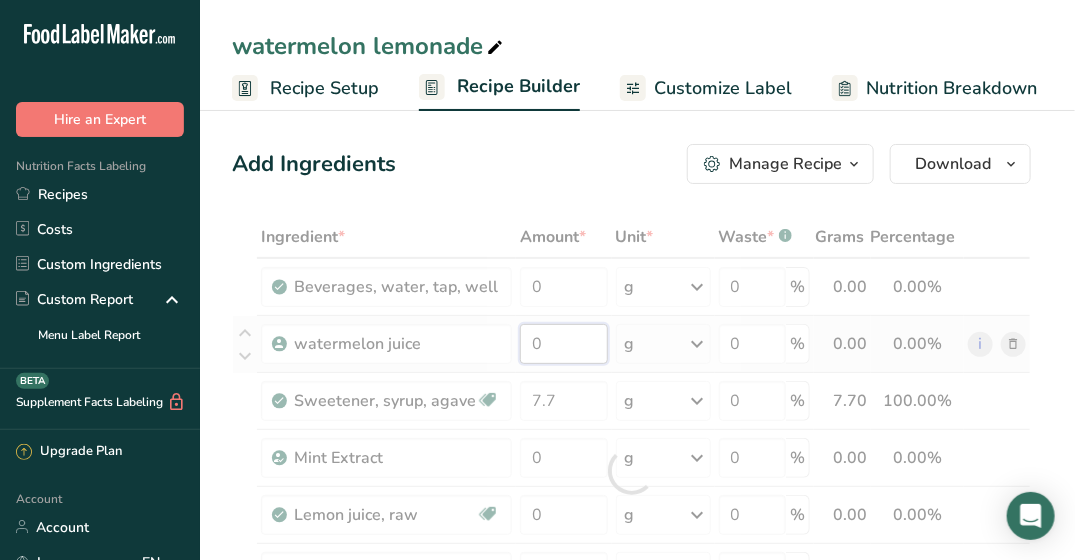 click on "Ingredient *
Amount *
Unit *
Waste *   .a-a{fill:#347362;}.b-a{fill:#fff;}          Grams
Percentage
Beverages, water, tap, well
0
g
Portions
1 fl oz
1 serving 8 fl oz 8 fl oz
1 liter
Weight Units
g
kg
mg
See more
Volume Units
l
Volume units require a density conversion. If you know your ingredient's density enter it below. Otherwise, click on "RIA" our AI Regulatory bot - she will be able to help you
lb/ft3
g/cm3
Confirm
mL
lb/ft3
g/cm3
Confirm
0" at bounding box center [631, 471] 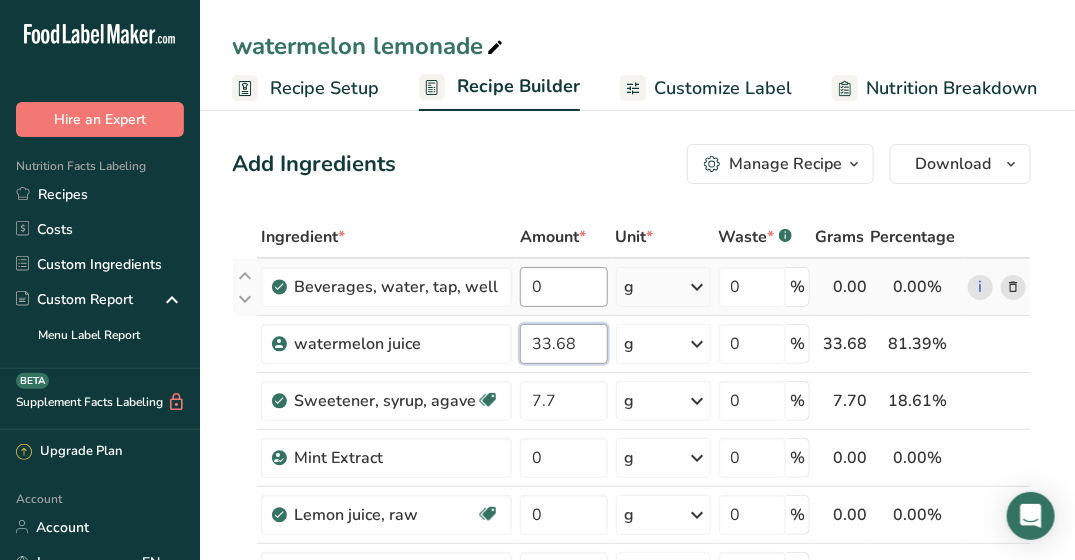 type on "33.68" 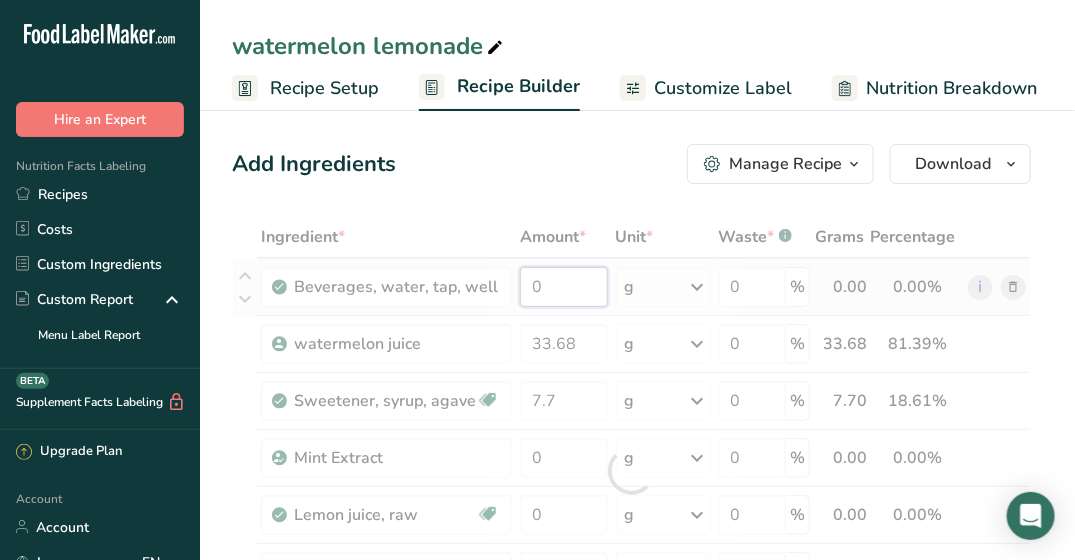 click on "Ingredient *
Amount *
Unit *
Waste *   .a-a{fill:#347362;}.b-a{fill:#fff;}          Grams
Percentage
Beverages, water, tap, well
0
g
Portions
1 fl oz
1 serving 8 fl oz 8 fl oz
1 liter
Weight Units
g
kg
mg
See more
Volume Units
l
Volume units require a density conversion. If you know your ingredient's density enter it below. Otherwise, click on "RIA" our AI Regulatory bot - she will be able to help you
lb/ft3
g/cm3
Confirm
mL
lb/ft3
g/cm3
Confirm
0" at bounding box center [631, 471] 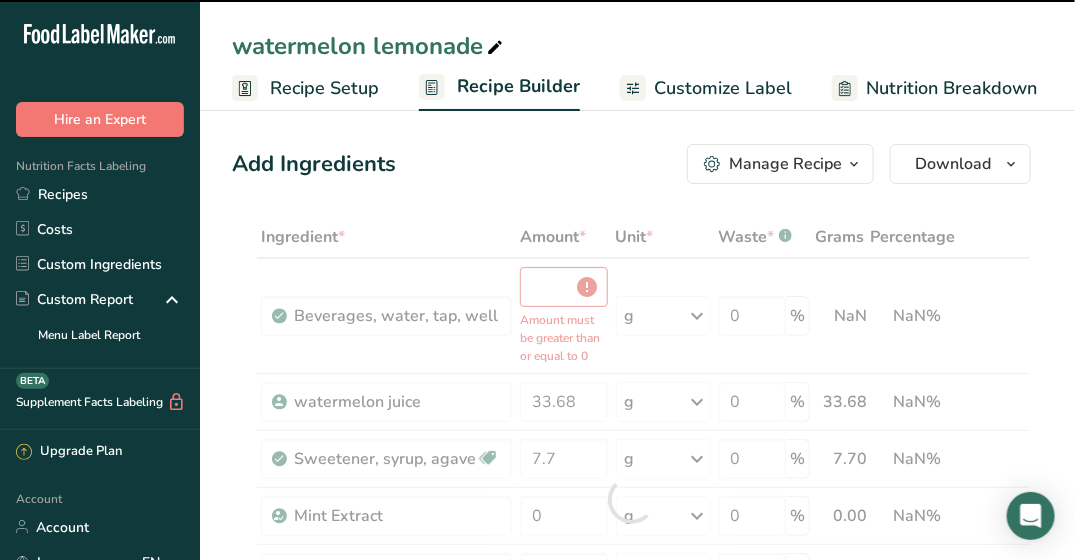 type on "0" 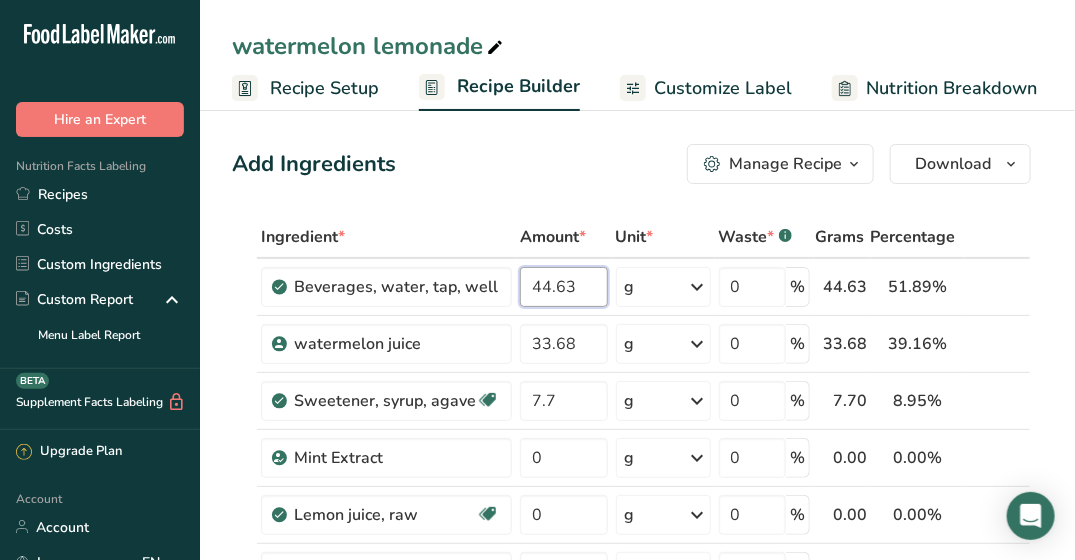 type on "44.629999" 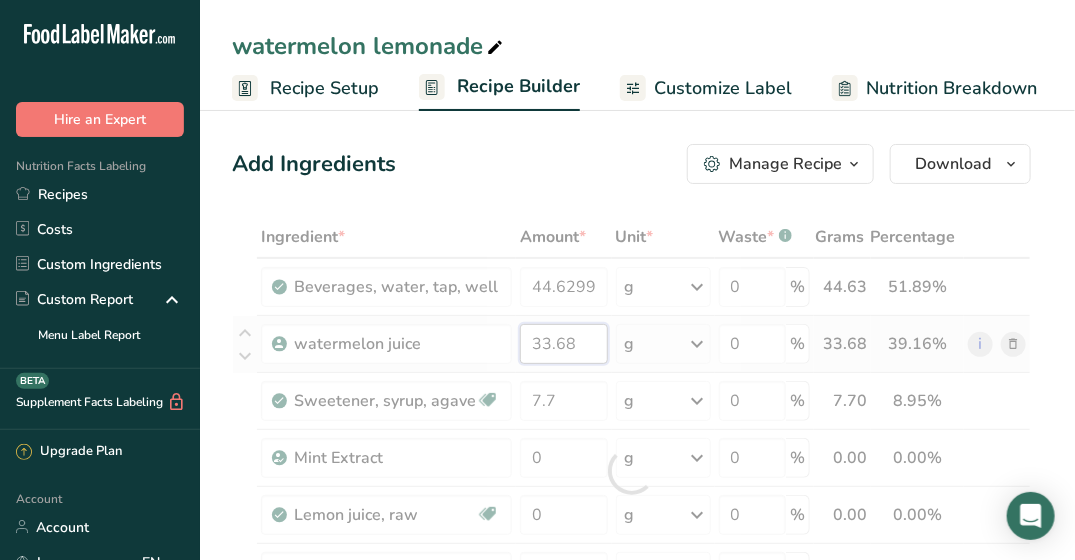click on "Ingredient *
Amount *
Unit *
Waste *   .a-a{fill:#347362;}.b-a{fill:#fff;}          Grams
Percentage
Beverages, water, tap, well
44.629999
g
Portions
1 fl oz
1 serving 8 fl oz 8 fl oz
1 liter
Weight Units
g
kg
mg
See more
Volume Units
l
Volume units require a density conversion. If you know your ingredient's density enter it below. Otherwise, click on "RIA" our AI Regulatory bot - she will be able to help you
lb/ft3
g/cm3
Confirm
mL
lb/ft3
g/cm3
Confirm" at bounding box center (631, 471) 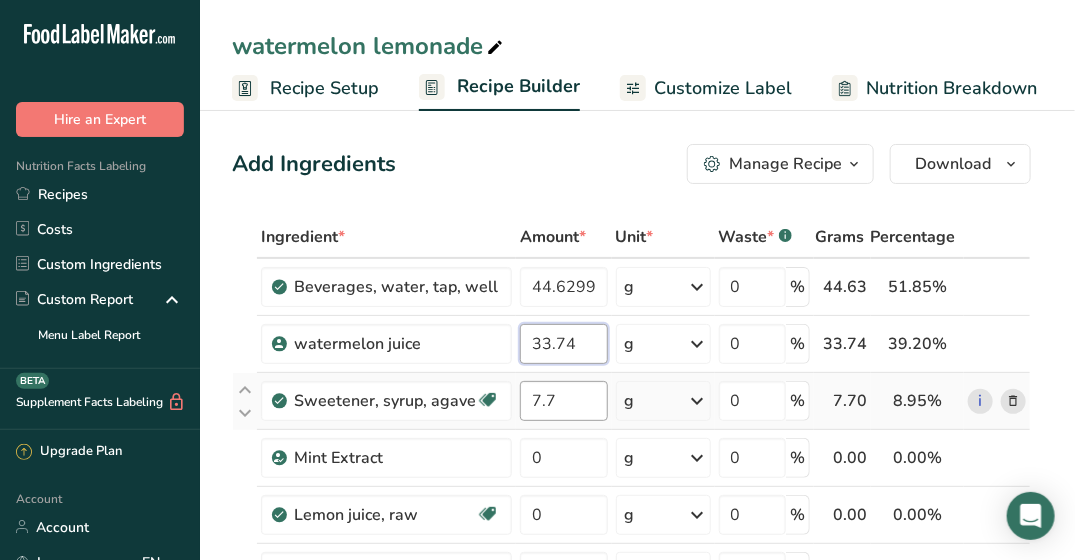type on "33.74" 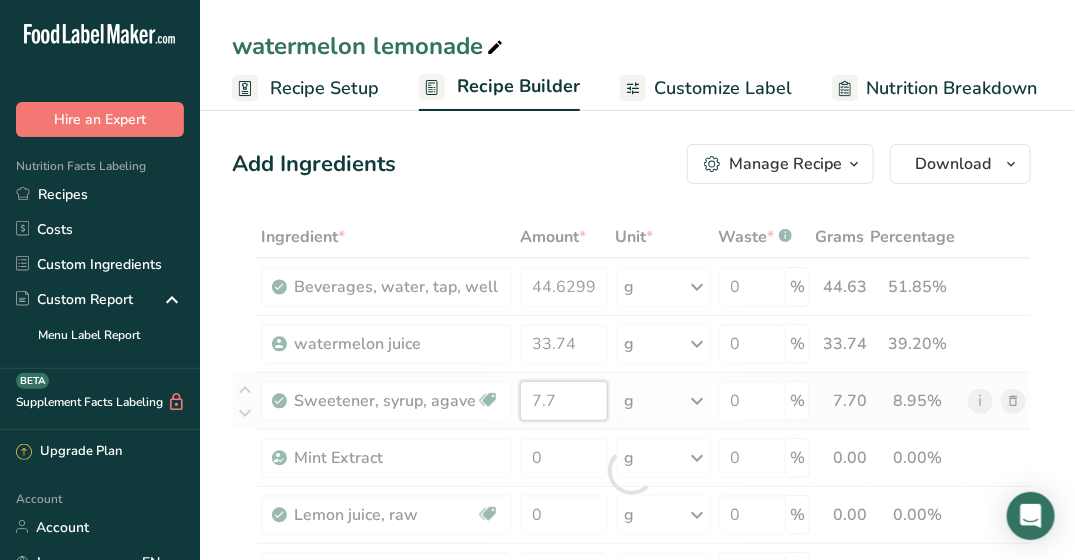 click on "Ingredient *
Amount *
Unit *
Waste *   .a-a{fill:#347362;}.b-a{fill:#fff;}          Grams
Percentage
Beverages, water, tap, well
44.629999
g
Portions
1 fl oz
1 serving 8 fl oz 8 fl oz
1 liter
Weight Units
g
kg
mg
See more
Volume Units
l
Volume units require a density conversion. If you know your ingredient's density enter it below. Otherwise, click on "RIA" our AI Regulatory bot - she will be able to help you
lb/ft3
g/cm3
Confirm
mL
lb/ft3
g/cm3
Confirm" at bounding box center [631, 471] 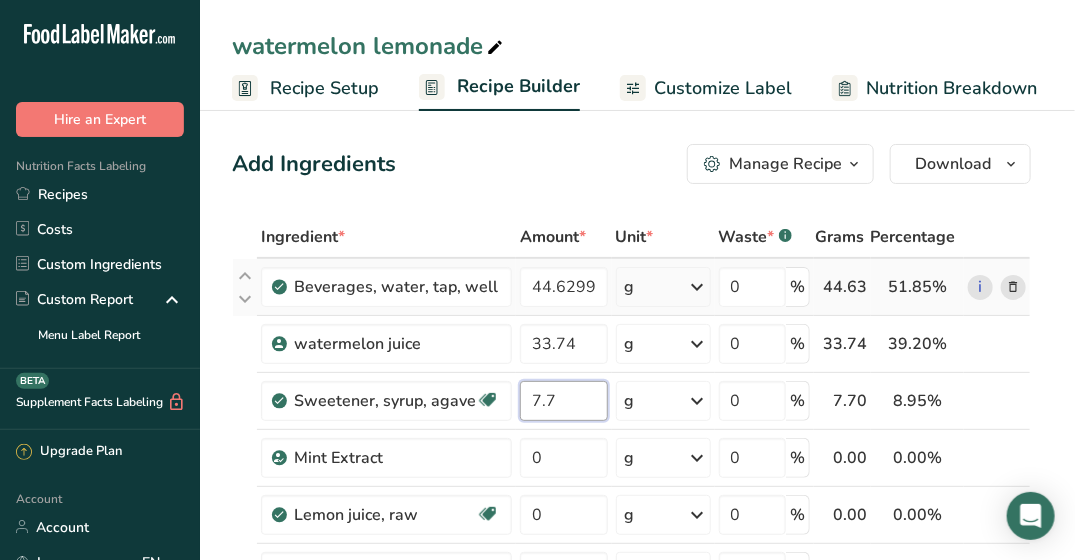 type on "7" 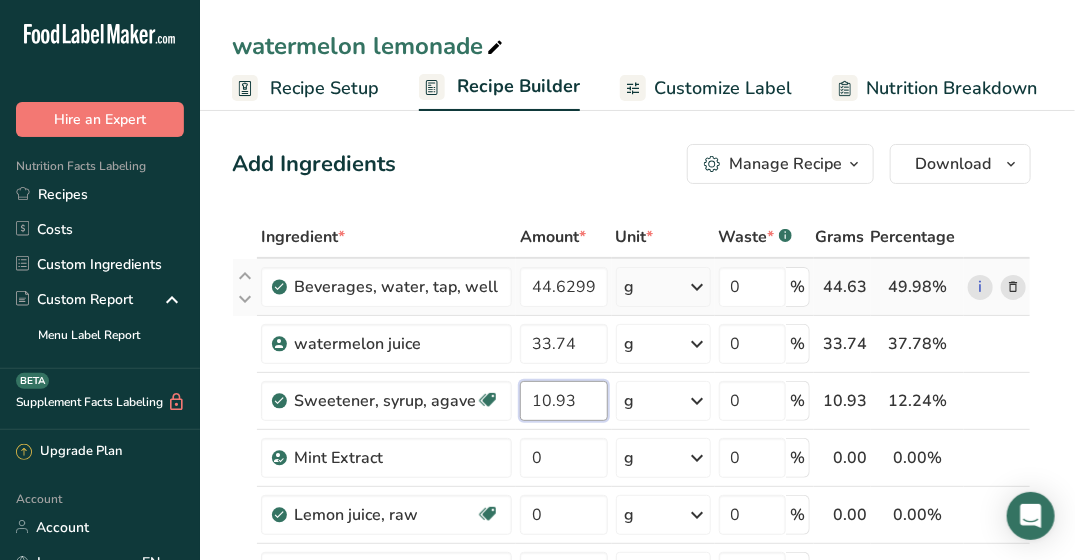 type on "10.93" 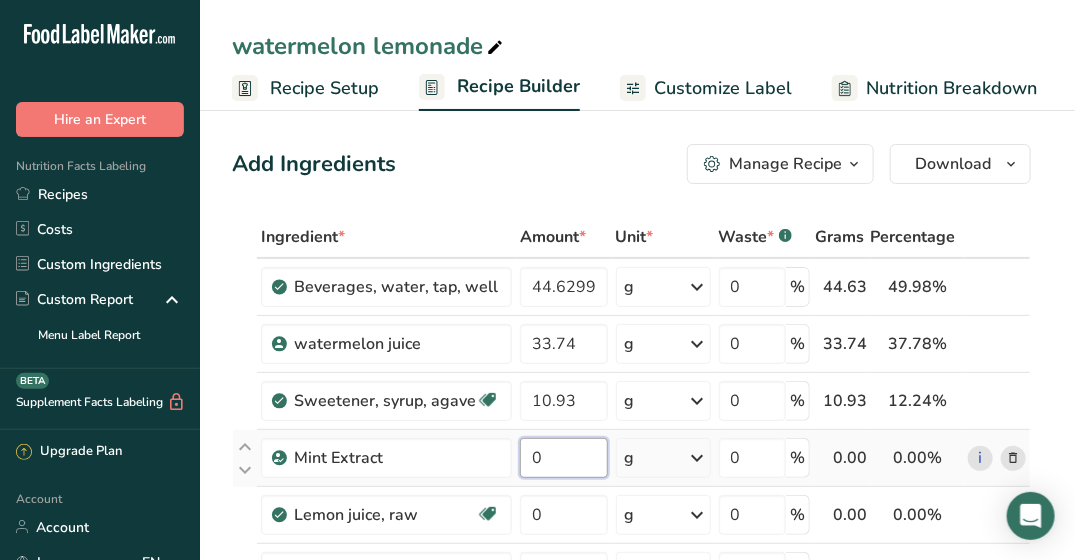 click on "Ingredient *
Amount *
Unit *
Waste *   .a-a{fill:#347362;}.b-a{fill:#fff;}          Grams
Percentage
Beverages, water, tap, well
44.629999
g
Portions
1 fl oz
1 serving 8 fl oz 8 fl oz
1 liter
Weight Units
g
kg
mg
See more
Volume Units
l
Volume units require a density conversion. If you know your ingredient's density enter it below. Otherwise, click on "RIA" our AI Regulatory bot - she will be able to help you
lb/ft3
g/cm3
Confirm
mL
lb/ft3
g/cm3
Confirm" at bounding box center (631, 471) 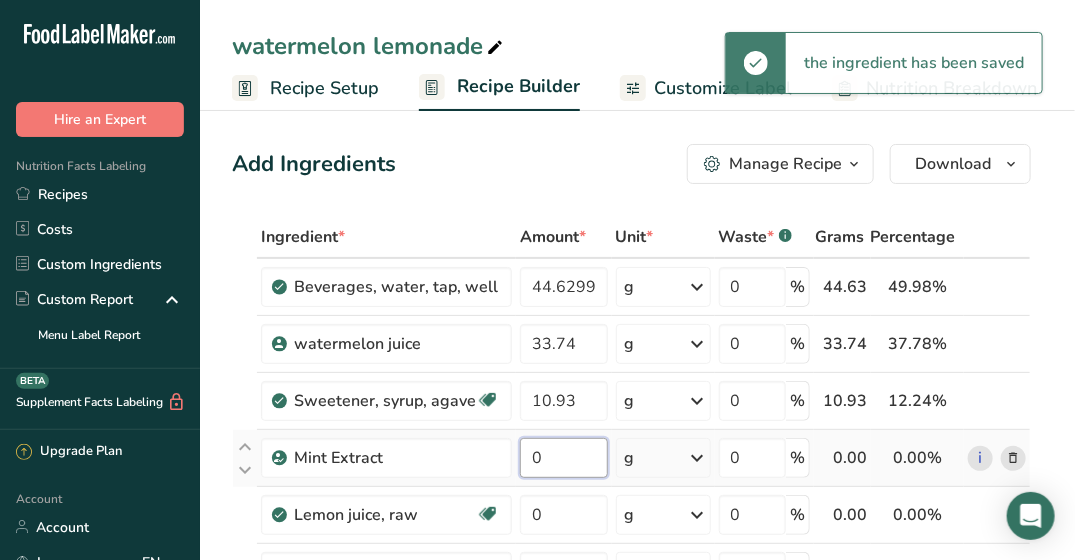 click on "0" at bounding box center (564, 458) 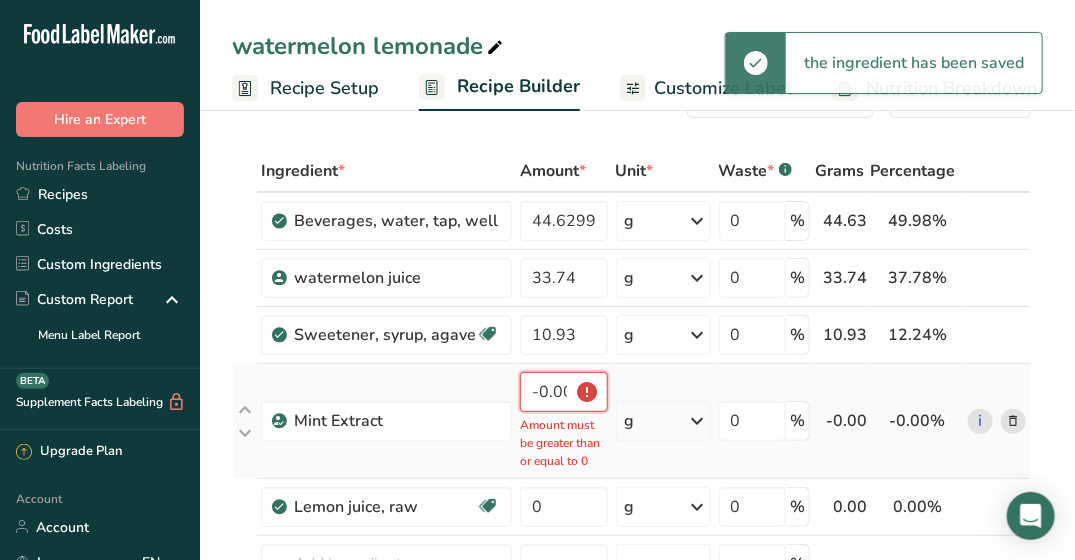 scroll, scrollTop: 68, scrollLeft: 0, axis: vertical 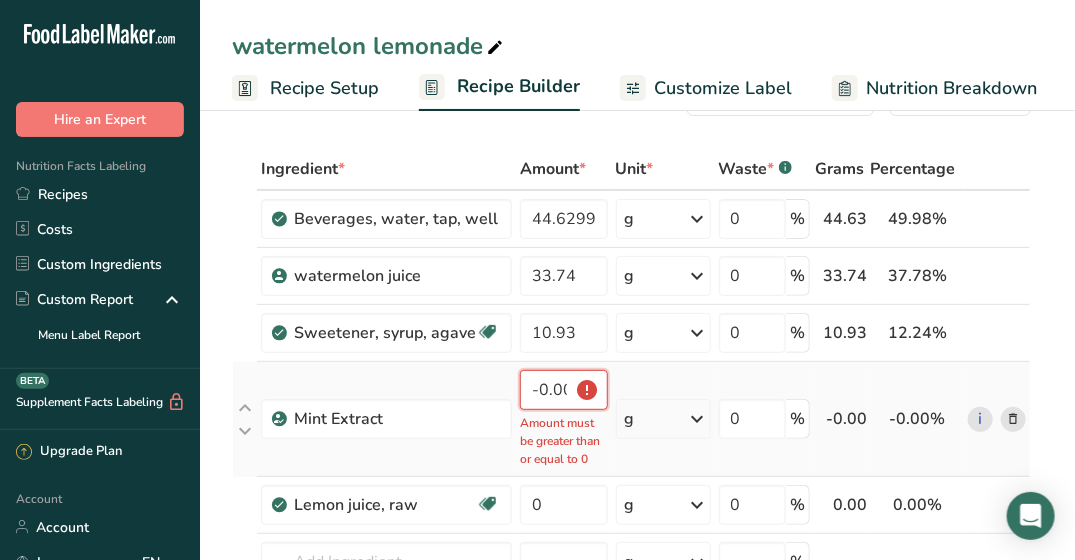 click on "-0.000001" at bounding box center (564, 390) 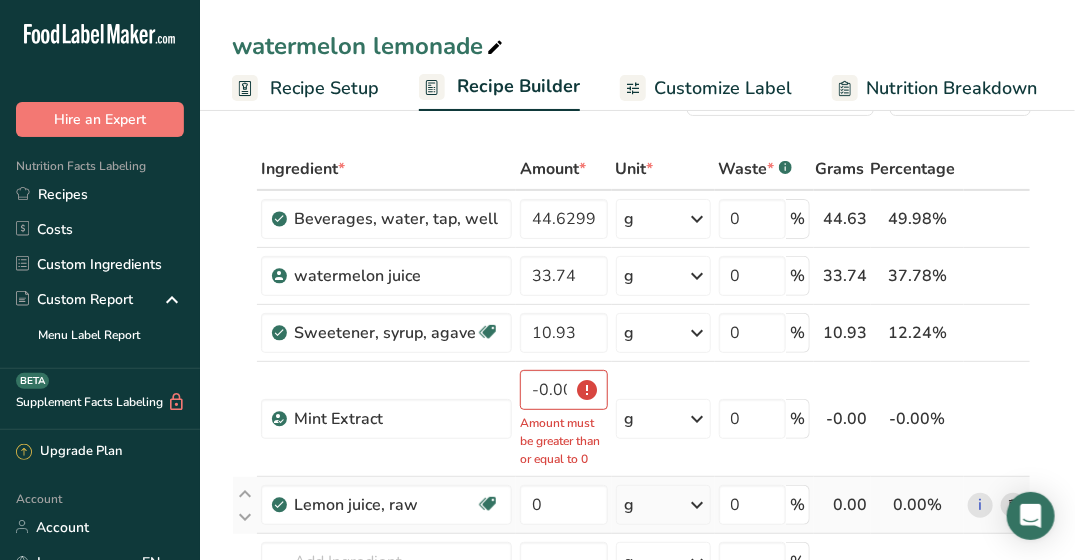 click on "0" at bounding box center (564, 505) 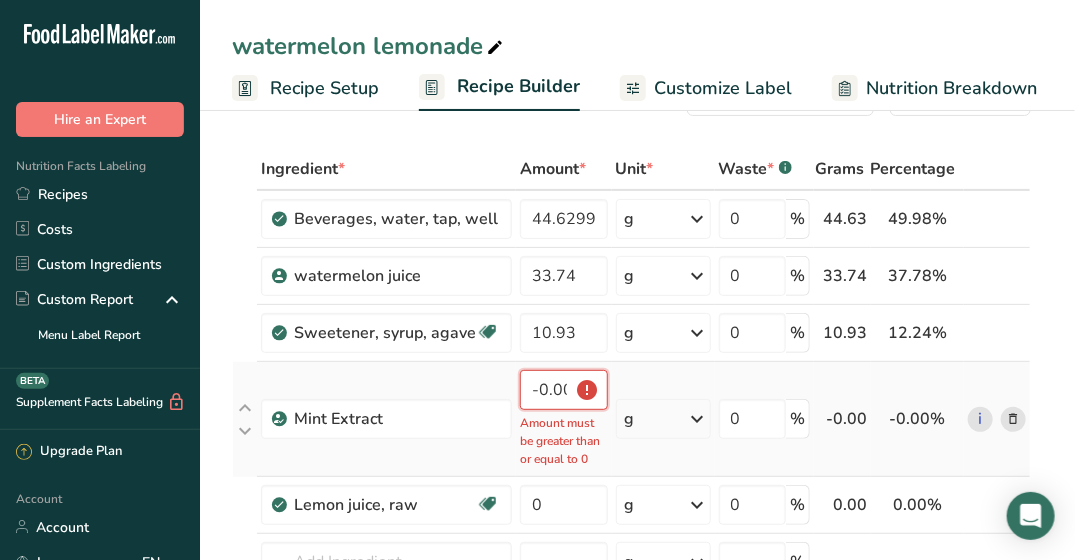 click on "-0.000001" at bounding box center [564, 390] 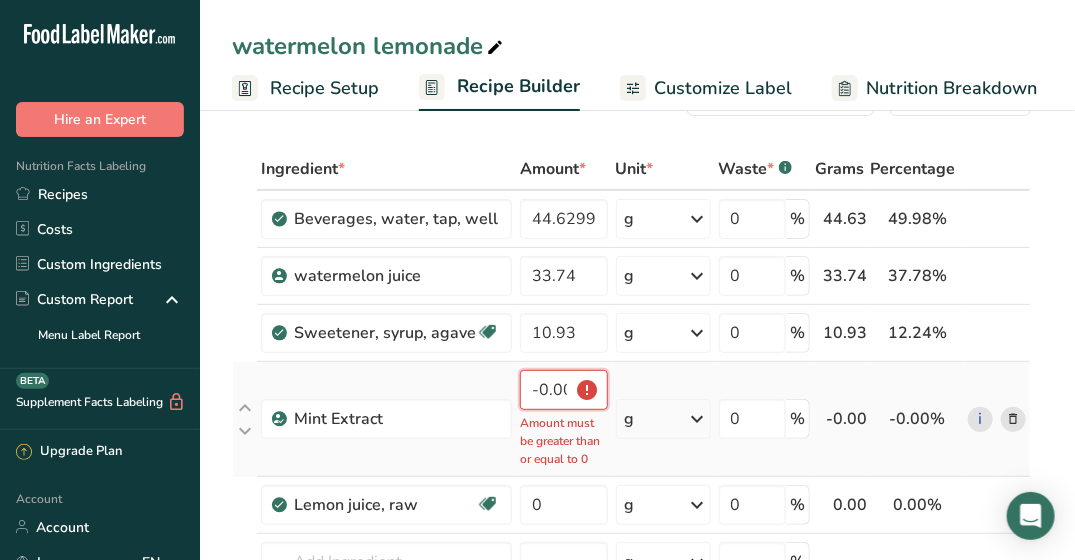 scroll, scrollTop: 0, scrollLeft: 1, axis: horizontal 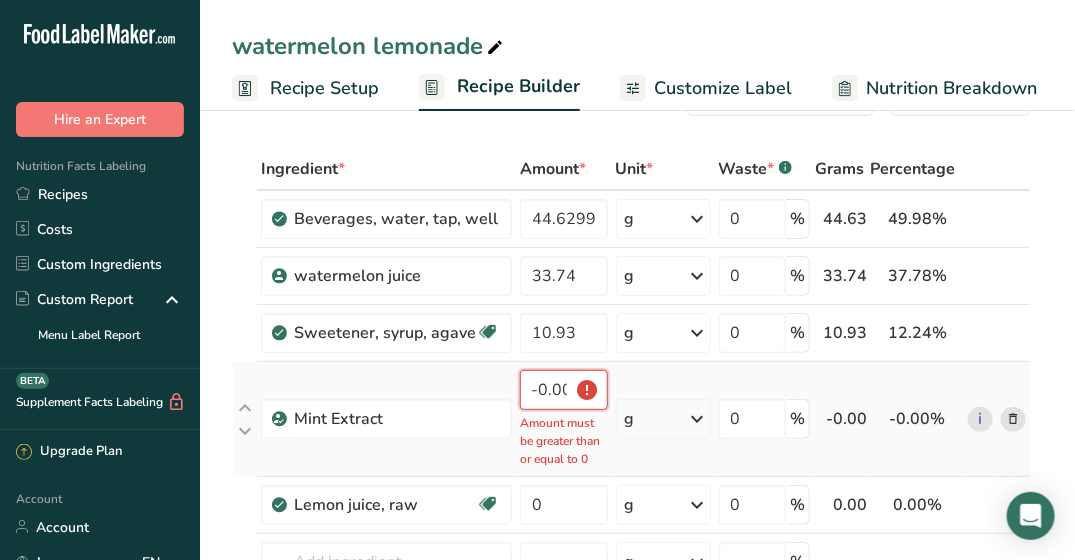 type on "-1" 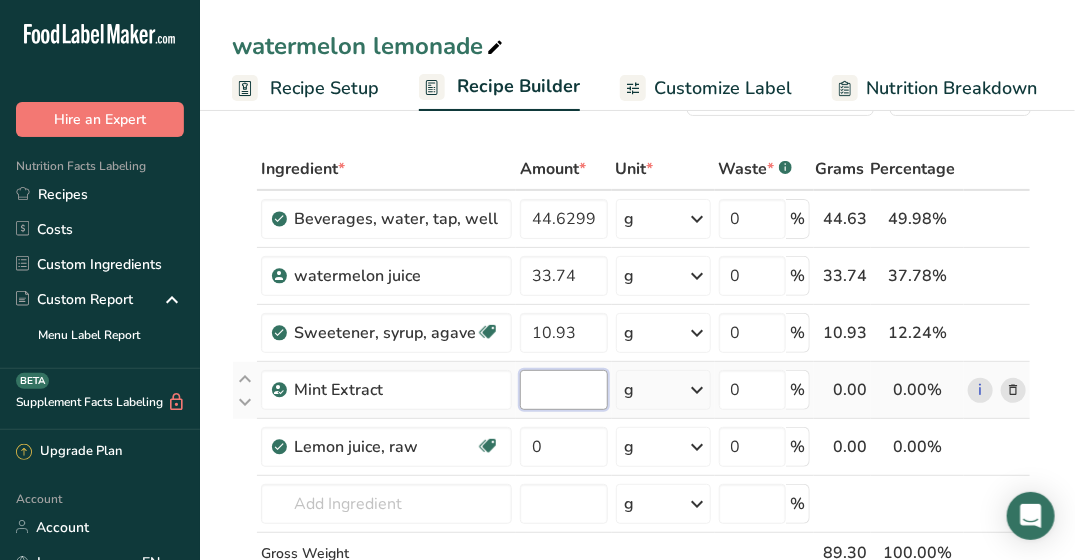 scroll, scrollTop: 0, scrollLeft: 0, axis: both 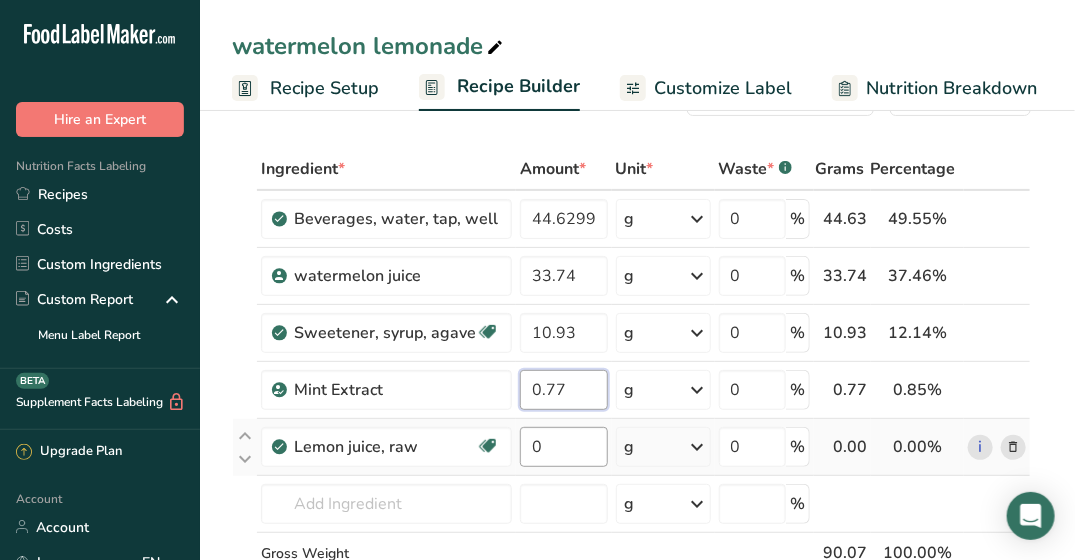 type on "0.77" 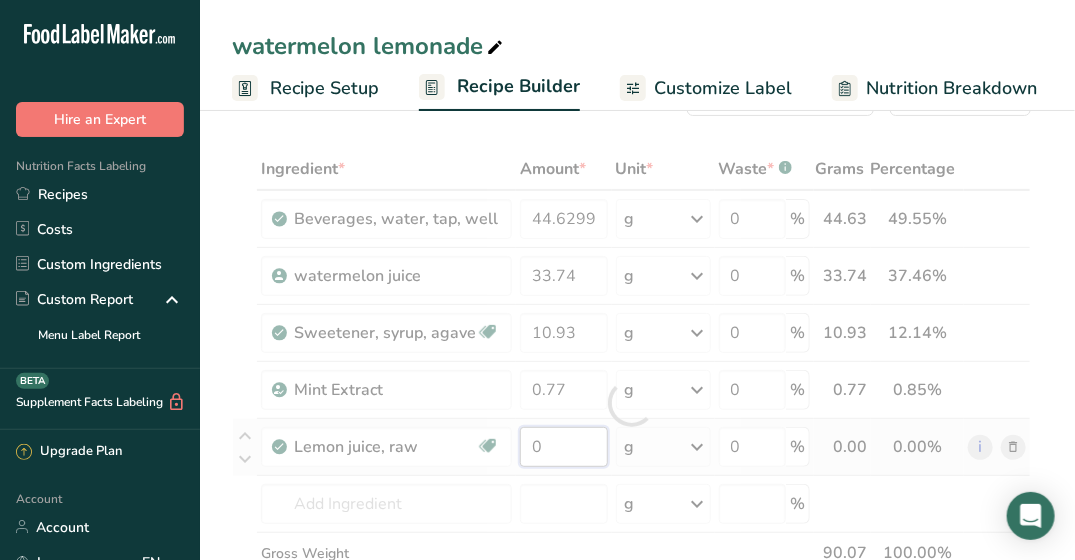 click on "Ingredient *
Amount *
Unit *
Waste *   .a-a{fill:#347362;}.b-a{fill:#fff;}          Grams
Percentage
Beverages, water, tap, well
44.629999
g
Portions
1 fl oz
1 serving 8 fl oz 8 fl oz
1 liter
Weight Units
g
kg
mg
See more
Volume Units
l
Volume units require a density conversion. If you know your ingredient's density enter it below. Otherwise, click on "RIA" our AI Regulatory bot - she will be able to help you
lb/ft3
g/cm3
Confirm
mL
lb/ft3
g/cm3
Confirm" at bounding box center (631, 403) 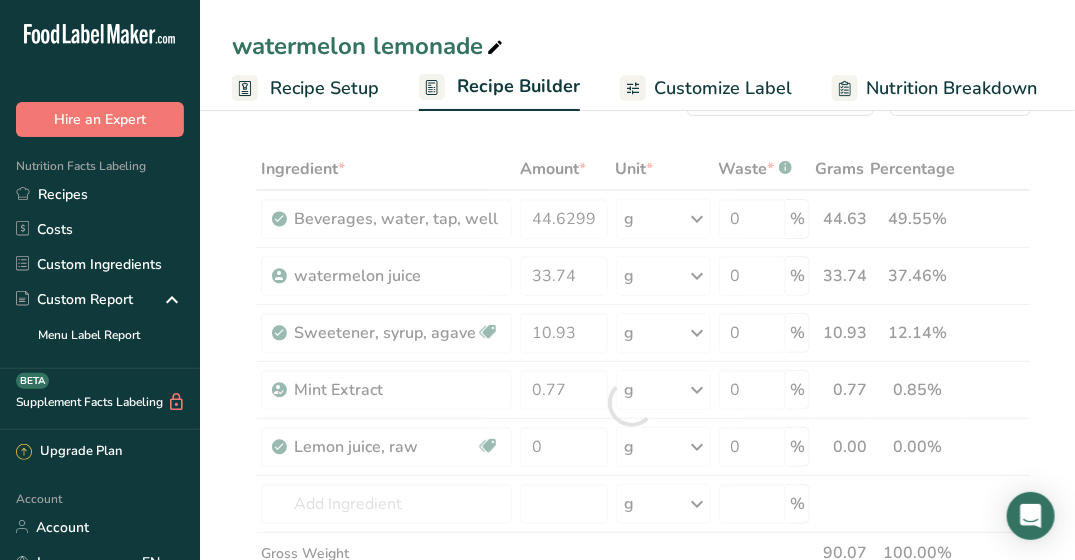 click on "Add Ingredients
Manage Recipe         Delete Recipe           Duplicate Recipe             Scale Recipe             Save as Sub-Recipe   .a-a{fill:#347362;}.b-a{fill:#fff;}                               Nutrition Breakdown                 Recipe Card
NEW
[MEDICAL_DATA] Pattern Report           Activity History
Download
Choose your preferred label style
Standard FDA label
Standard FDA label
The most common format for nutrition facts labels in compliance with the FDA's typeface, style and requirements
Tabular FDA label
A label format compliant with the FDA regulations presented in a tabular (horizontal) display.
Linear FDA label
A simple linear display for small sized packages.
Simplified FDA label" at bounding box center (637, 1096) 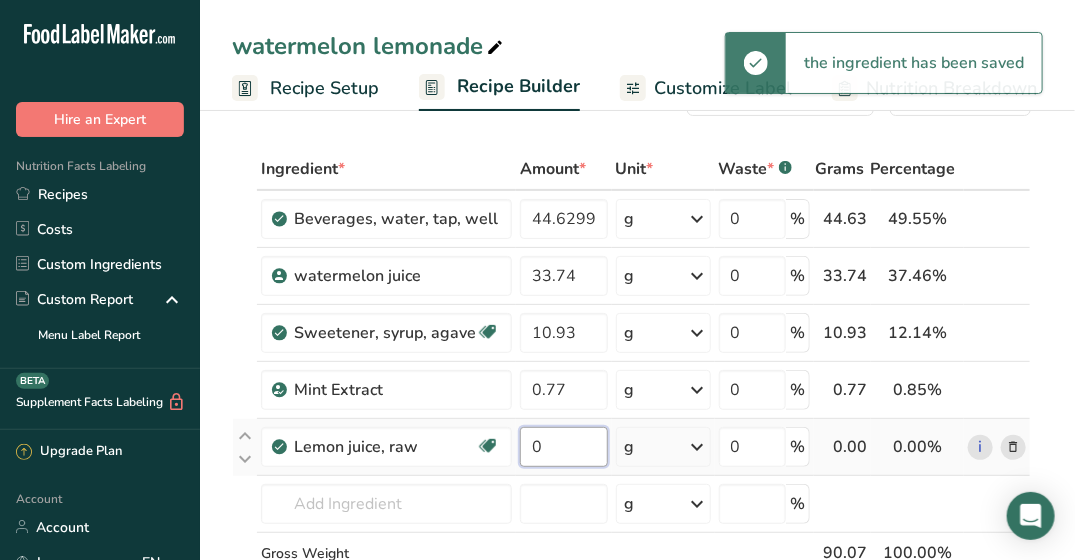click on "0" at bounding box center (564, 447) 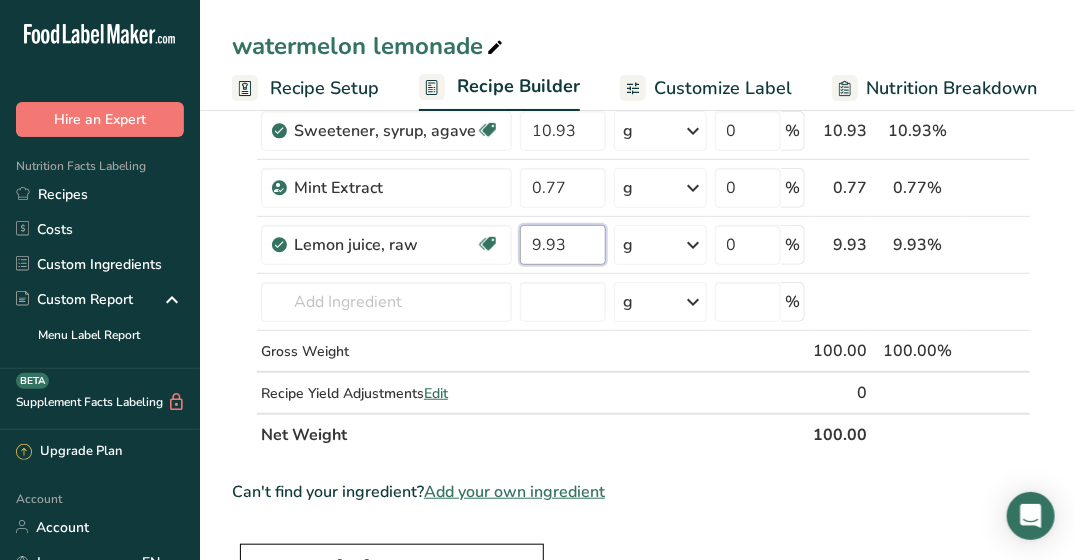 scroll, scrollTop: 273, scrollLeft: 0, axis: vertical 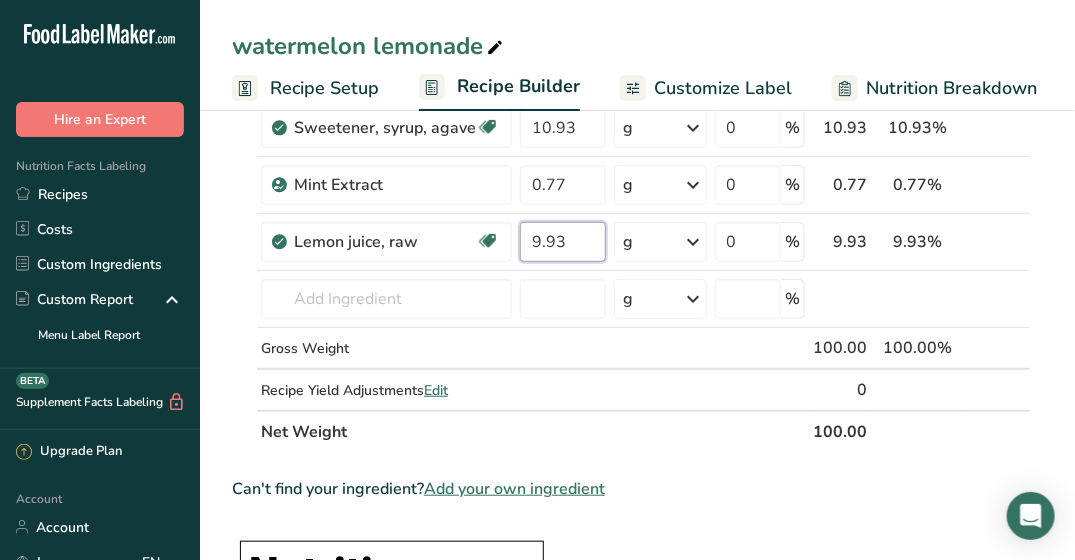type on "9.93" 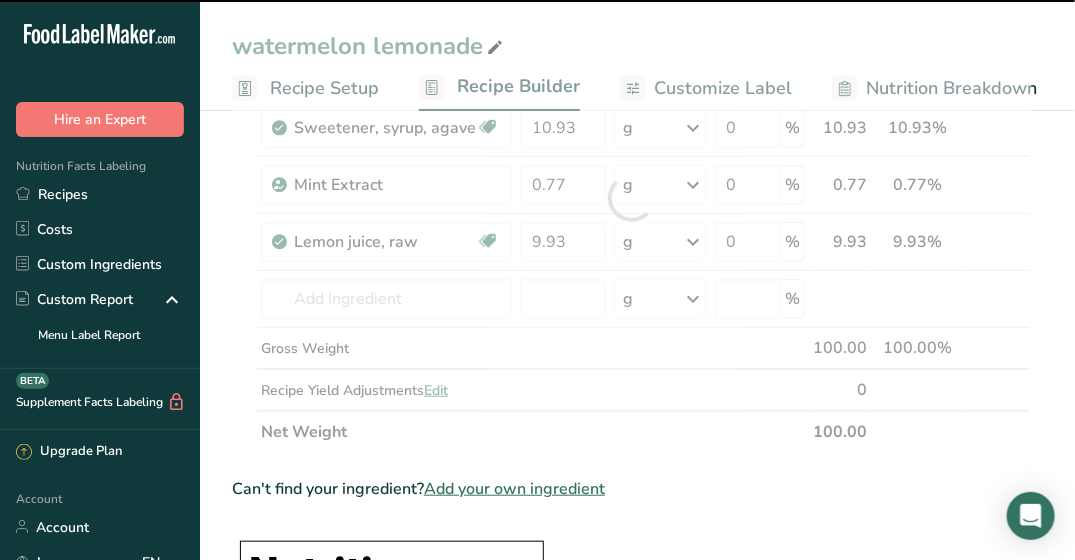 click on "Ingredient *
Amount *
Unit *
Waste *   .a-a{fill:#347362;}.b-a{fill:#fff;}          Grams
Percentage
Beverages, water, tap, well
44.629999
g
Portions
1 fl oz
1 serving 8 fl oz 8 fl oz
1 liter
Weight Units
g
kg
mg
See more
Volume Units
l
Volume units require a density conversion. If you know your ingredient's density enter it below. Otherwise, click on "RIA" our AI Regulatory bot - she will be able to help you
lb/ft3
g/cm3
Confirm
mL
lb/ft3
g/cm3
Confirm" at bounding box center [631, 198] 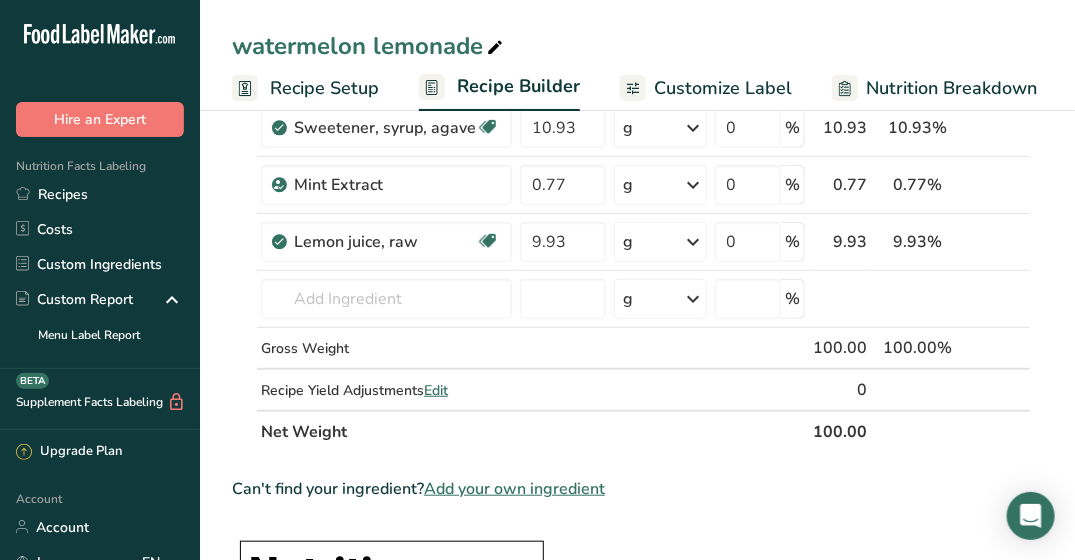 click on "Net Weight" at bounding box center (533, 431) 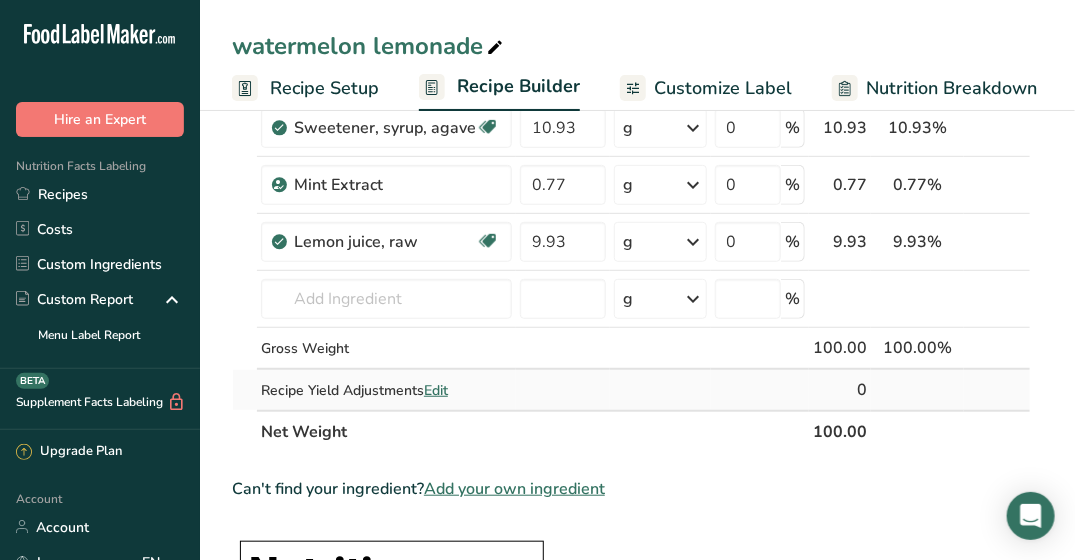 click on "Recipe Yield Adjustments
Edit" at bounding box center [386, 390] 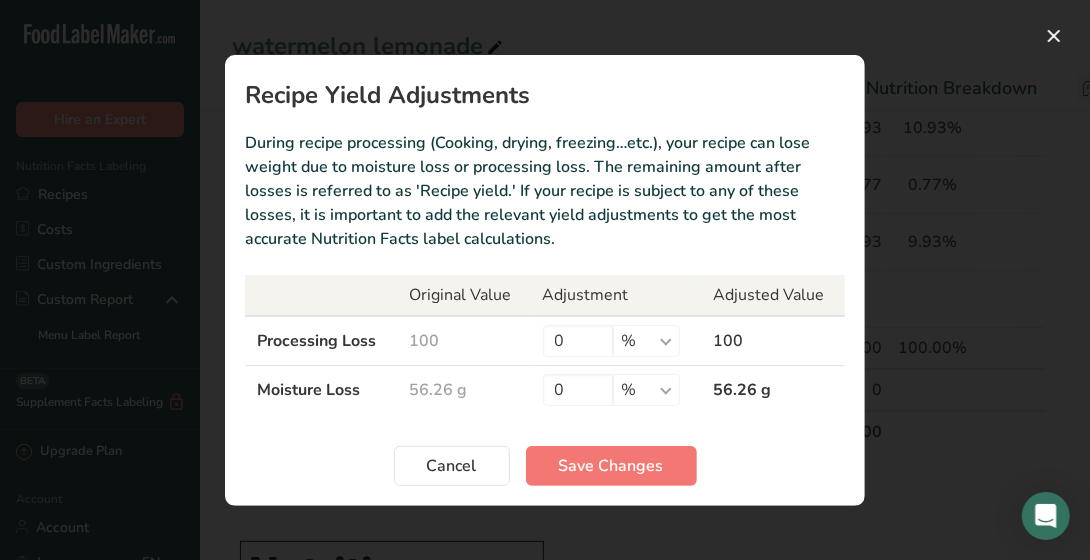 drag, startPoint x: 445, startPoint y: 382, endPoint x: 391, endPoint y: 414, distance: 62.76942 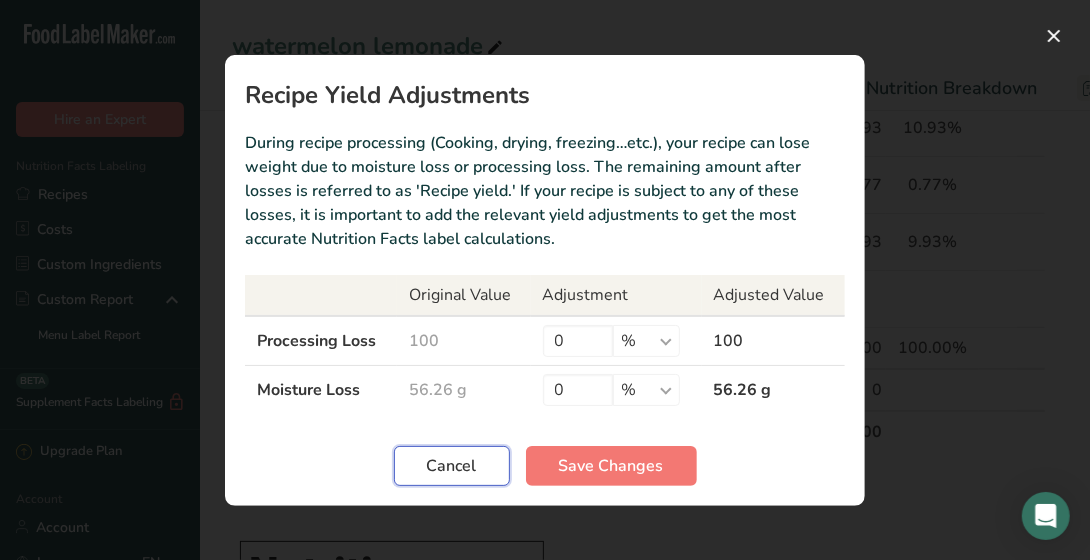 click on "Cancel" at bounding box center [452, 466] 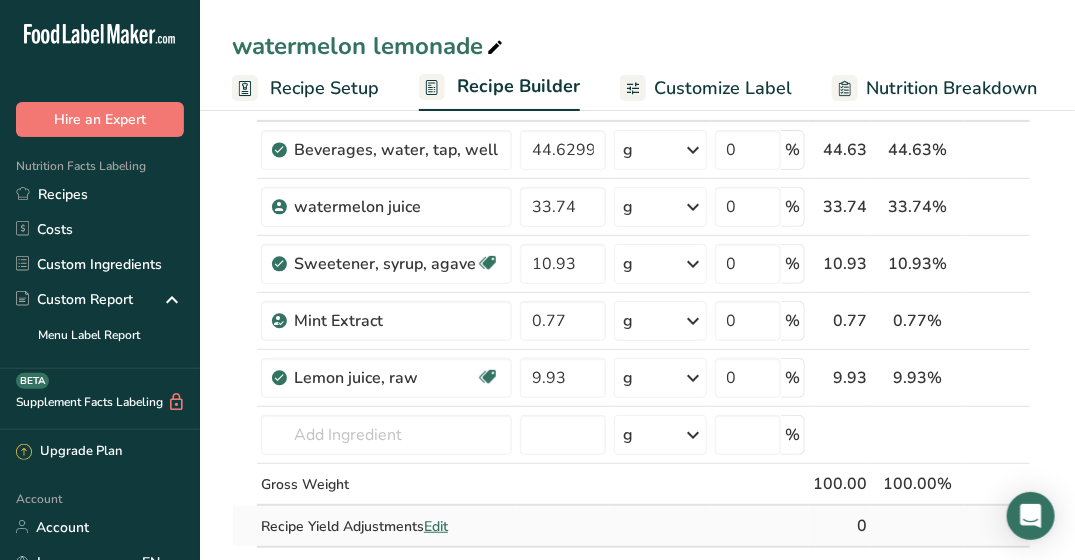 scroll, scrollTop: 0, scrollLeft: 0, axis: both 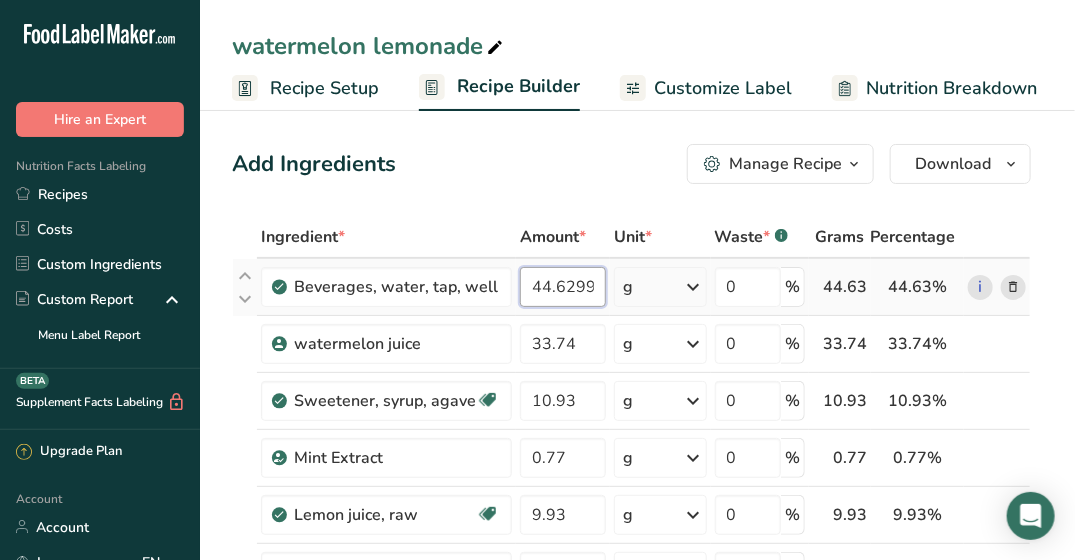 click on "44.629999" at bounding box center [563, 287] 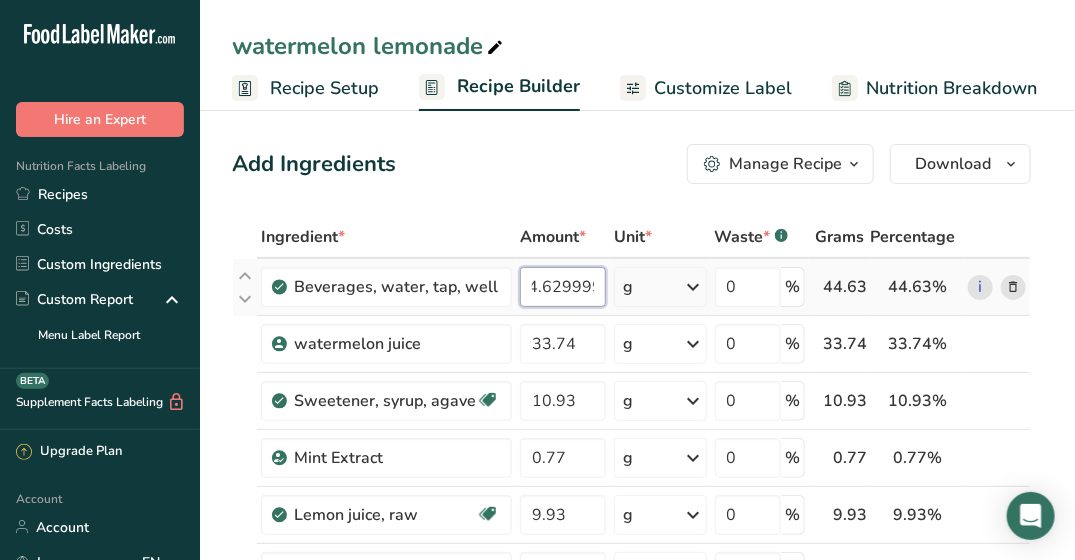 drag, startPoint x: 529, startPoint y: 282, endPoint x: 635, endPoint y: 291, distance: 106.381386 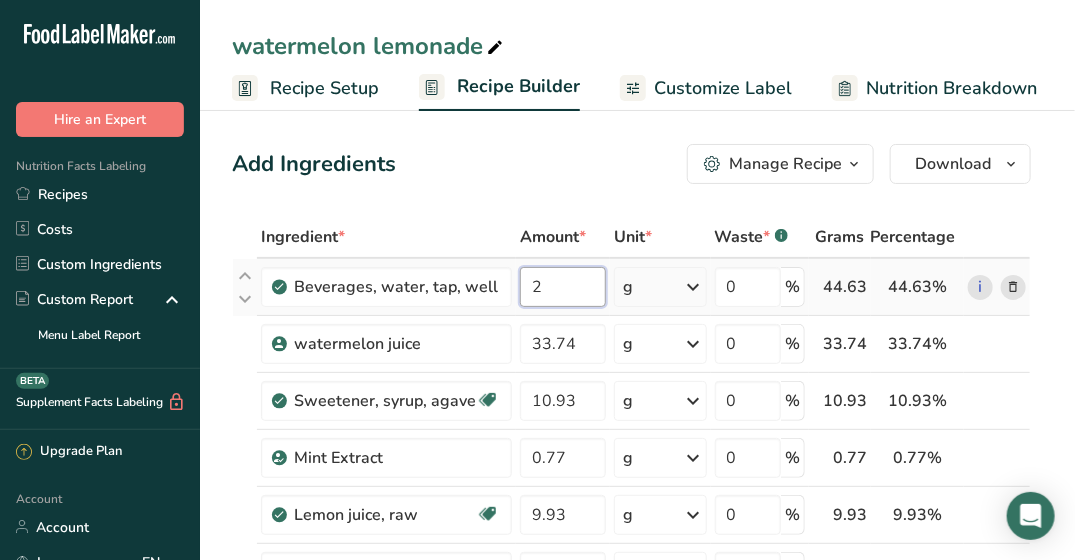 scroll, scrollTop: 0, scrollLeft: 0, axis: both 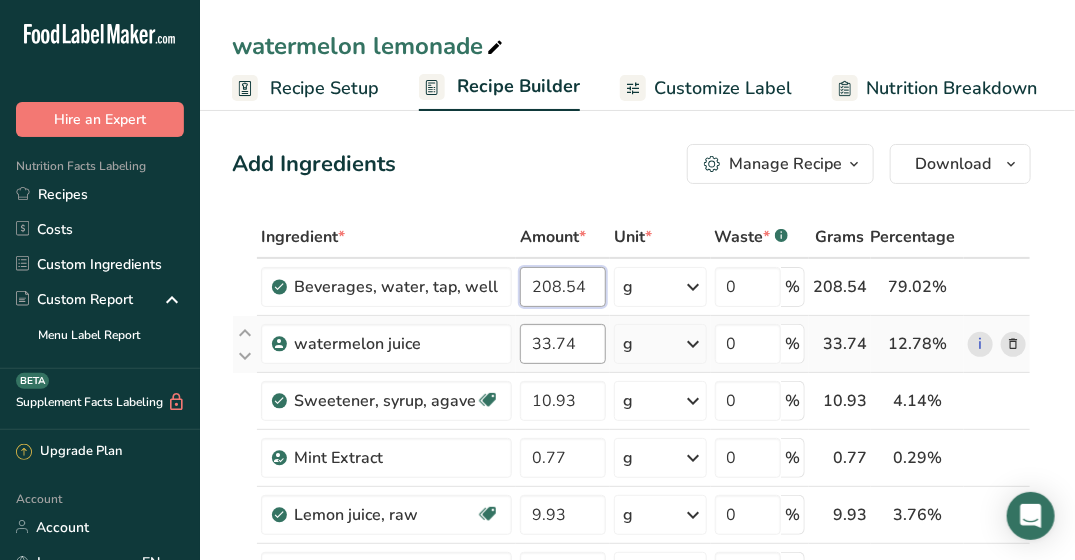 type on "208.54" 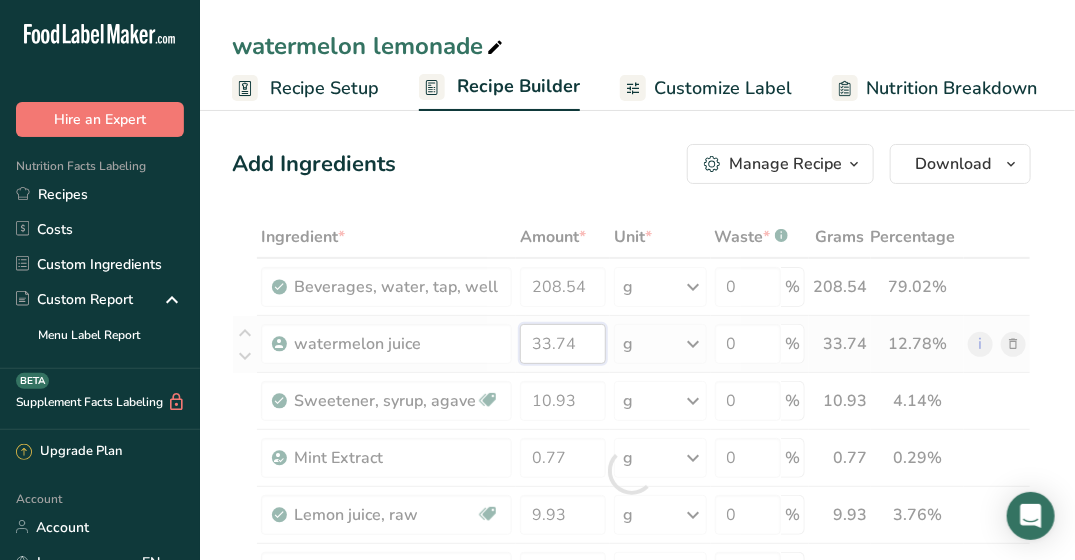 click on "Ingredient *
Amount *
Unit *
Waste *   .a-a{fill:#347362;}.b-a{fill:#fff;}          Grams
Percentage
[GEOGRAPHIC_DATA], water, tap, well
208.54
g
Portions
1 fl oz
1 serving 8 fl oz 8 fl oz
1 liter
Weight Units
g
kg
mg
See more
Volume Units
l
Volume units require a density conversion. If you know your ingredient's density enter it below. Otherwise, click on "RIA" our AI Regulatory bot - she will be able to help you
lb/ft3
g/cm3
Confirm
mL
lb/ft3
g/cm3
Confirm" at bounding box center [631, 471] 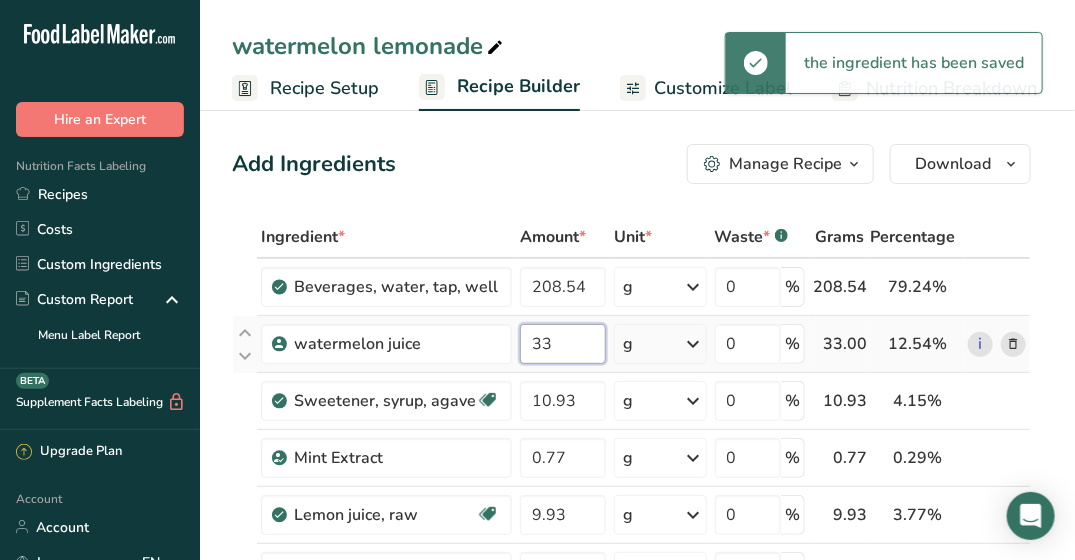 type on "3" 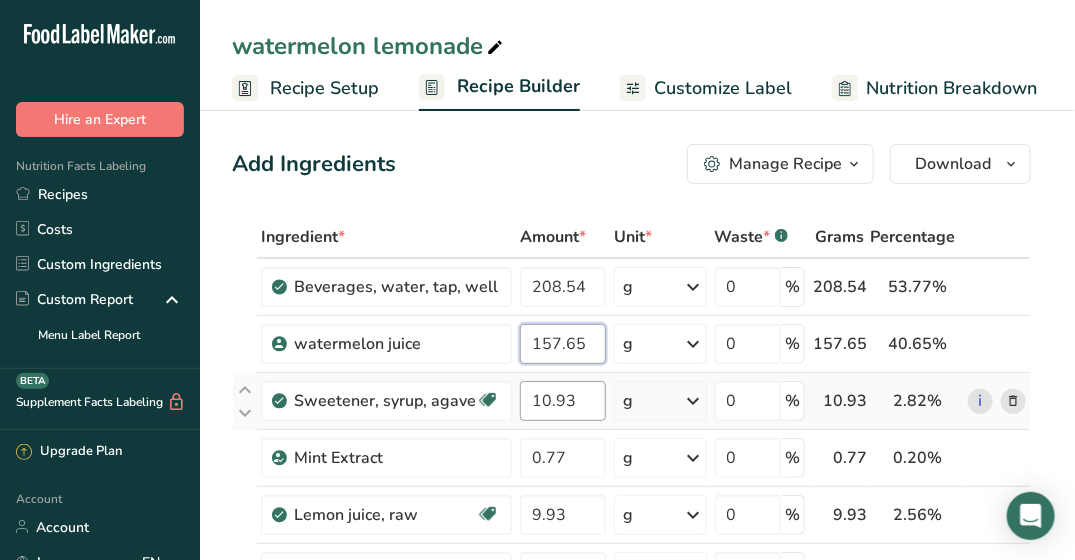 type on "157.65" 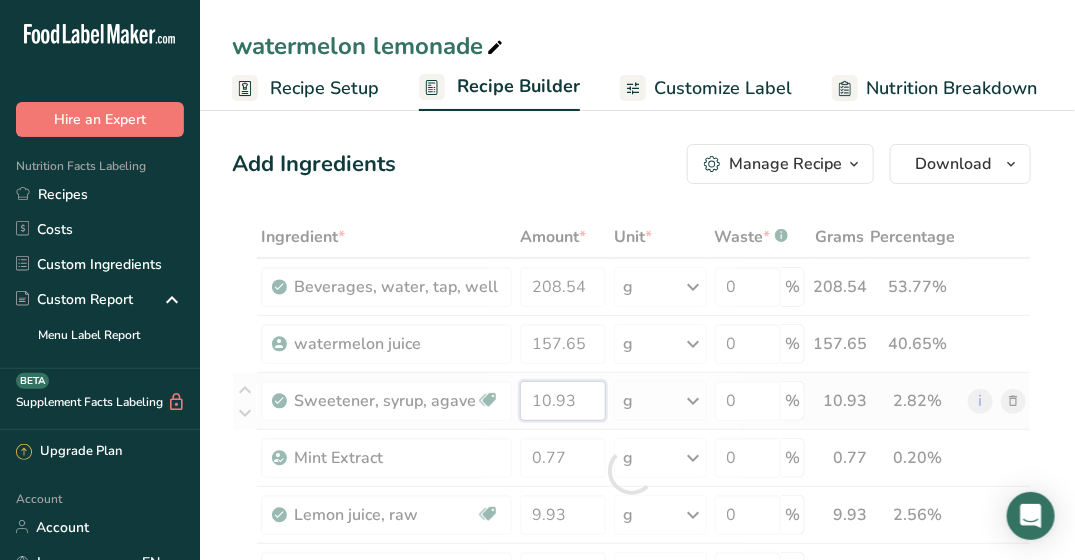 click on "Ingredient *
Amount *
Unit *
Waste *   .a-a{fill:#347362;}.b-a{fill:#fff;}          Grams
Percentage
[GEOGRAPHIC_DATA], water, tap, well
208.54
g
Portions
1 fl oz
1 serving 8 fl oz 8 fl oz
1 liter
Weight Units
g
kg
mg
See more
Volume Units
l
Volume units require a density conversion. If you know your ingredient's density enter it below. Otherwise, click on "RIA" our AI Regulatory bot - she will be able to help you
lb/ft3
g/cm3
Confirm
mL
lb/ft3
g/cm3
Confirm" at bounding box center (631, 471) 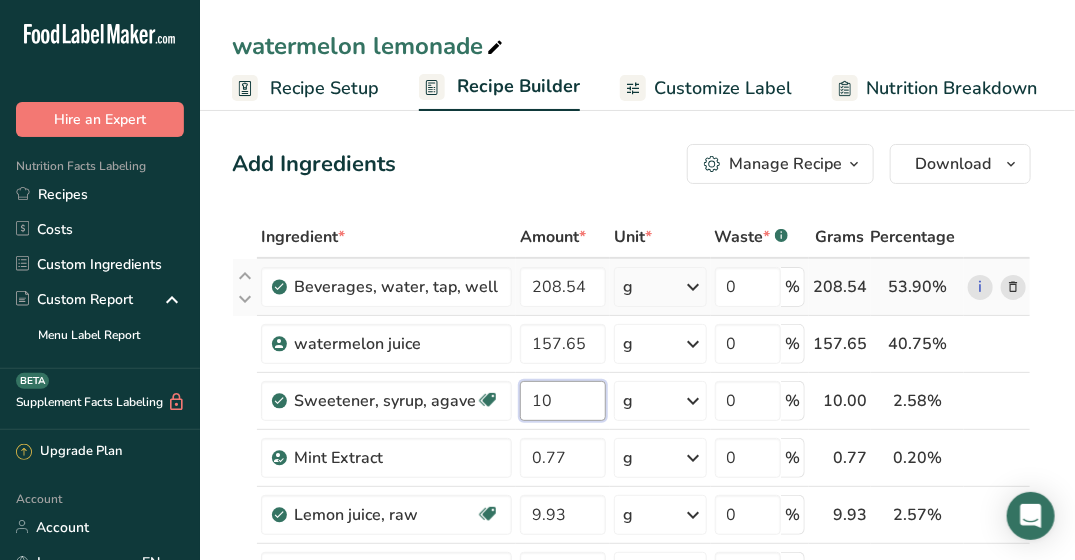 type on "1" 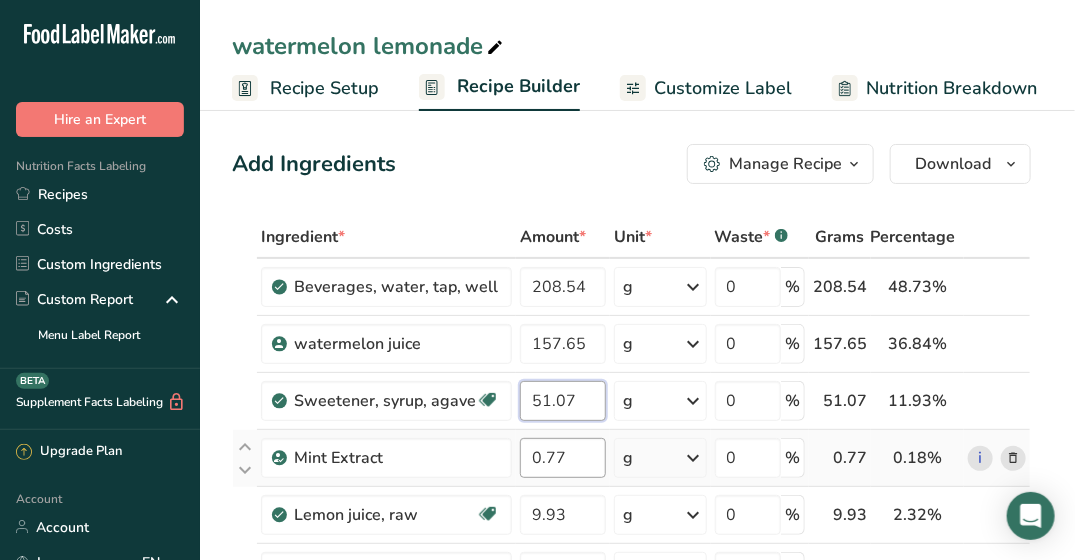 type on "51.07" 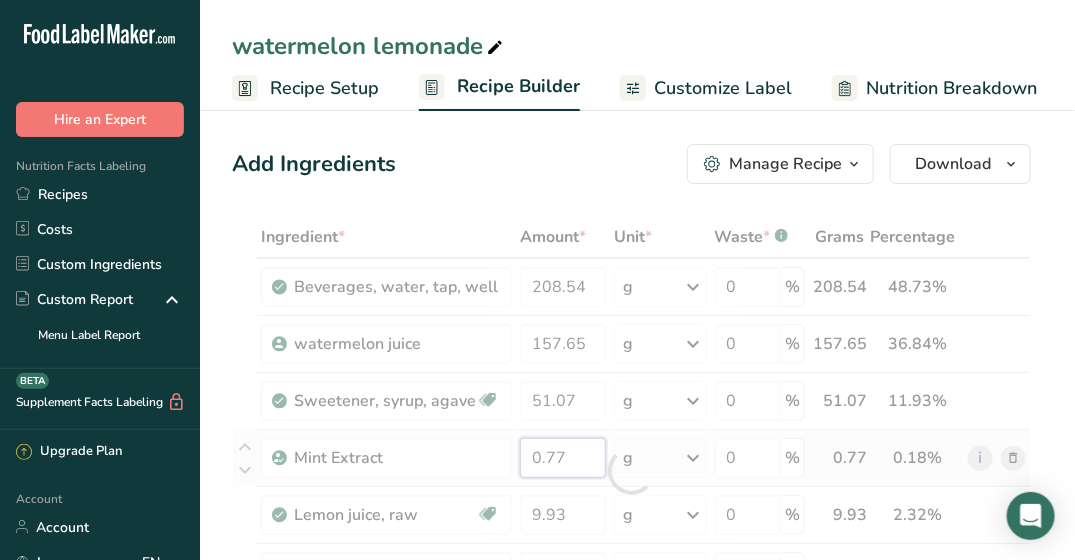 click on "Ingredient *
Amount *
Unit *
Waste *   .a-a{fill:#347362;}.b-a{fill:#fff;}          Grams
Percentage
[GEOGRAPHIC_DATA], water, tap, well
208.54
g
Portions
1 fl oz
1 serving 8 fl oz 8 fl oz
1 liter
Weight Units
g
kg
mg
See more
Volume Units
l
Volume units require a density conversion. If you know your ingredient's density enter it below. Otherwise, click on "RIA" our AI Regulatory bot - she will be able to help you
lb/ft3
g/cm3
Confirm
mL
lb/ft3
g/cm3
Confirm" at bounding box center [631, 471] 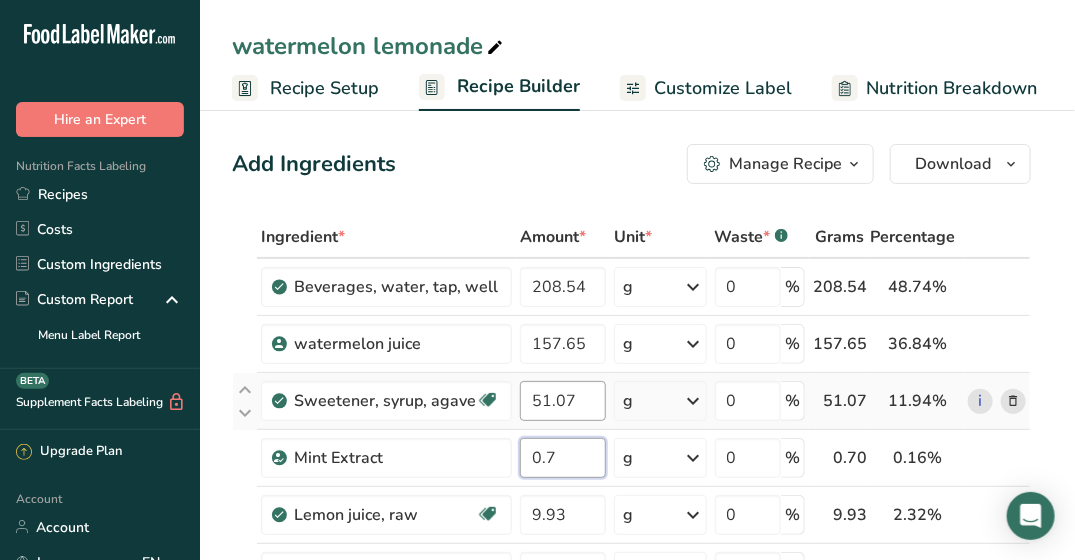 type on "0" 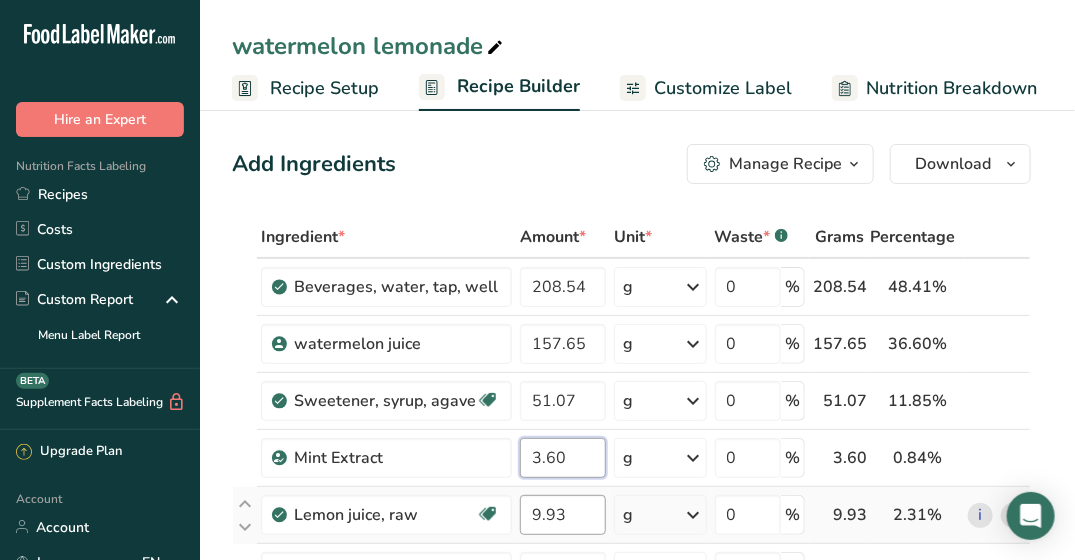 type on "3.60" 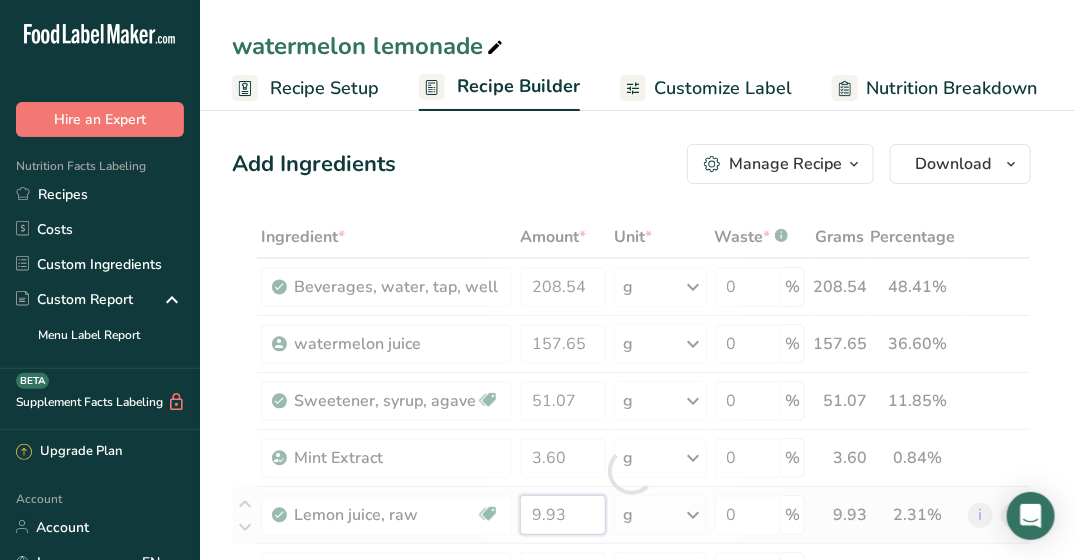 click on "Ingredient *
Amount *
Unit *
Waste *   .a-a{fill:#347362;}.b-a{fill:#fff;}          Grams
Percentage
[GEOGRAPHIC_DATA], water, tap, well
208.54
g
Portions
1 fl oz
1 serving 8 fl oz 8 fl oz
1 liter
Weight Units
g
kg
mg
See more
Volume Units
l
Volume units require a density conversion. If you know your ingredient's density enter it below. Otherwise, click on "RIA" our AI Regulatory bot - she will be able to help you
lb/ft3
g/cm3
Confirm
mL
lb/ft3
g/cm3
Confirm" at bounding box center (631, 471) 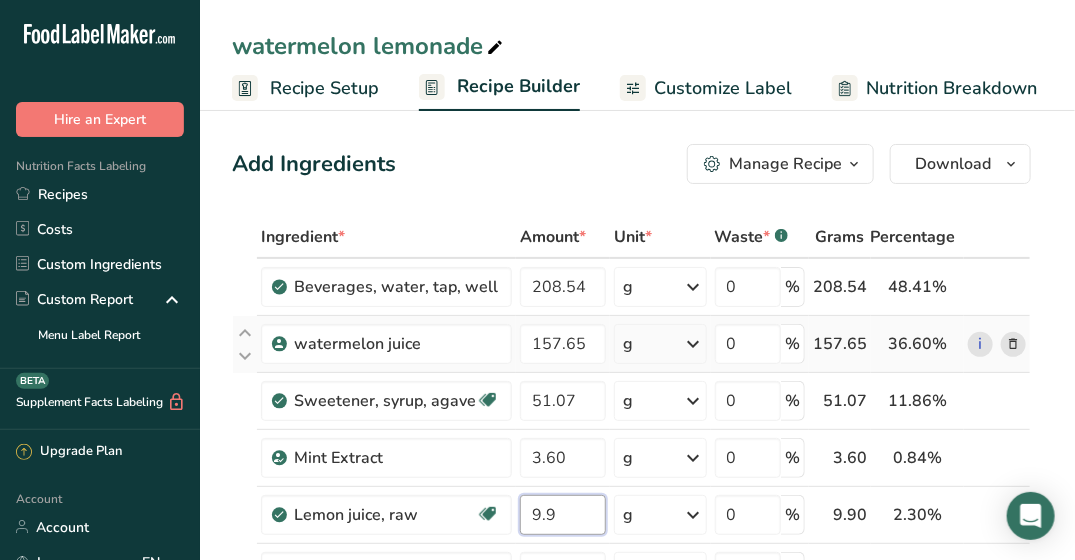 type on "9" 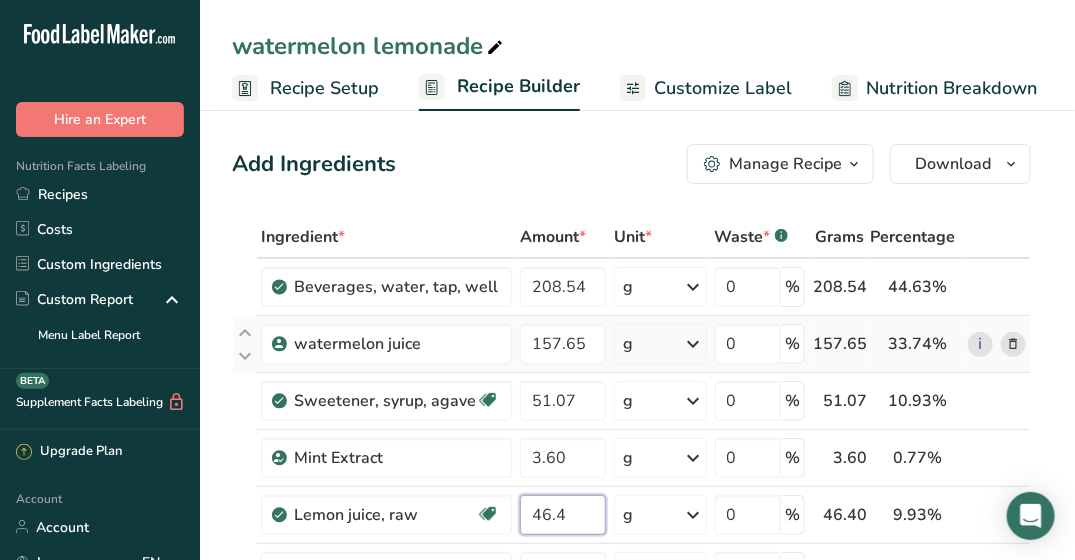 type on "46.4" 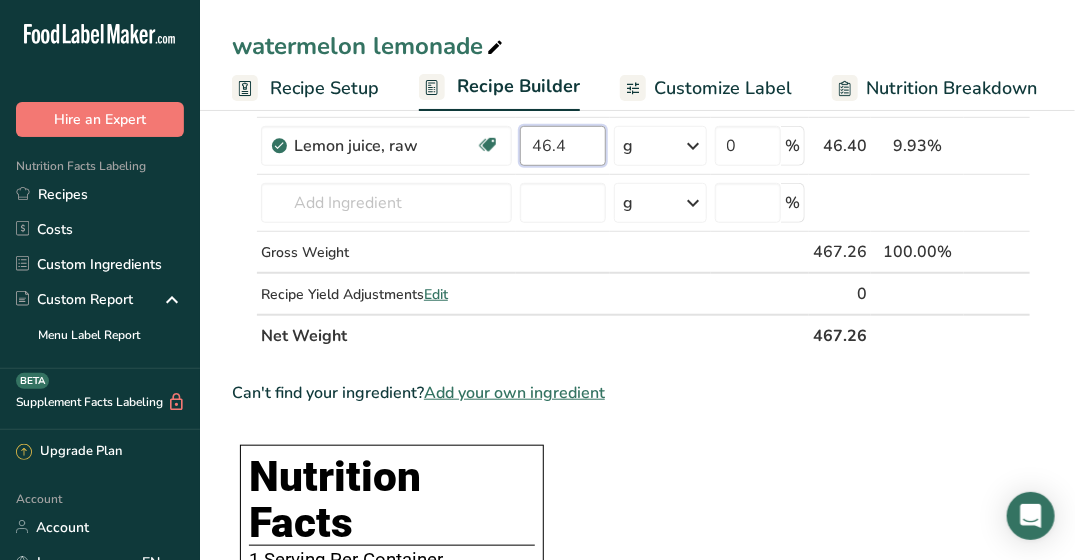 scroll, scrollTop: 378, scrollLeft: 0, axis: vertical 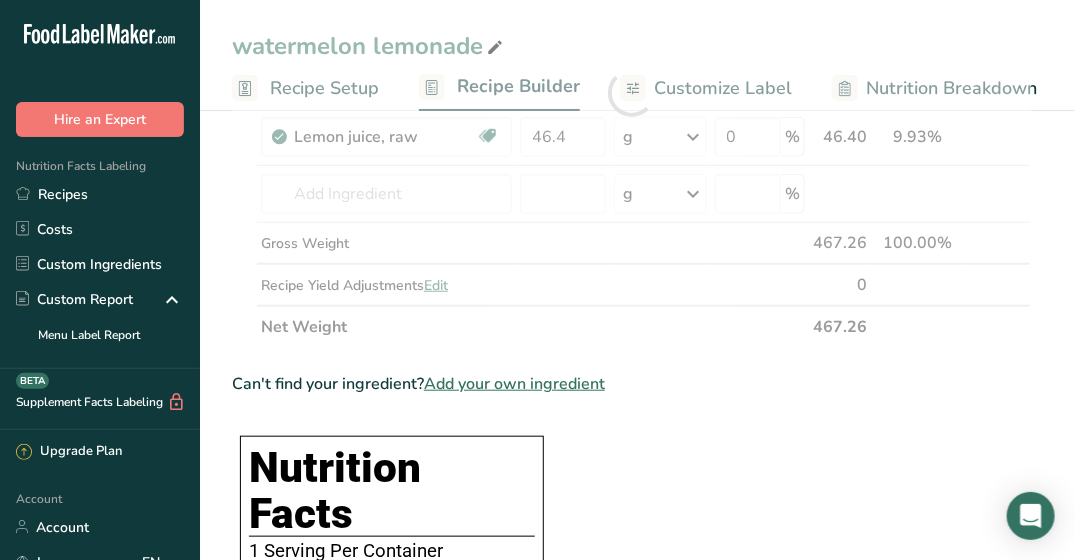 click on "Ingredient *
Amount *
Unit *
Waste *   .a-a{fill:#347362;}.b-a{fill:#fff;}          Grams
Percentage
[GEOGRAPHIC_DATA], water, tap, well
208.54
g
Portions
1 fl oz
1 serving 8 fl oz 8 fl oz
1 liter
Weight Units
g
kg
mg
See more
Volume Units
l
Volume units require a density conversion. If you know your ingredient's density enter it below. Otherwise, click on "RIA" our AI Regulatory bot - she will be able to help you
lb/ft3
g/cm3
Confirm
mL
lb/ft3
g/cm3
Confirm" at bounding box center [631, 810] 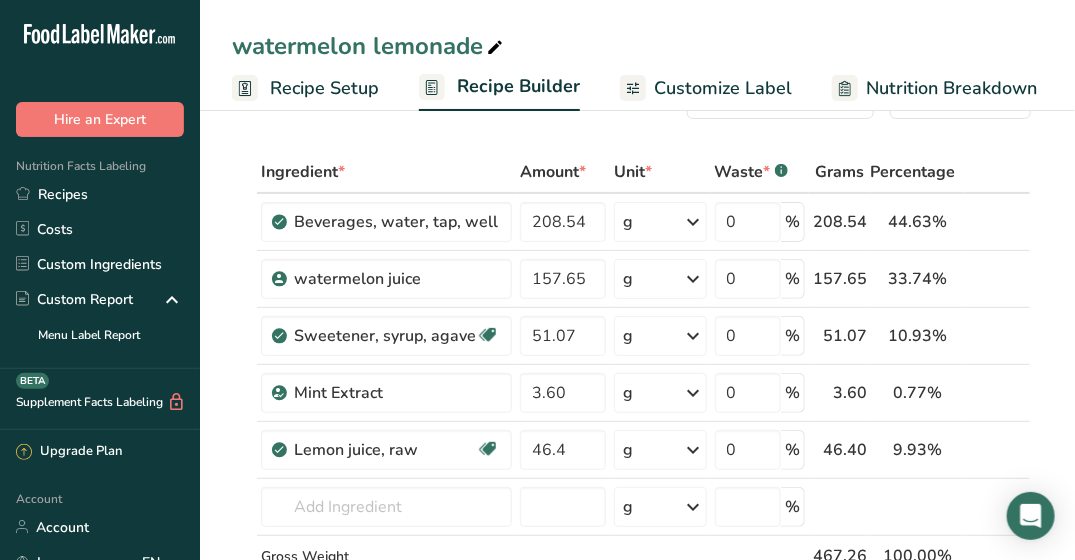 scroll, scrollTop: 62, scrollLeft: 0, axis: vertical 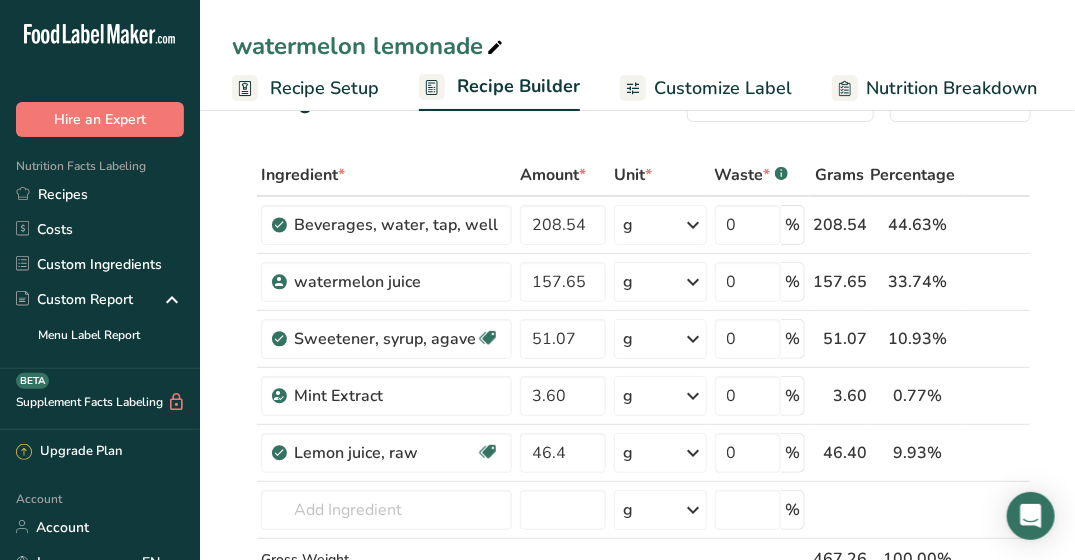 click on "Customize Label" at bounding box center (723, 88) 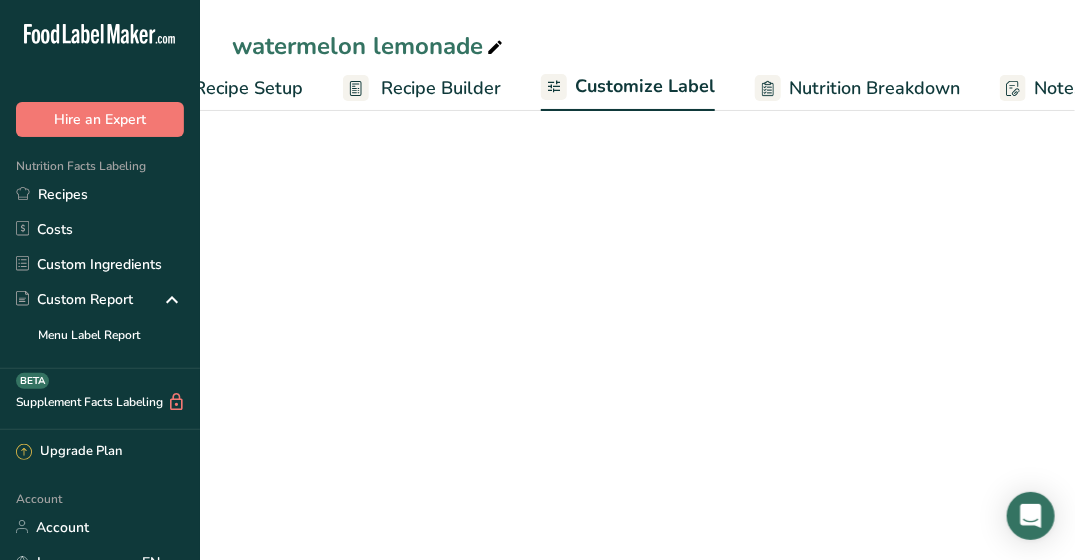 scroll, scrollTop: 0, scrollLeft: 390, axis: horizontal 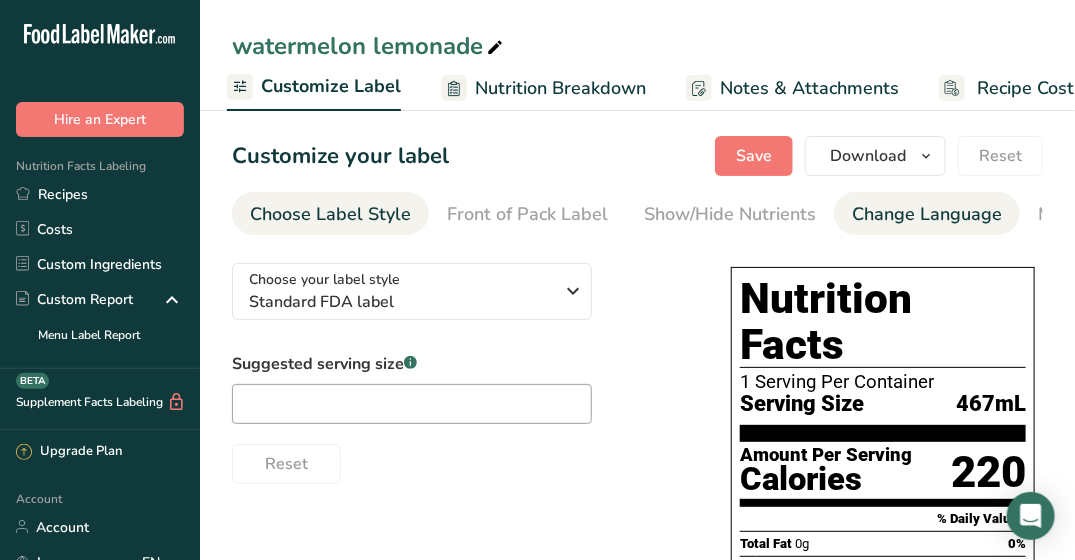 click on "Change Language" at bounding box center [927, 214] 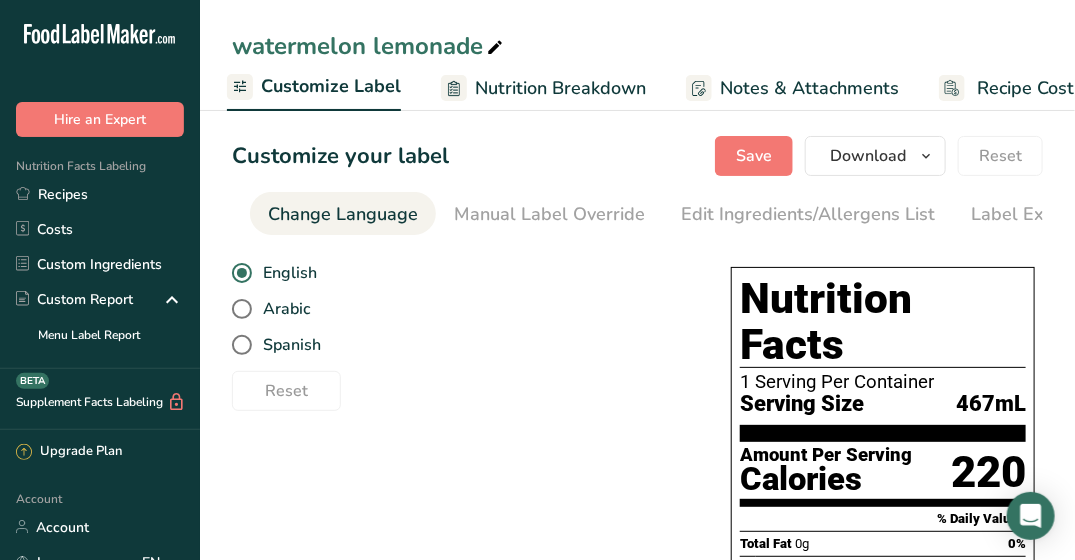 scroll, scrollTop: 0, scrollLeft: 596, axis: horizontal 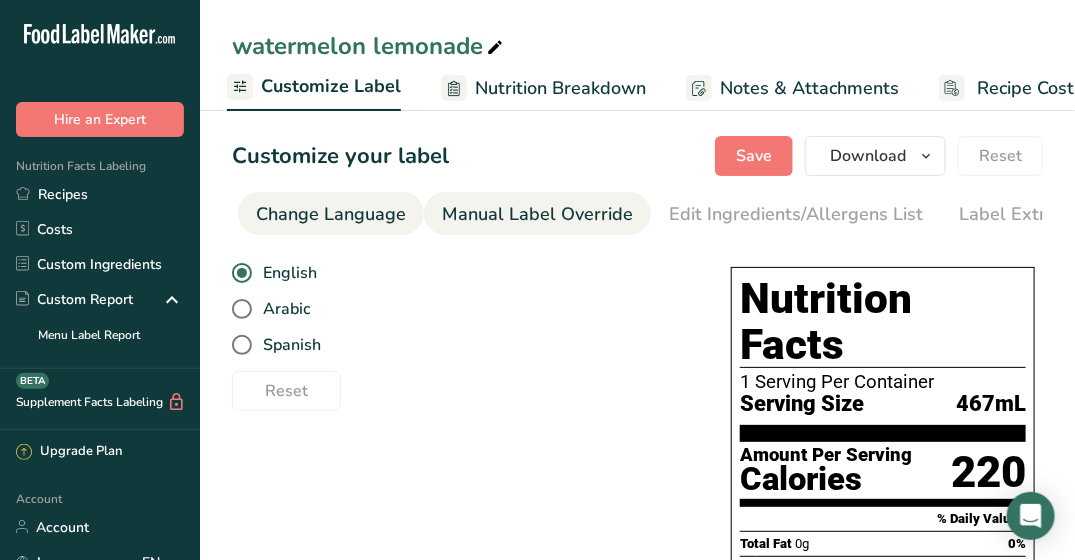 click on "Manual Label Override" at bounding box center (537, 214) 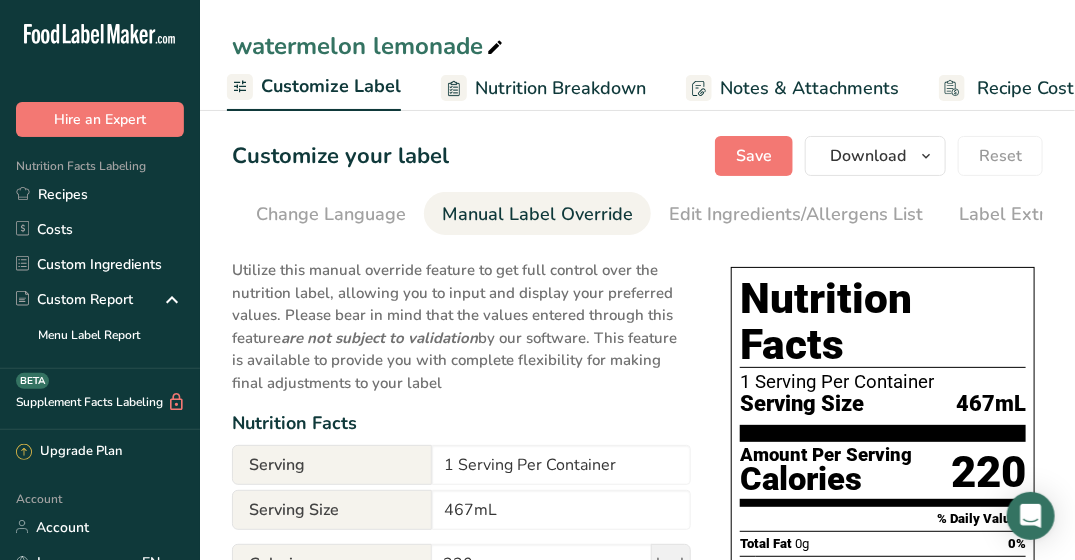 scroll, scrollTop: 0, scrollLeft: 641, axis: horizontal 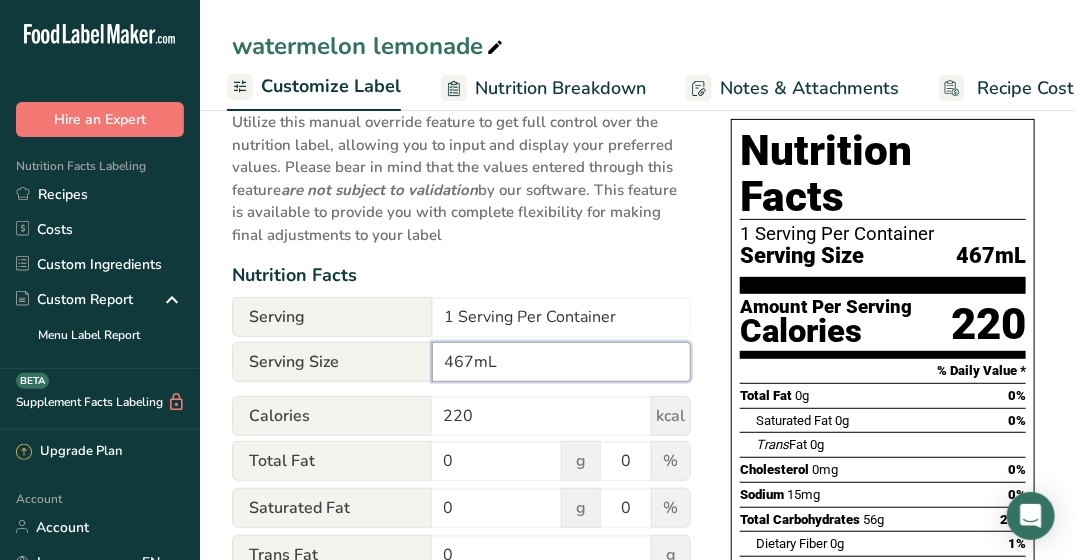 click on "467mL" at bounding box center [561, 362] 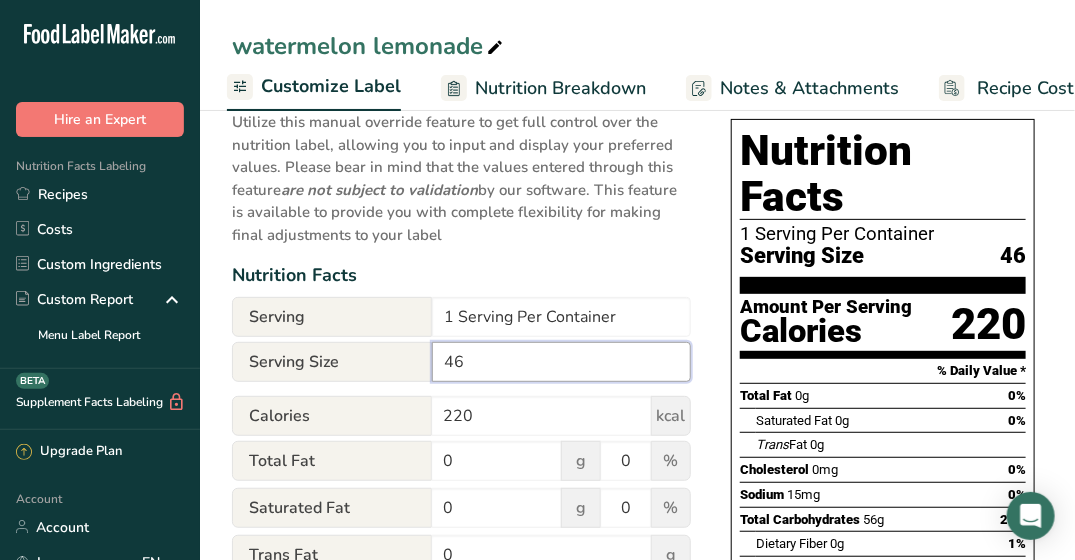type on "4" 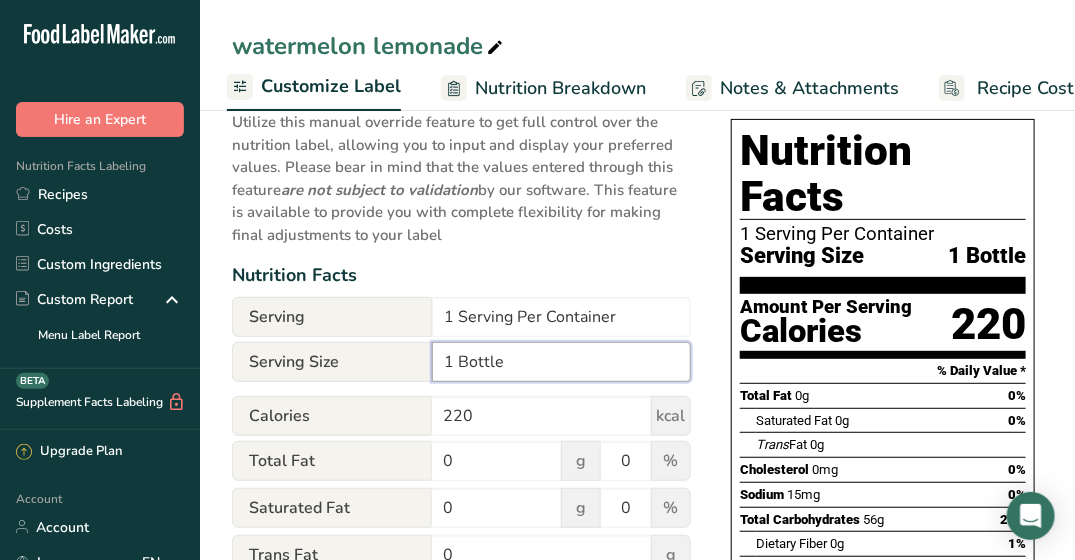 type on "1 Bottle" 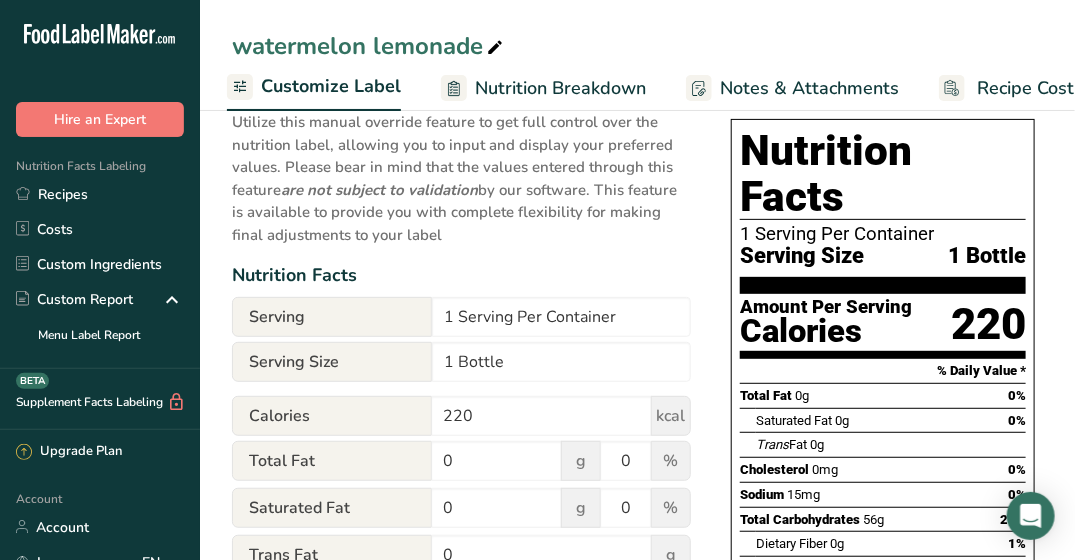 click on "Utilize this manual override feature to get full control over the nutrition label, allowing you to input and display your preferred values. Please bear in mind that the values entered through this feature
are not subject to validation
by our software. This feature is available to provide you with complete flexibility for making final adjustments to your label
Nutrition Facts
Serving
1 Serving Per Container
Serving Size
1 Bottle
Calories
220
kcal
Total Fat
0
g
0
%
Saturated Fat
0
g
0
%
Trans Fat
0
g
[MEDICAL_DATA]
0
mg
0
%
Sodium
15
mg
0
%
56" at bounding box center (461, 622) 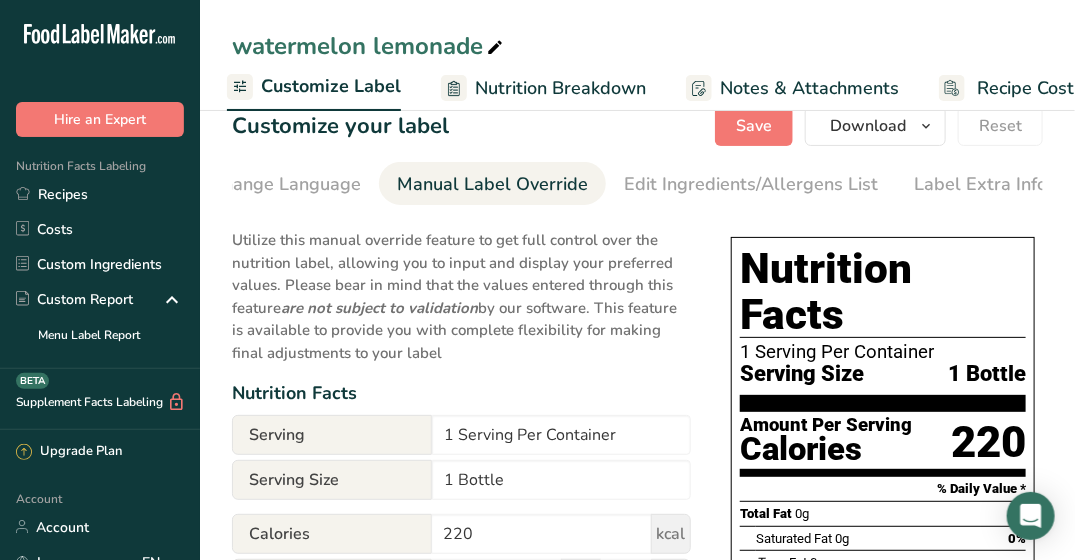 scroll, scrollTop: 0, scrollLeft: 0, axis: both 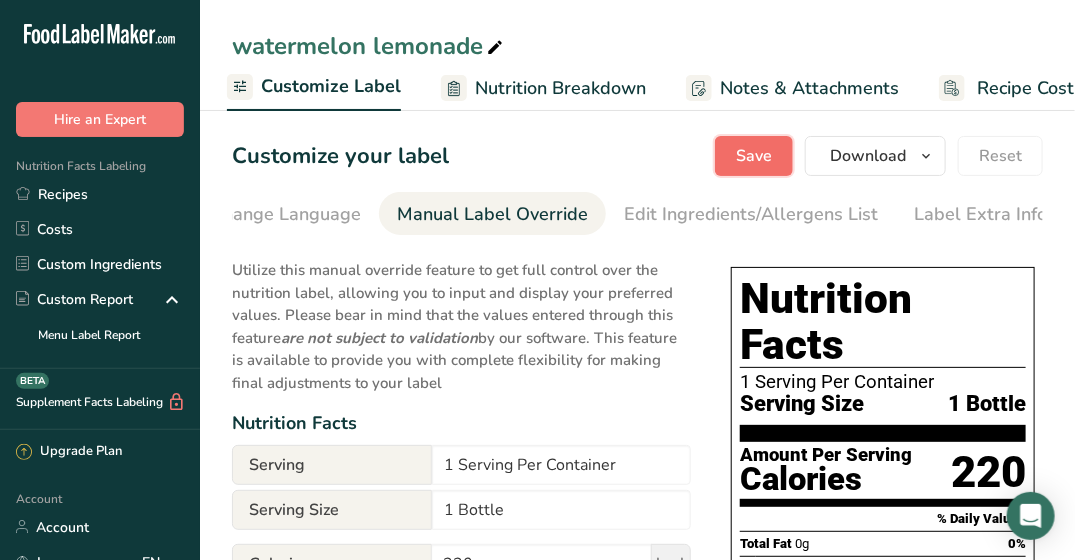 click on "Save" at bounding box center (754, 156) 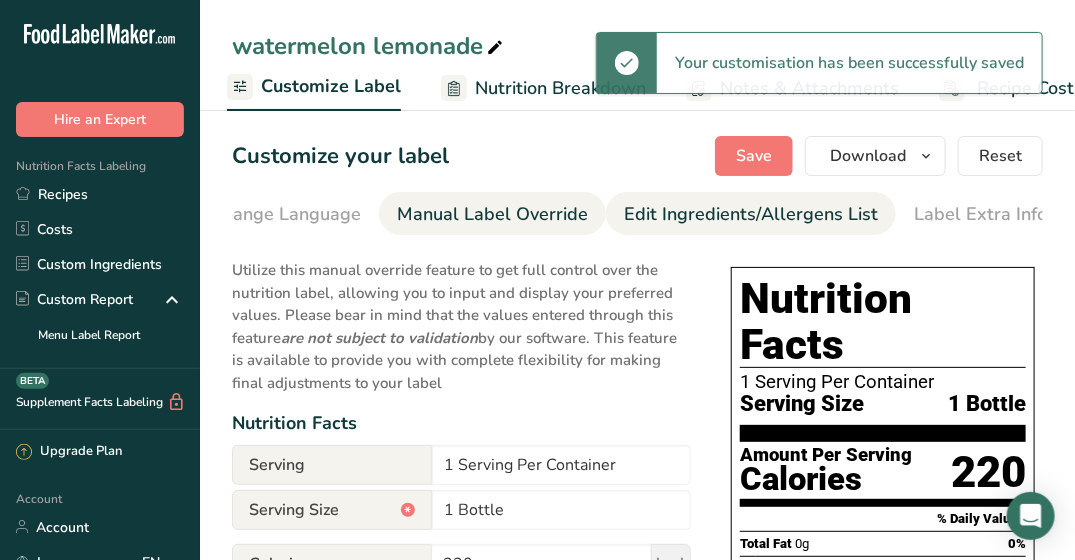 click on "Edit Ingredients/Allergens List" at bounding box center [751, 214] 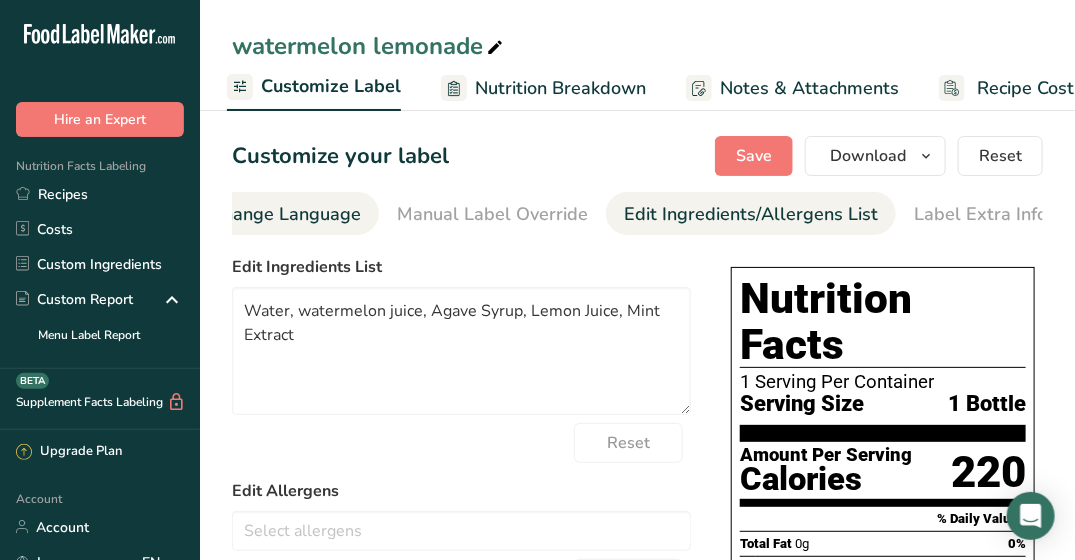 click on "Change Language" at bounding box center [286, 214] 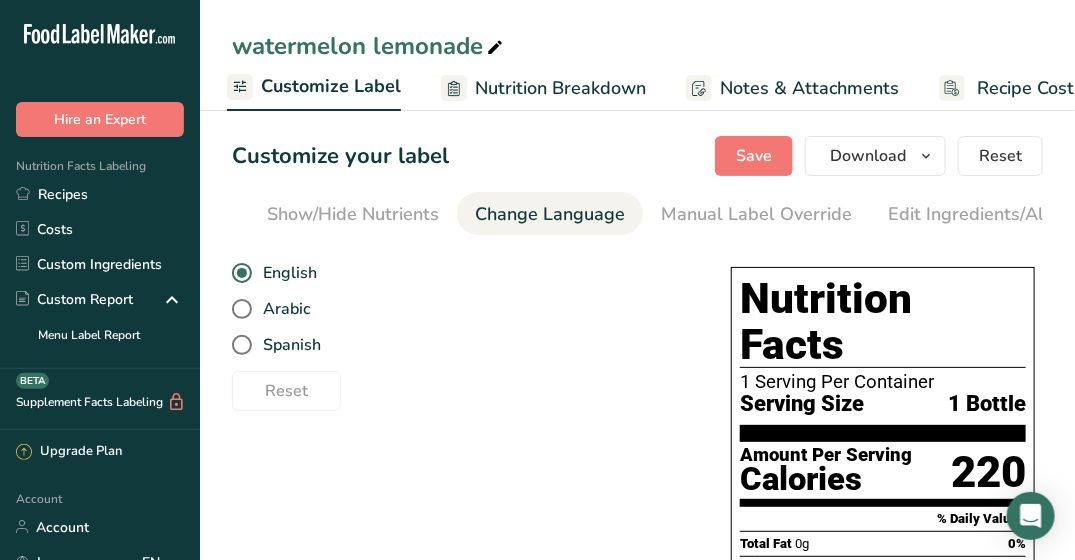 scroll, scrollTop: 0, scrollLeft: 376, axis: horizontal 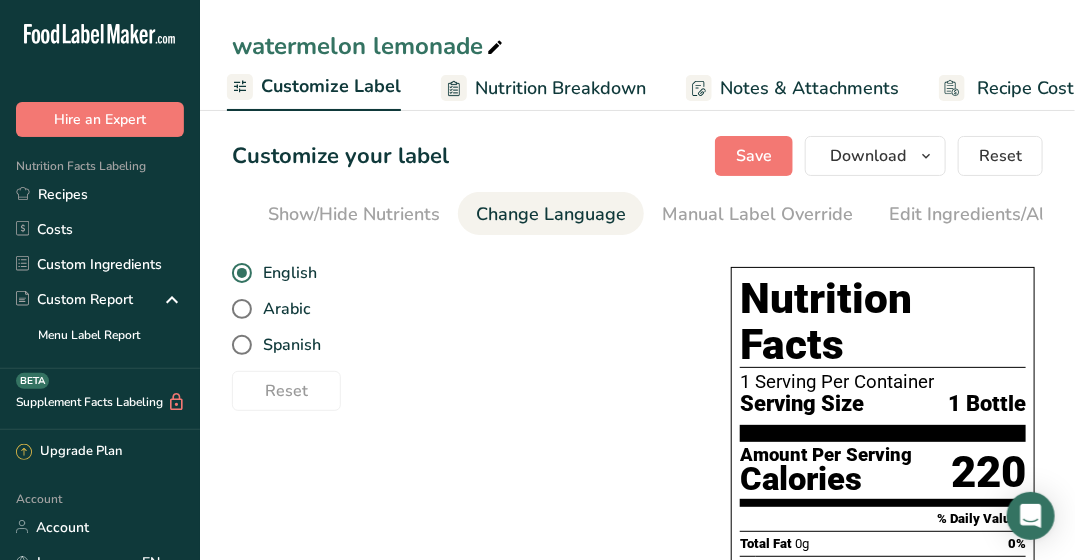 click on "Show/Hide Nutrients" at bounding box center (354, 214) 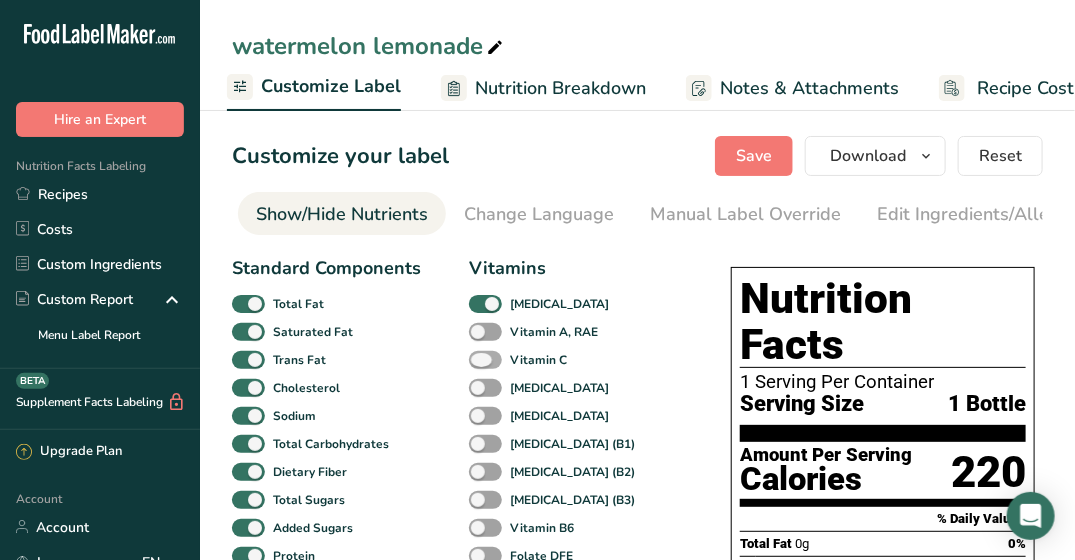 click at bounding box center [485, 360] 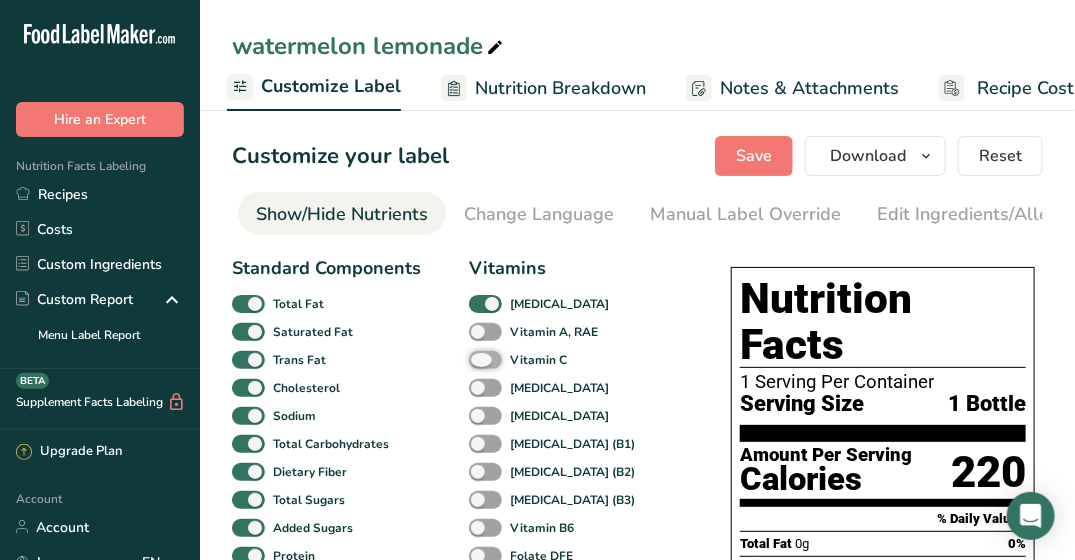 click on "Vitamin C" at bounding box center (475, 359) 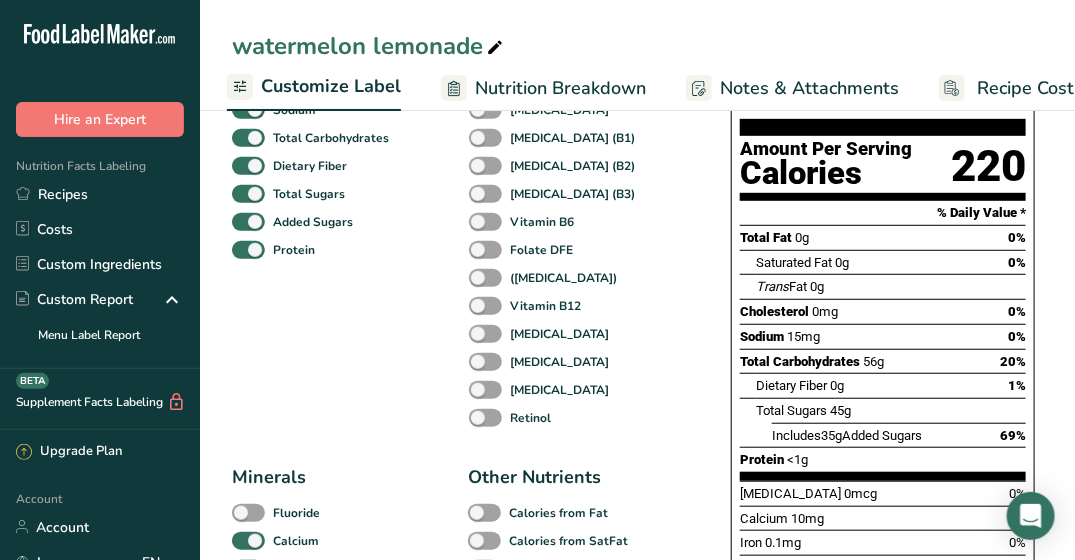 scroll, scrollTop: 0, scrollLeft: 0, axis: both 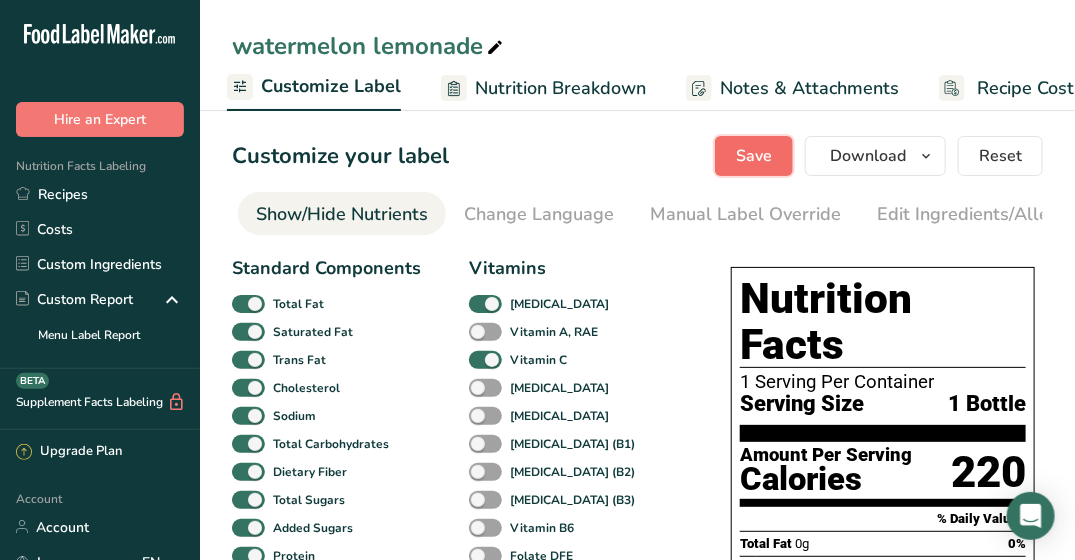 click on "Save" at bounding box center [754, 156] 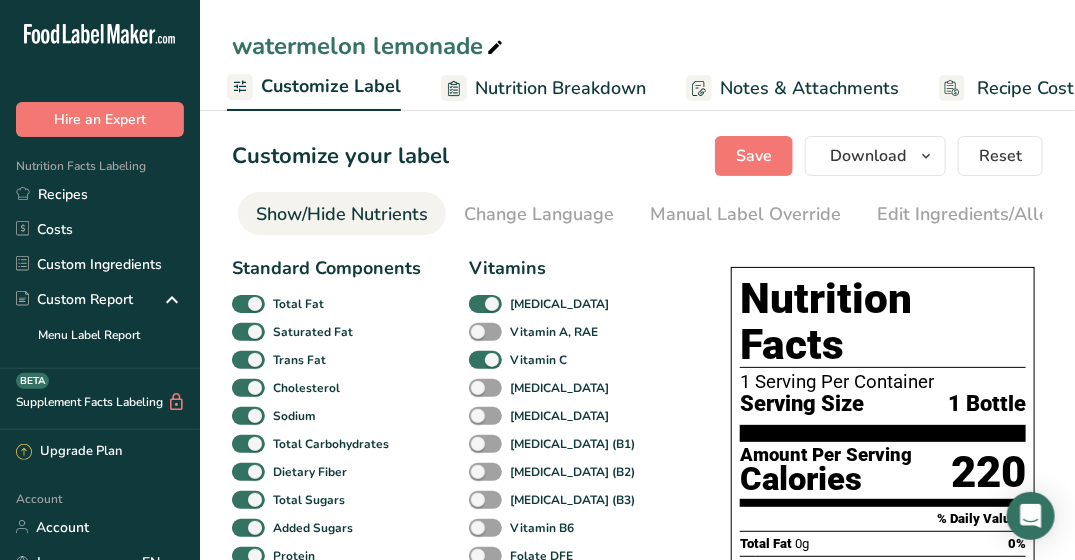 click on "Customize Label" at bounding box center [331, 86] 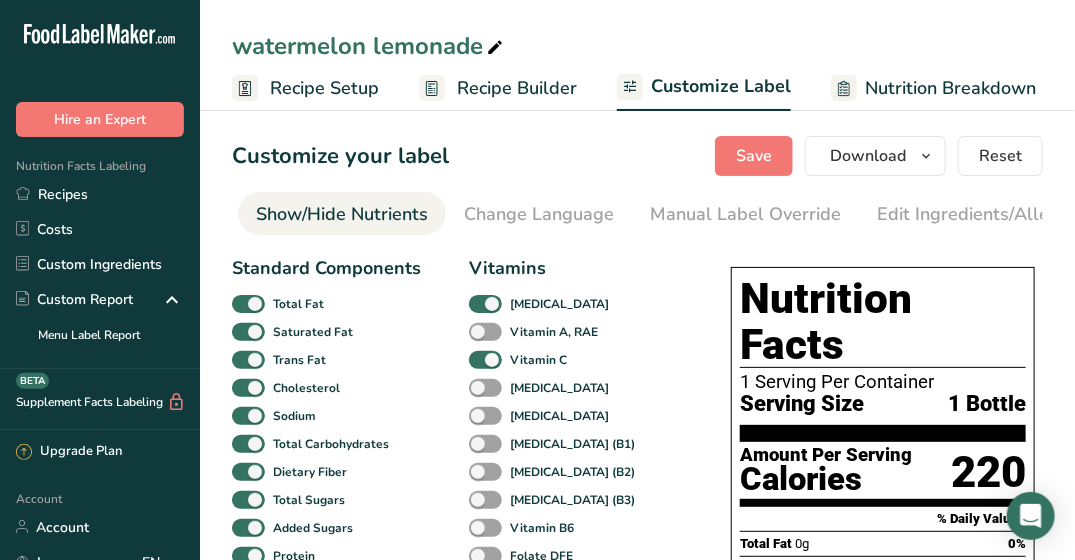 click on "Recipe Builder" at bounding box center (517, 88) 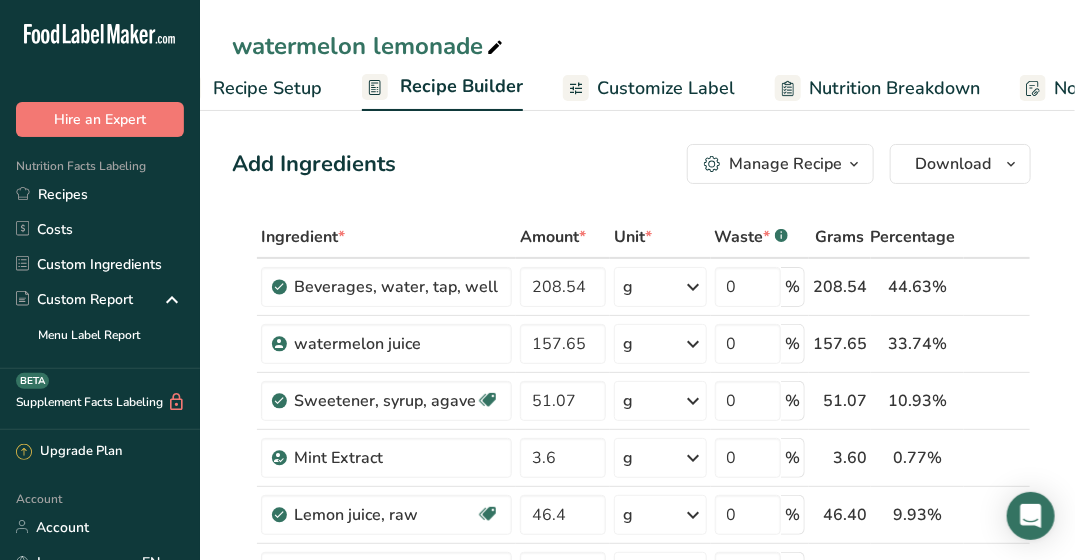 scroll, scrollTop: 0, scrollLeft: 193, axis: horizontal 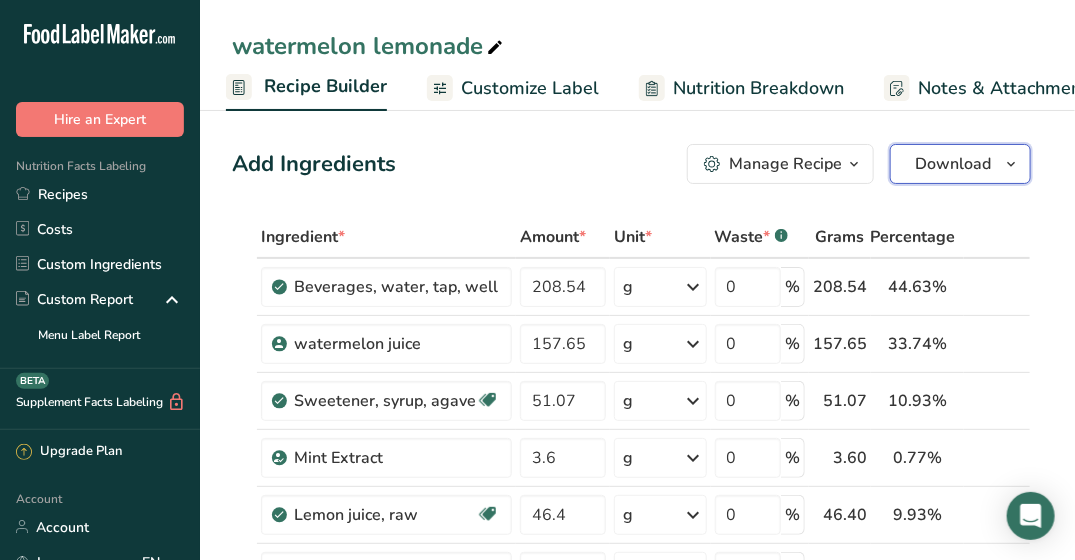 click at bounding box center [1011, 164] 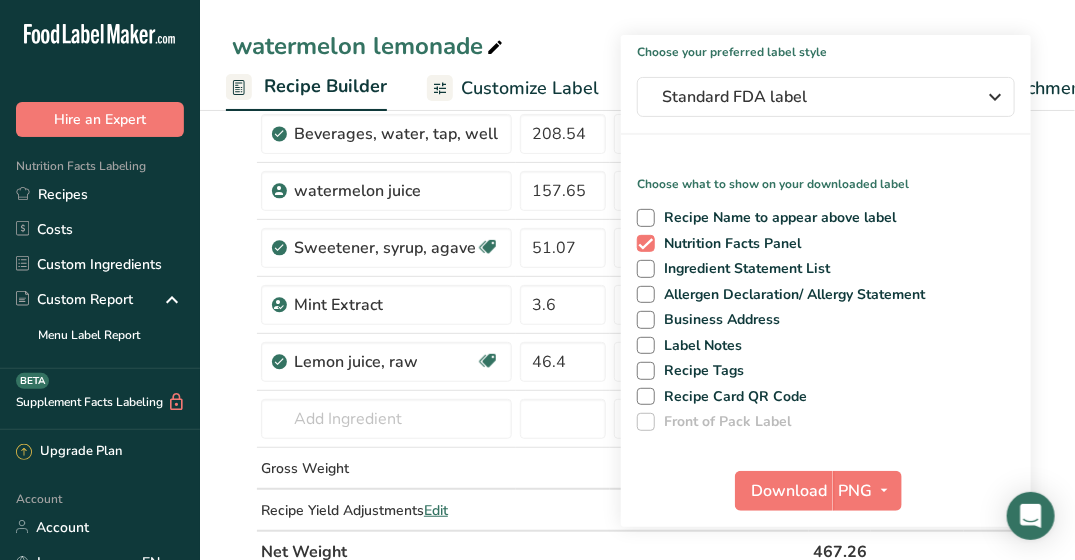 scroll, scrollTop: 154, scrollLeft: 0, axis: vertical 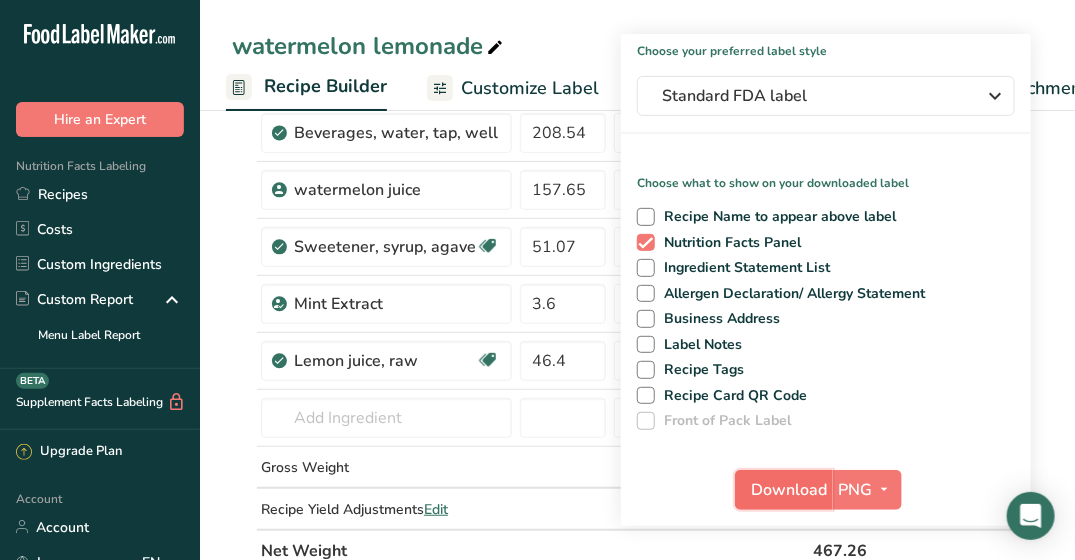 click on "Download" at bounding box center (784, 490) 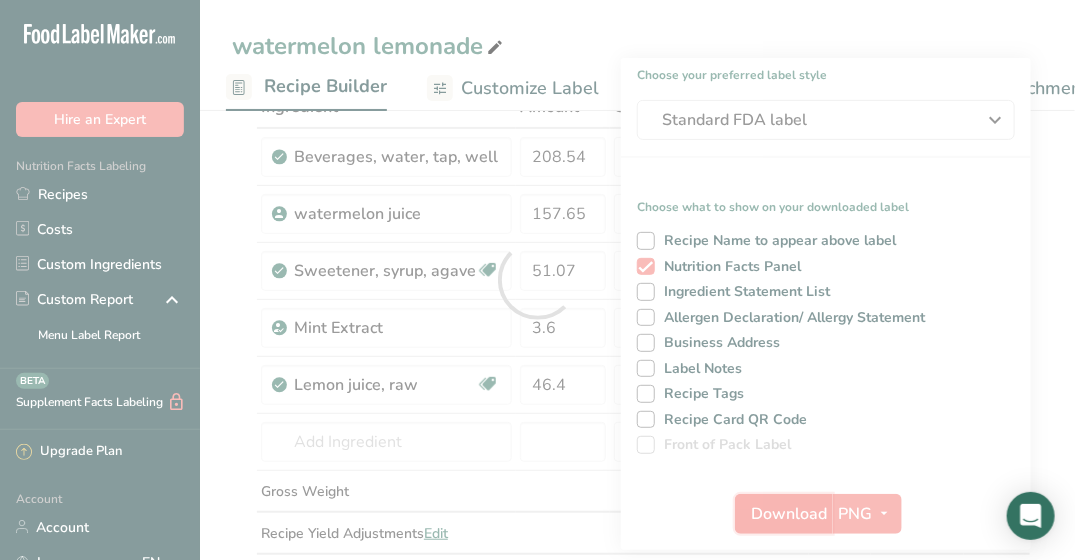 scroll, scrollTop: 0, scrollLeft: 0, axis: both 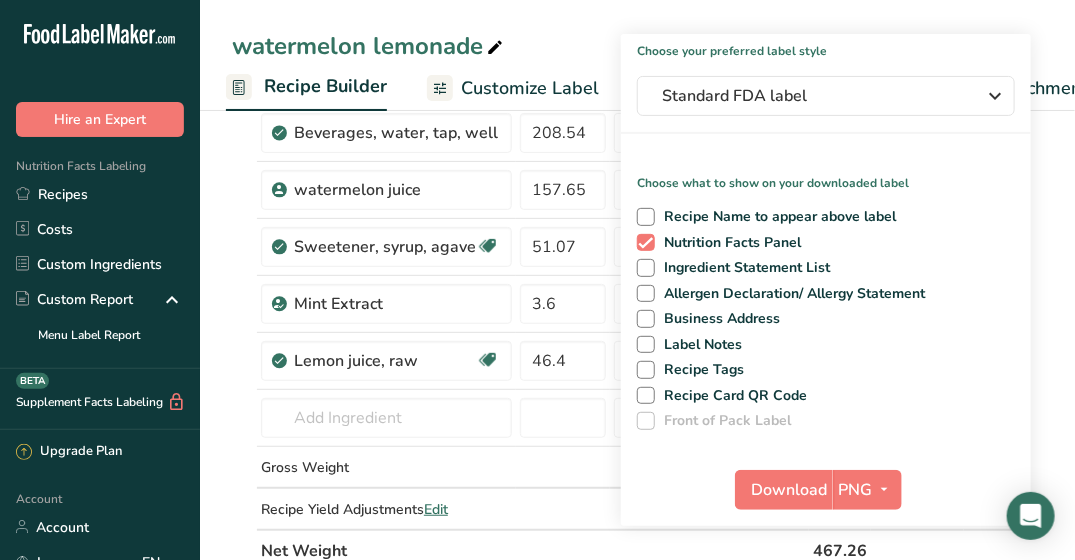 click on "Add Ingredients
Manage Recipe         Delete Recipe           Duplicate Recipe             Scale Recipe             Save as Sub-Recipe   .a-a{fill:#347362;}.b-a{fill:#fff;}                               Nutrition Breakdown                 Recipe Card
NEW
[MEDICAL_DATA] Pattern Report           Activity History
Download
Choose your preferred label style
Standard FDA label
Standard FDA label
The most common format for nutrition facts labels in compliance with the FDA's typeface, style and requirements
Tabular FDA label
A label format compliant with the FDA regulations presented in a tabular (horizontal) display.
Linear FDA label
A simple linear display for small sized packages.
Simplified FDA label" at bounding box center (637, 1031) 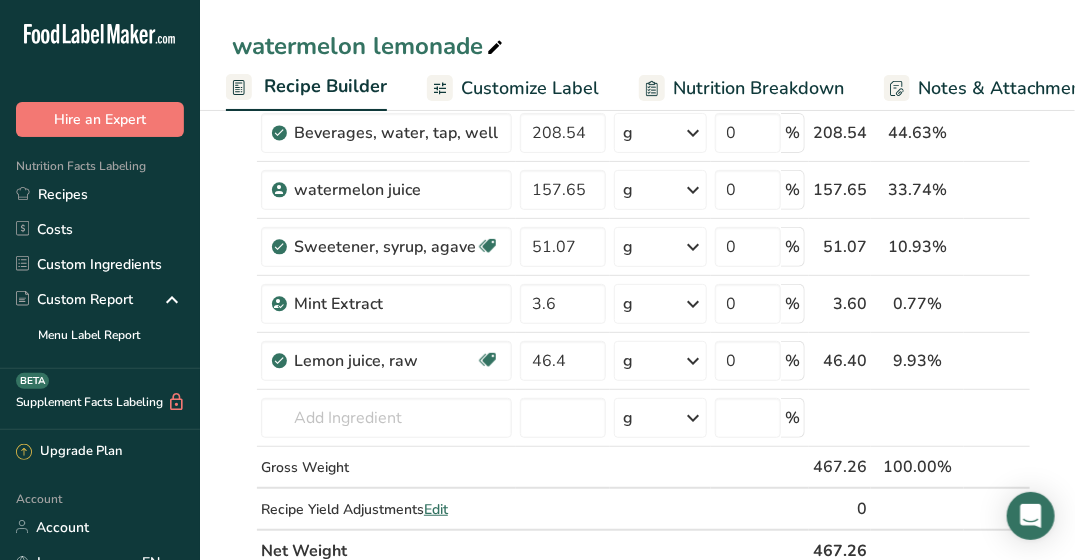 click on "Add Ingredients
Manage Recipe         Delete Recipe           Duplicate Recipe             Scale Recipe             Save as Sub-Recipe   .a-a{fill:#347362;}.b-a{fill:#fff;}                               Nutrition Breakdown                 Recipe Card
NEW
[MEDICAL_DATA] Pattern Report           Activity History
Download
Choose your preferred label style
Standard FDA label
Standard FDA label
The most common format for nutrition facts labels in compliance with the FDA's typeface, style and requirements
Tabular FDA label
A label format compliant with the FDA regulations presented in a tabular (horizontal) display.
Linear FDA label
A simple linear display for small sized packages.
Simplified FDA label" at bounding box center [637, 1031] 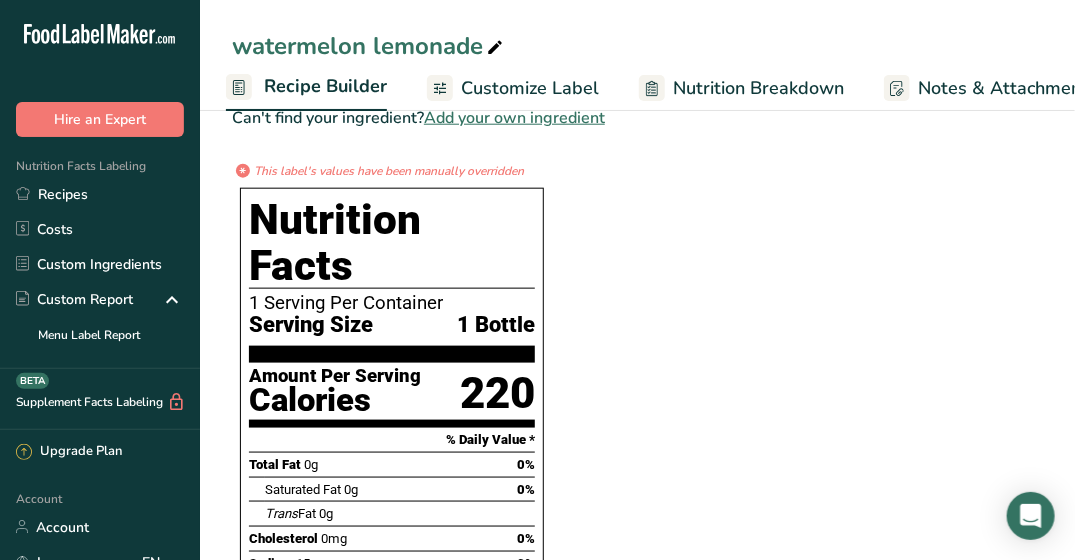 scroll, scrollTop: 1133, scrollLeft: 0, axis: vertical 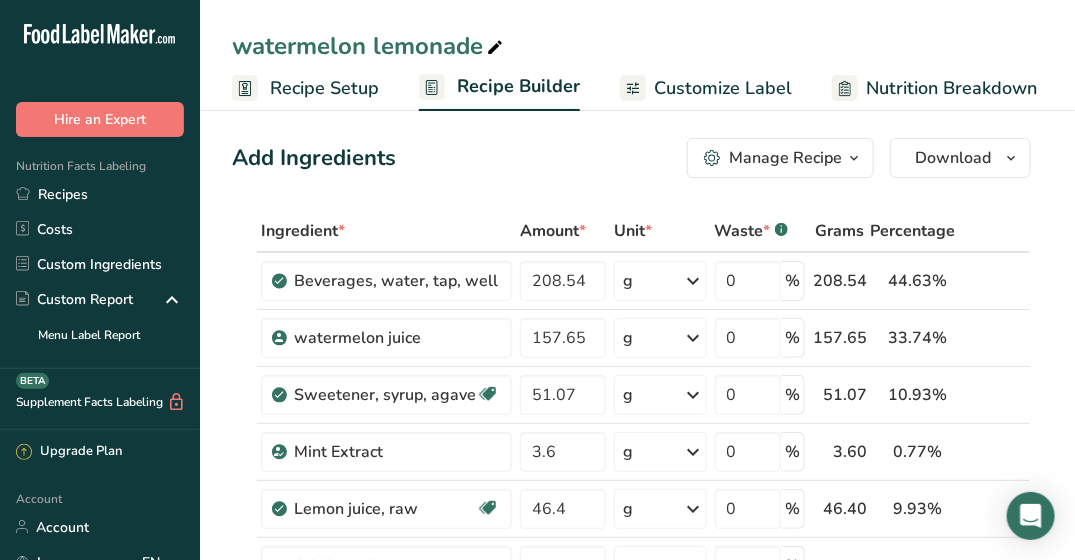 click at bounding box center (854, 158) 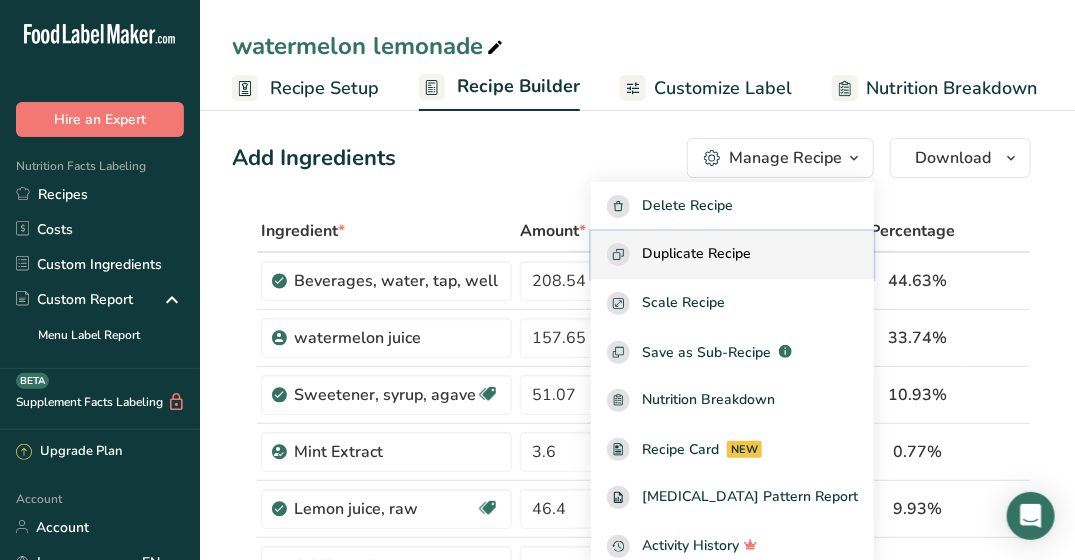 click on "Duplicate Recipe" at bounding box center [696, 254] 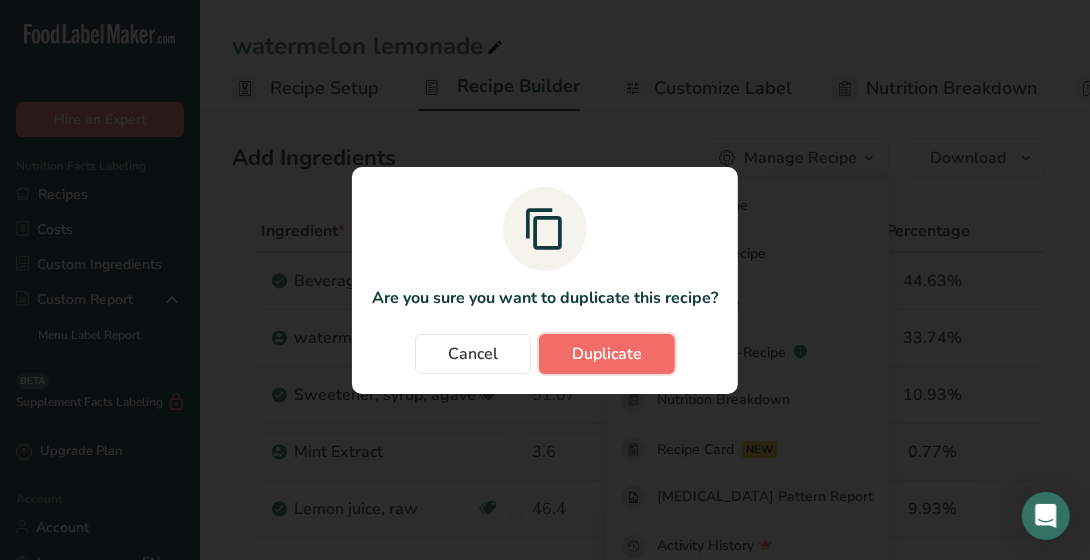 click on "Duplicate" at bounding box center [607, 354] 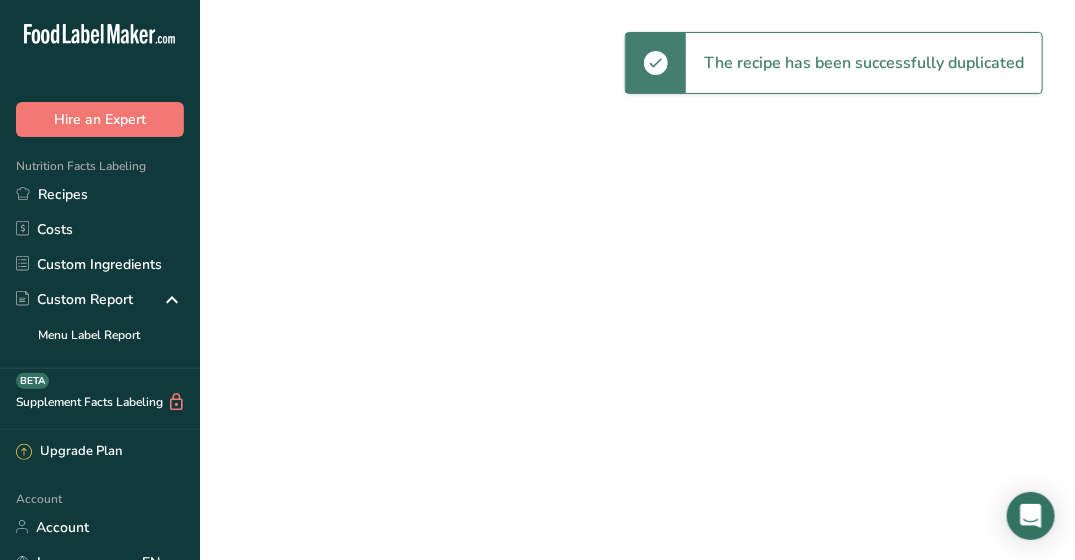 scroll, scrollTop: 0, scrollLeft: 0, axis: both 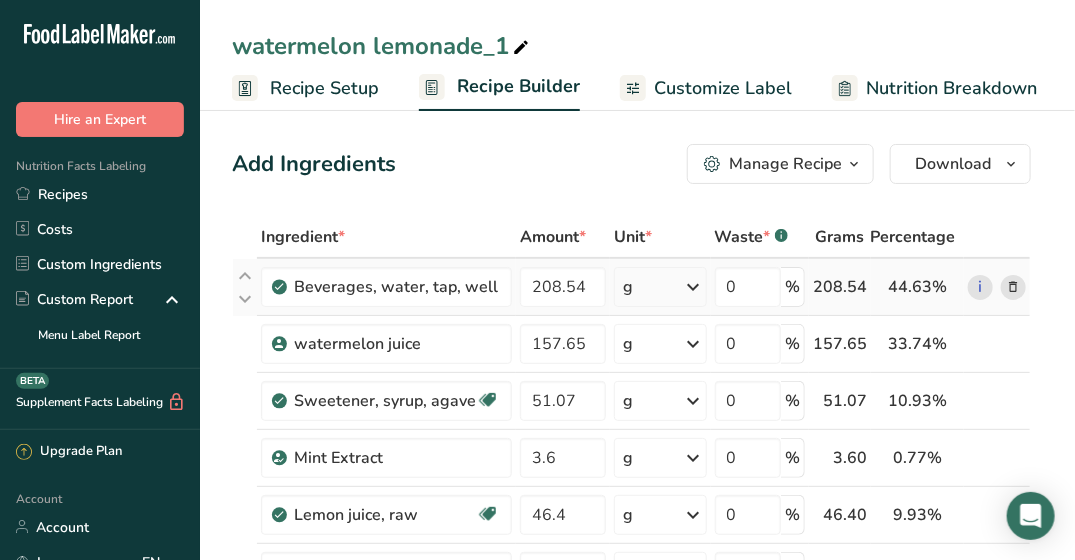 click at bounding box center [1013, 287] 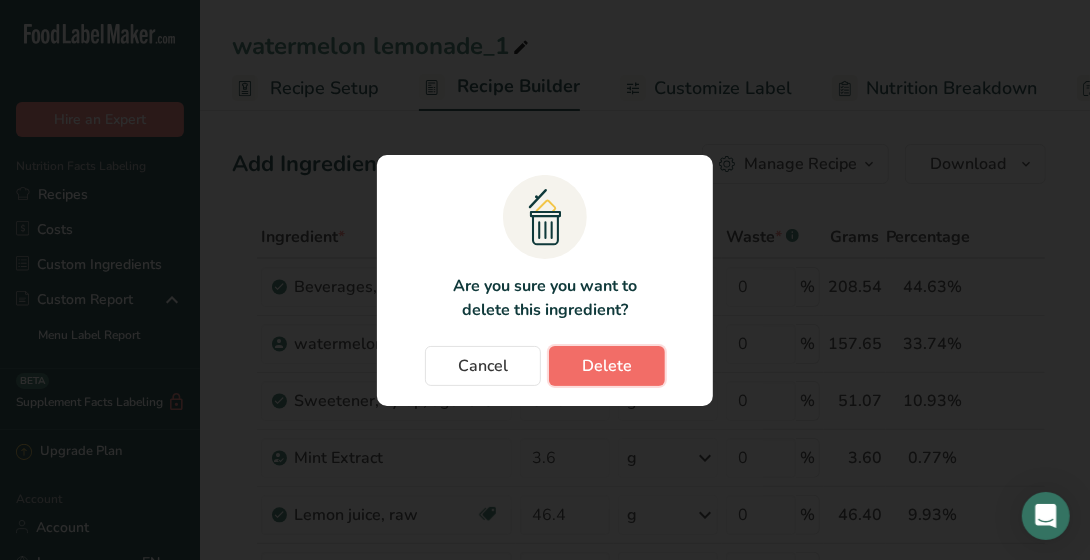 click on "Delete" at bounding box center (607, 366) 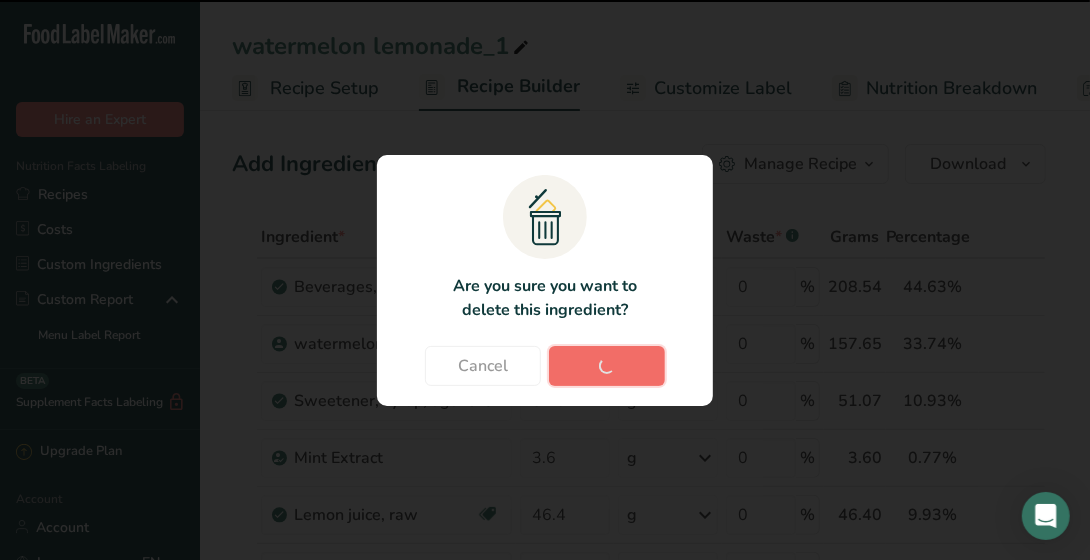type on "157.65" 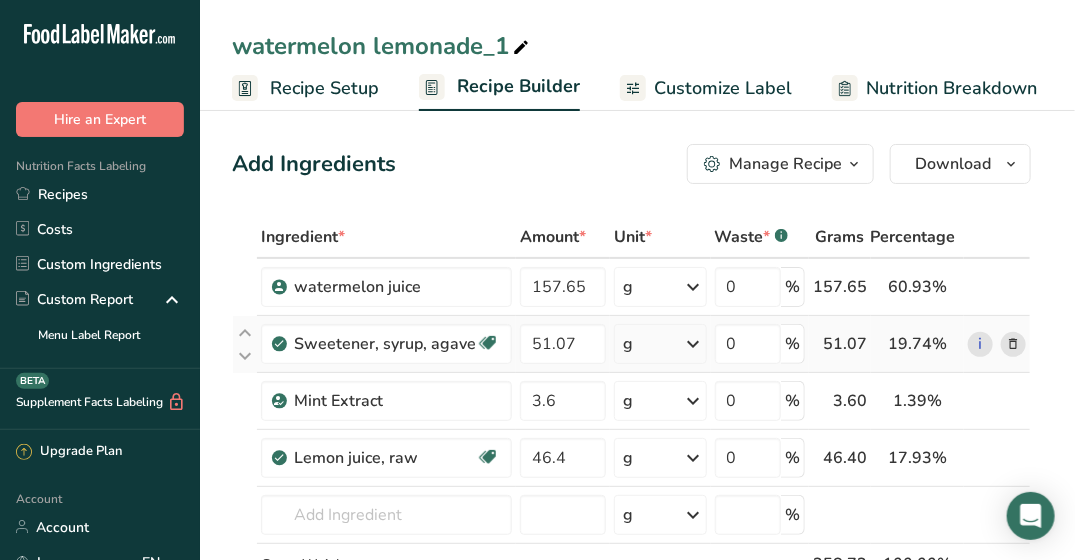 click at bounding box center (1013, 344) 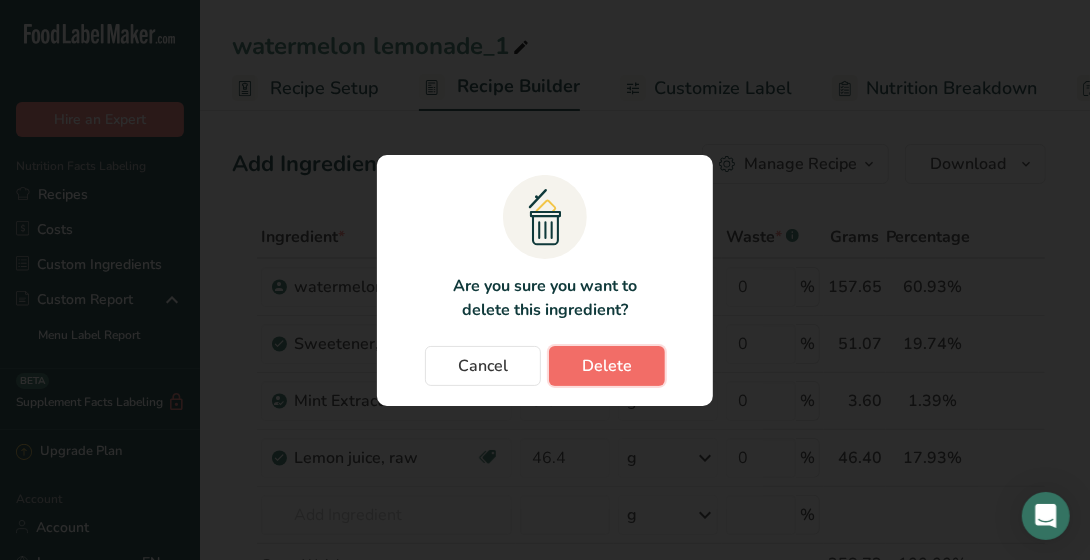 click on "Delete" at bounding box center [607, 366] 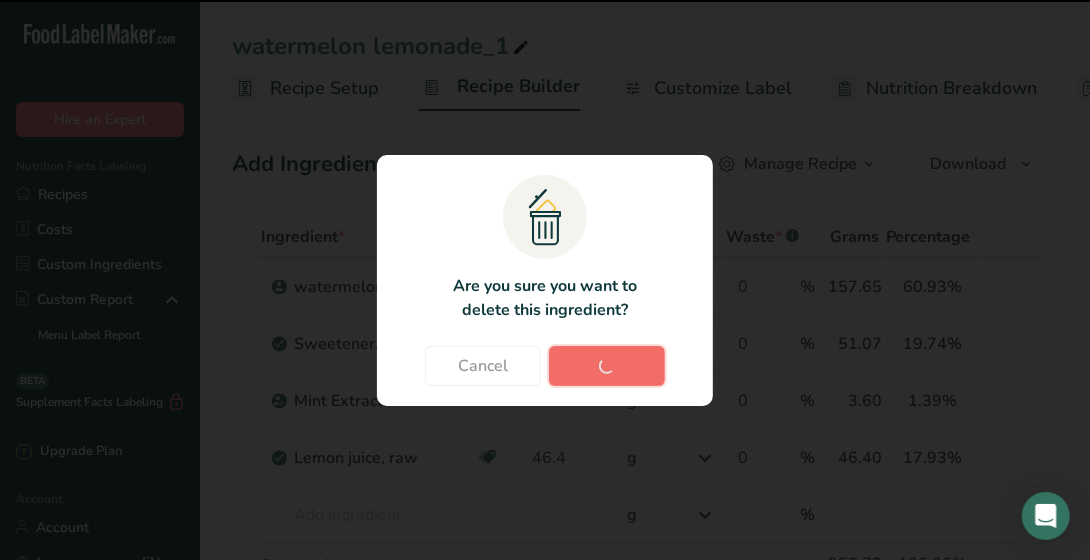 type on "3.6" 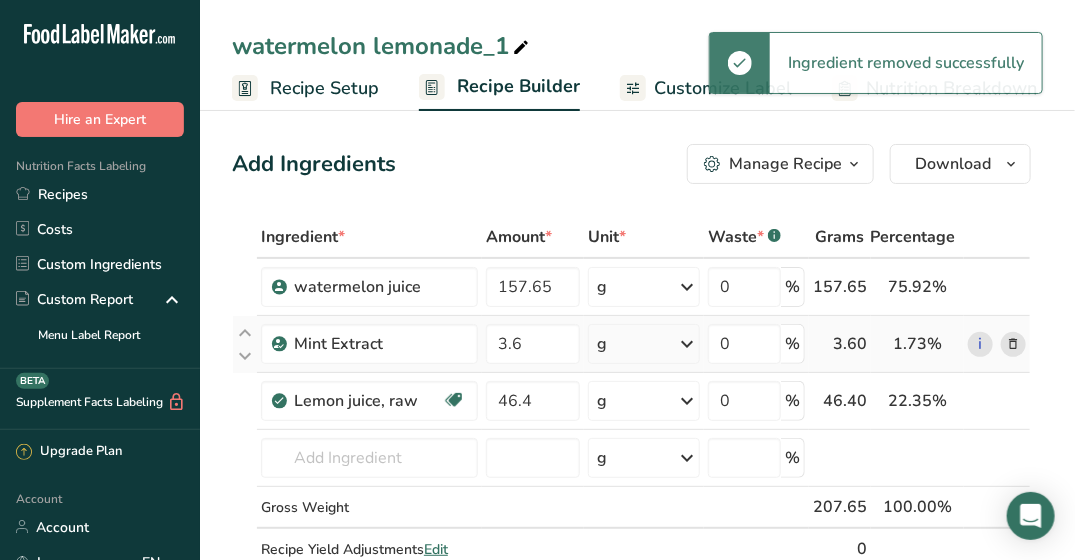 click at bounding box center (1013, 344) 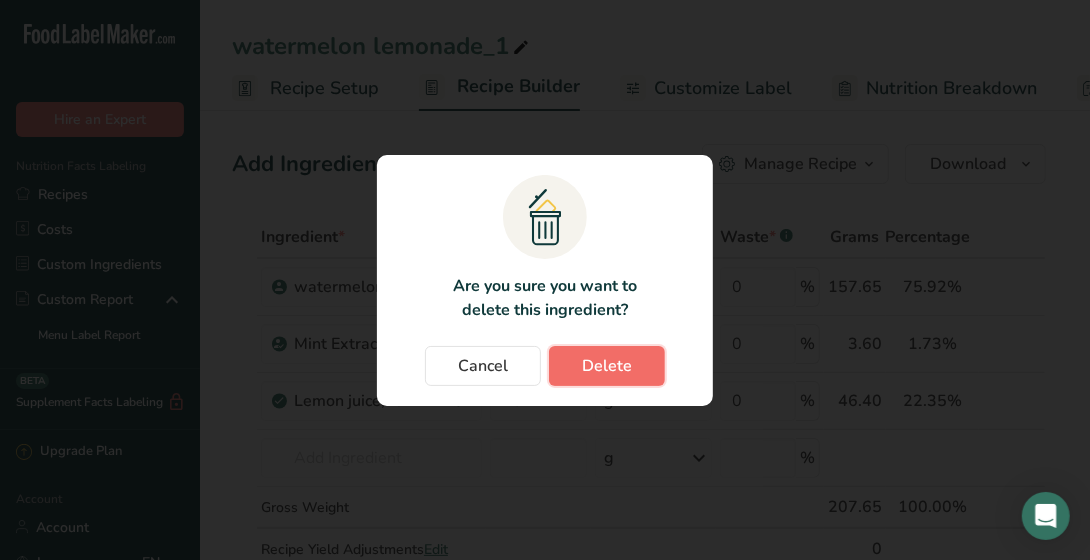 click on "Delete" at bounding box center [607, 366] 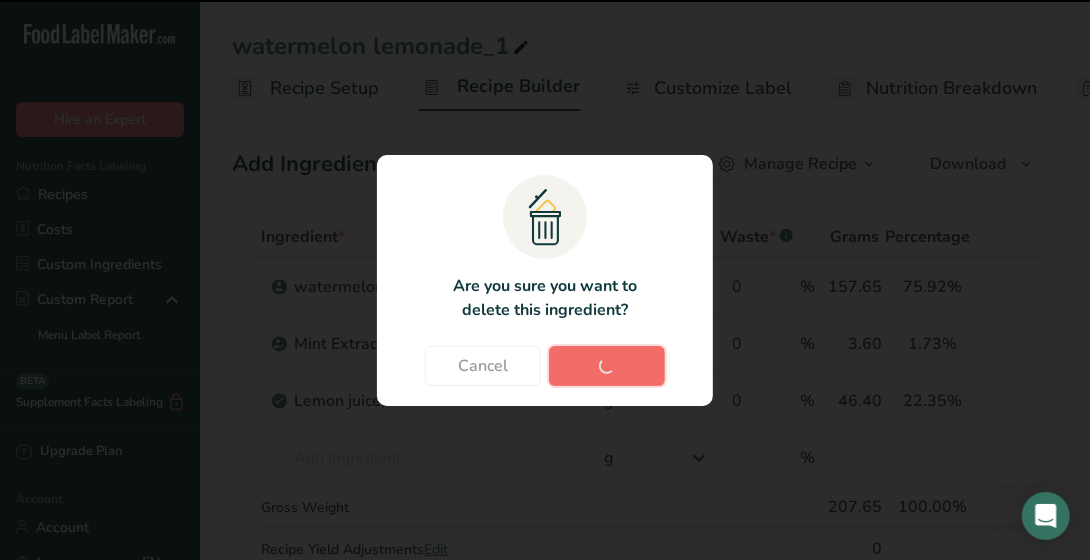 type on "46.4" 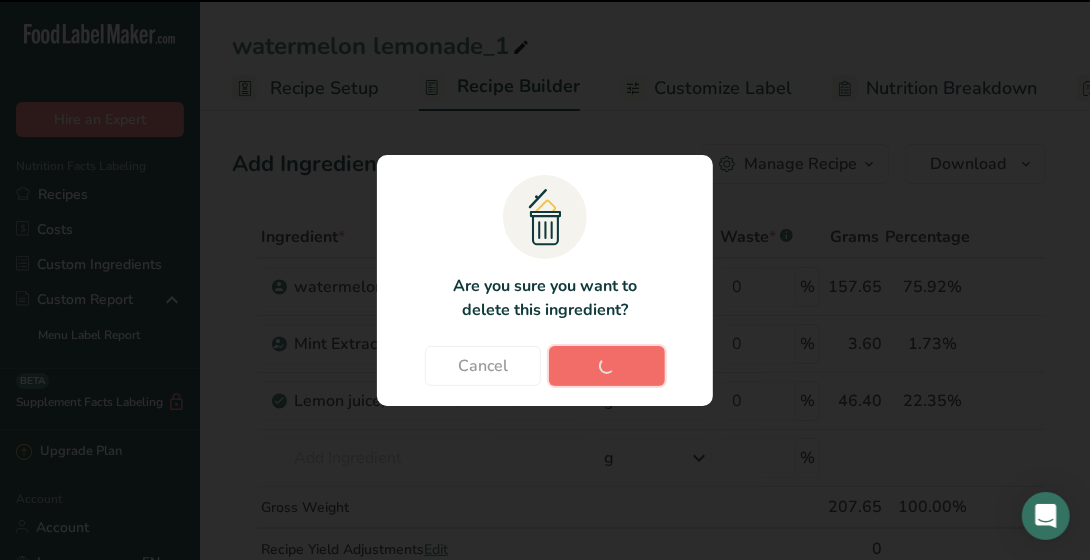 type 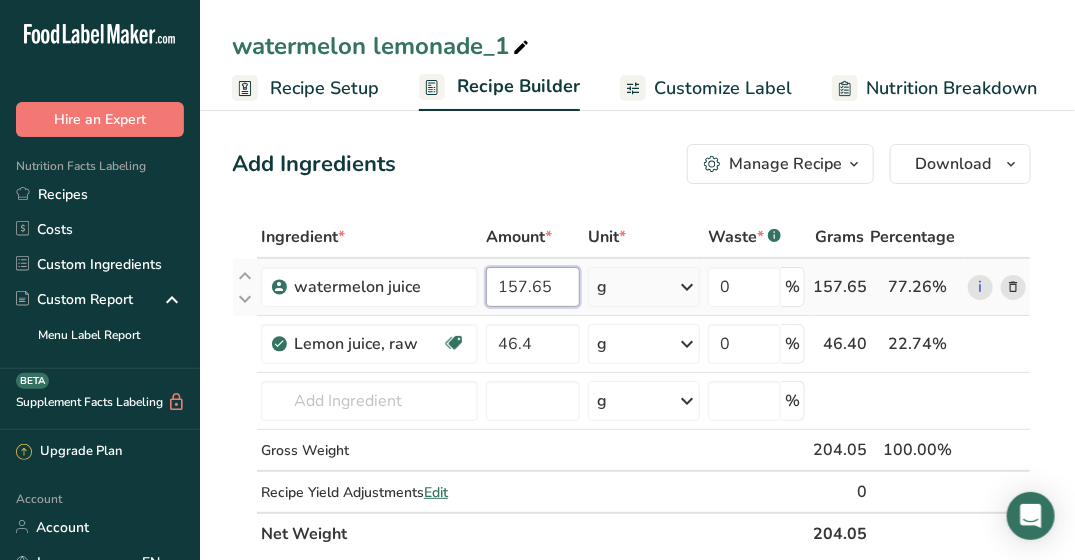 click on "157.65" at bounding box center (533, 287) 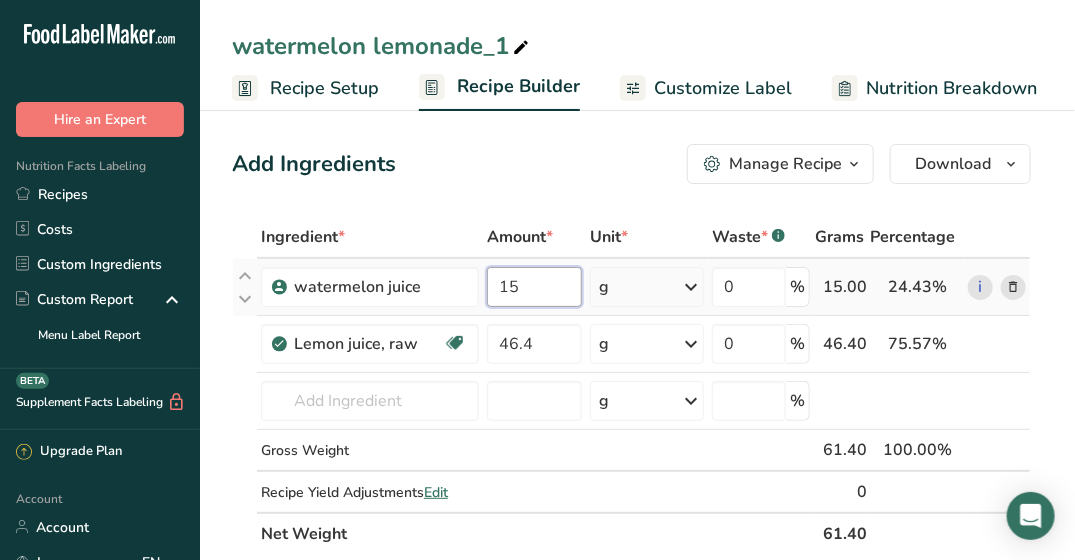 type on "1" 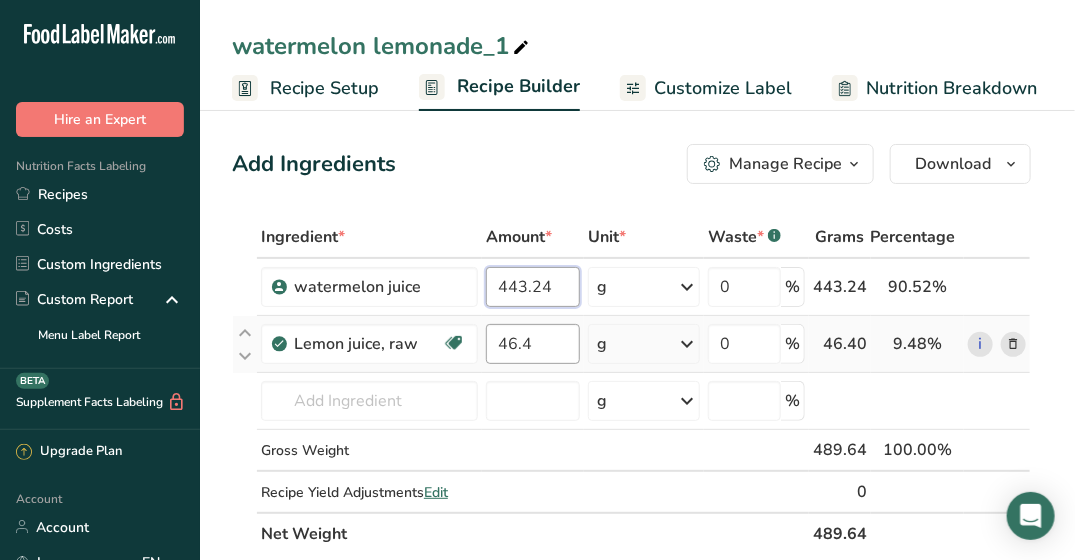 type on "443.24" 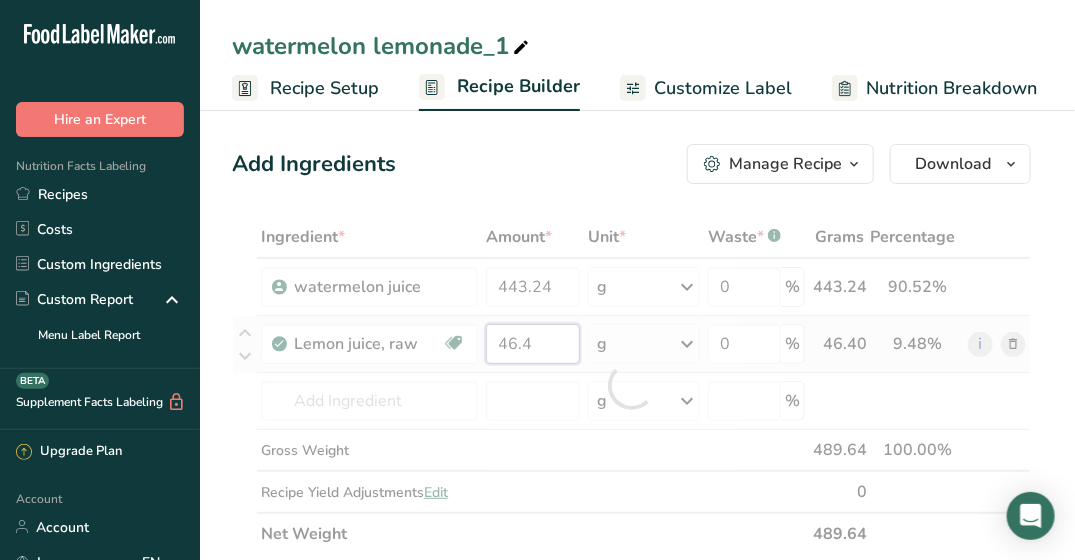 click on "Ingredient *
Amount *
Unit *
Waste *   .a-a{fill:#347362;}.b-a{fill:#fff;}          Grams
Percentage
watermelon juice
443.24
g
Weight Units
g
kg
mg
See more
Volume Units
l
mL
fl oz
See more
0
%
443.24
90.52%
i
Lemon juice, raw
Source of Antioxidants
Dairy free
Gluten free
Vegan
Vegetarian
Soy free
46.4
g
Portions
1 cup
1 fl oz
1 lemon yields
See more
Weight Units
g
kg
mg" at bounding box center [631, 385] 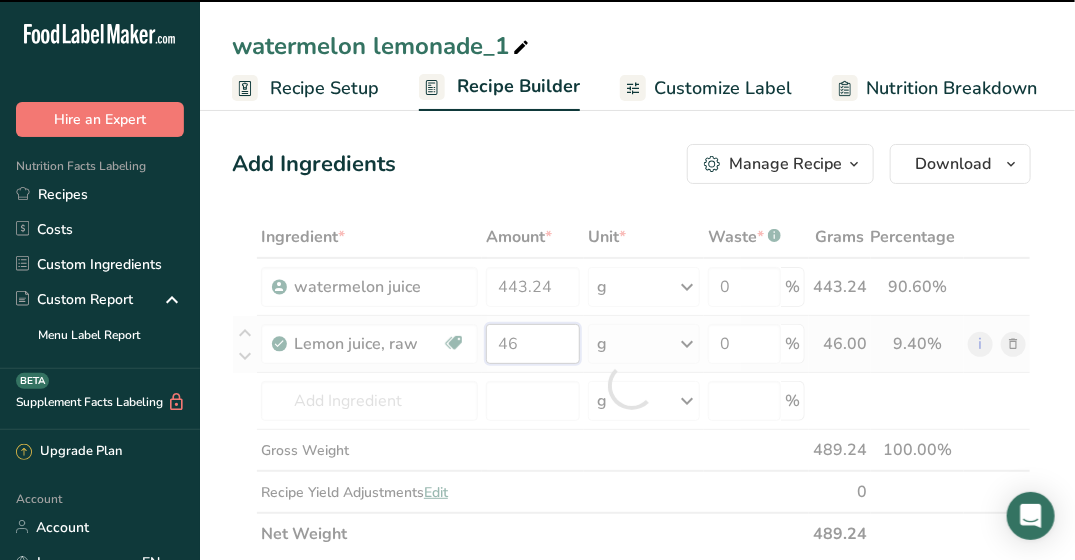 type on "4" 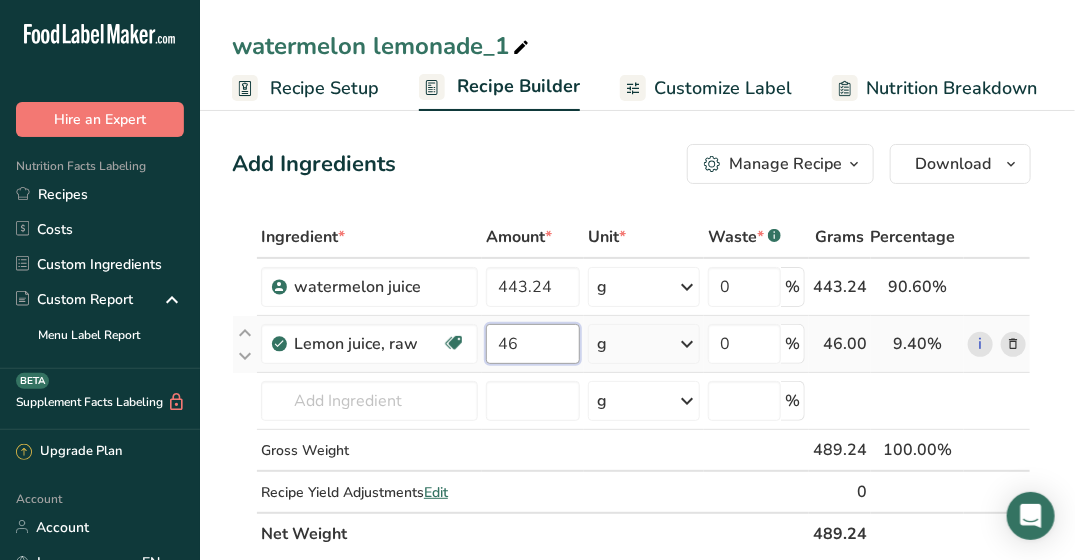 type on "4" 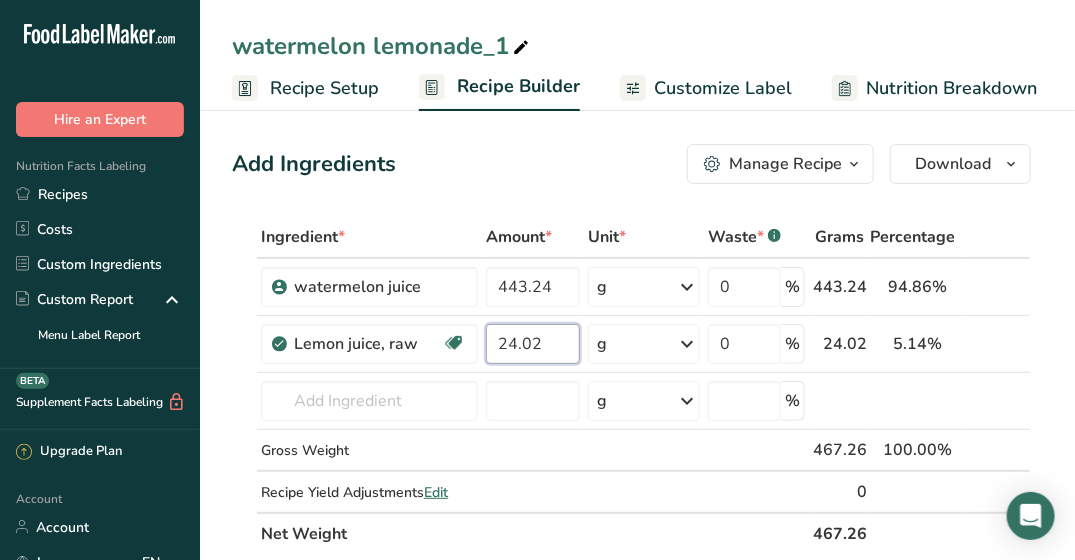 type on "24.02" 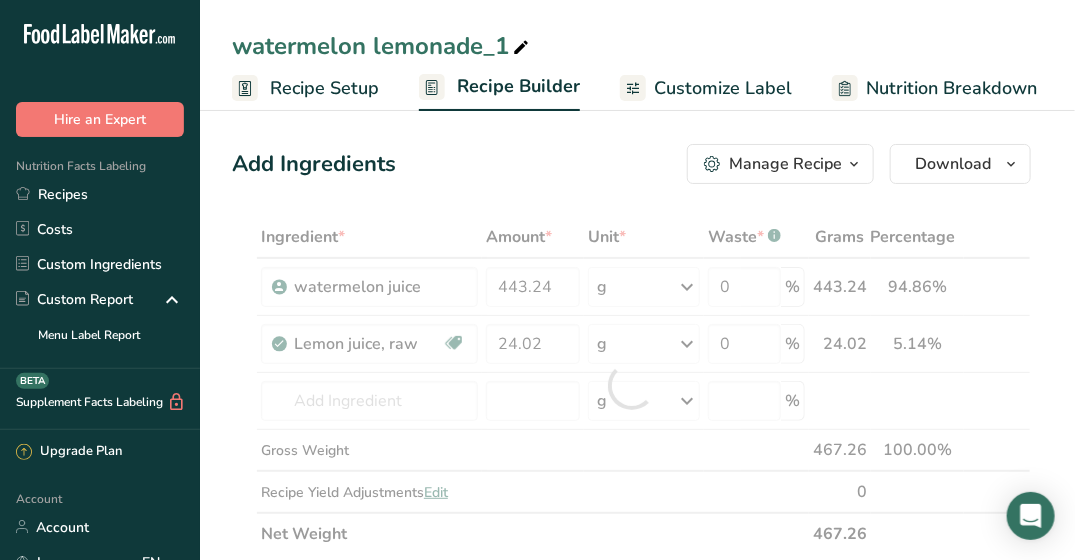 click on "Add Ingredients
Manage Recipe         Delete Recipe           Duplicate Recipe             Scale Recipe             Save as Sub-Recipe   .a-a{fill:#347362;}.b-a{fill:#fff;}                               Nutrition Breakdown                 Recipe Card
NEW
[MEDICAL_DATA] Pattern Report           Activity History
Download
Choose your preferred label style
Standard FDA label
Standard FDA label
The most common format for nutrition facts labels in compliance with the FDA's typeface, style and requirements
Tabular FDA label
A label format compliant with the FDA regulations presented in a tabular (horizontal) display.
Linear FDA label
A simple linear display for small sized packages.
Simplified FDA label" at bounding box center (637, 1111) 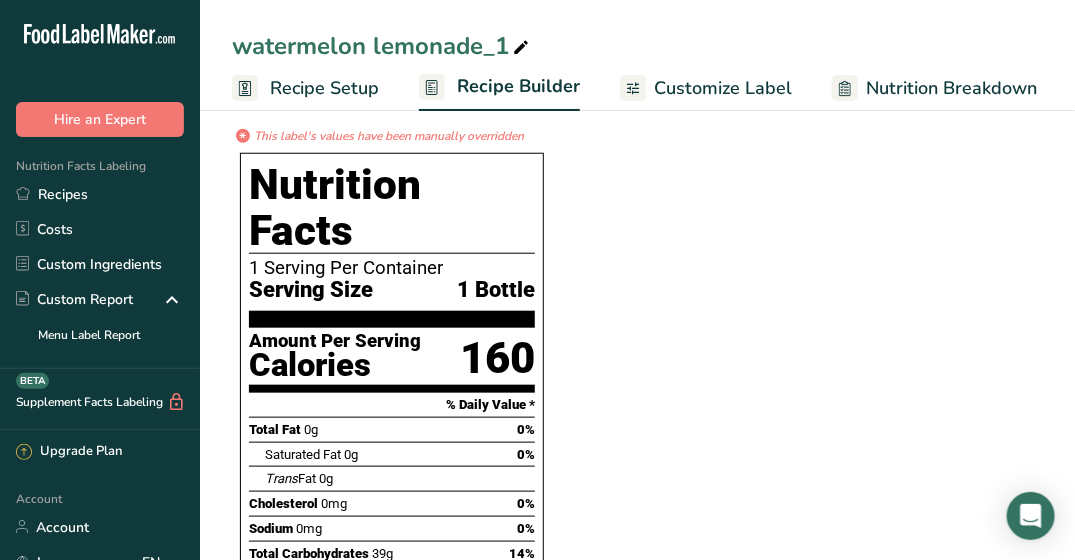 scroll, scrollTop: 510, scrollLeft: 0, axis: vertical 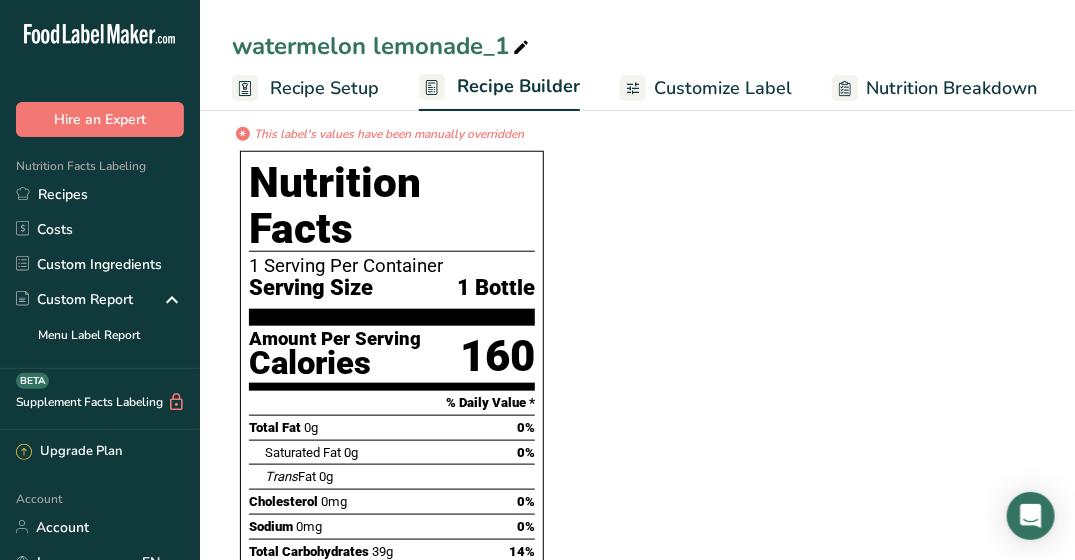 click on "watermelon lemonade_1" at bounding box center (382, 46) 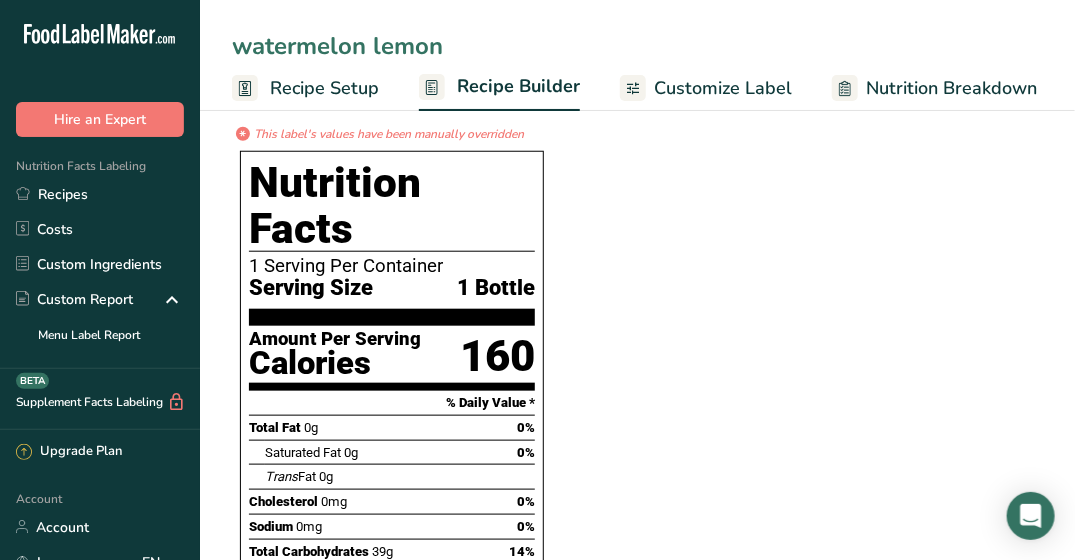 type on "watermelon lemon" 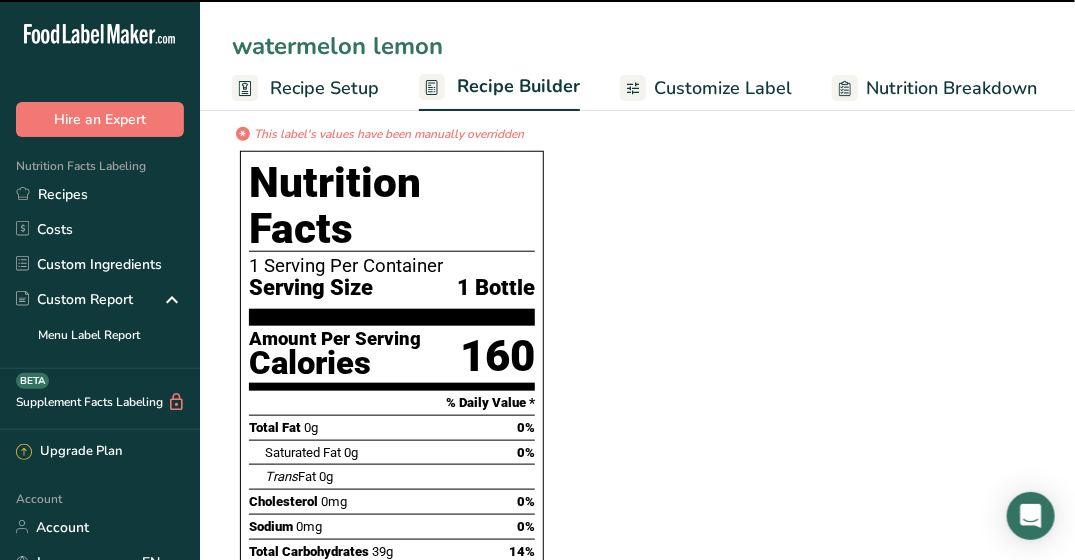 click on "Ingredient *
Amount *
Unit *
Waste *   .a-a{fill:#347362;}.b-a{fill:#fff;}          Grams
Percentage
watermelon juice
443.24
g
Weight Units
g
kg
mg
See more
Volume Units
l
mL
fl oz
See more
0
%
443.24
94.86%
i
Lemon juice, raw
Source of Antioxidants
Dairy free
Gluten free
Vegan
Vegetarian
Soy free
24.02
g
Portions
1 cup
1 fl oz
1 lemon yields
See more
Weight Units
g
kg" at bounding box center (631, 604) 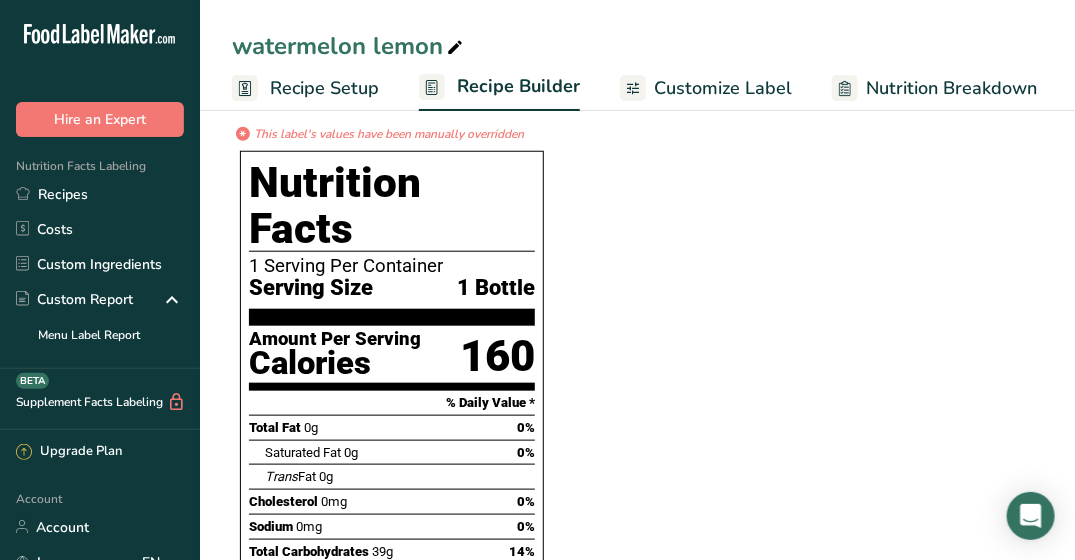 click on "Ingredient *
Amount *
Unit *
Waste *   .a-a{fill:#347362;}.b-a{fill:#fff;}          Grams
Percentage
watermelon juice
443.24
g
Weight Units
g
kg
mg
See more
Volume Units
l
mL
fl oz
See more
0
%
443.24
94.86%
i
Lemon juice, raw
Source of Antioxidants
Dairy free
Gluten free
Vegan
Vegetarian
Soy free
24.02
g
Portions
1 cup
1 fl oz
1 lemon yields
See more
Weight Units
g
kg" at bounding box center (631, 604) 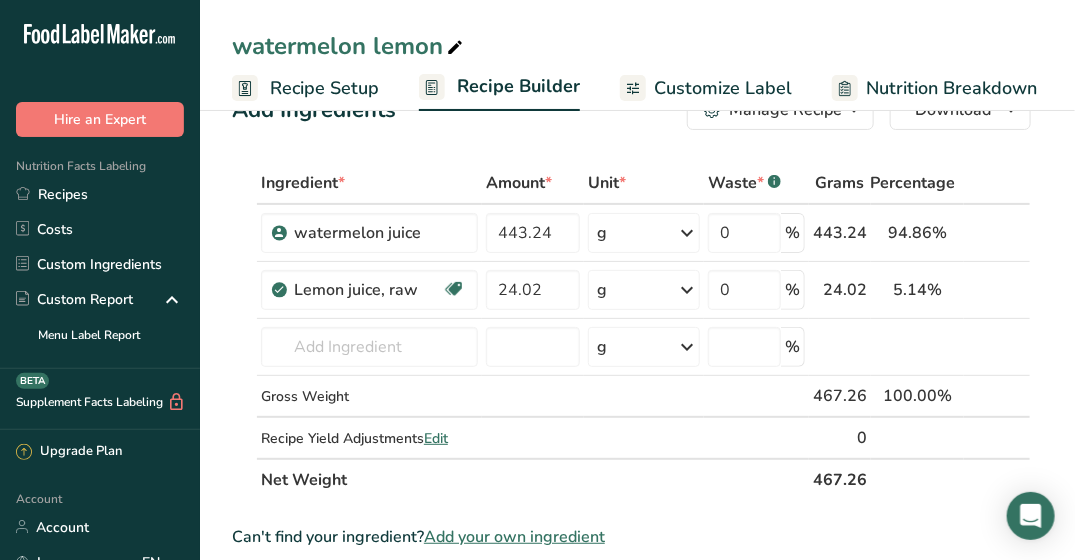 scroll, scrollTop: 53, scrollLeft: 0, axis: vertical 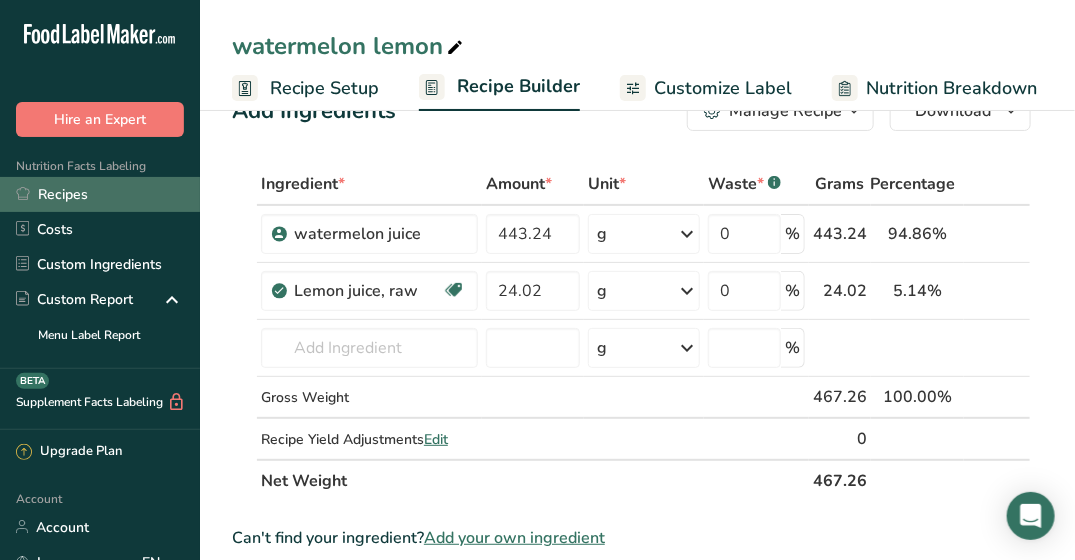 click on "Recipes" at bounding box center (100, 194) 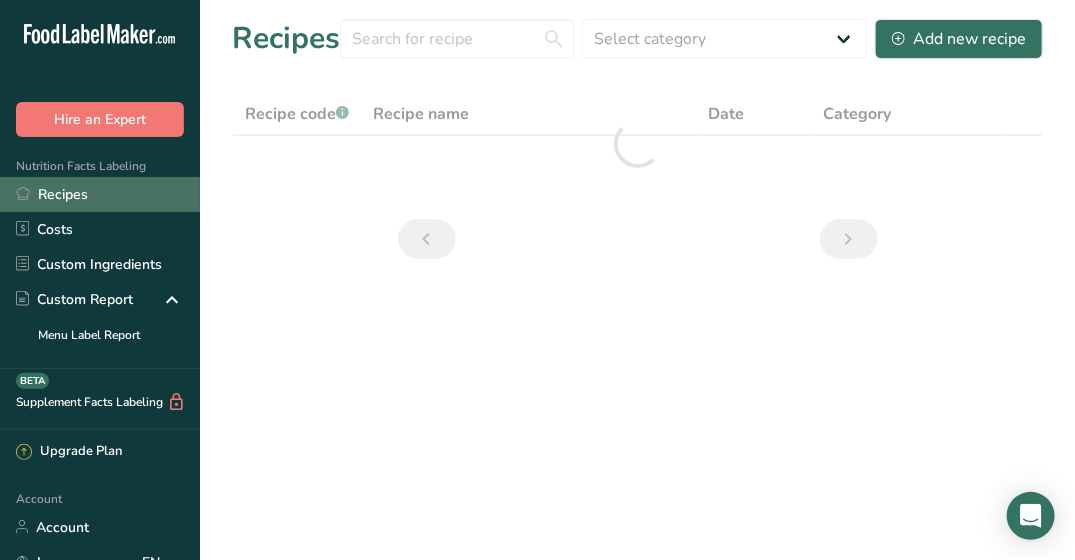 scroll, scrollTop: 0, scrollLeft: 0, axis: both 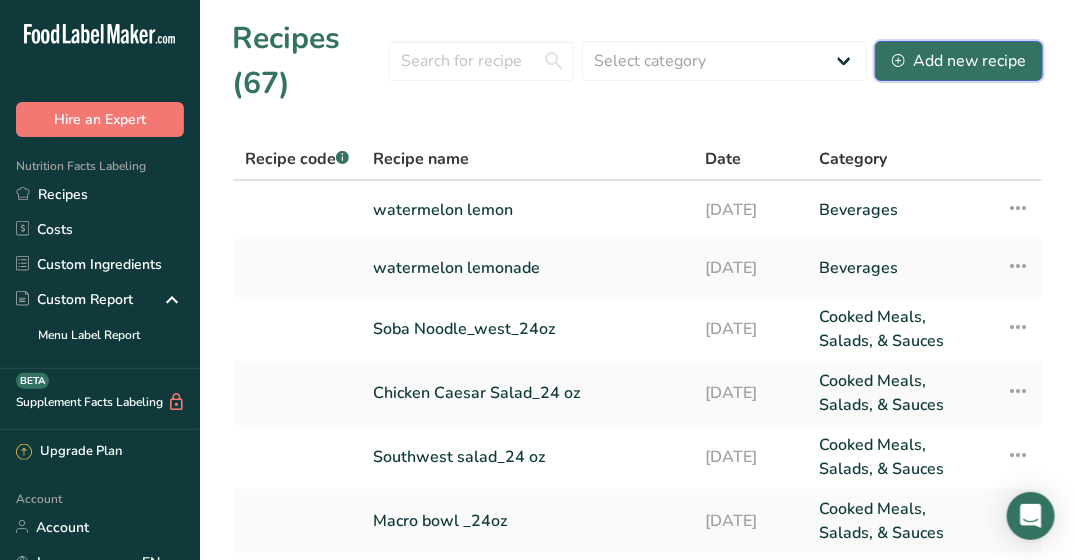 click on "Add new recipe" at bounding box center [959, 61] 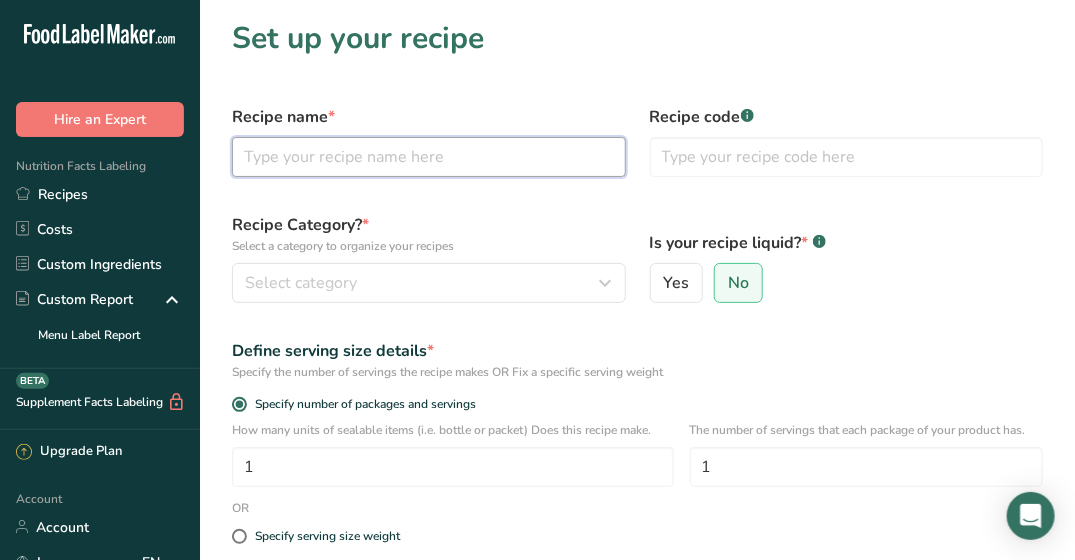 click at bounding box center (429, 157) 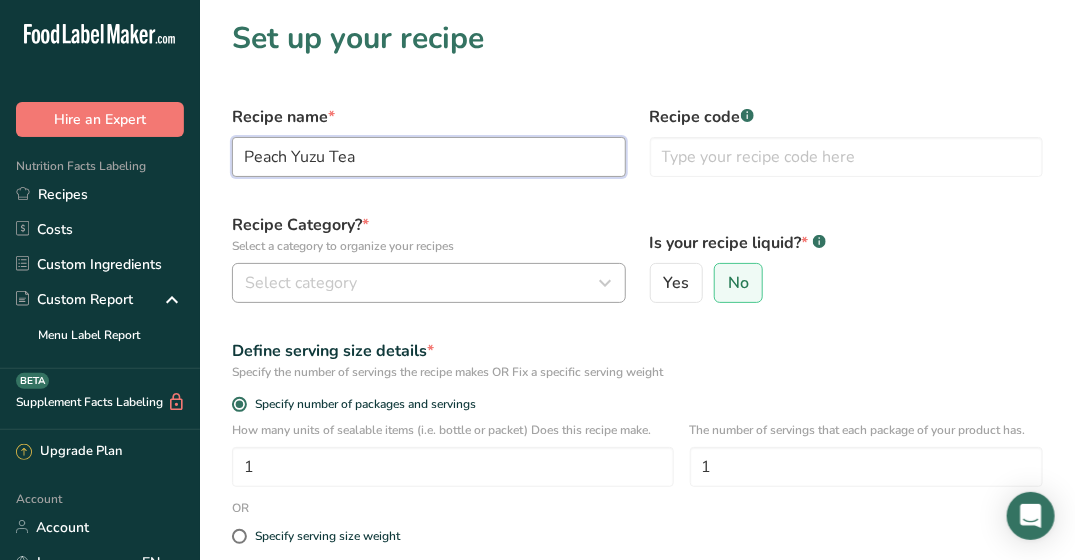 type on "Peach Yuzu Tea" 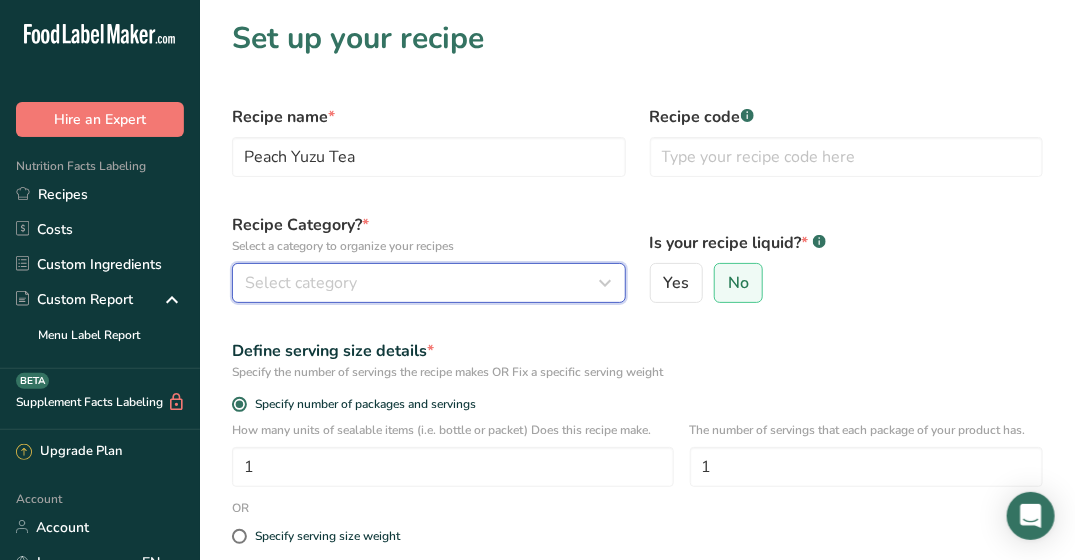 click on "Select category" at bounding box center [423, 283] 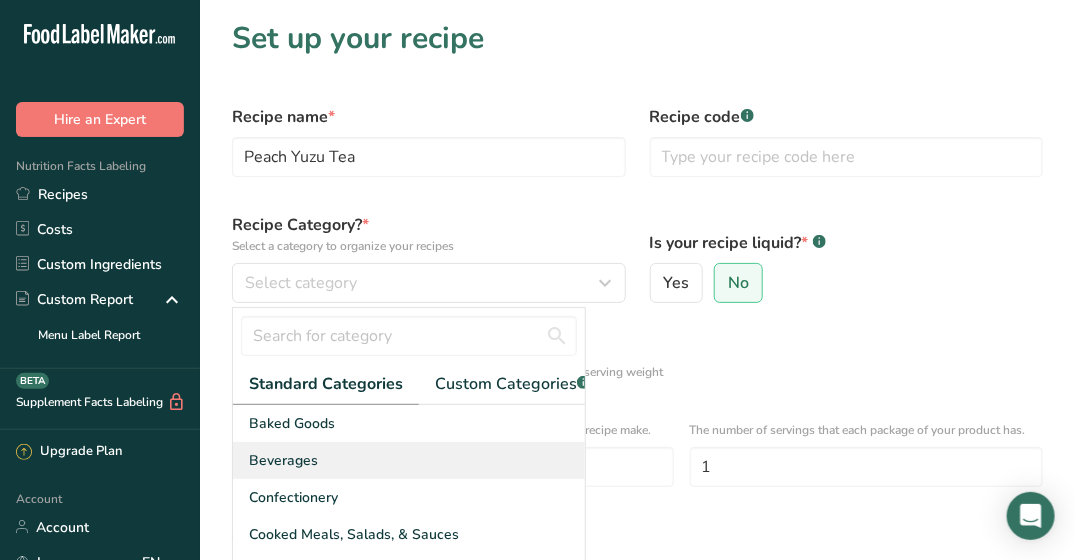 click on "Beverages" at bounding box center [409, 460] 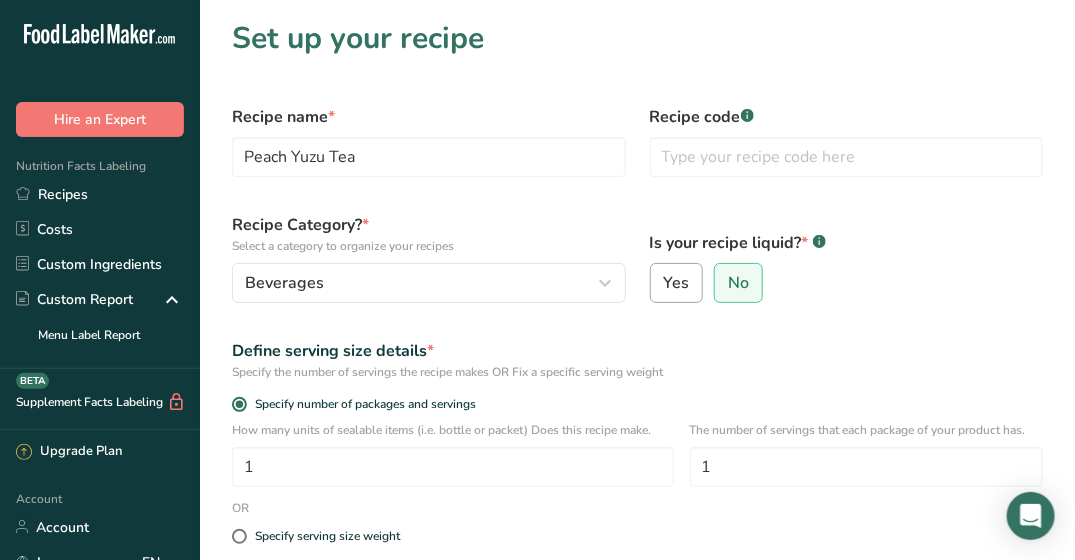 click on "Yes" at bounding box center [676, 283] 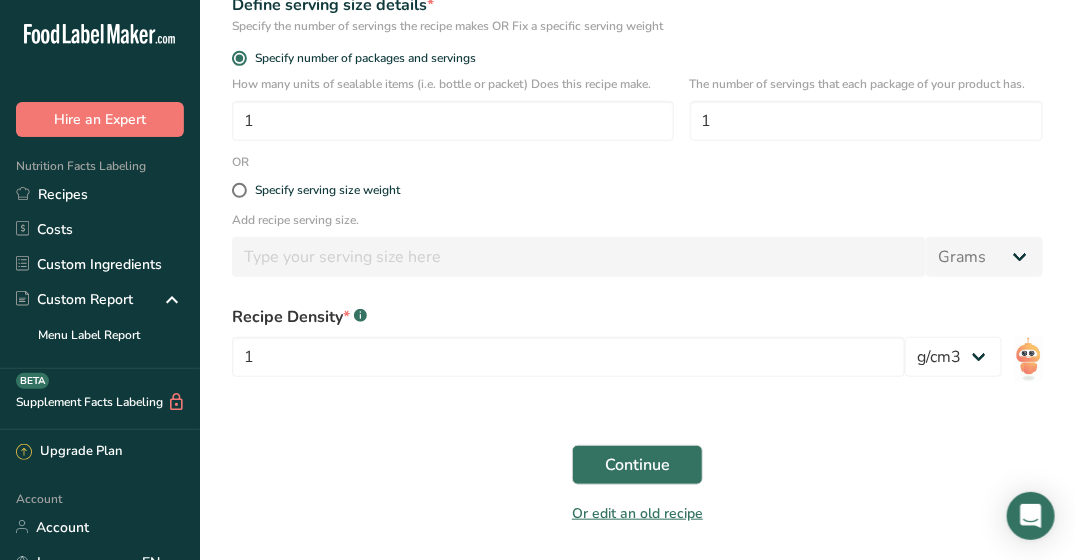 scroll, scrollTop: 408, scrollLeft: 0, axis: vertical 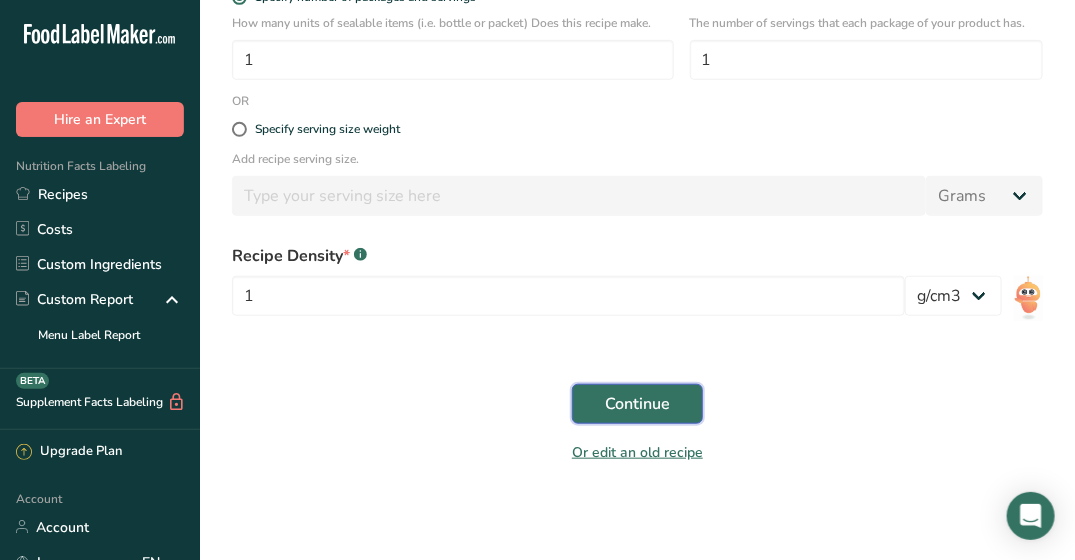 click on "Continue" at bounding box center [637, 404] 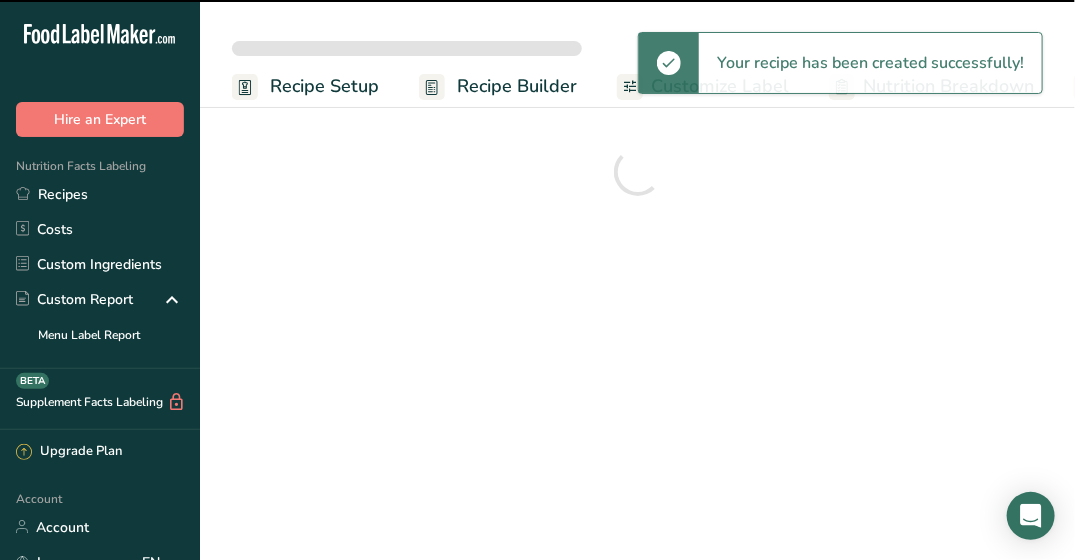 scroll, scrollTop: 0, scrollLeft: 0, axis: both 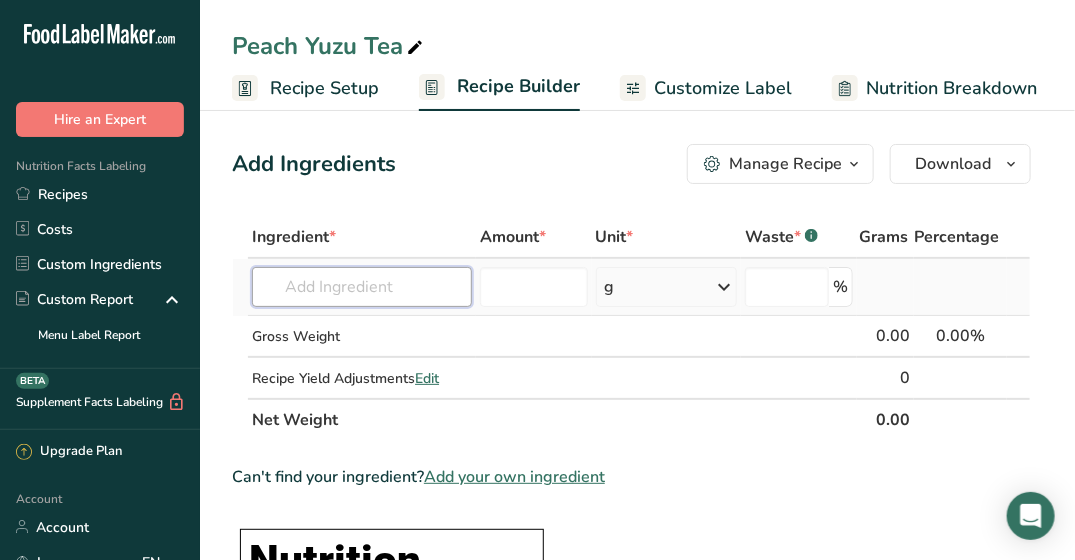 click at bounding box center (362, 287) 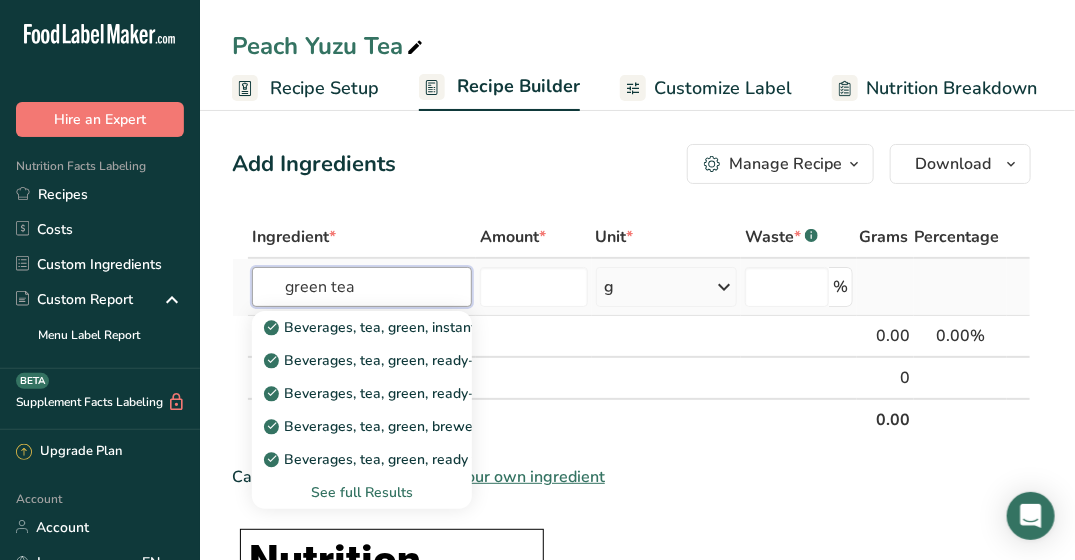 type on "green tea" 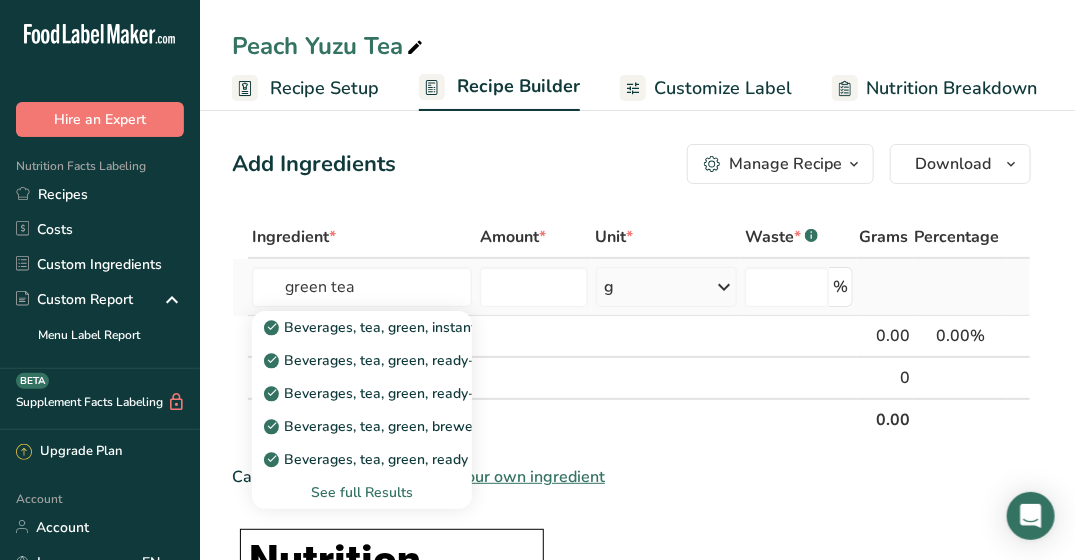 type 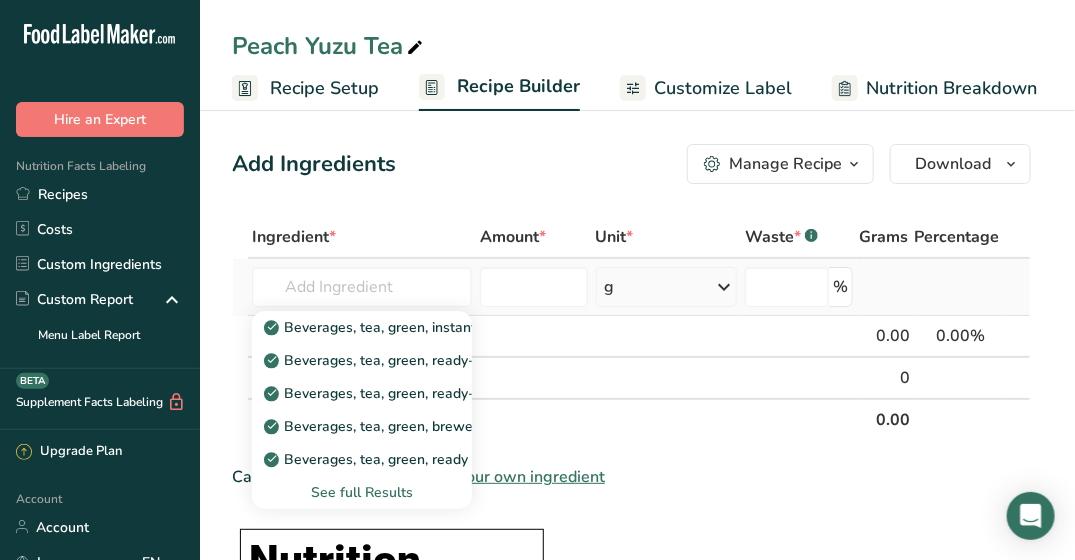 click on "See full Results" at bounding box center [362, 492] 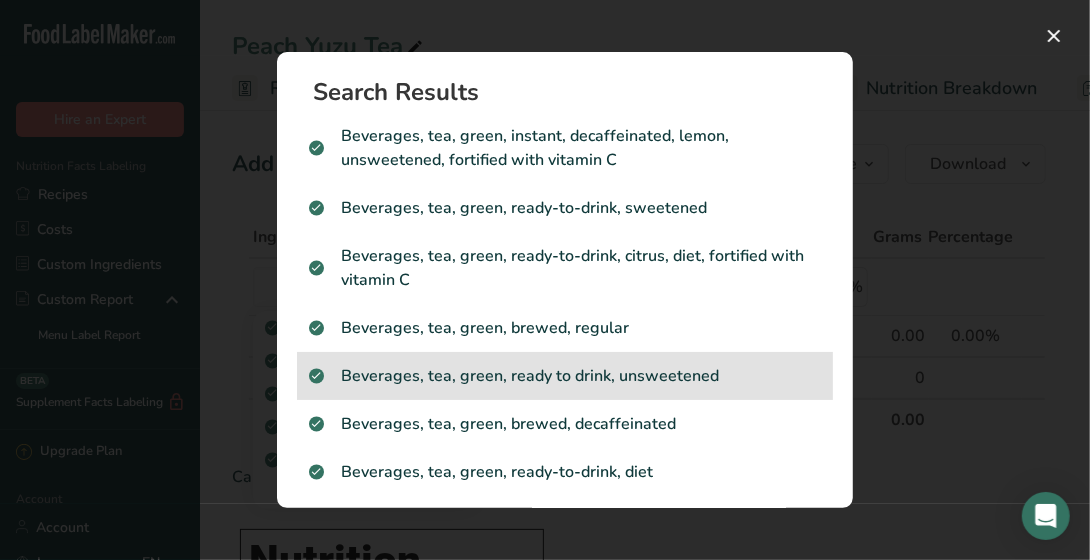 click on "Beverages, tea, green, ready to drink, unsweetened" at bounding box center (565, 376) 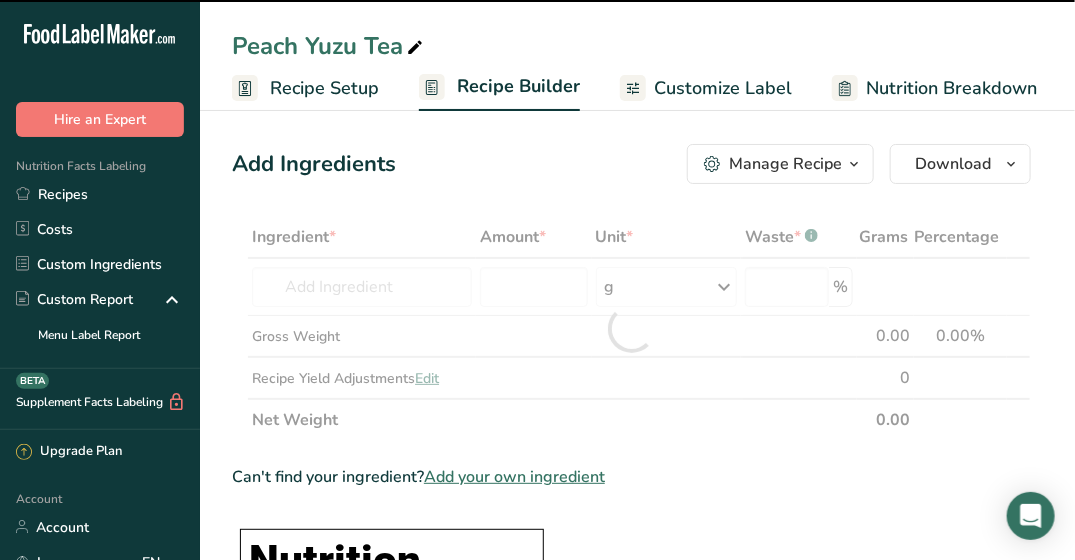 type on "0" 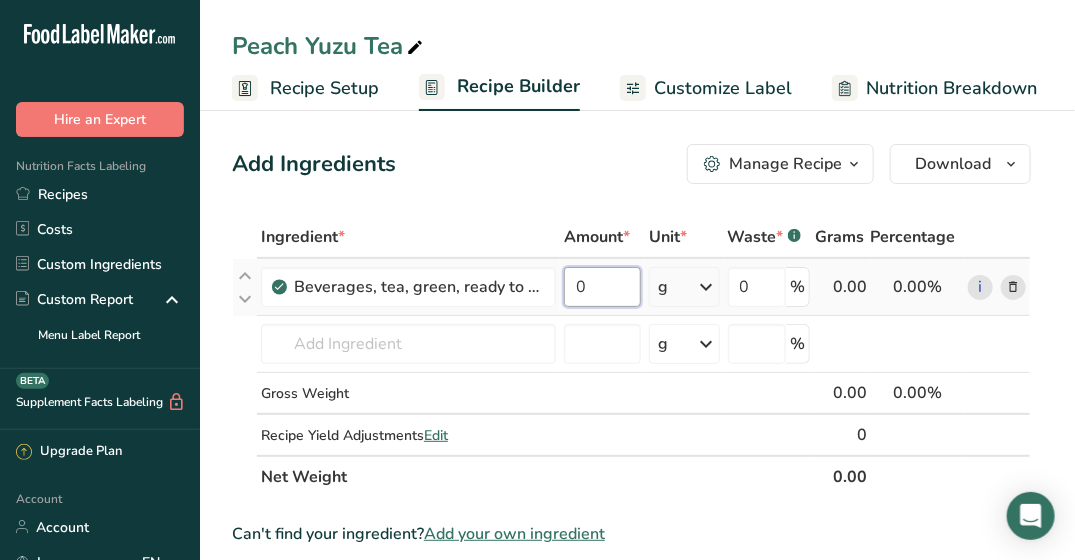 click on "0" at bounding box center [602, 287] 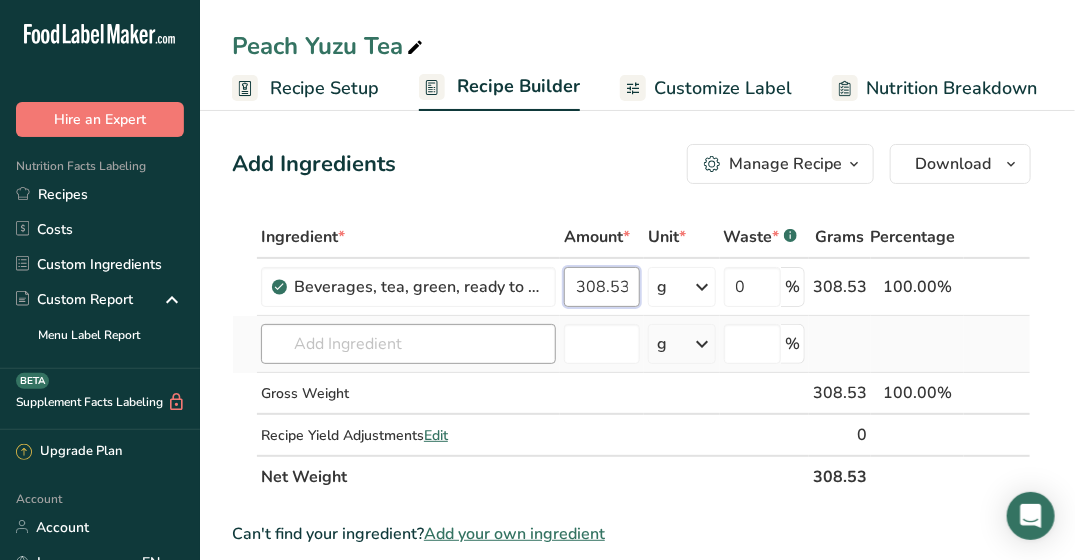 type on "308.53" 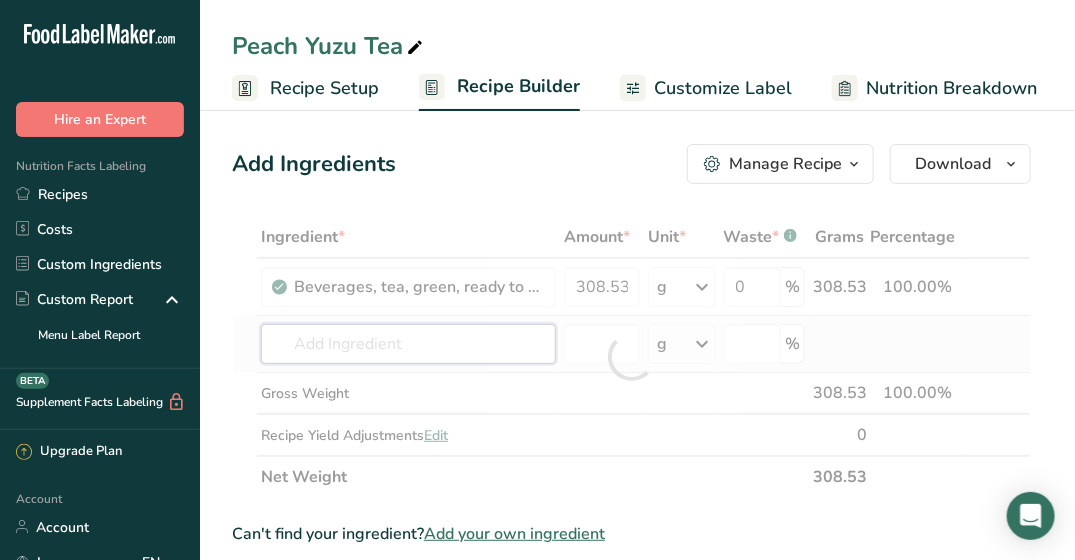 click on "Ingredient *
Amount *
Unit *
Waste *   .a-a{fill:#347362;}.b-a{fill:#fff;}          Grams
Percentage
Beverages, tea, green, ready to drink, unsweetened
308.53
g
Portions
16 fl oz
Weight Units
g
kg
mg
See more
Volume Units
l
Volume units require a density conversion. If you know your ingredient's density enter it below. Otherwise, click on "RIA" our AI Regulatory bot - she will be able to help you
lb/ft3
g/cm3
Confirm
mL
lb/ft3
g/cm3
Confirm
fl oz
0" at bounding box center (631, 357) 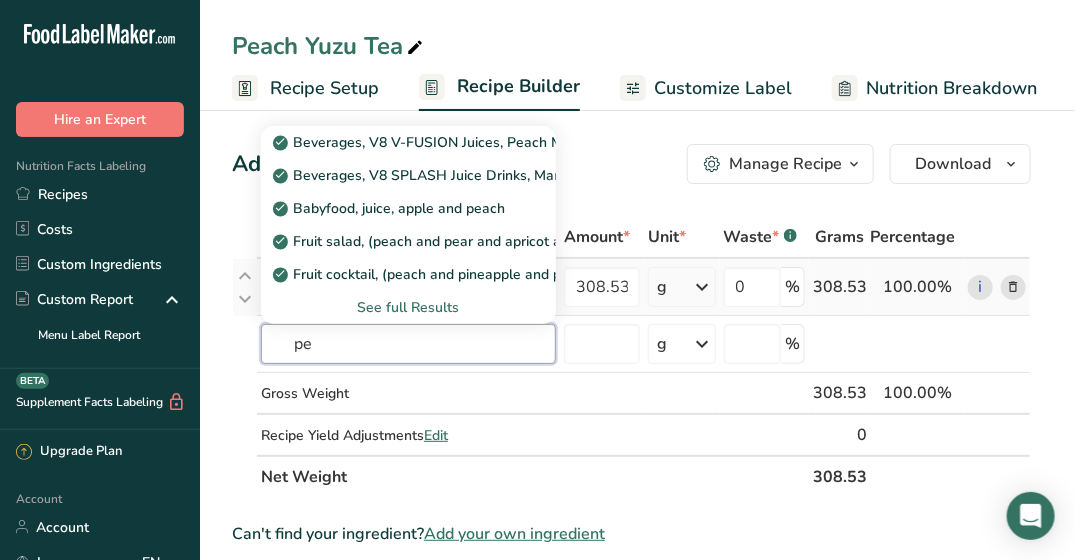 type on "p" 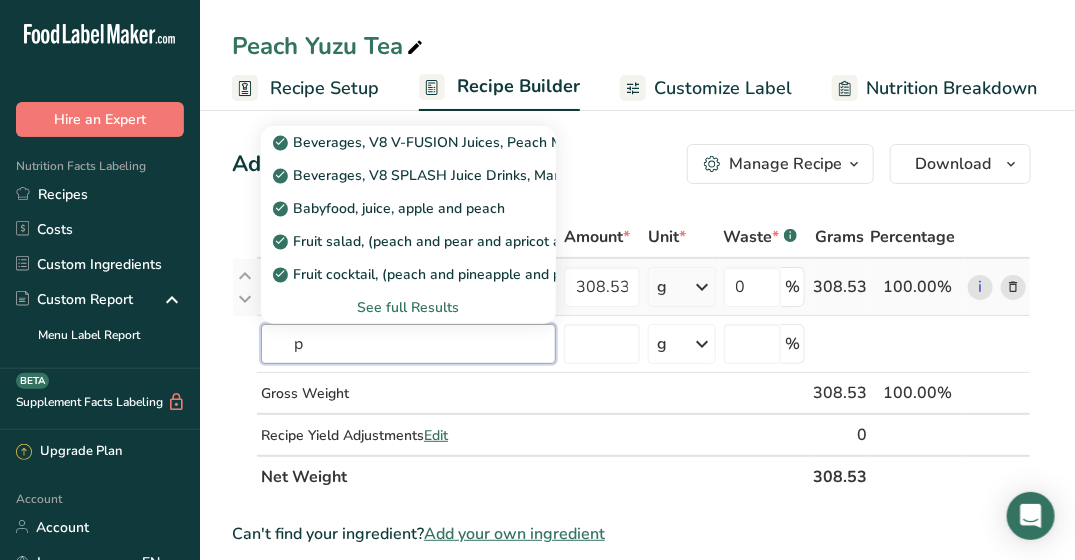 type 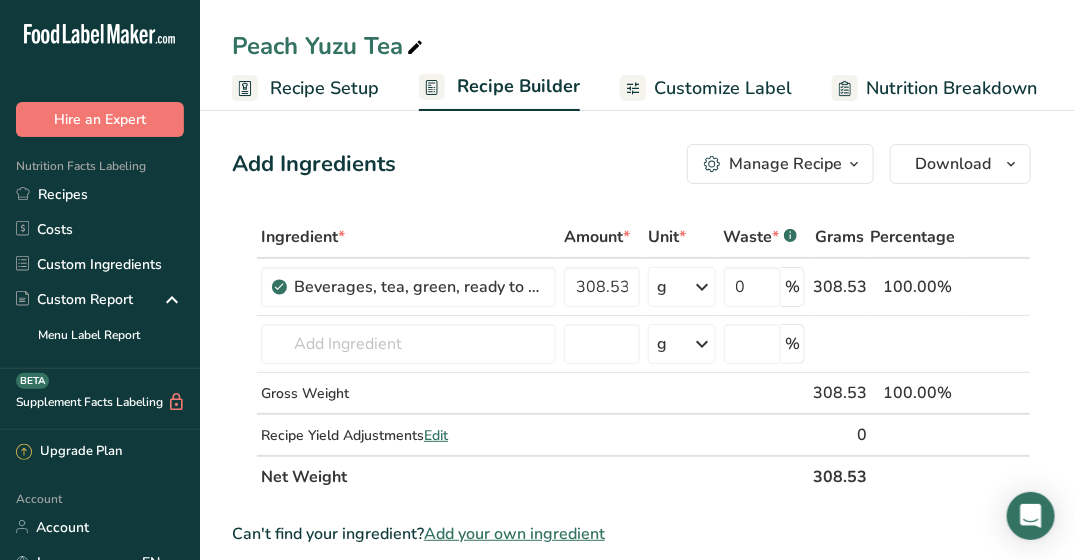 click on "Add your own ingredient" at bounding box center [514, 534] 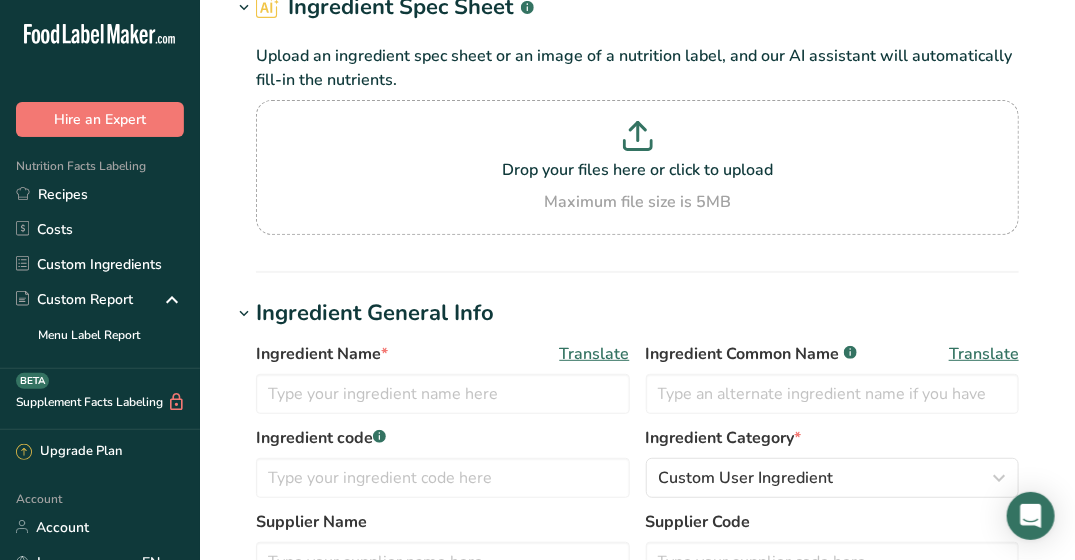 scroll, scrollTop: 125, scrollLeft: 0, axis: vertical 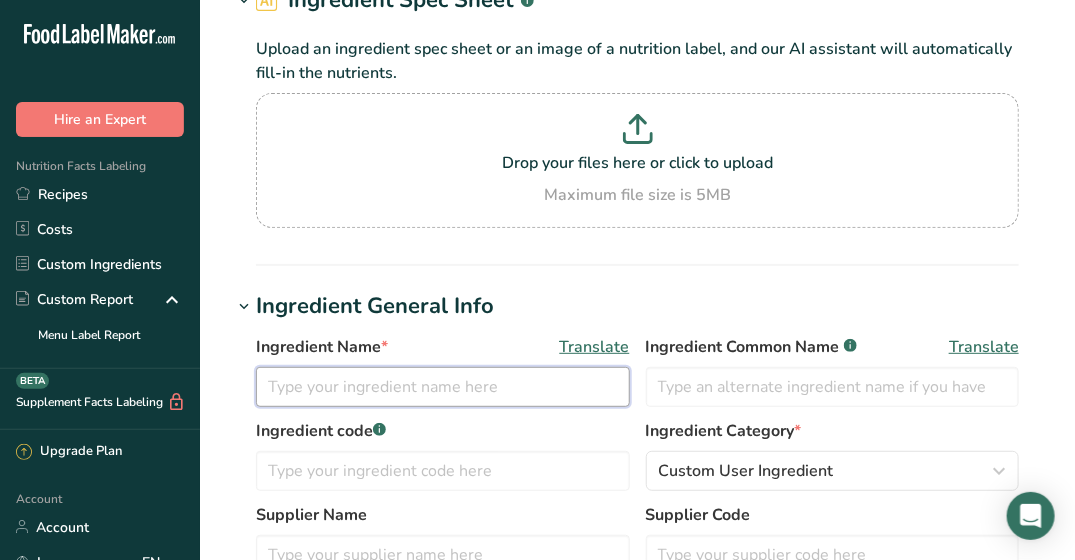 click at bounding box center (443, 387) 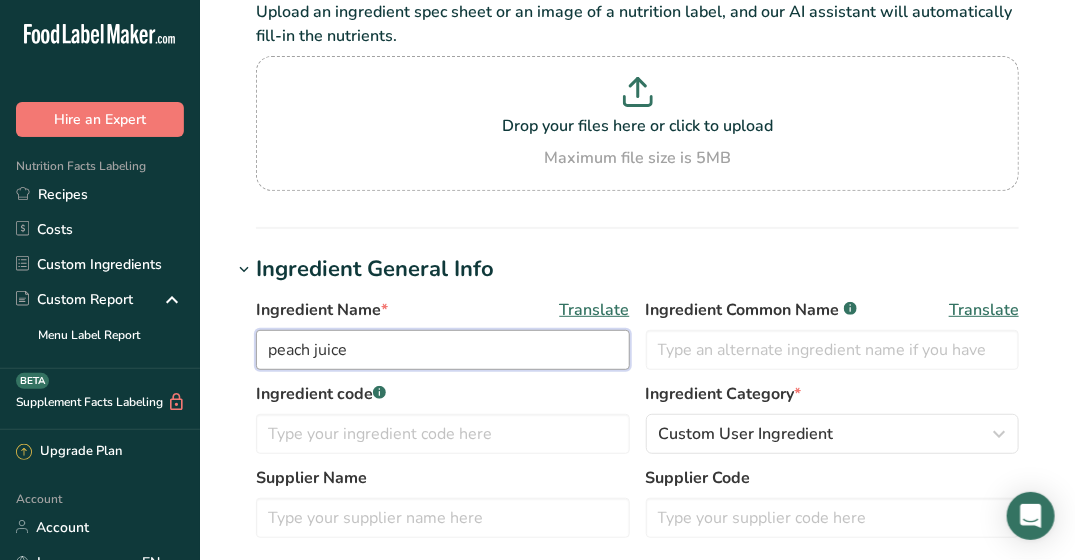 scroll, scrollTop: 166, scrollLeft: 0, axis: vertical 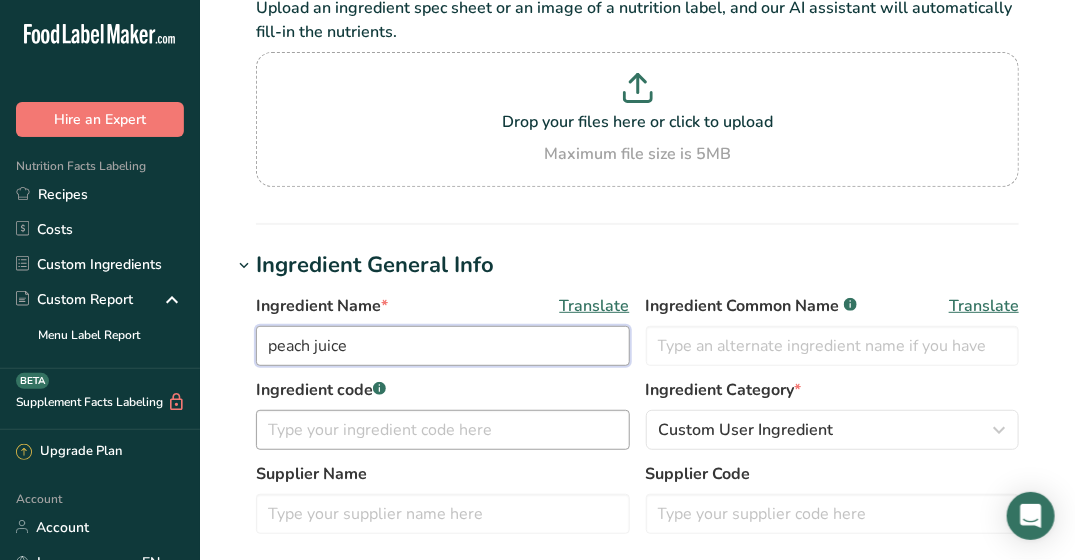 type on "peach juice" 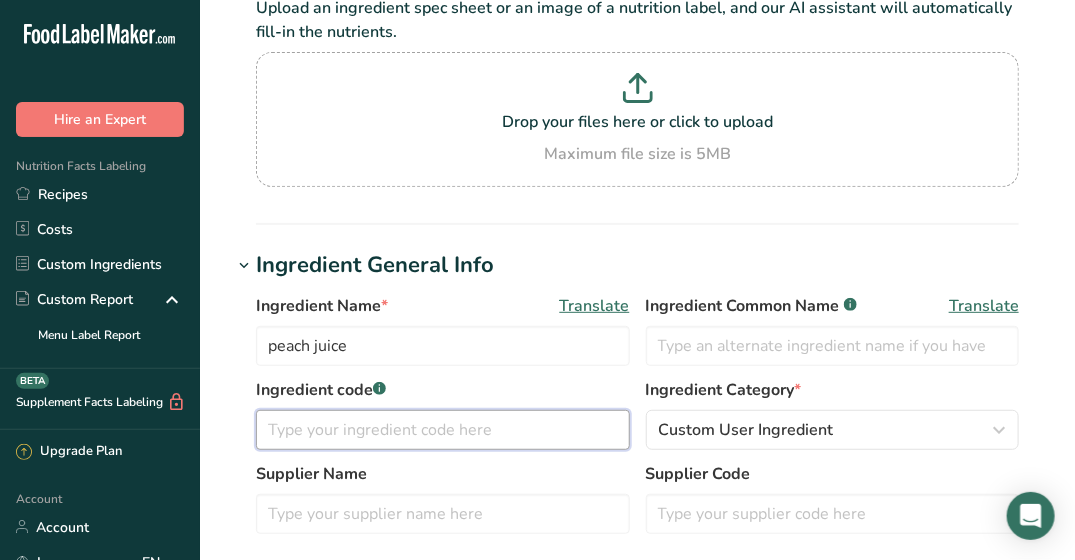 click at bounding box center [443, 430] 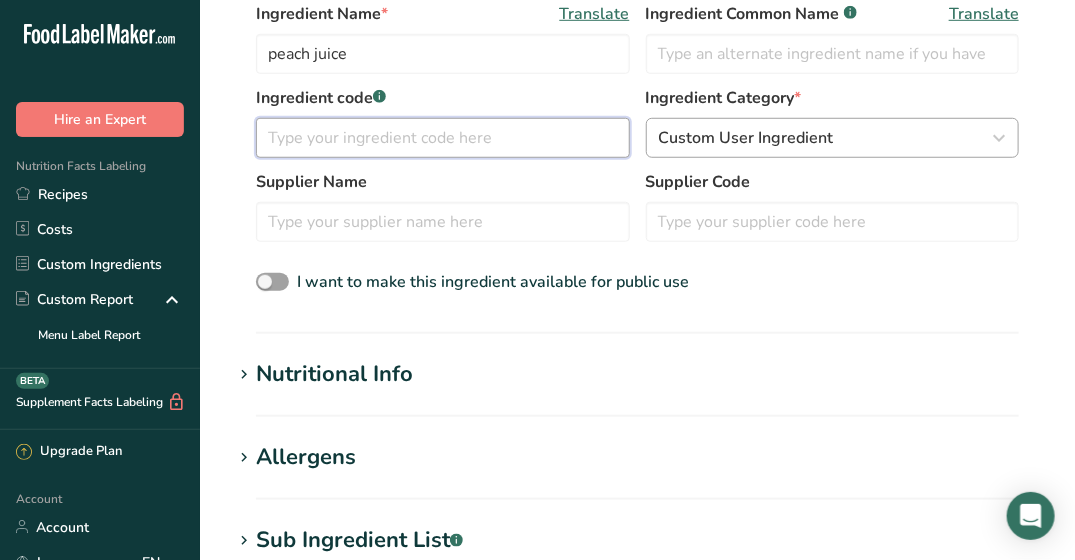 scroll, scrollTop: 465, scrollLeft: 0, axis: vertical 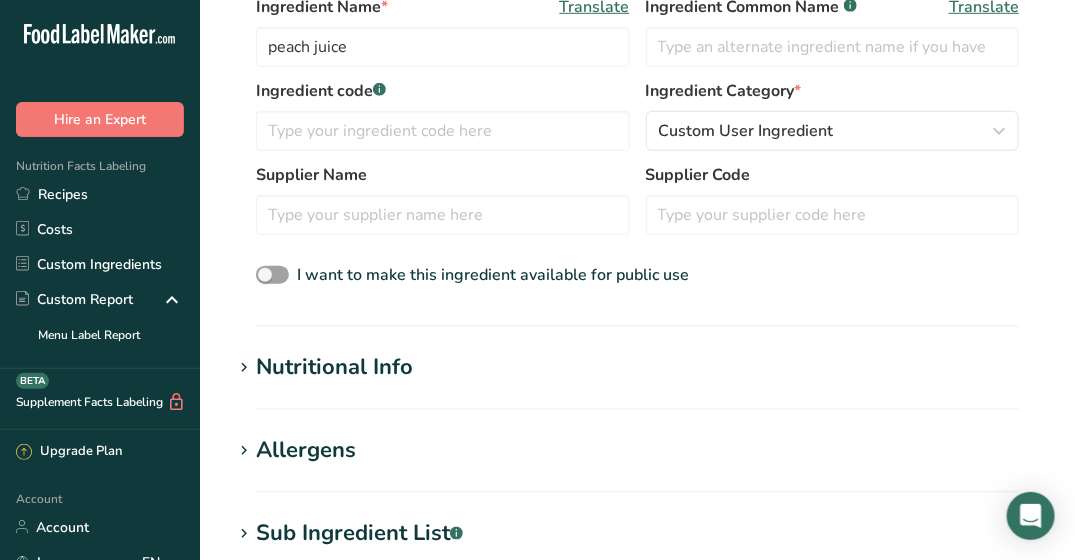 click on "Nutritional Info" at bounding box center (637, 367) 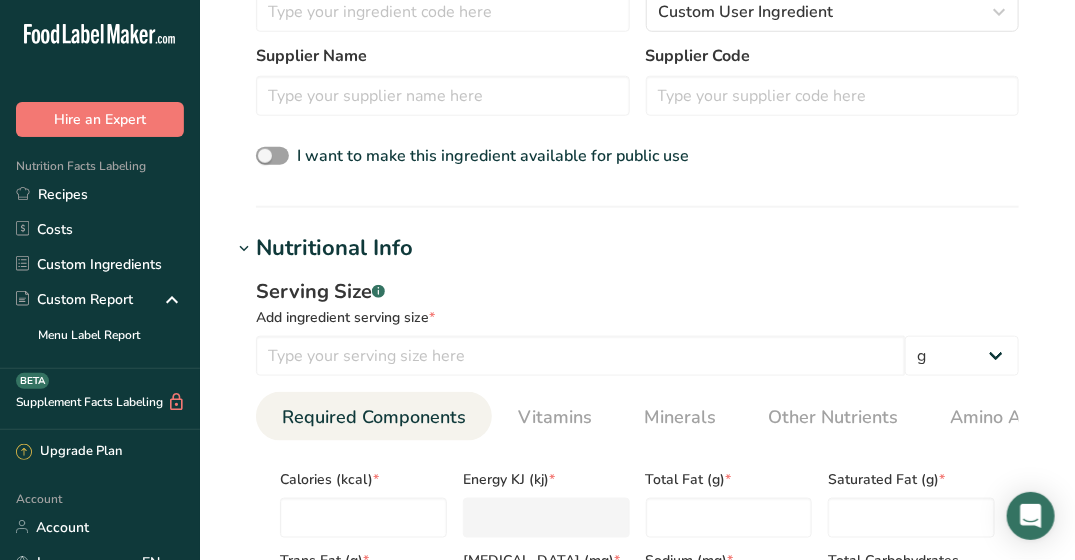 scroll, scrollTop: 598, scrollLeft: 0, axis: vertical 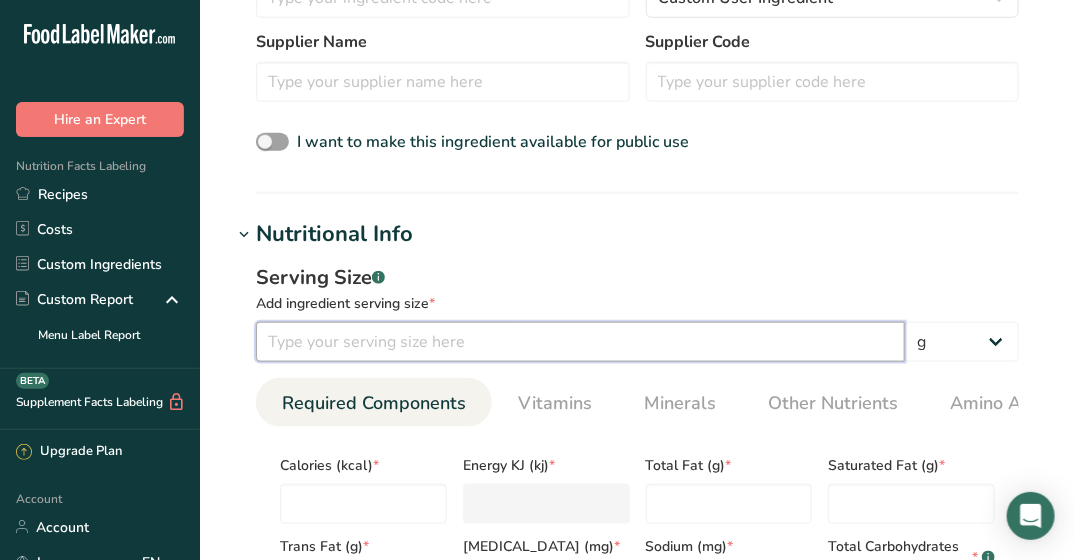 click at bounding box center (580, 342) 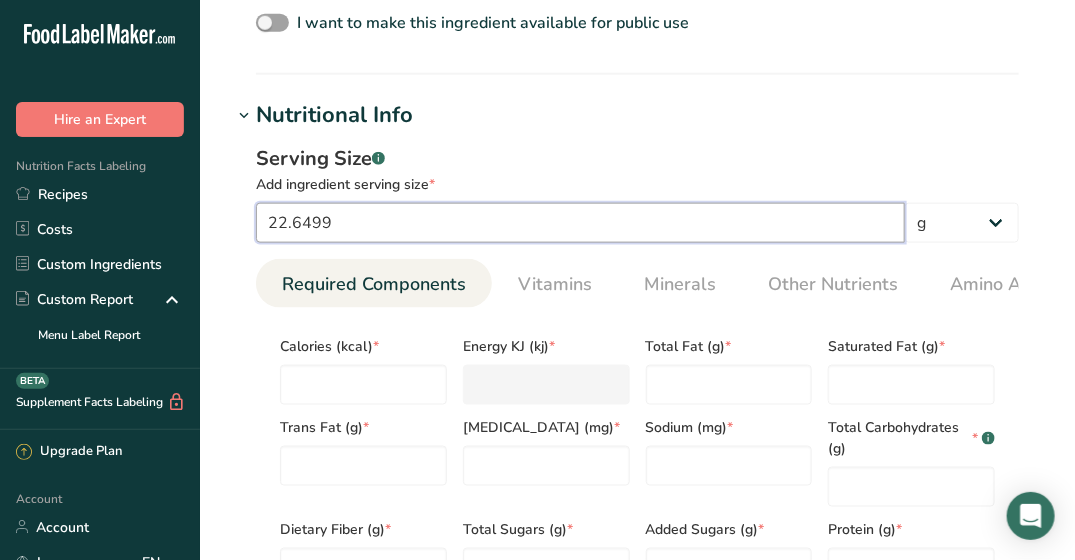 scroll, scrollTop: 716, scrollLeft: 0, axis: vertical 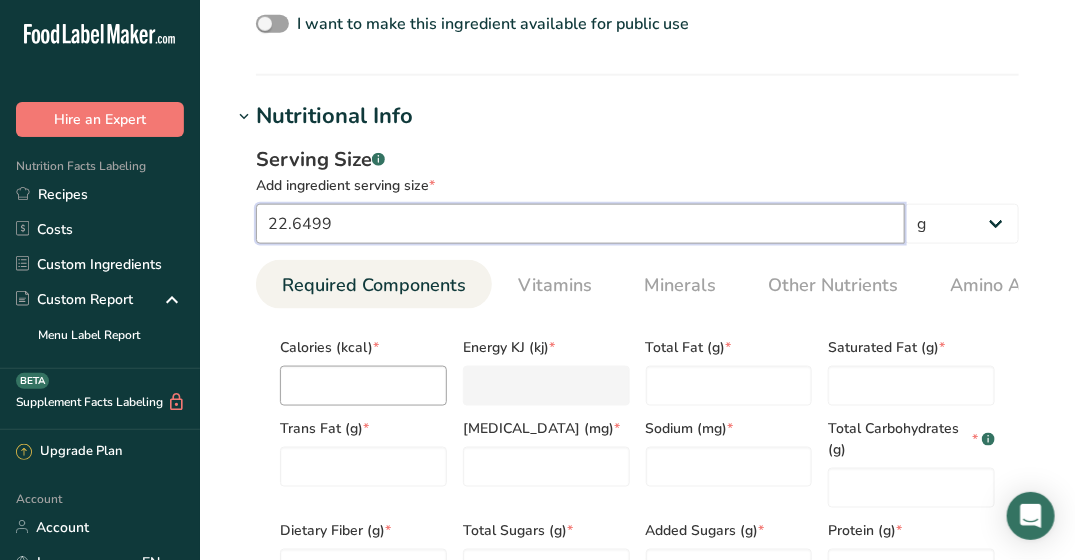 type on "22.6499" 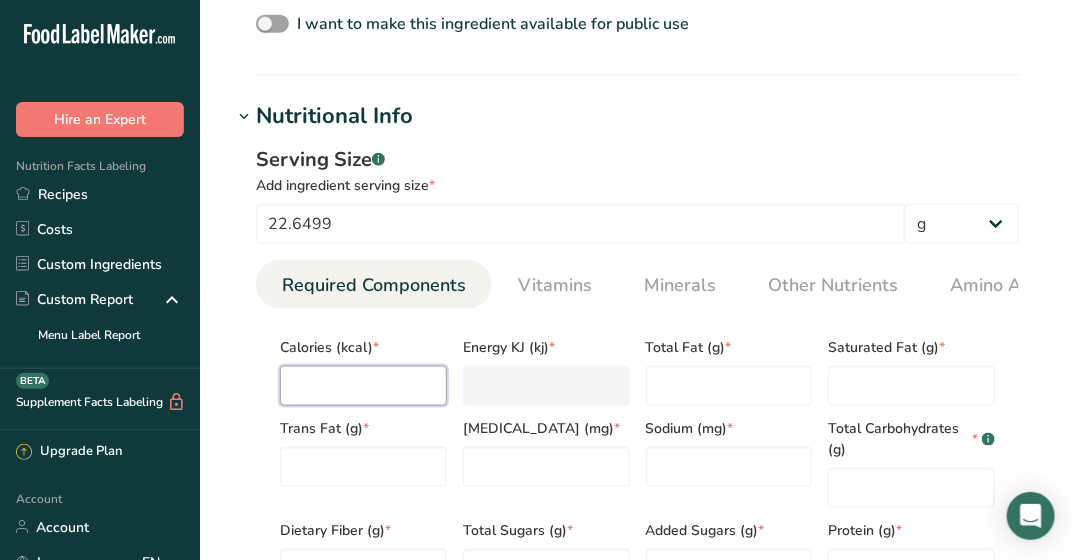 click at bounding box center [363, 386] 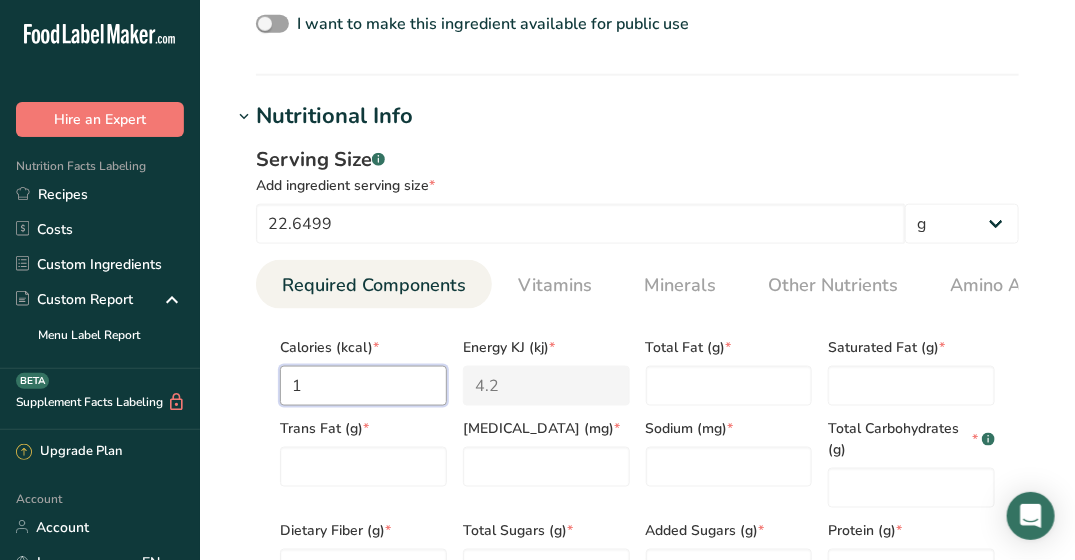 type on "11" 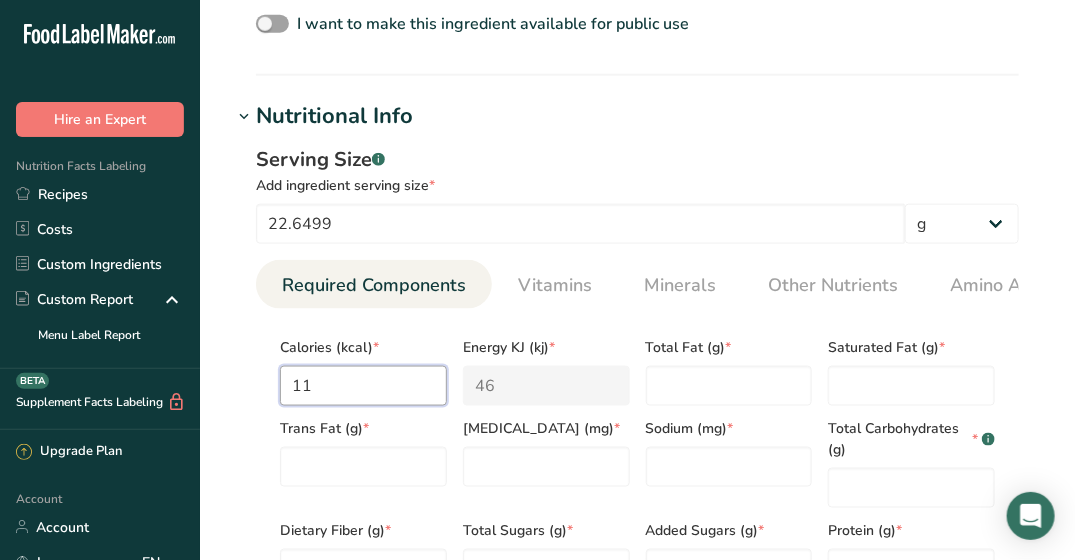type on "11.1" 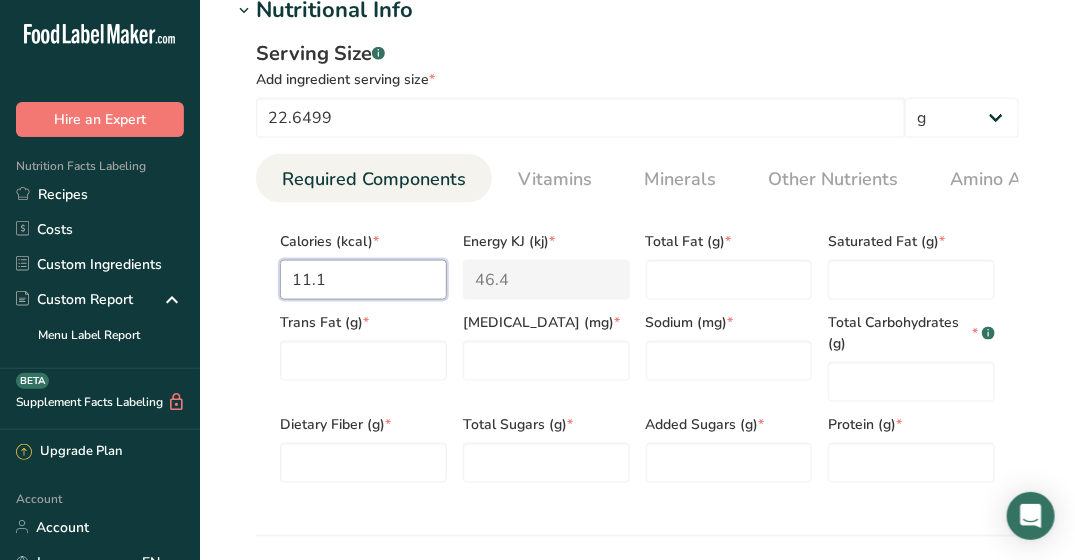scroll, scrollTop: 822, scrollLeft: 0, axis: vertical 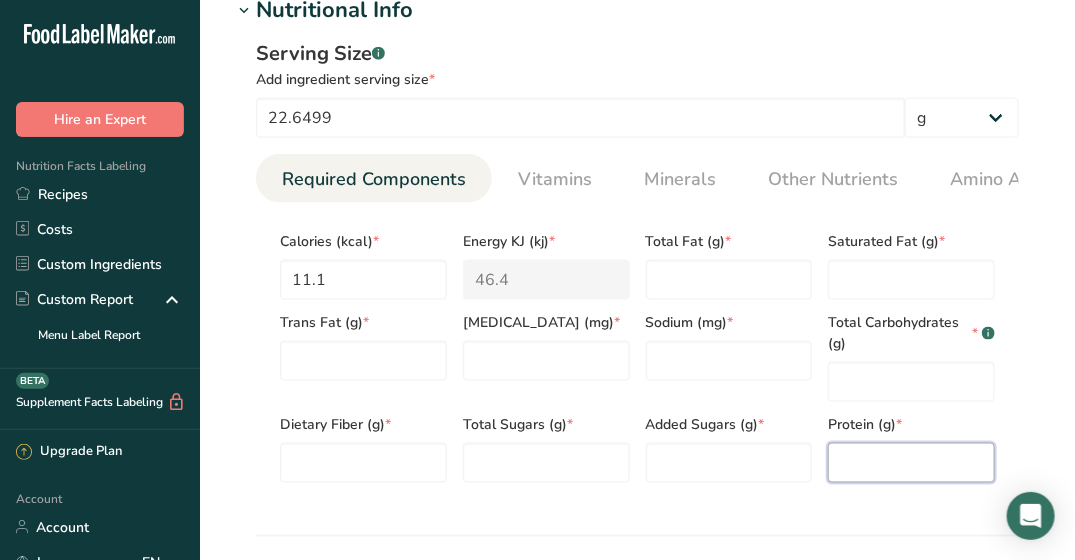click at bounding box center [911, 463] 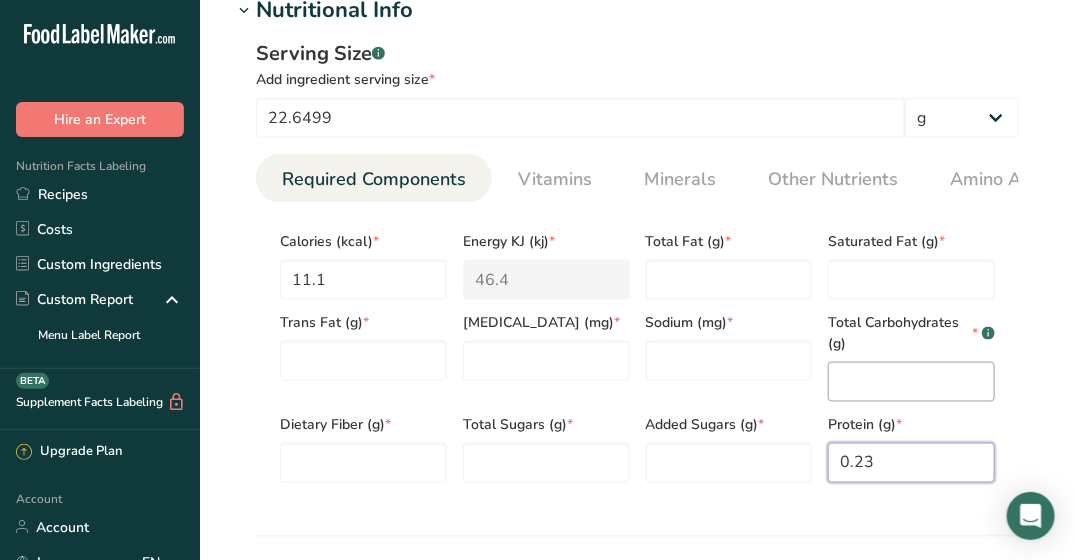 type on "0.23" 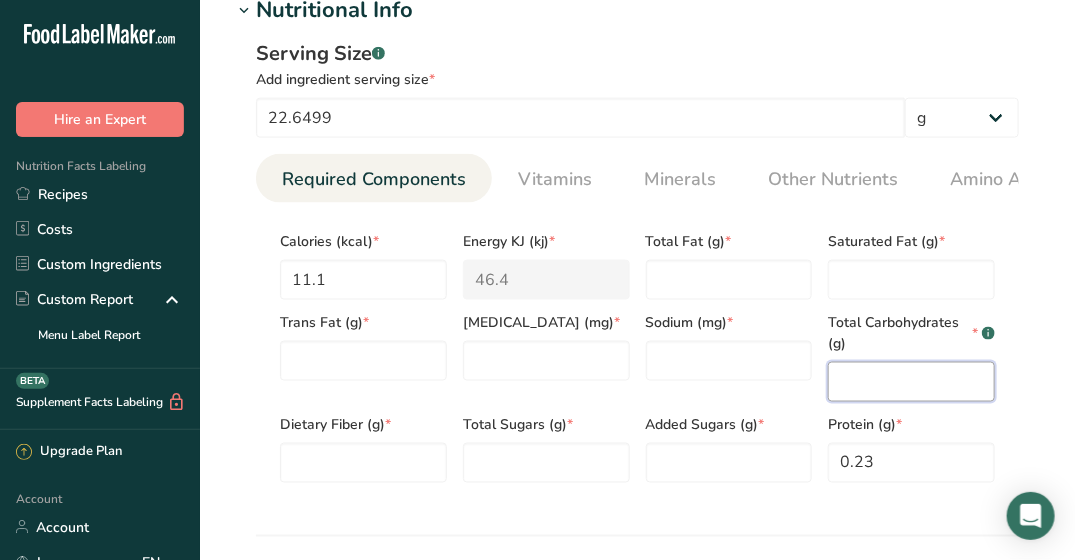 click at bounding box center [911, 382] 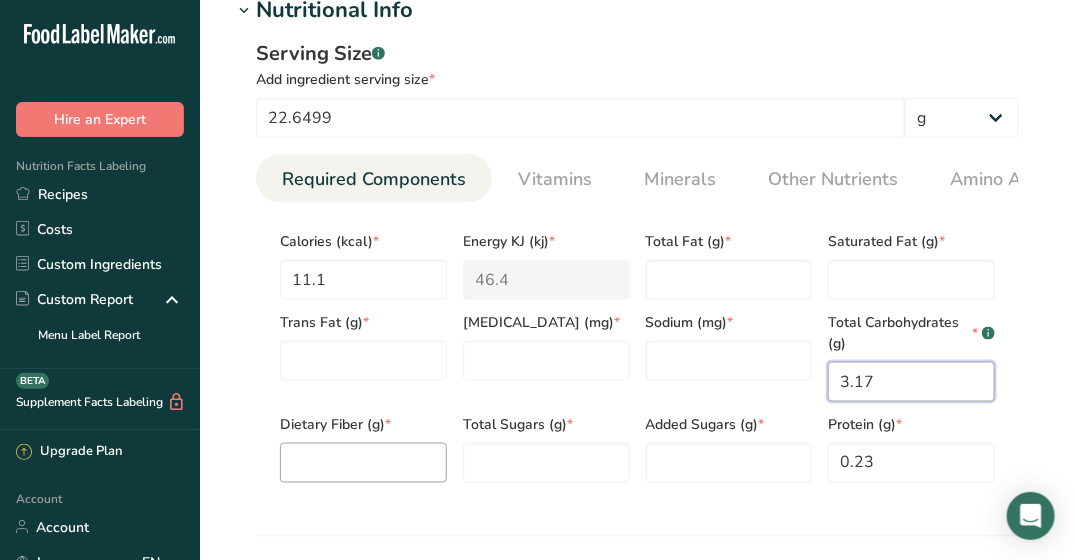 type on "3.17" 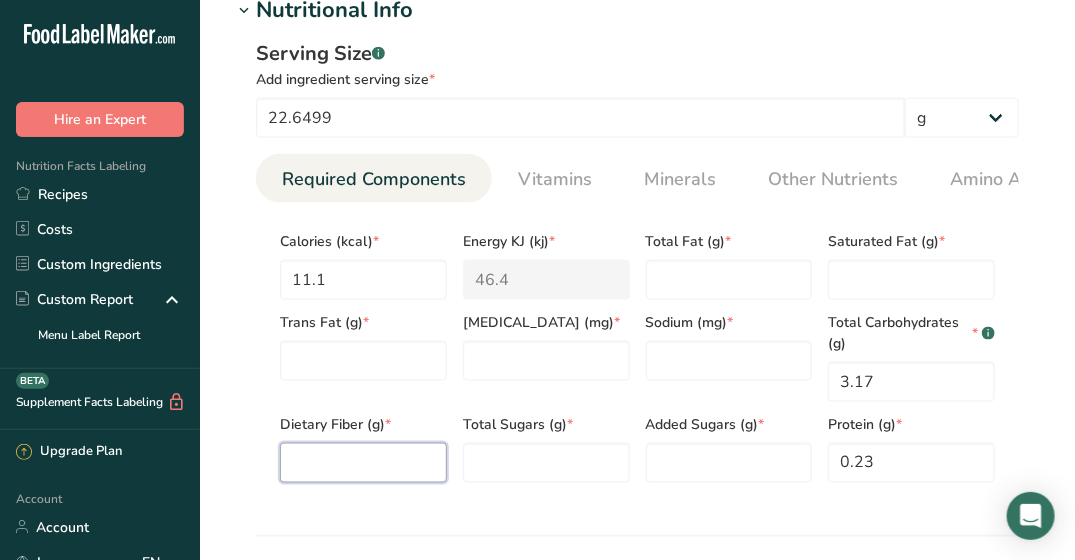 click at bounding box center [363, 463] 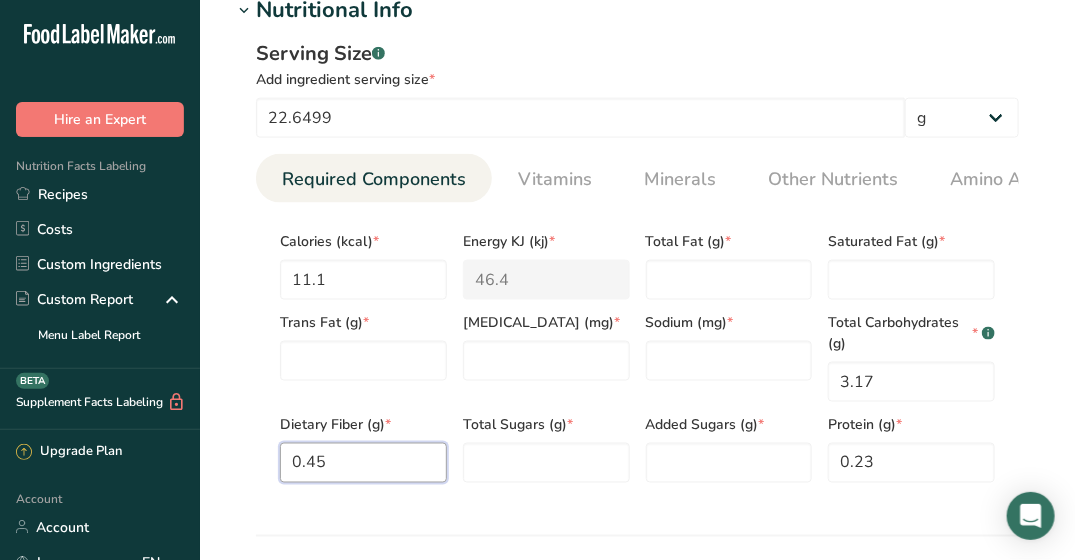 type on "0.45" 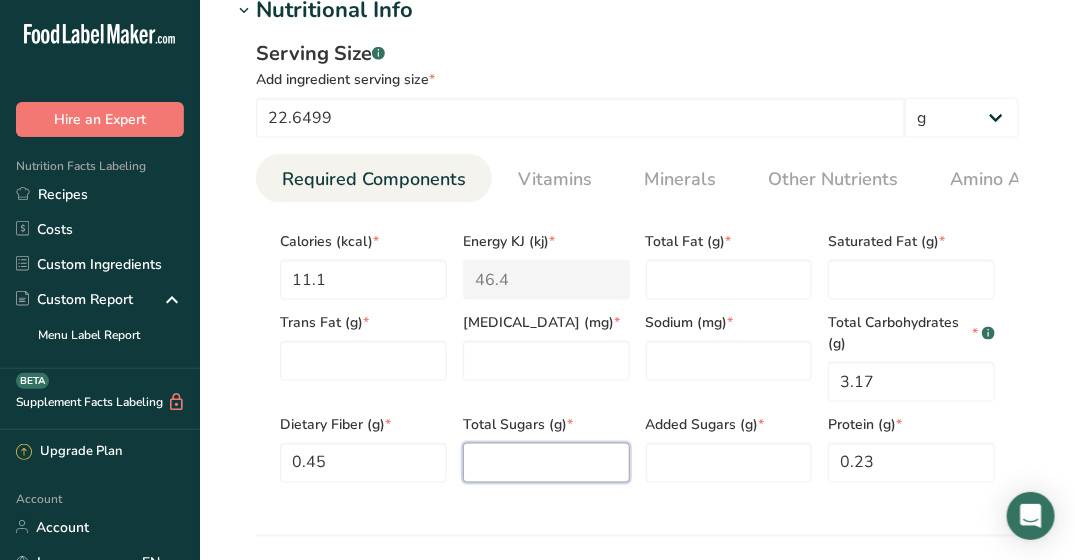 click at bounding box center (546, 463) 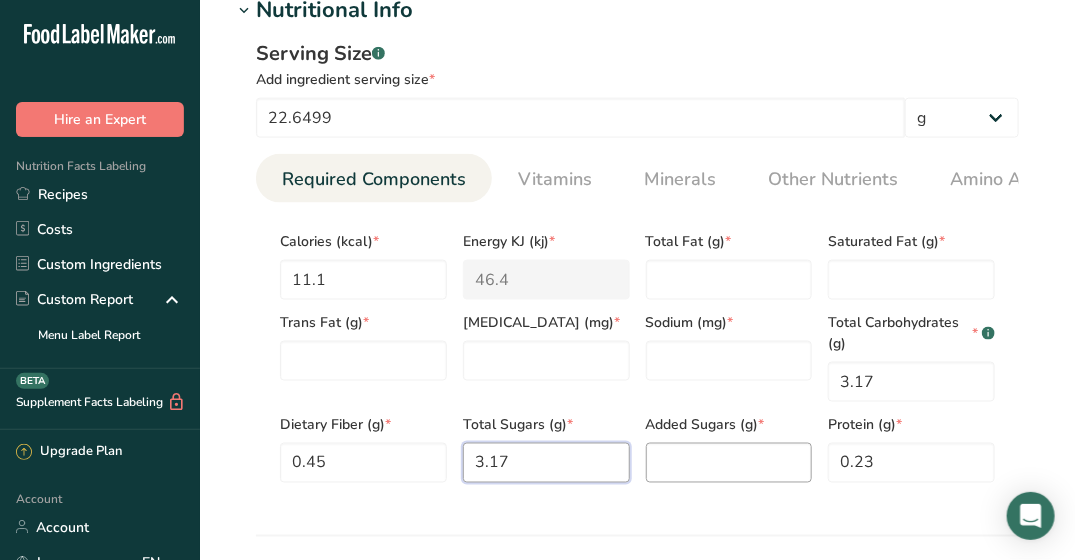 type on "3.17" 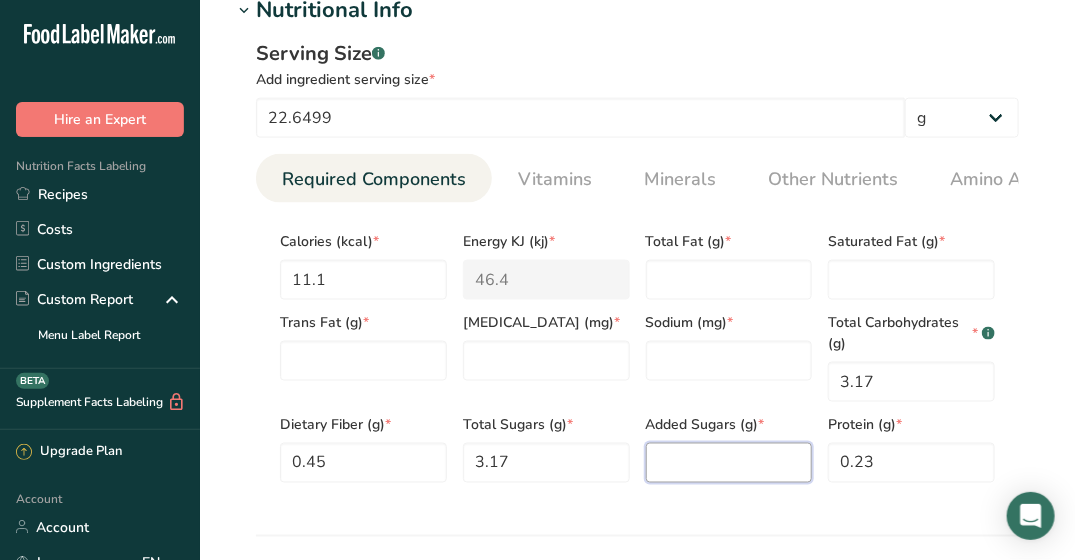 click at bounding box center (729, 463) 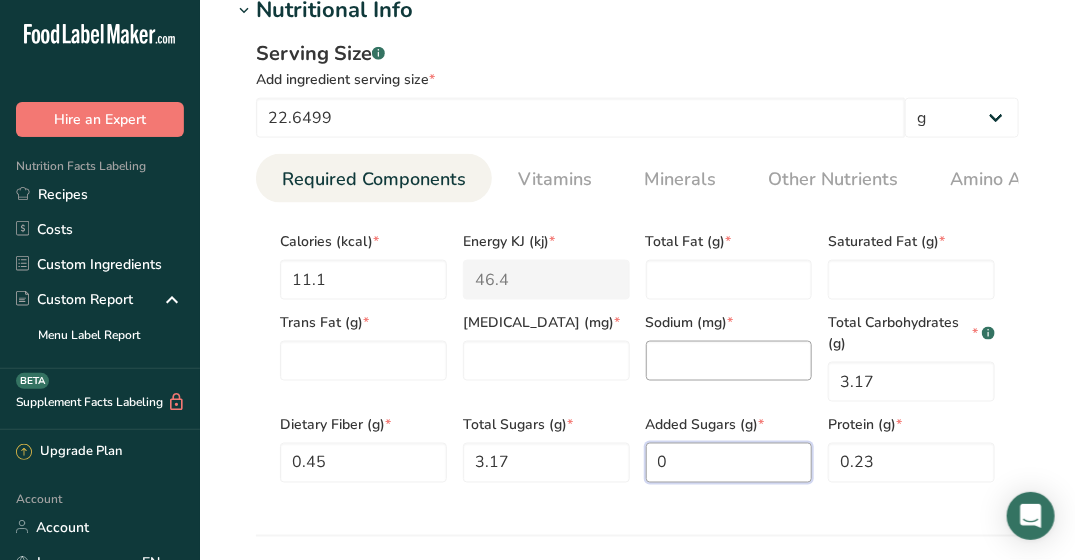 type on "0" 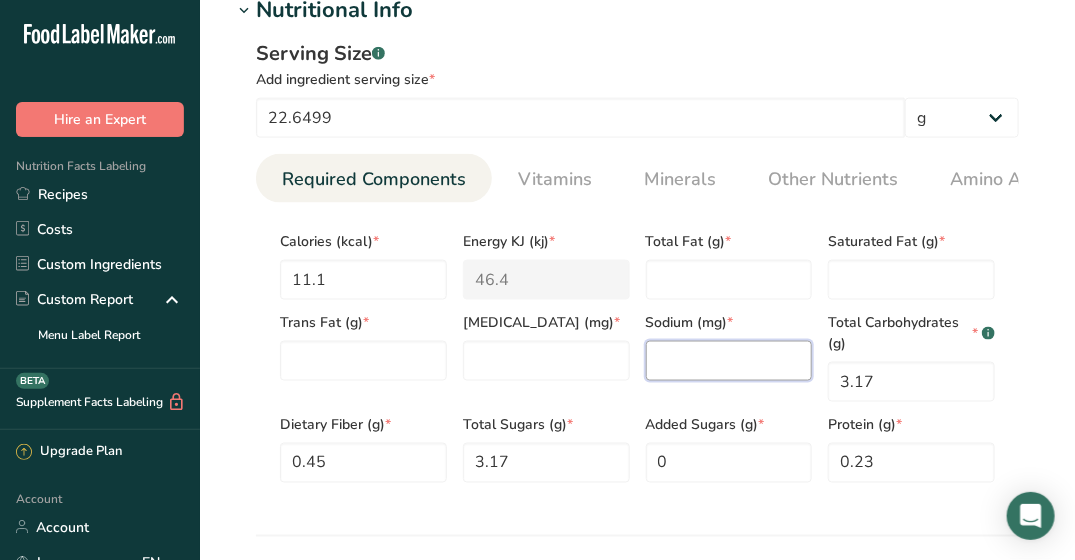 click at bounding box center (729, 361) 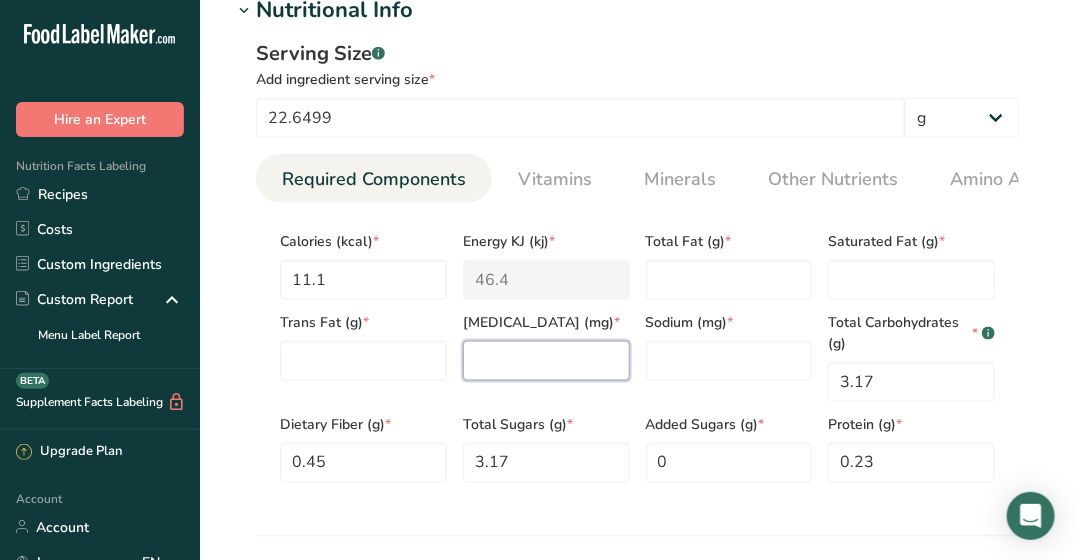 click at bounding box center (546, 361) 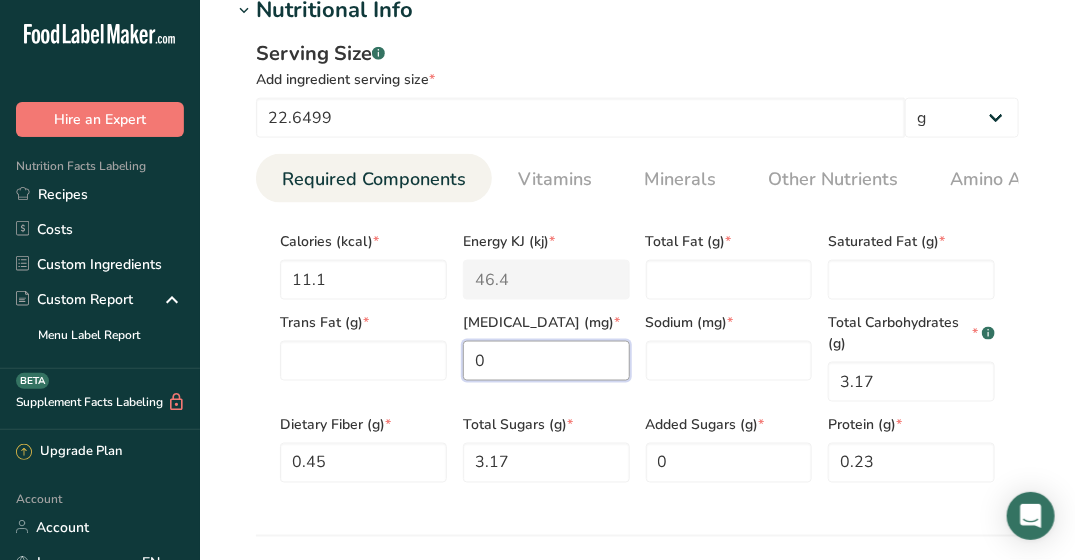 type on "0" 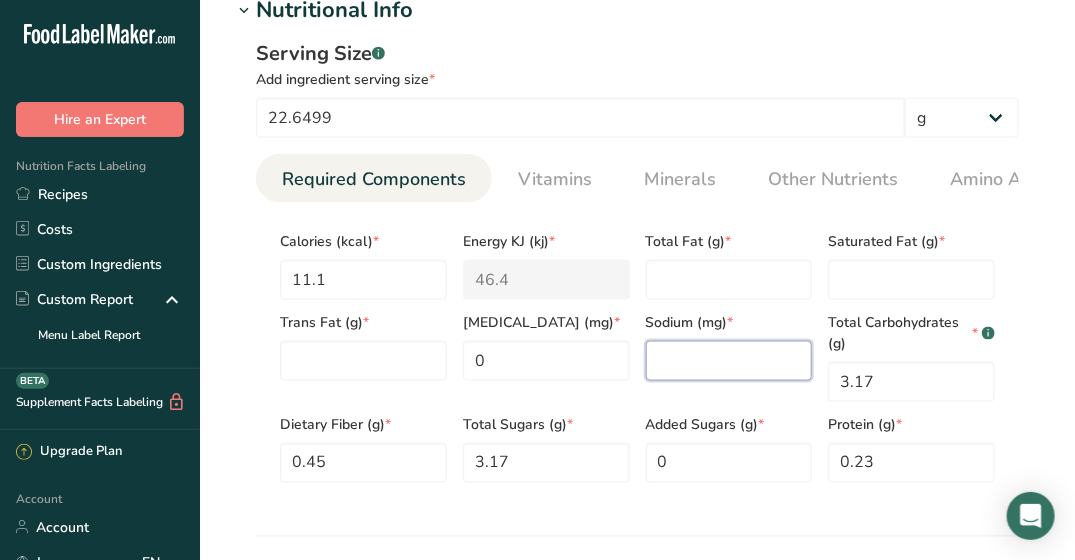click at bounding box center [729, 361] 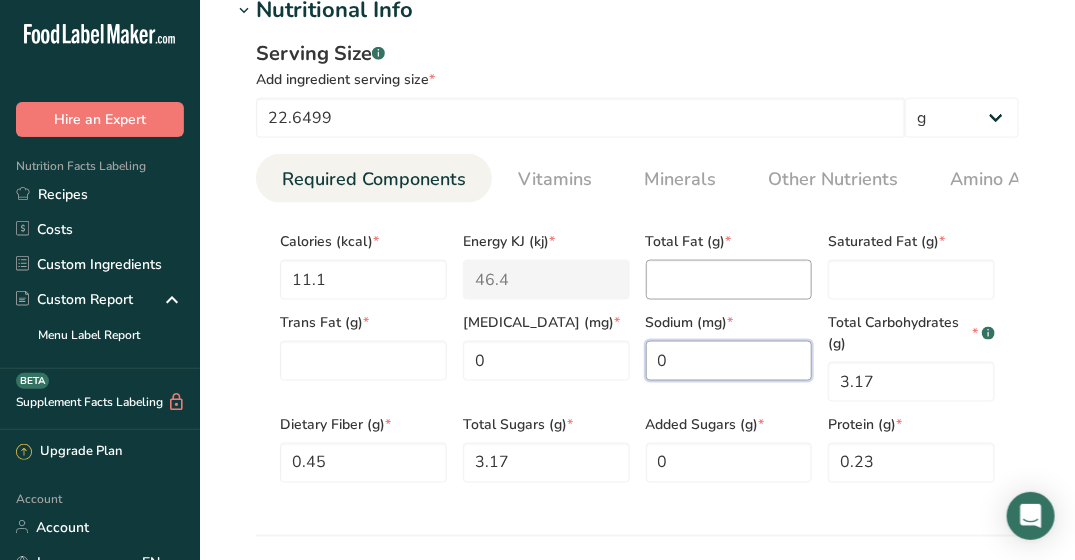 type on "0" 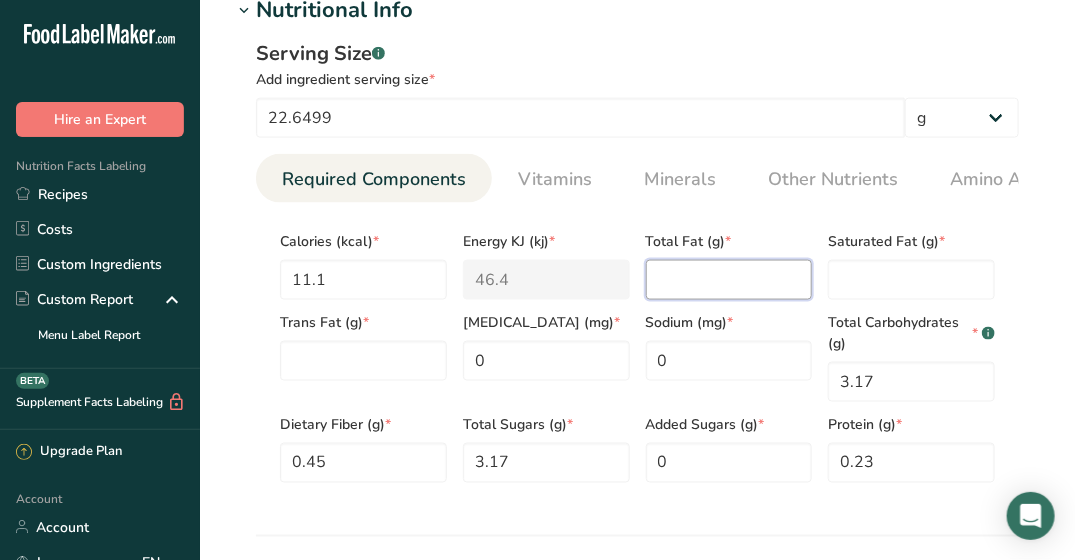 click at bounding box center (729, 280) 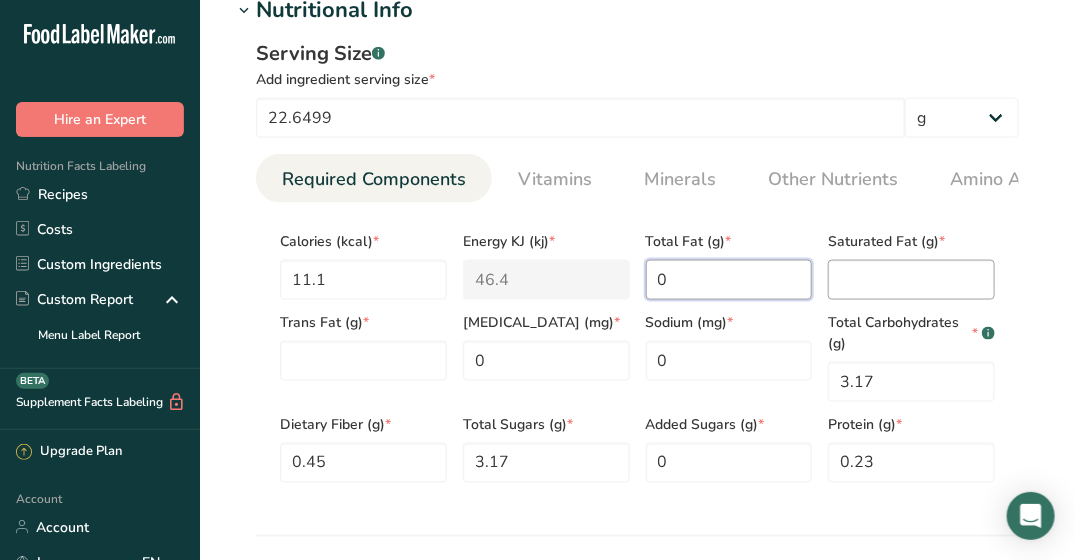 type on "0" 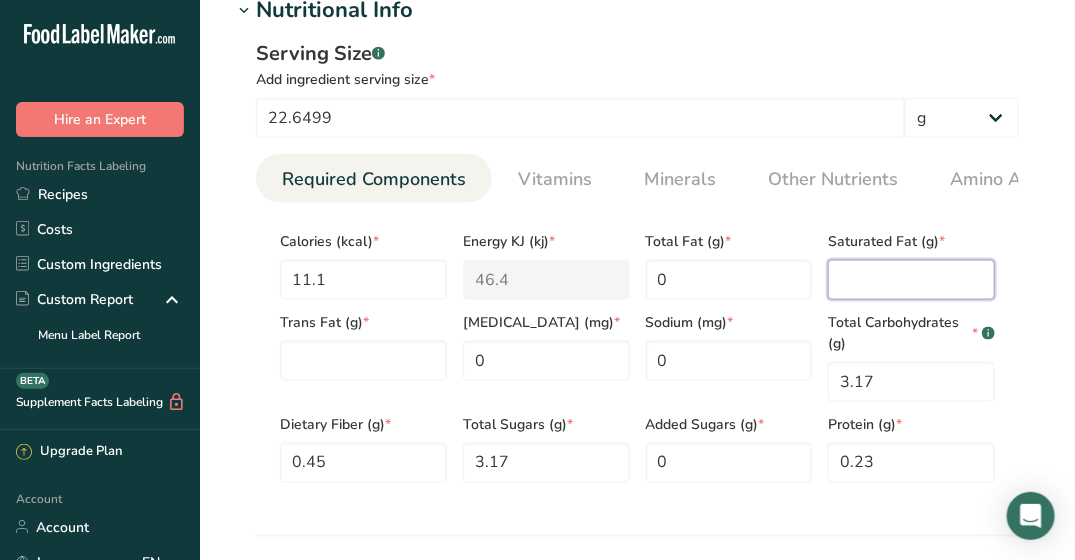 click at bounding box center [911, 280] 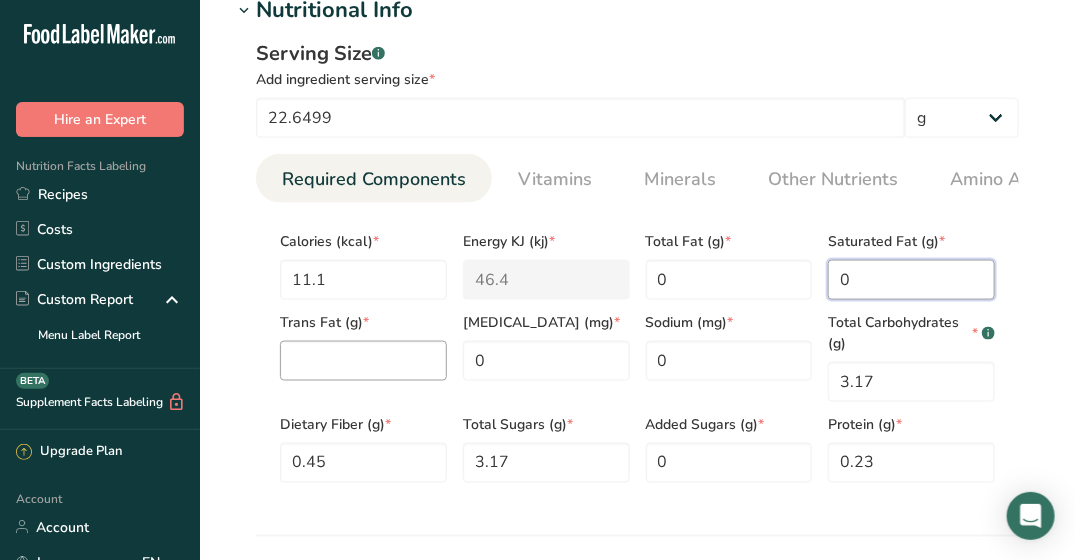 type on "0" 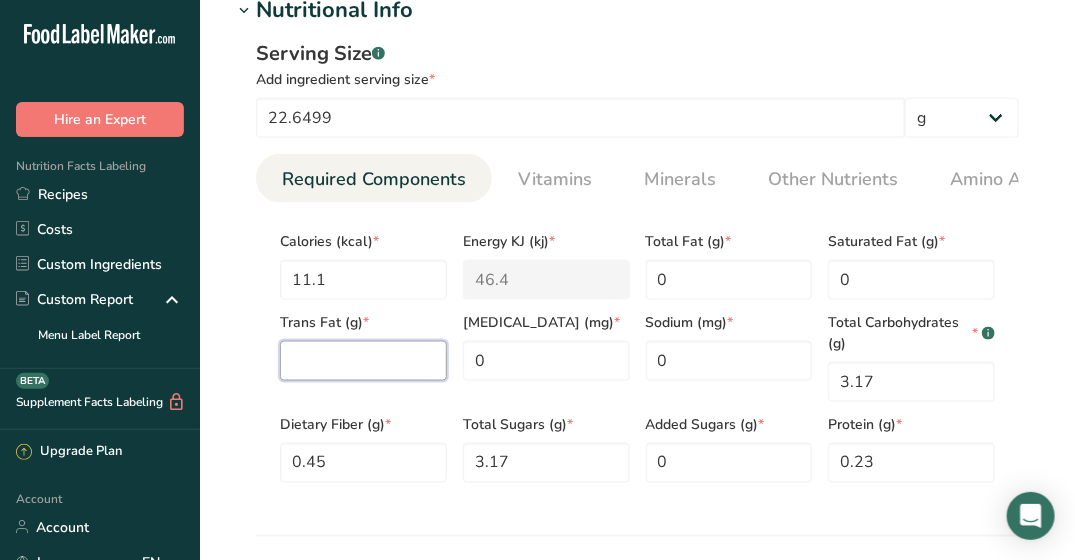 click at bounding box center (363, 361) 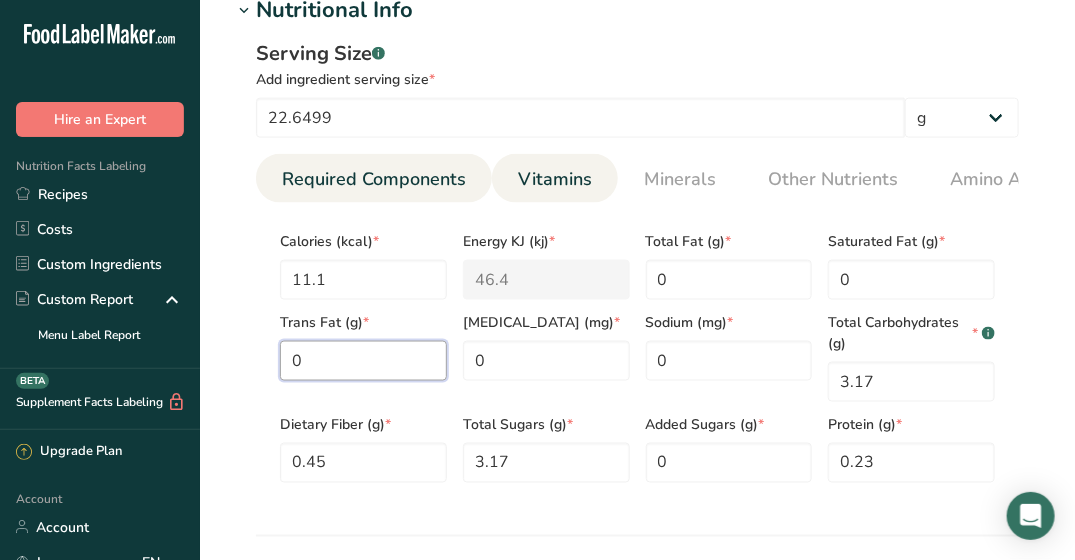 type on "0" 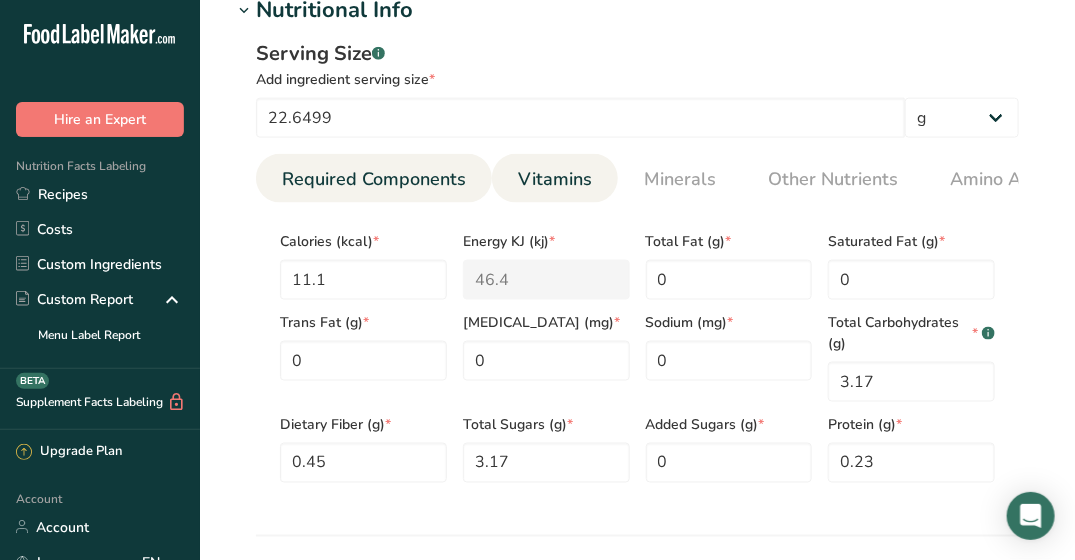 click on "Vitamins" at bounding box center [555, 179] 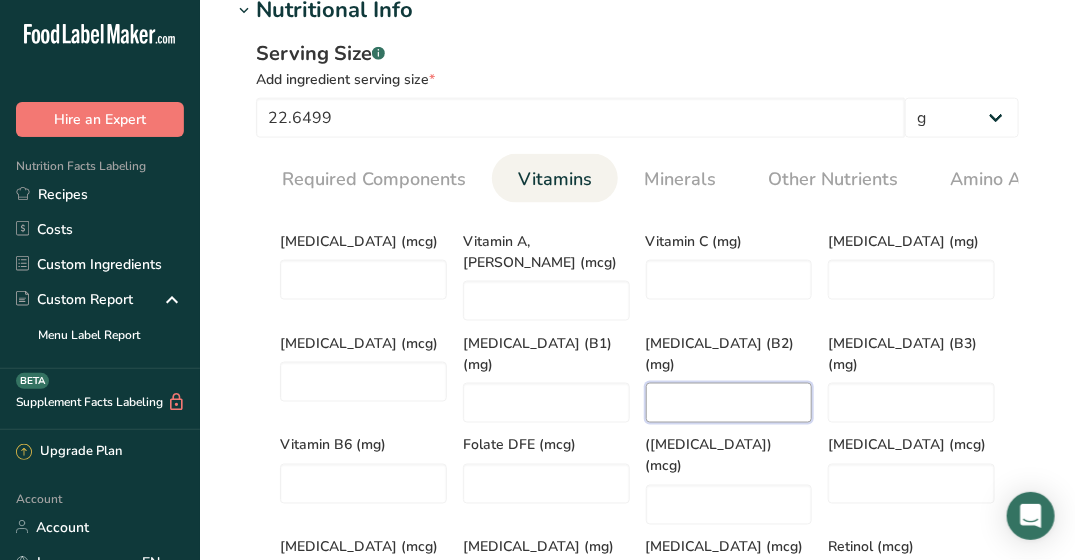 click at bounding box center [729, 403] 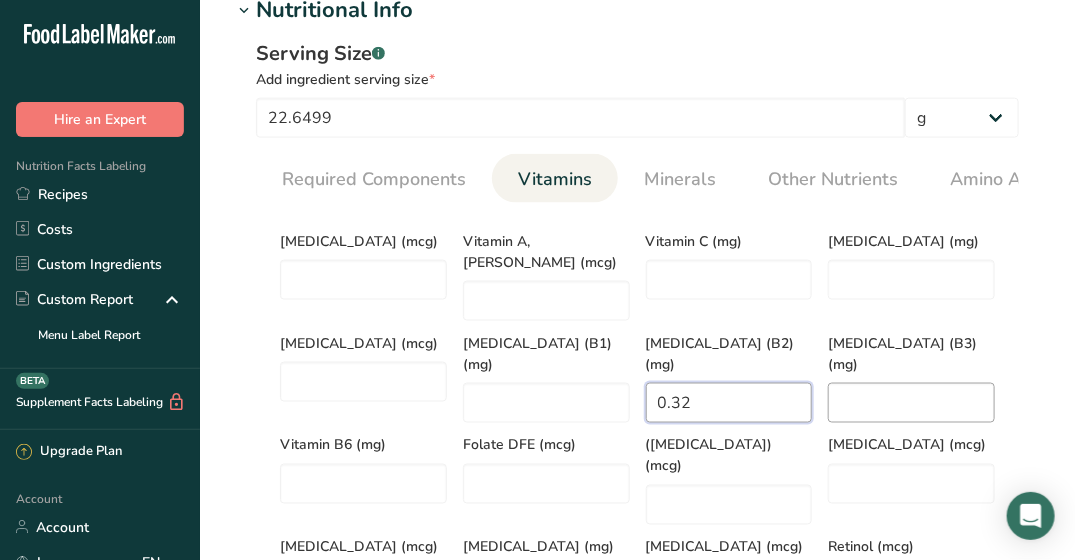 type on "0.32" 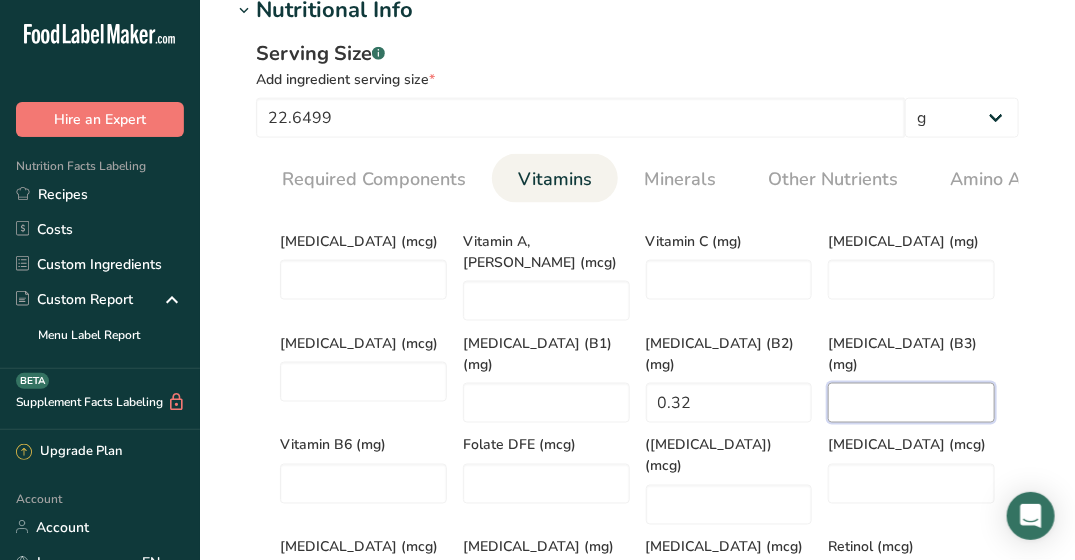 click at bounding box center (911, 403) 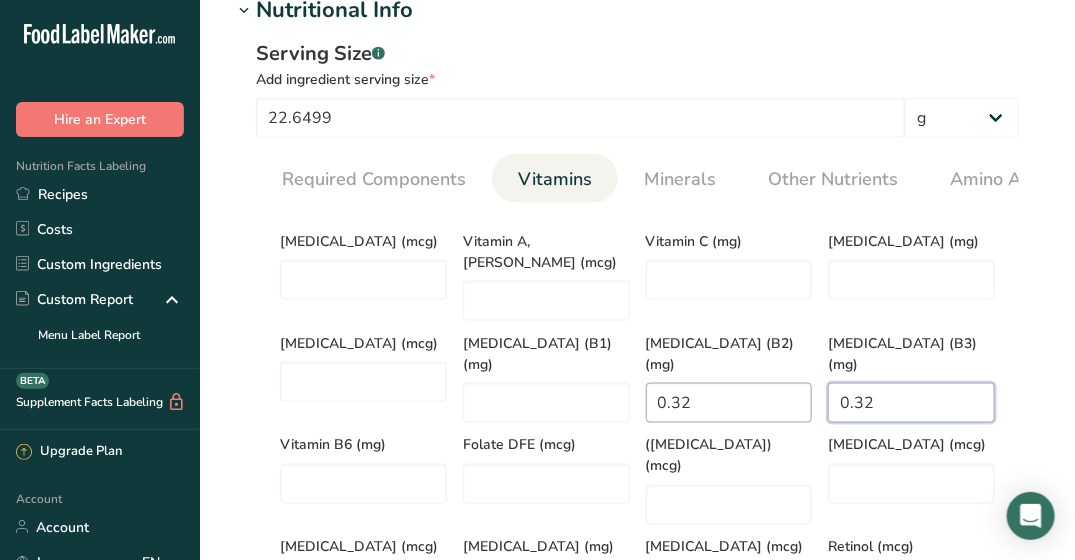 type on "0.32" 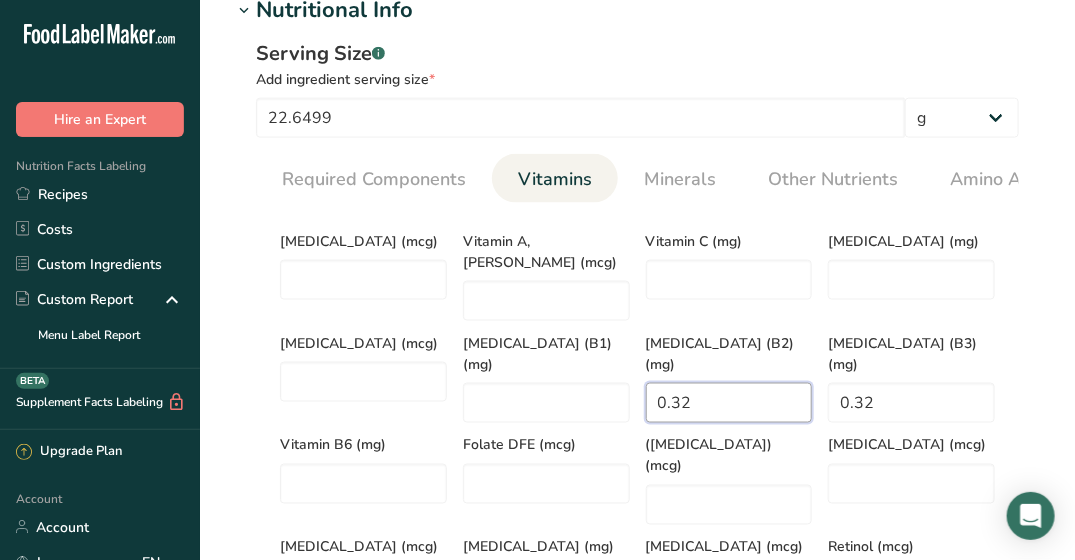 click on "0.32" at bounding box center (729, 403) 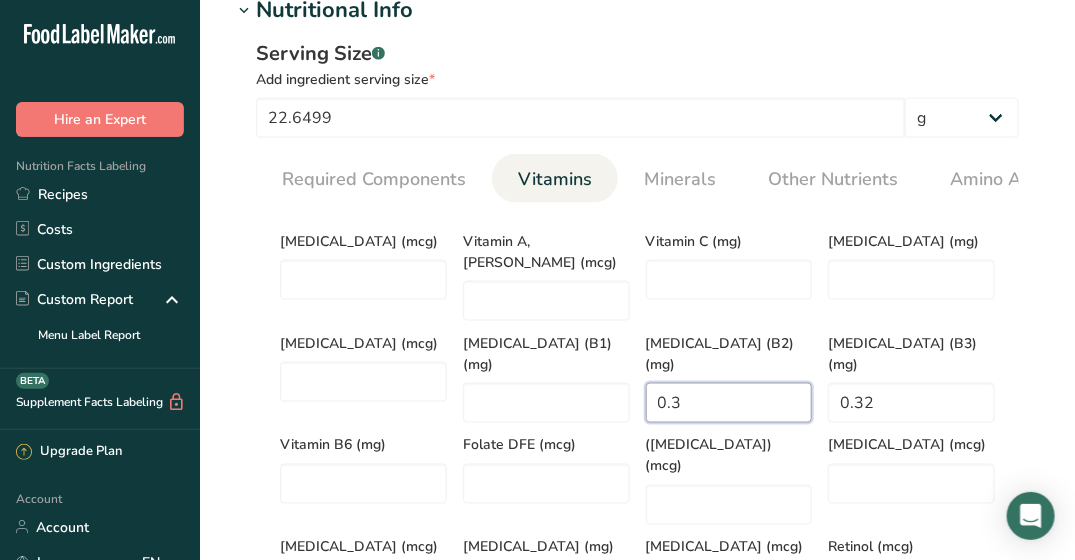 type on "0" 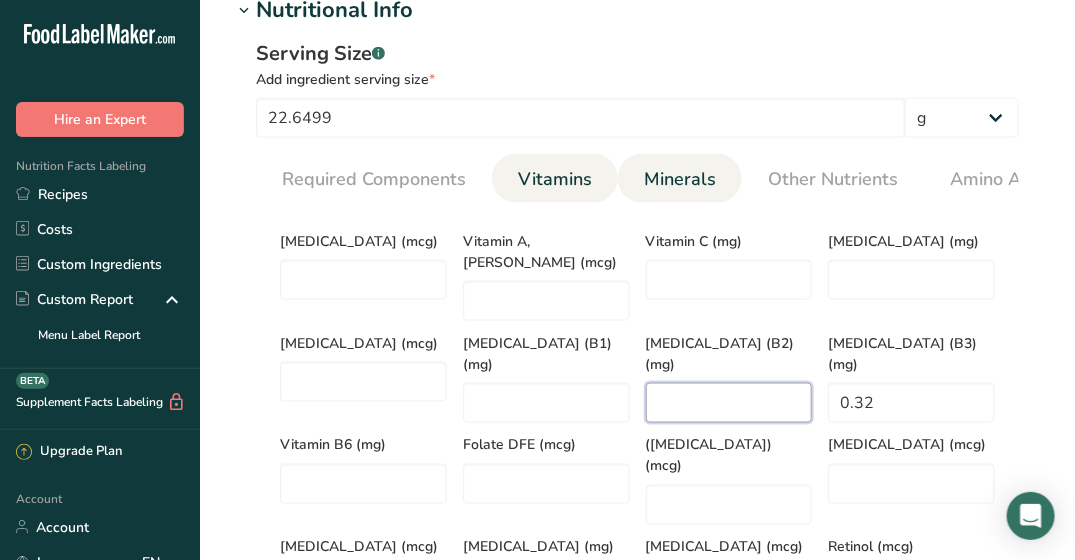 type 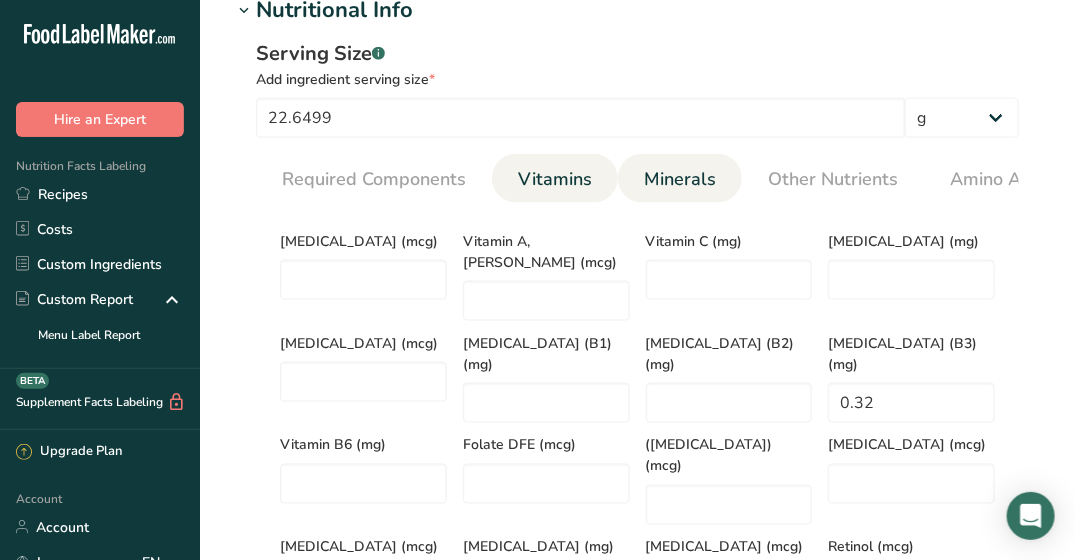 click on "Minerals" at bounding box center (680, 179) 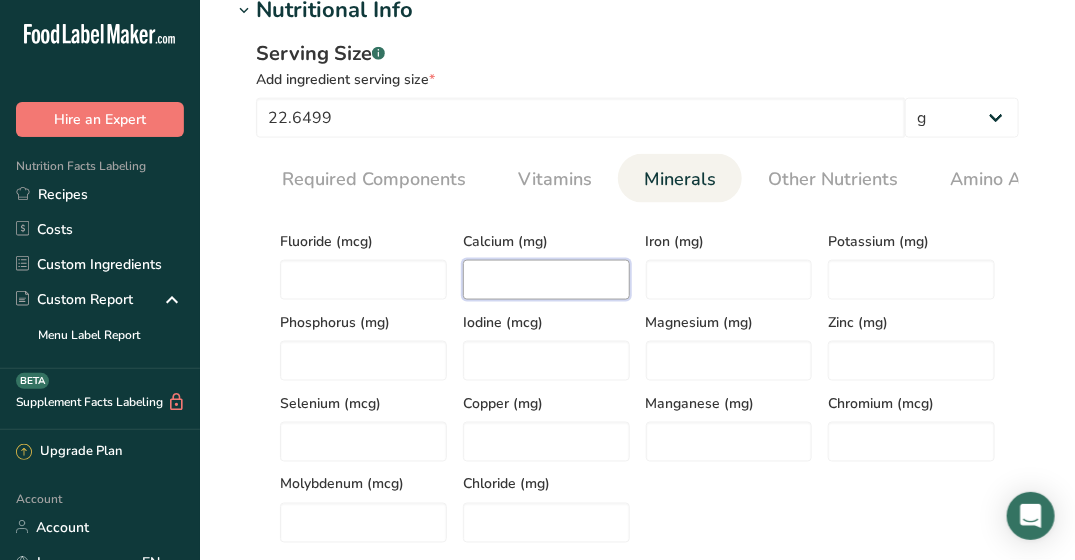 click at bounding box center (546, 280) 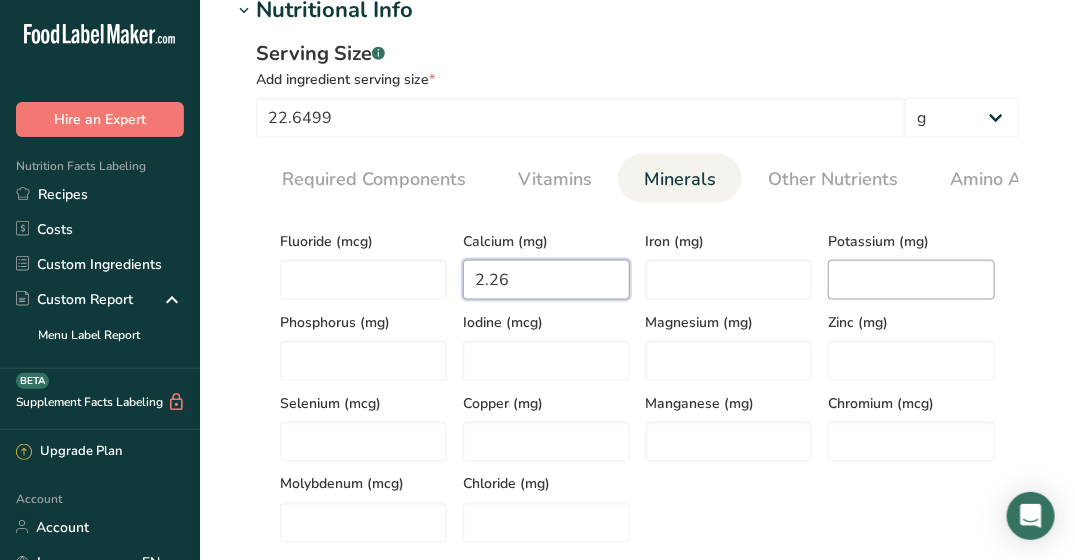 type on "2.26" 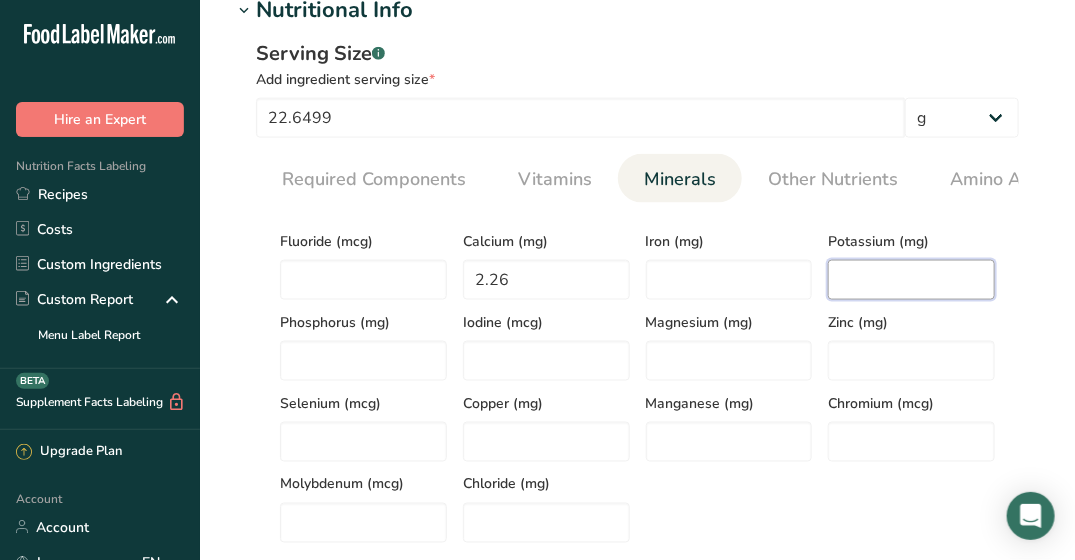 click at bounding box center (911, 280) 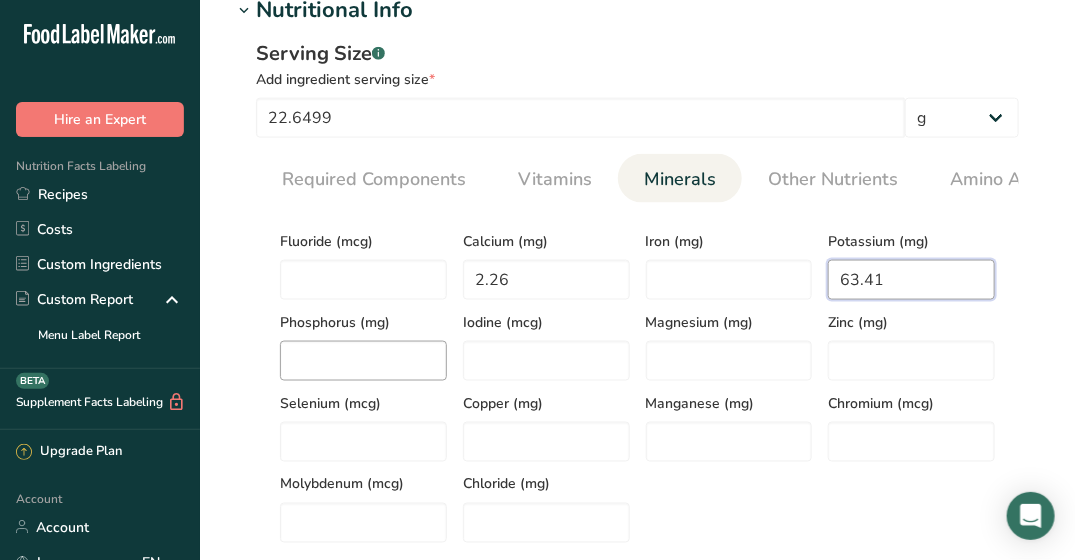 type on "63.41" 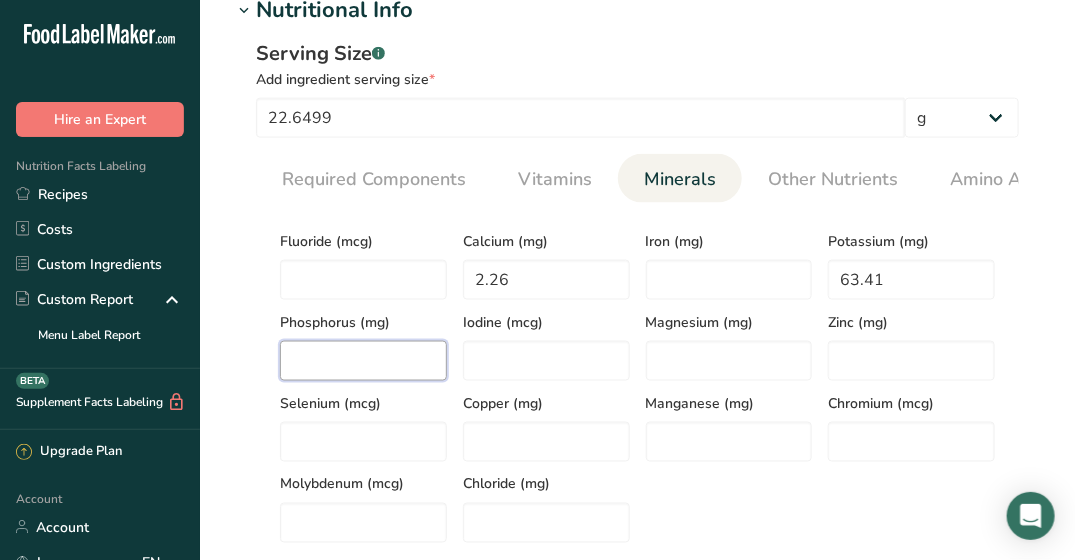 click at bounding box center [363, 361] 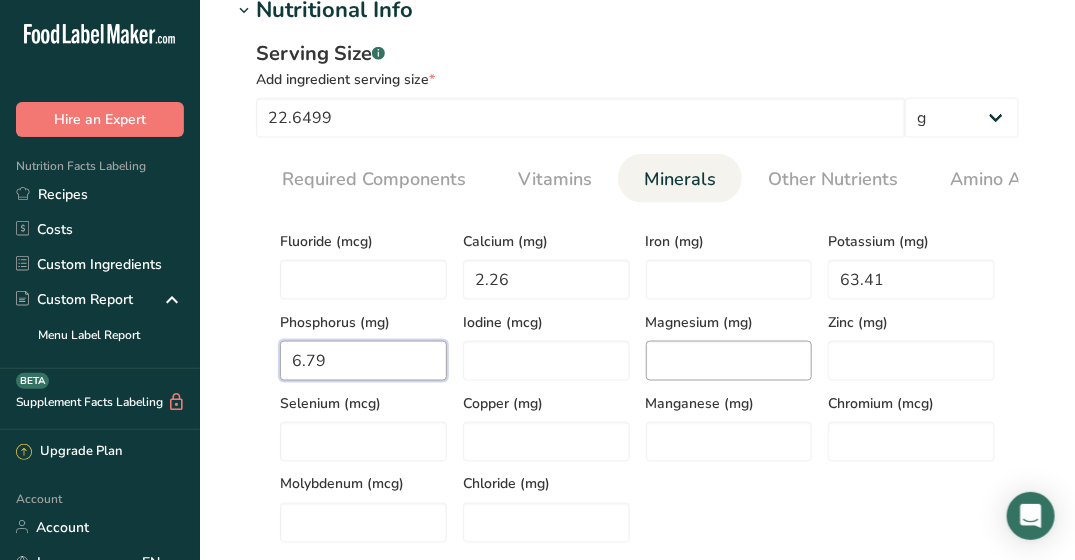 type on "6.79" 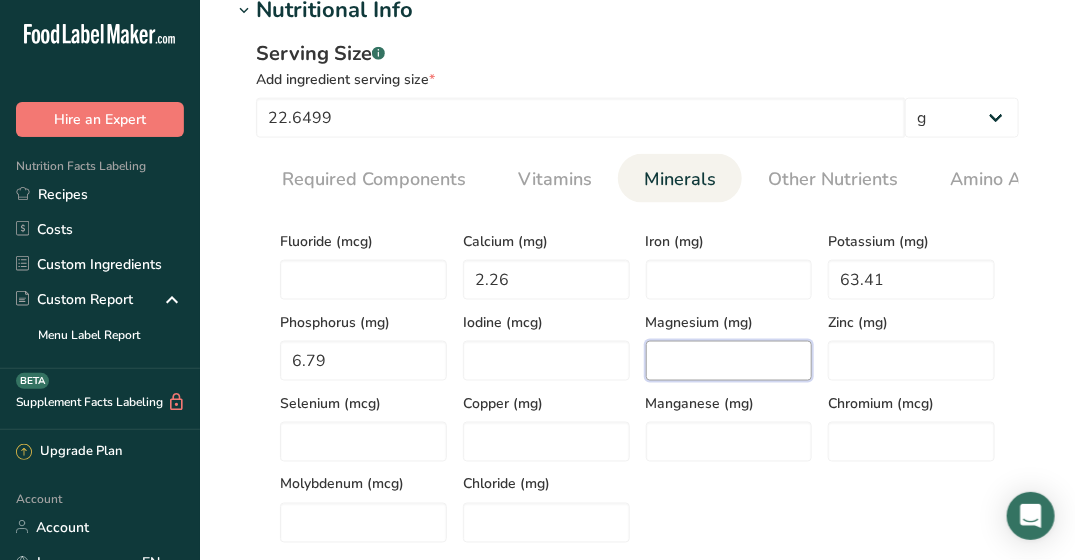 click at bounding box center [729, 361] 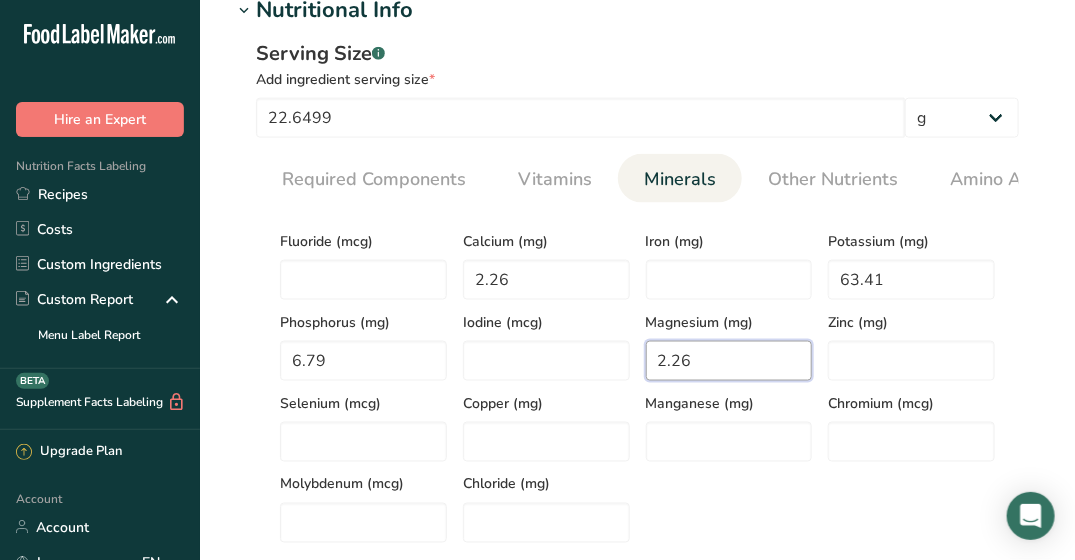 type on "2.26" 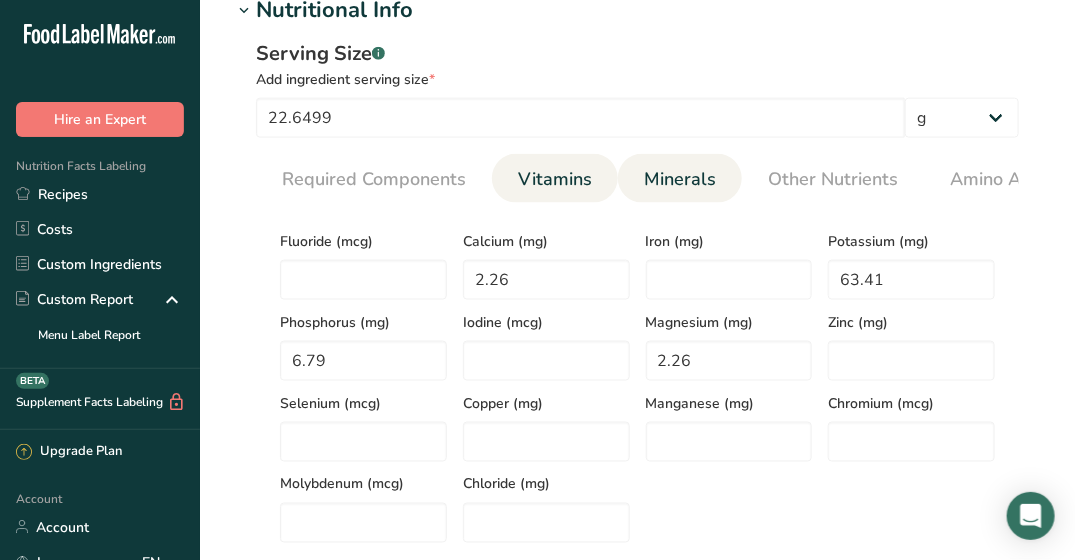 click on "Vitamins" at bounding box center [555, 179] 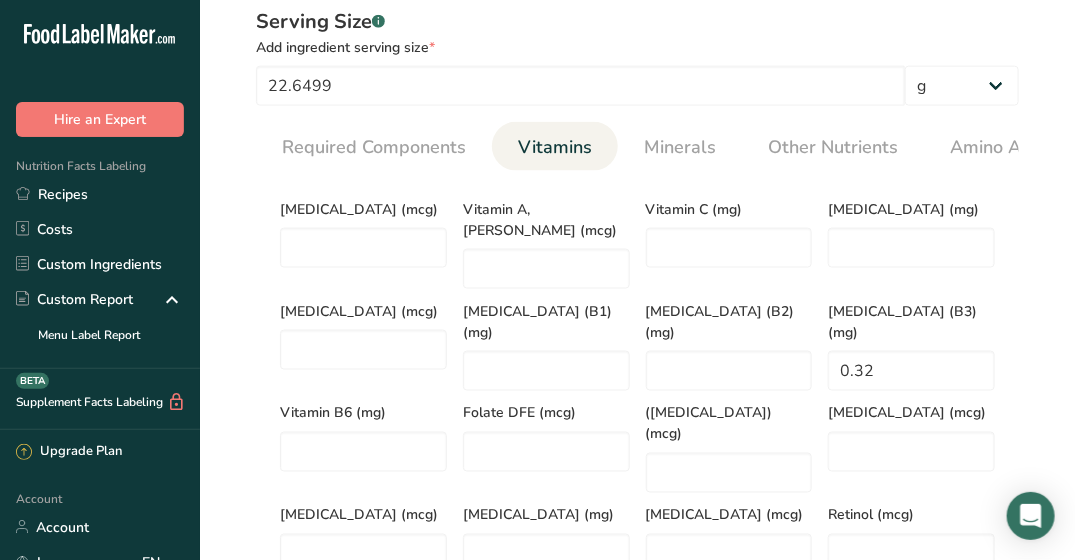 scroll, scrollTop: 866, scrollLeft: 0, axis: vertical 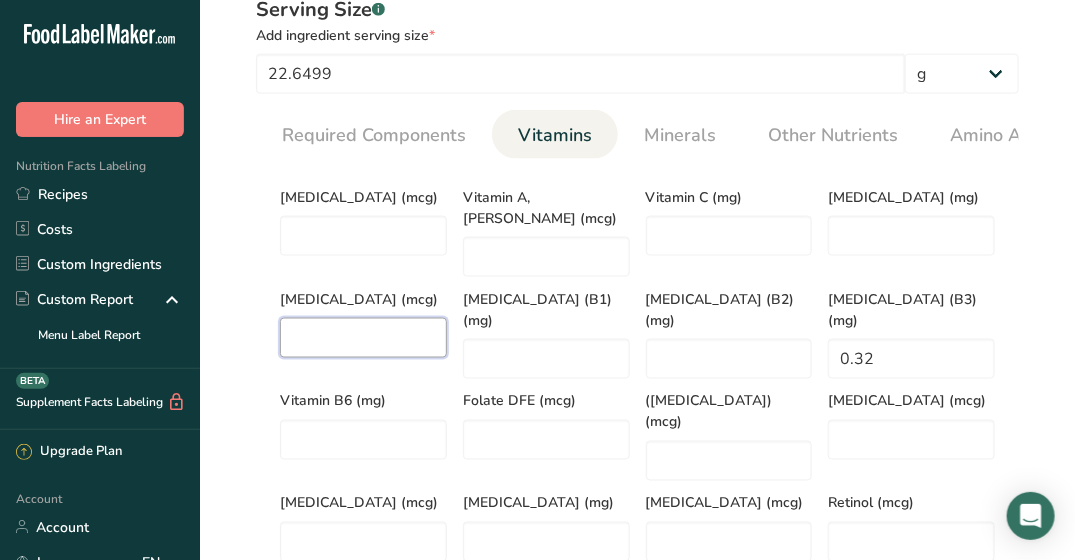 click at bounding box center [363, 338] 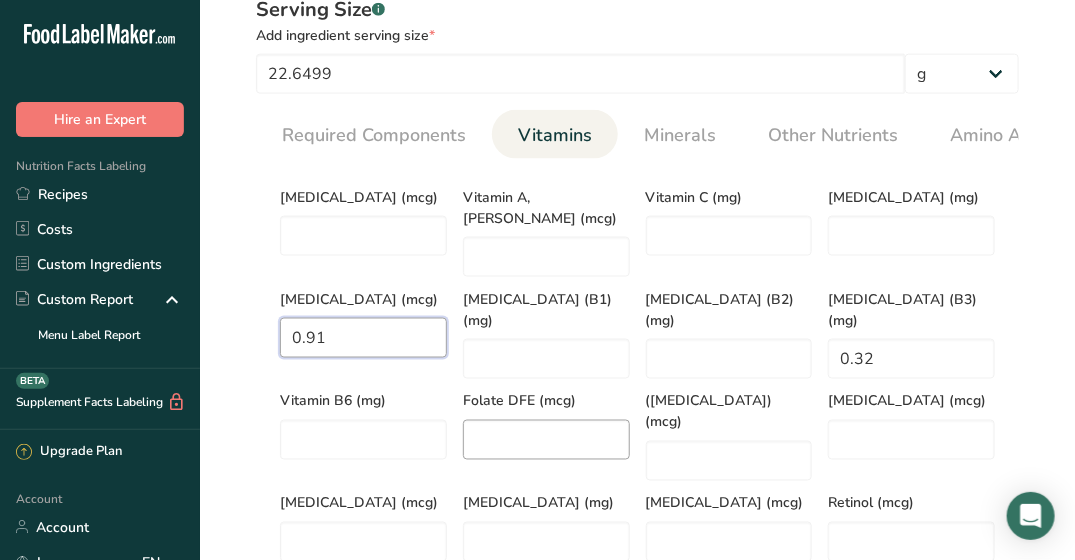 type on "0.91" 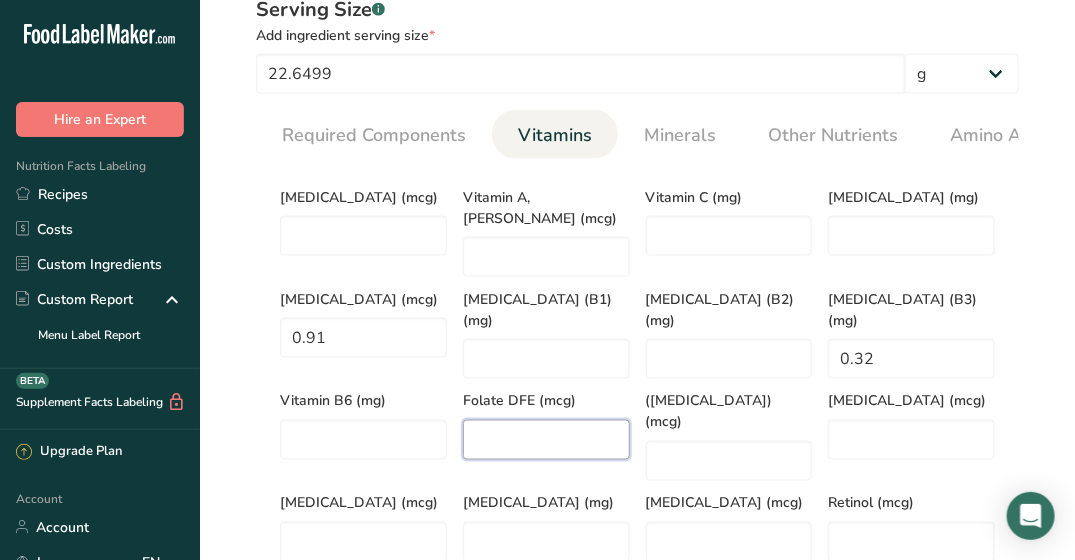 click at bounding box center [546, 440] 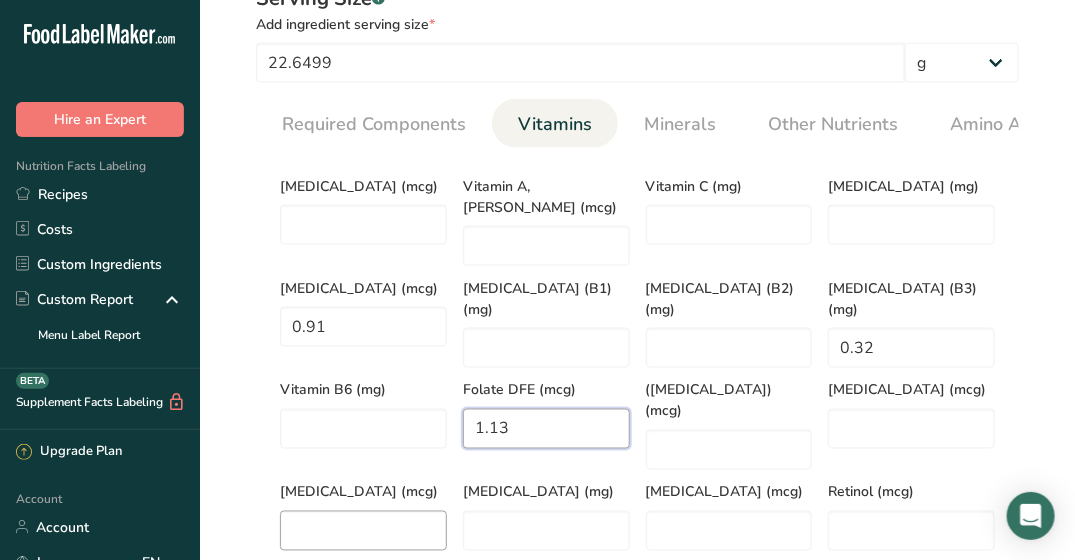 scroll, scrollTop: 1602, scrollLeft: 0, axis: vertical 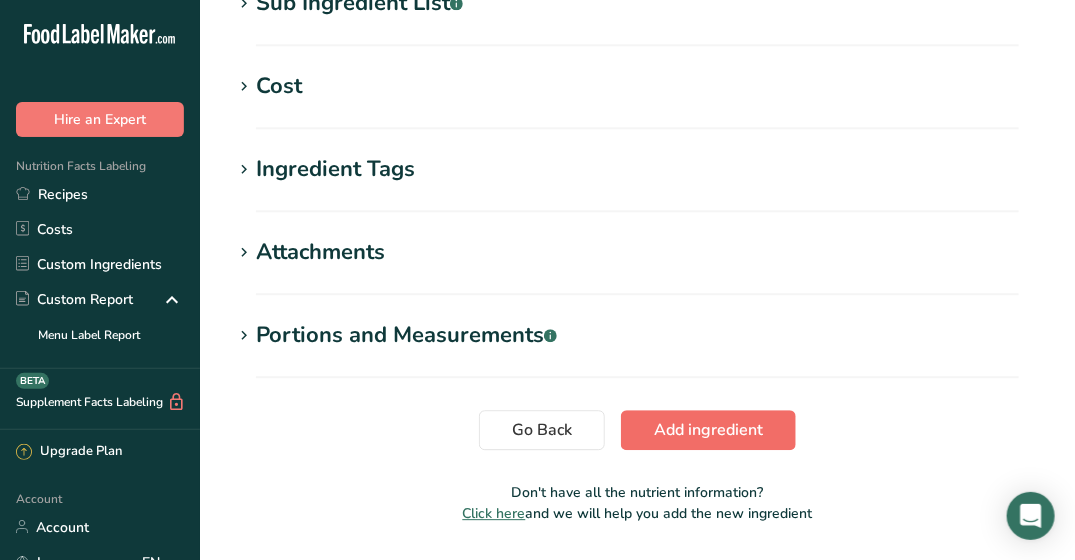 type on "1.13" 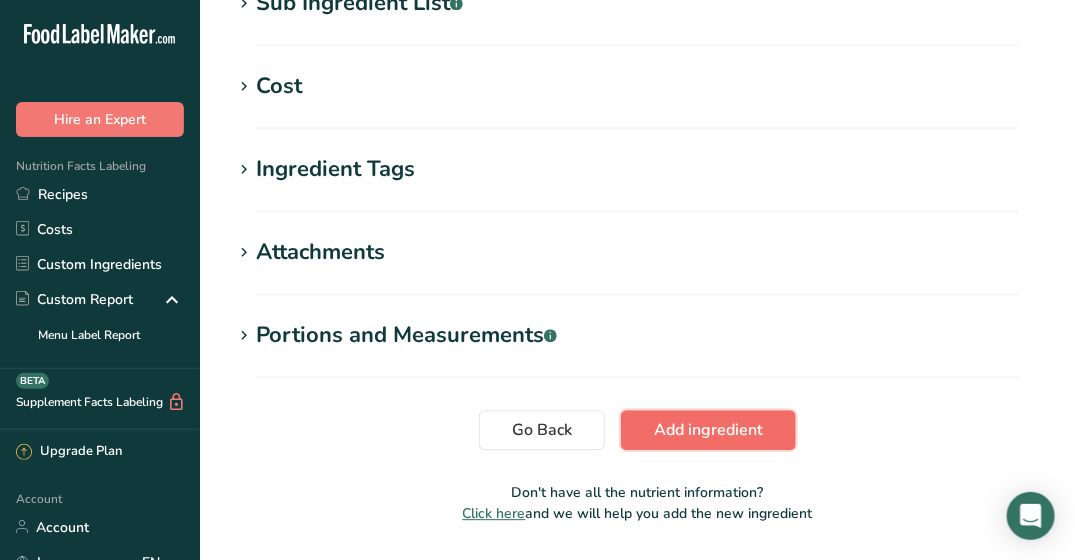 click on "Add ingredient" at bounding box center (708, 430) 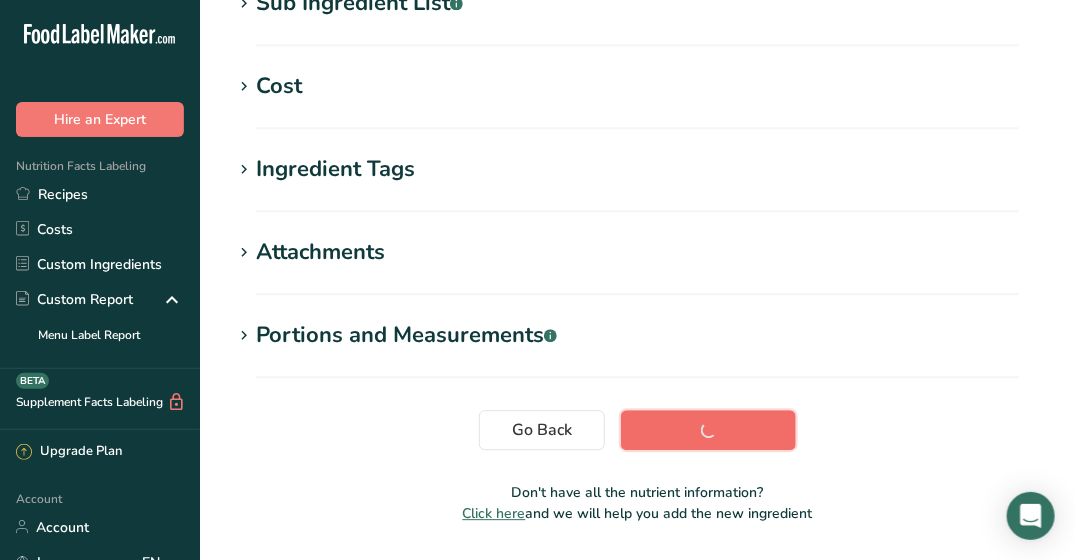 scroll, scrollTop: 513, scrollLeft: 0, axis: vertical 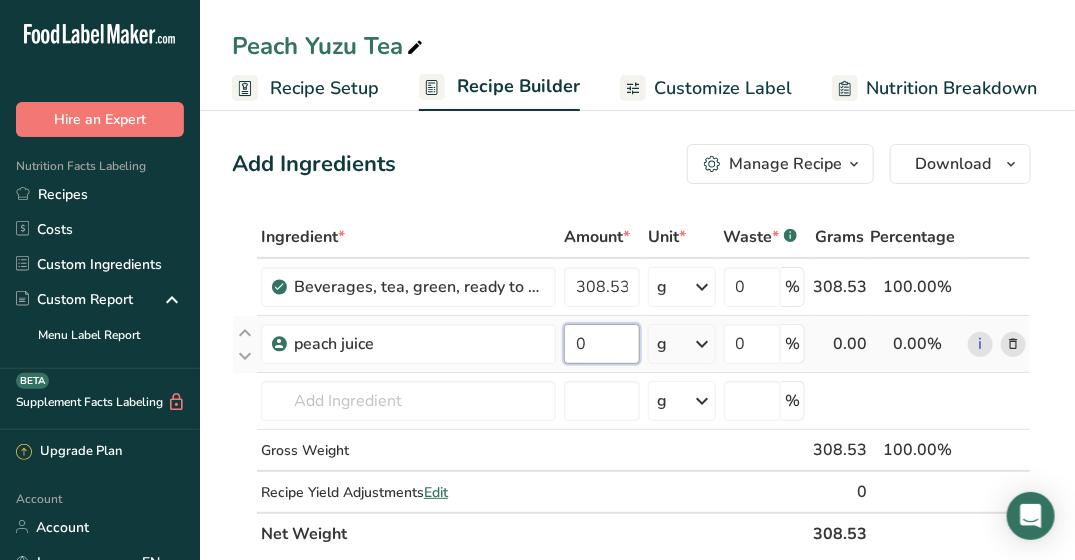 click on "0" at bounding box center (602, 344) 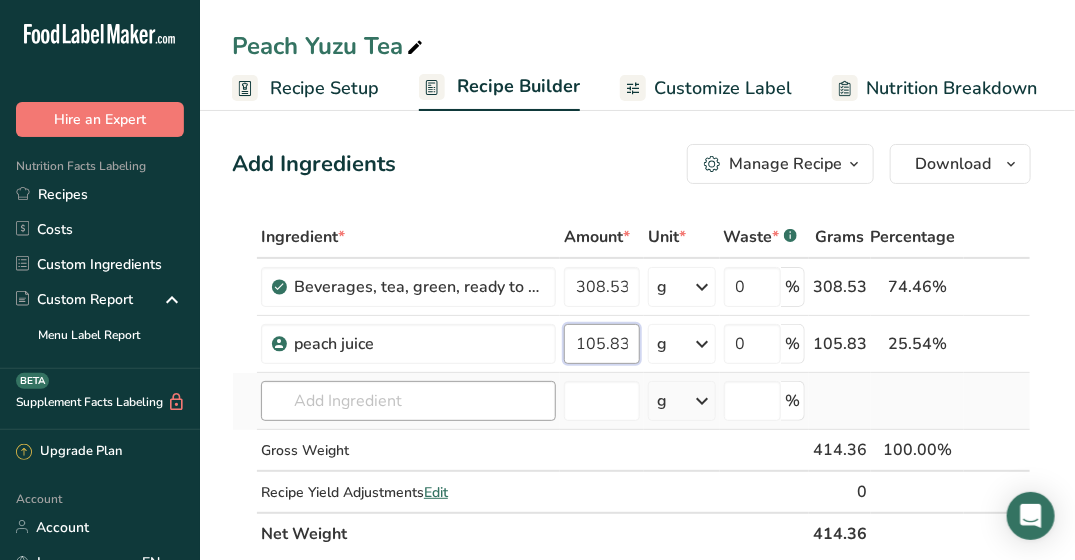 type on "105.83" 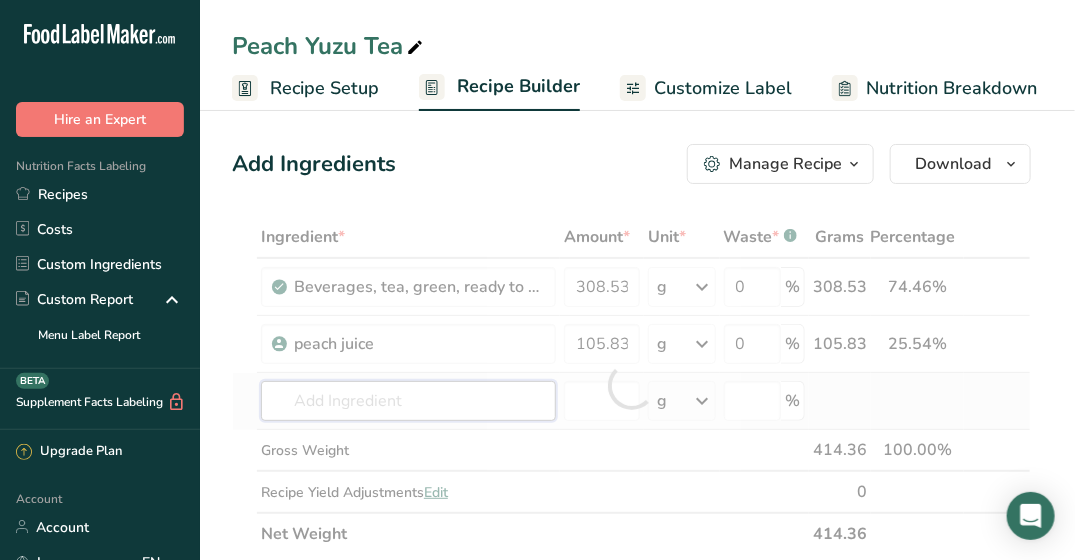 click on "Ingredient *
Amount *
Unit *
Waste *   .a-a{fill:#347362;}.b-a{fill:#fff;}          Grams
Percentage
Beverages, tea, green, ready to drink, unsweetened
308.53
g
Portions
16 fl oz
Weight Units
g
kg
mg
See more
Volume Units
l
Volume units require a density conversion. If you know your ingredient's density enter it below. Otherwise, click on "RIA" our AI Regulatory bot - she will be able to help you
lb/ft3
g/cm3
Confirm
mL
lb/ft3
g/cm3
Confirm
fl oz
0" at bounding box center (631, 385) 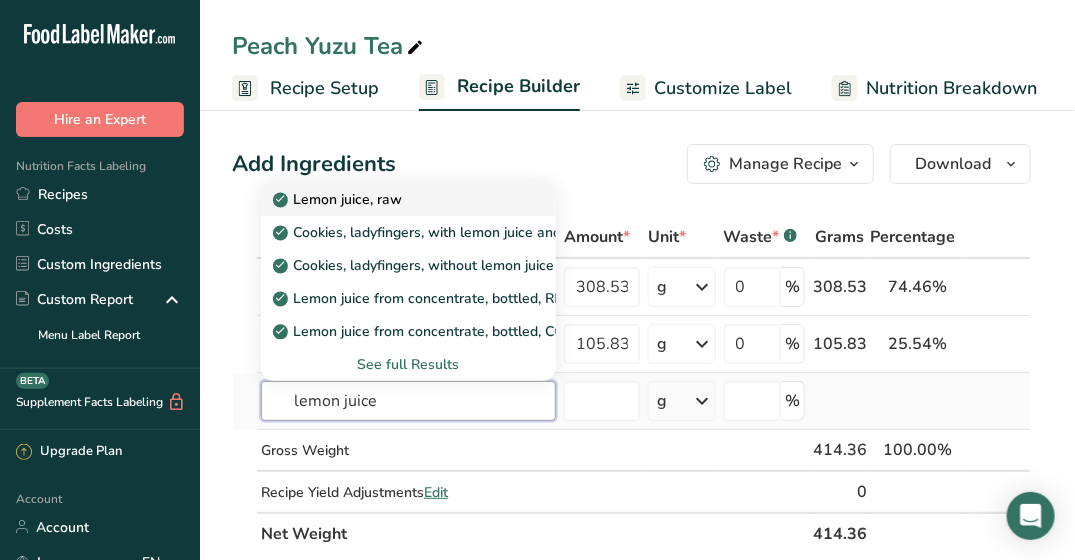 type on "lemon juice" 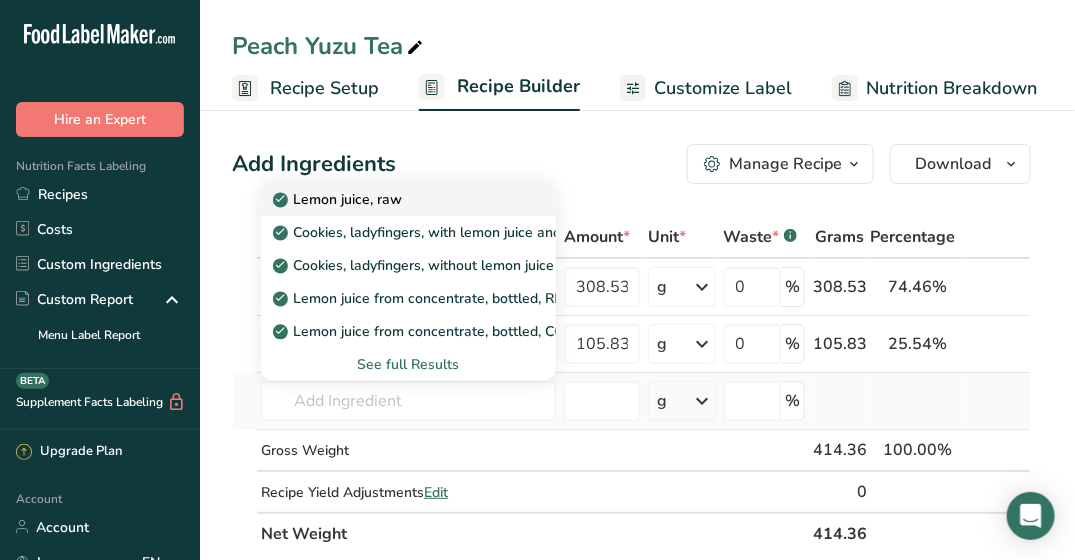 click on "Lemon juice, raw" at bounding box center (392, 199) 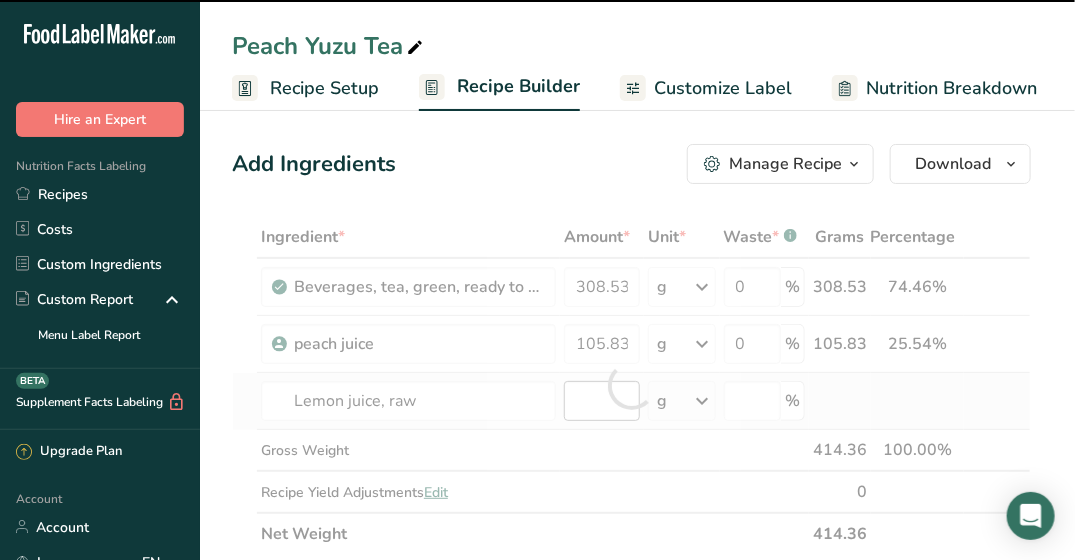 type on "0" 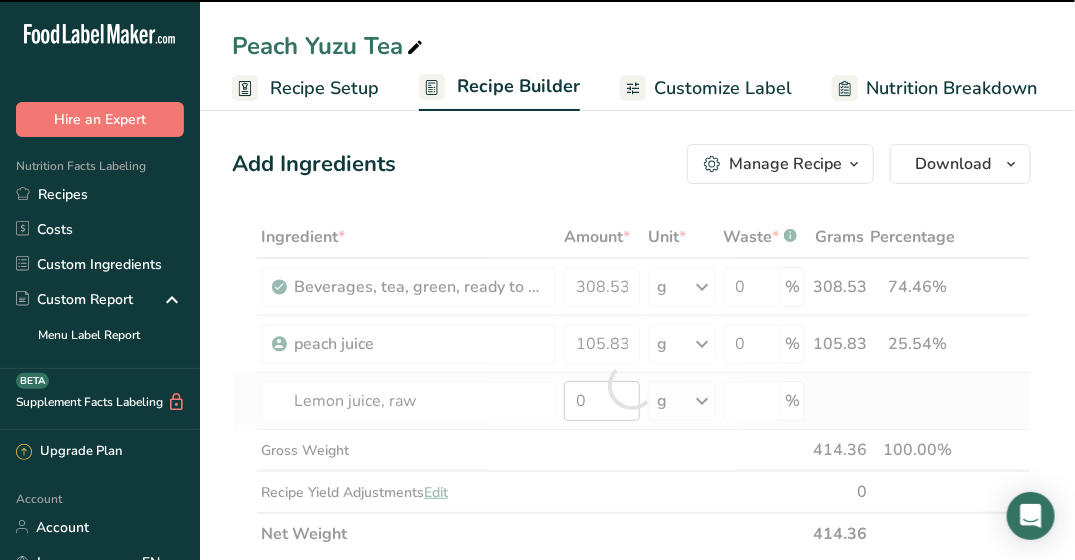 type on "0" 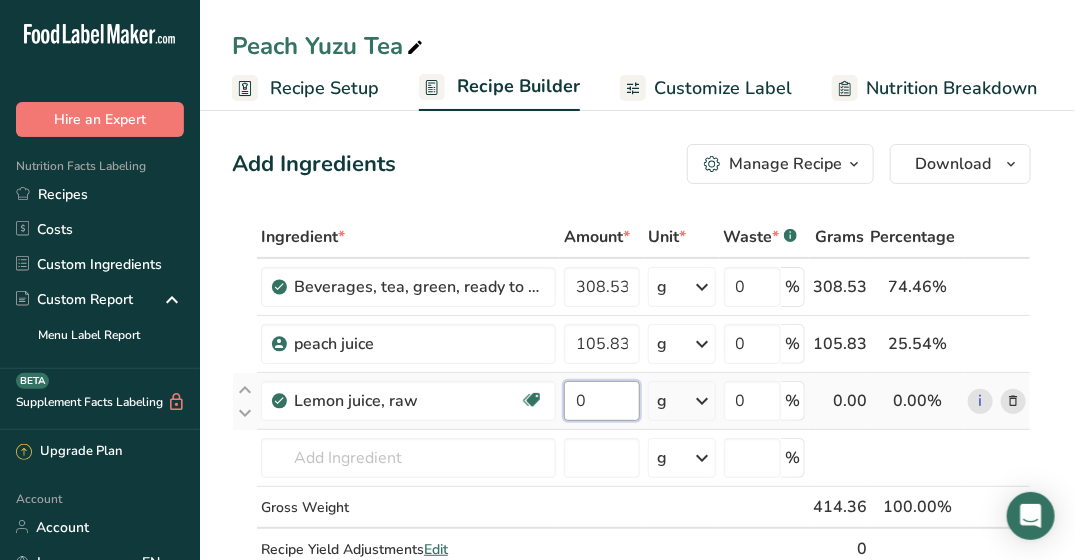 click on "0" at bounding box center [602, 401] 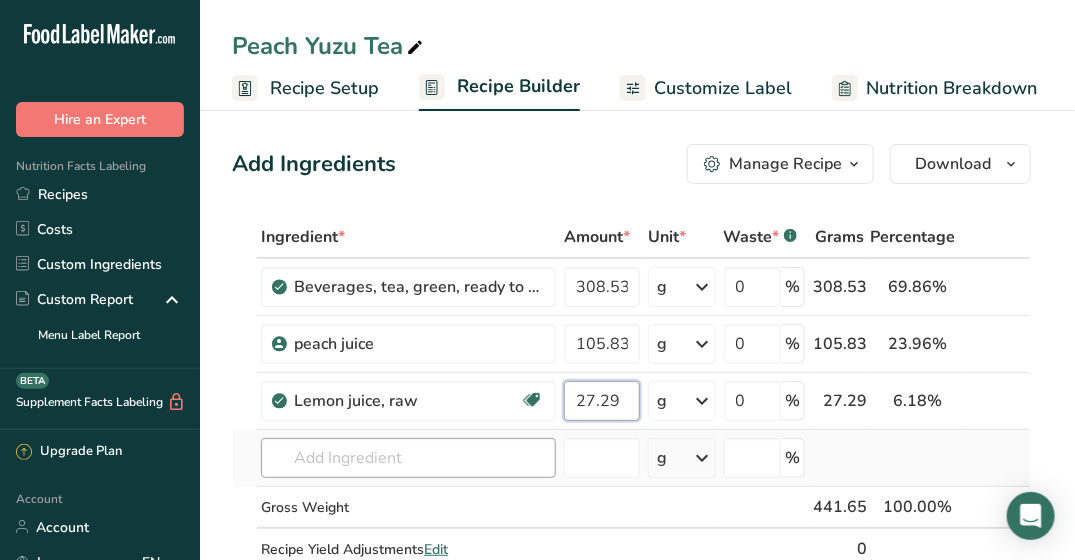 type on "27.29" 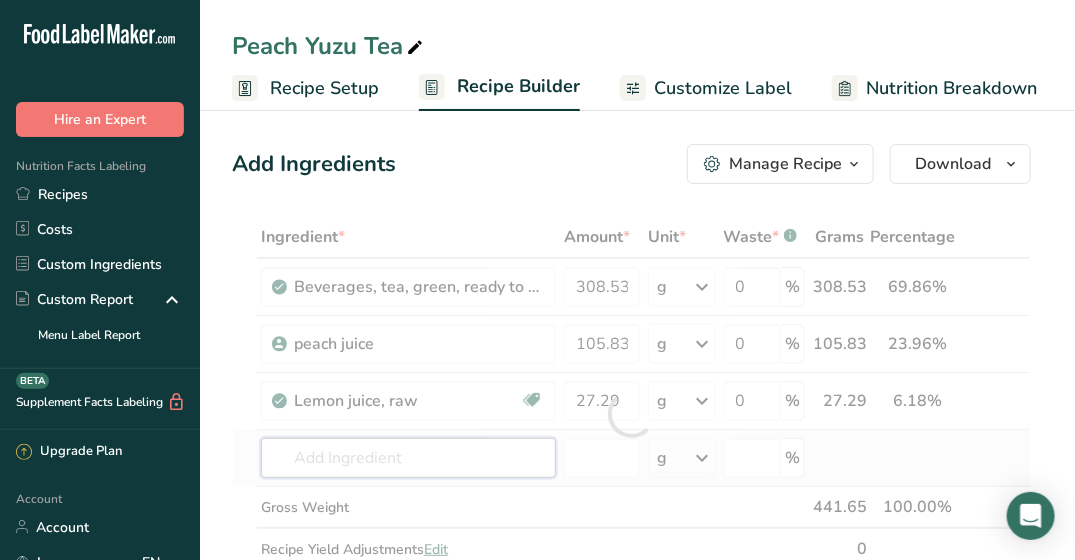 click on "Ingredient *
Amount *
Unit *
Waste *   .a-a{fill:#347362;}.b-a{fill:#fff;}          Grams
Percentage
Beverages, tea, green, ready to drink, unsweetened
308.53
g
Portions
16 fl oz
Weight Units
g
kg
mg
See more
Volume Units
l
Volume units require a density conversion. If you know your ingredient's density enter it below. Otherwise, click on "RIA" our AI Regulatory bot - she will be able to help you
lb/ft3
g/cm3
Confirm
mL
lb/ft3
g/cm3
Confirm
fl oz
0" at bounding box center (631, 414) 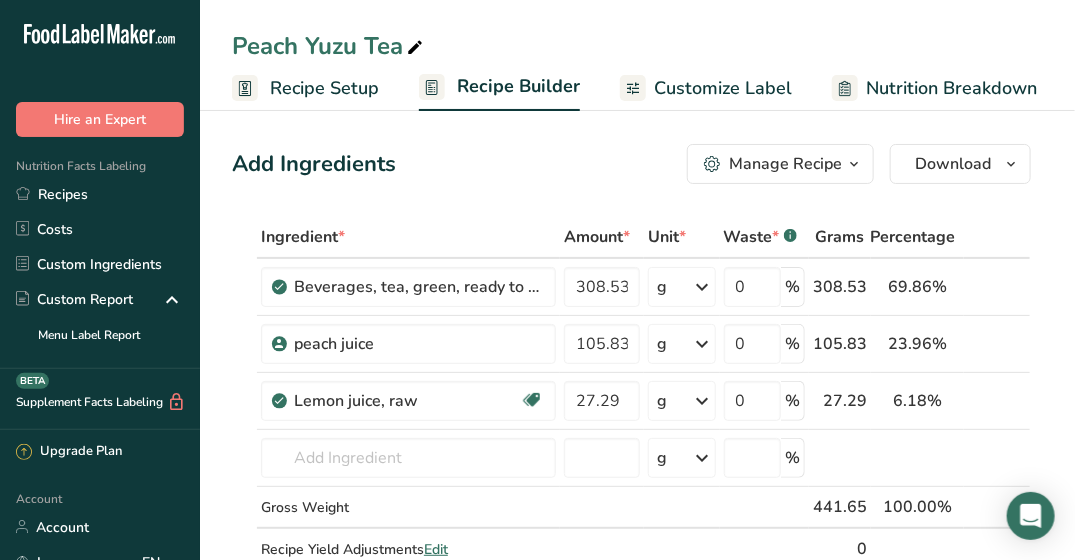 click on "Add Ingredients
Manage Recipe         Delete Recipe           Duplicate Recipe             Scale Recipe             Save as Sub-Recipe   .a-a{fill:#347362;}.b-a{fill:#fff;}                               Nutrition Breakdown                 Recipe Card
NEW
[MEDICAL_DATA] Pattern Report           Activity History
Download
Choose your preferred label style
Standard FDA label
Standard FDA label
The most common format for nutrition facts labels in compliance with the FDA's typeface, style and requirements
Tabular FDA label
A label format compliant with the FDA regulations presented in a tabular (horizontal) display.
Linear FDA label
A simple linear display for small sized packages.
Simplified FDA label" at bounding box center [631, 164] 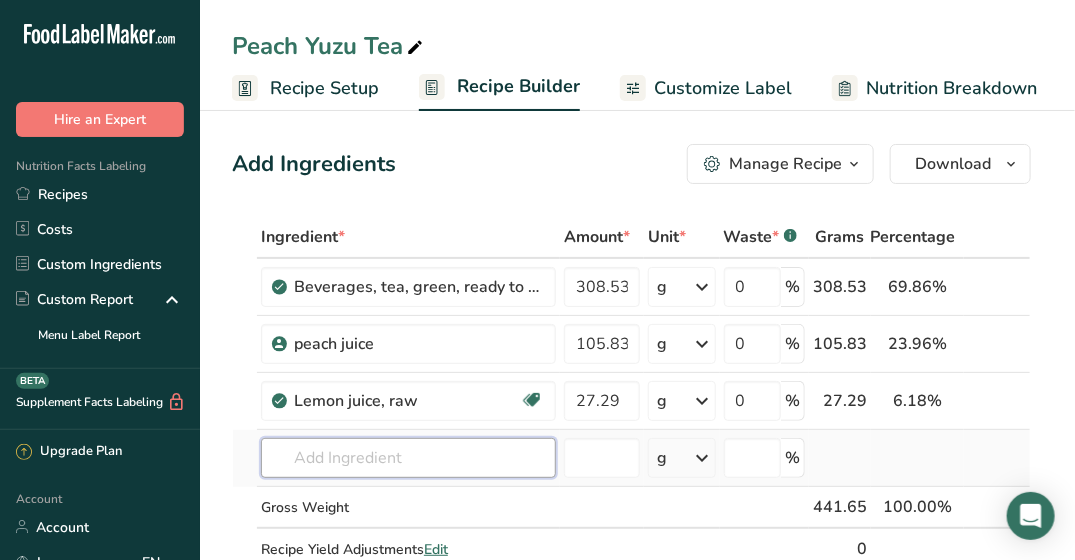 click at bounding box center (408, 458) 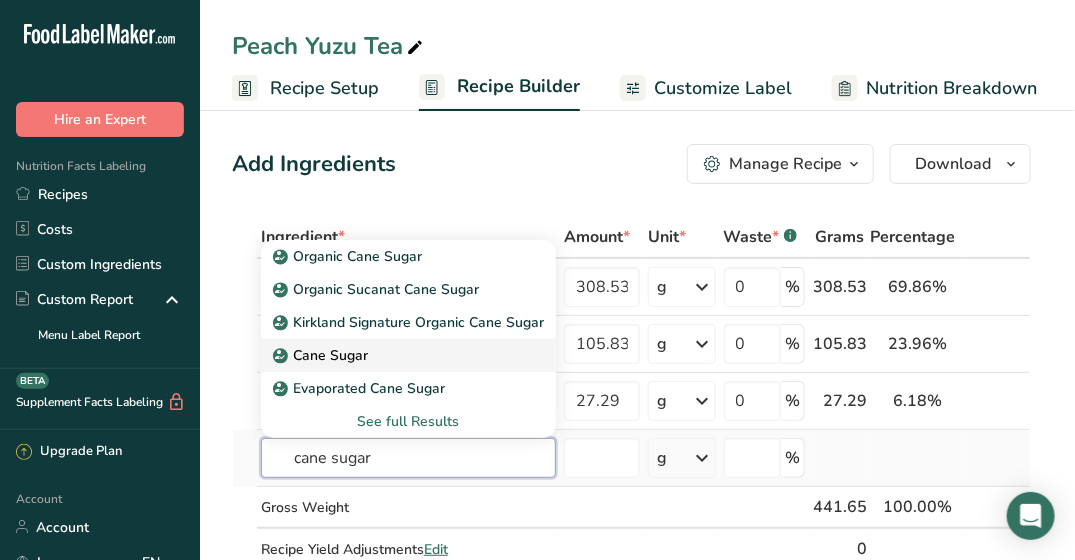 type on "cane sugar" 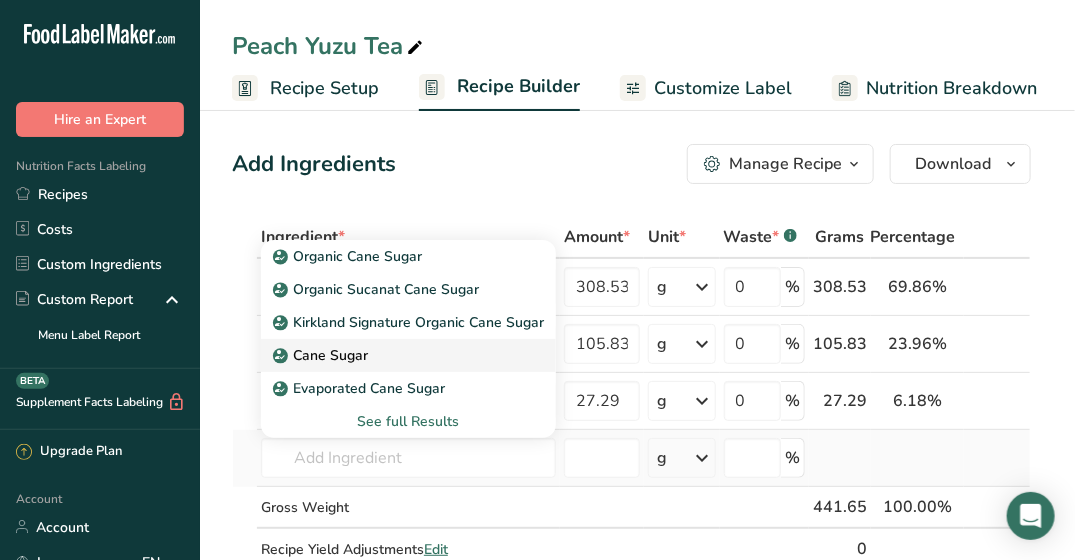 click on "Cane Sugar" at bounding box center (392, 355) 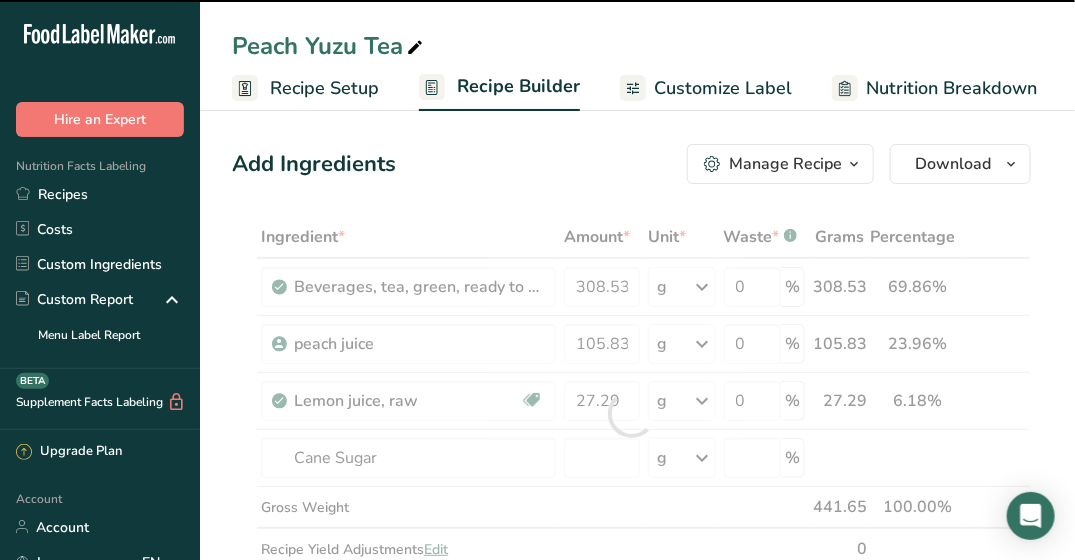 type on "0" 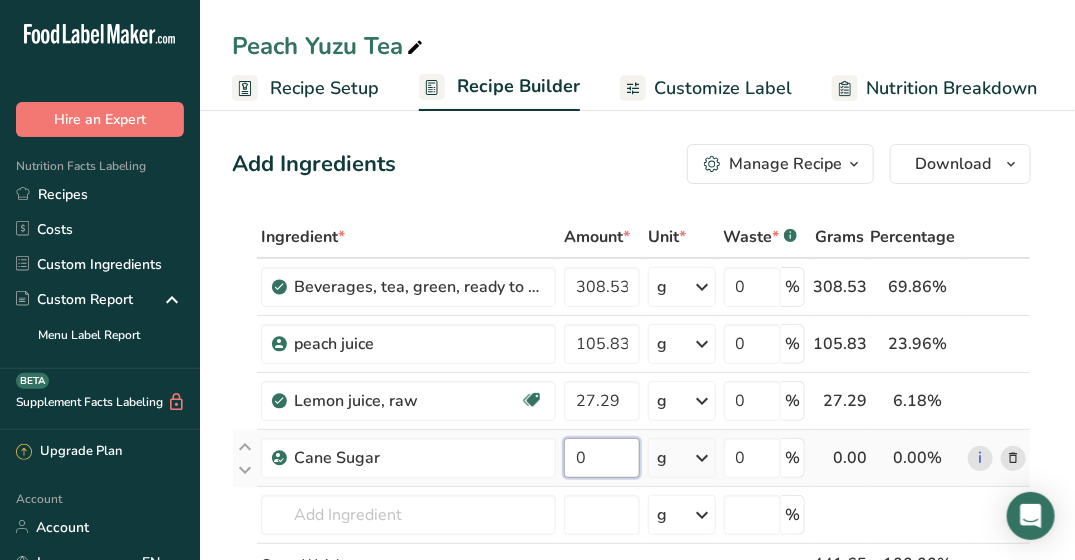 click on "0" at bounding box center (602, 458) 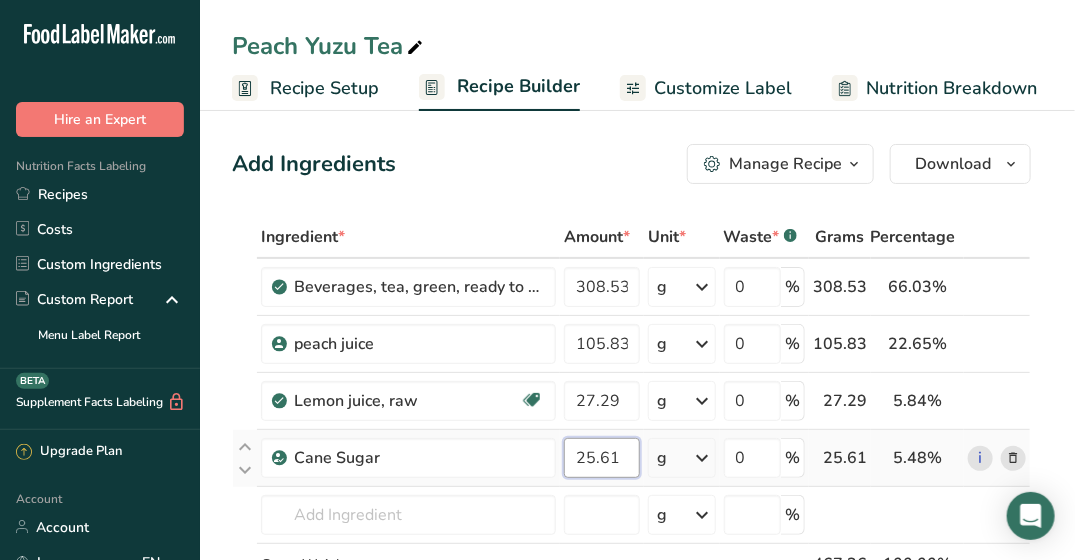 type on "25.61" 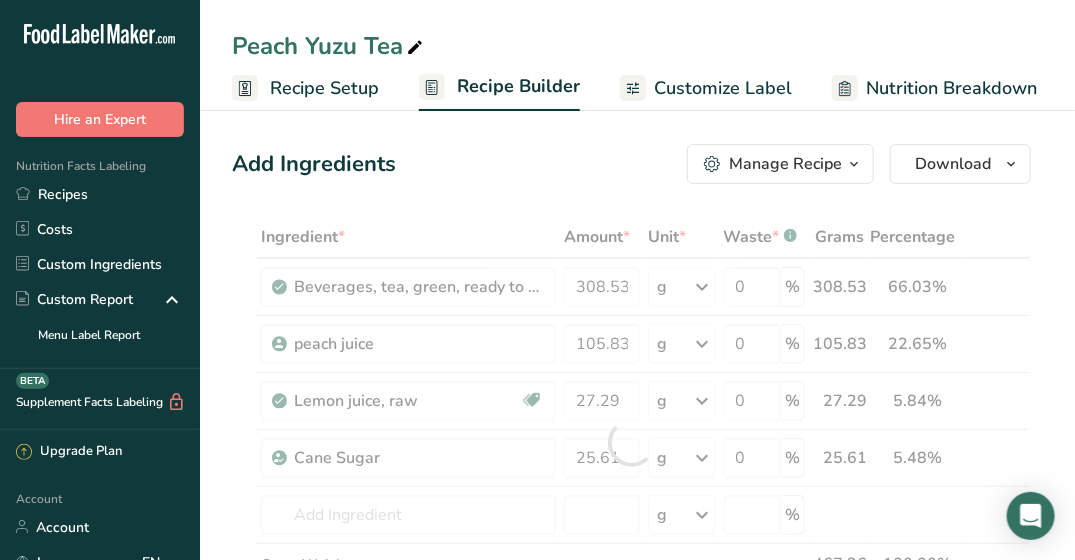 click on "Add Ingredients
Manage Recipe         Delete Recipe           Duplicate Recipe             Scale Recipe             Save as Sub-Recipe   .a-a{fill:#347362;}.b-a{fill:#fff;}                               Nutrition Breakdown                 Recipe Card
NEW
[MEDICAL_DATA] Pattern Report           Activity History
Download
Choose your preferred label style
Standard FDA label
Standard FDA label
The most common format for nutrition facts labels in compliance with the FDA's typeface, style and requirements
Tabular FDA label
A label format compliant with the FDA regulations presented in a tabular (horizontal) display.
Linear FDA label
A simple linear display for small sized packages.
Simplified FDA label" at bounding box center (631, 164) 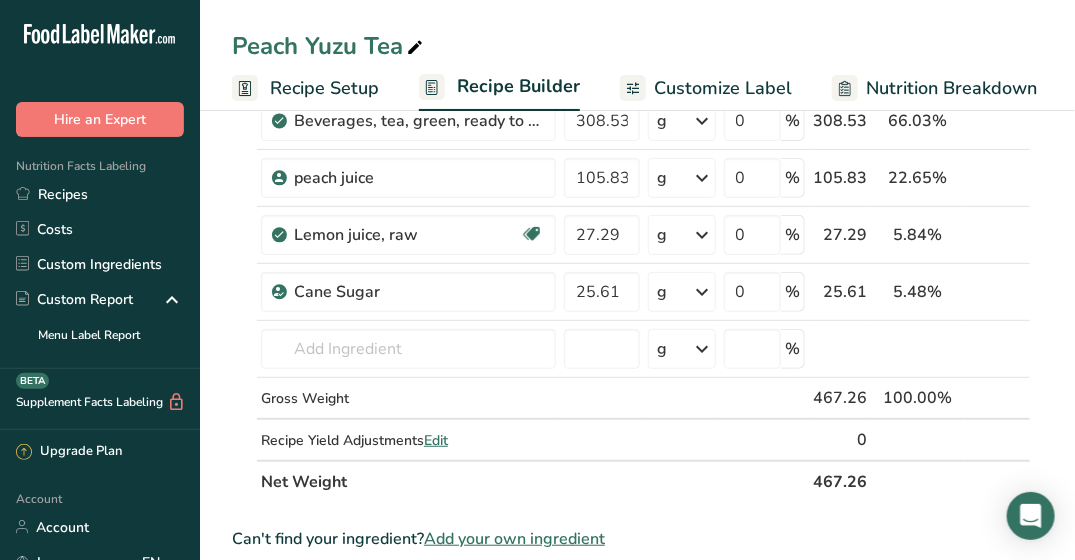 scroll, scrollTop: 0, scrollLeft: 0, axis: both 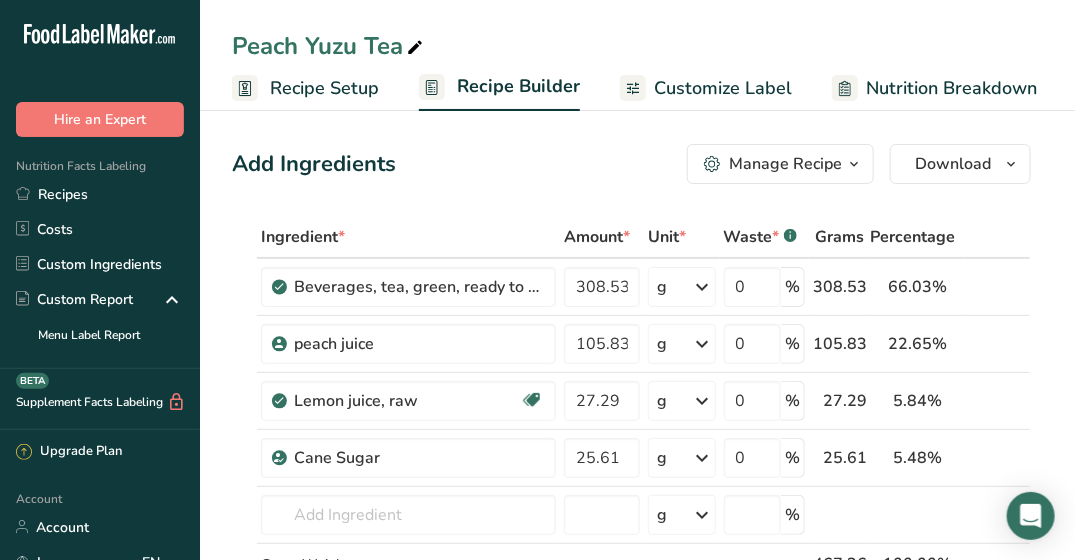click on "Customize Label" at bounding box center (723, 88) 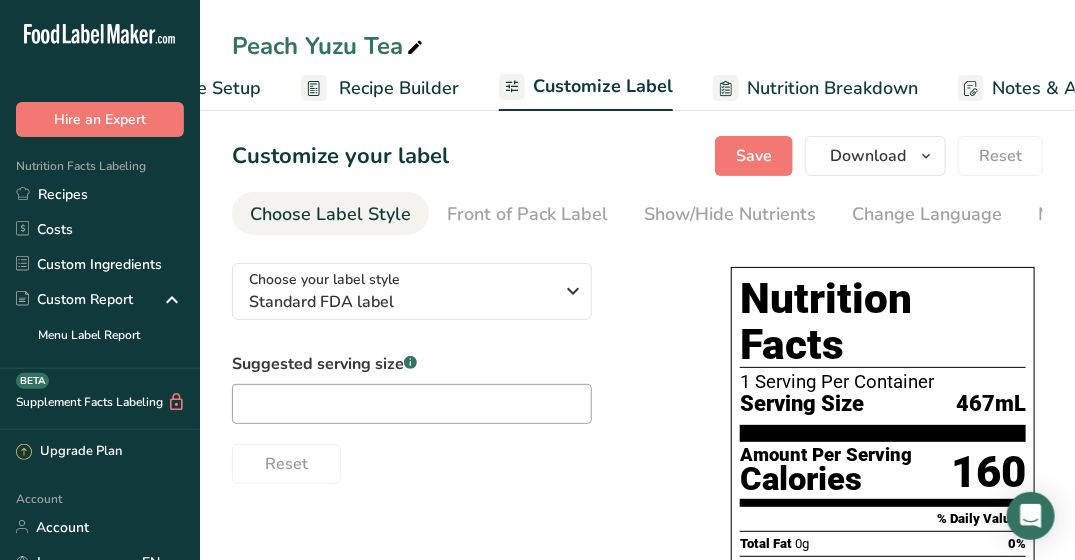 scroll, scrollTop: 0, scrollLeft: 390, axis: horizontal 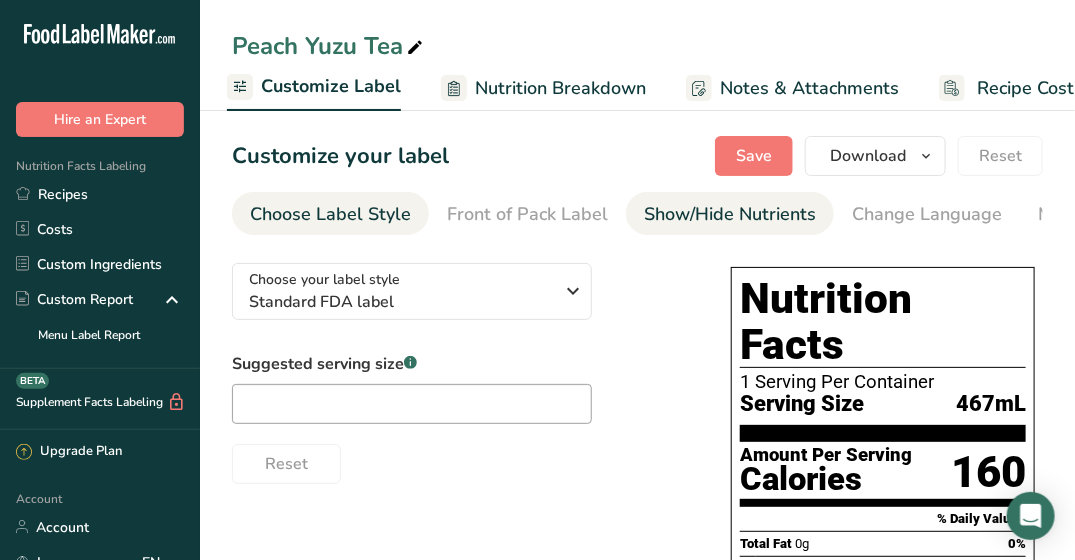 click on "Show/Hide Nutrients" at bounding box center (730, 214) 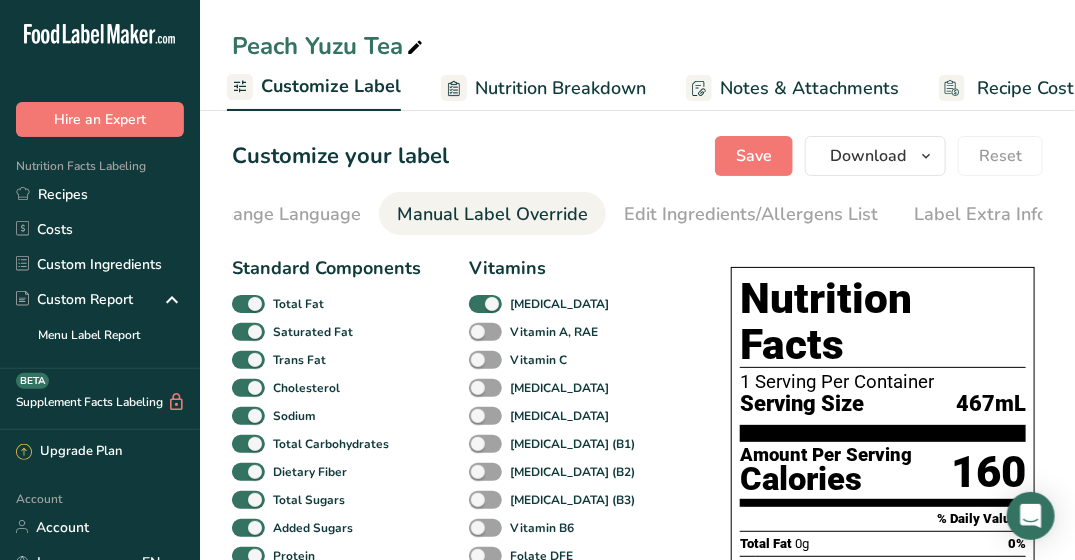 scroll, scrollTop: 0, scrollLeft: 641, axis: horizontal 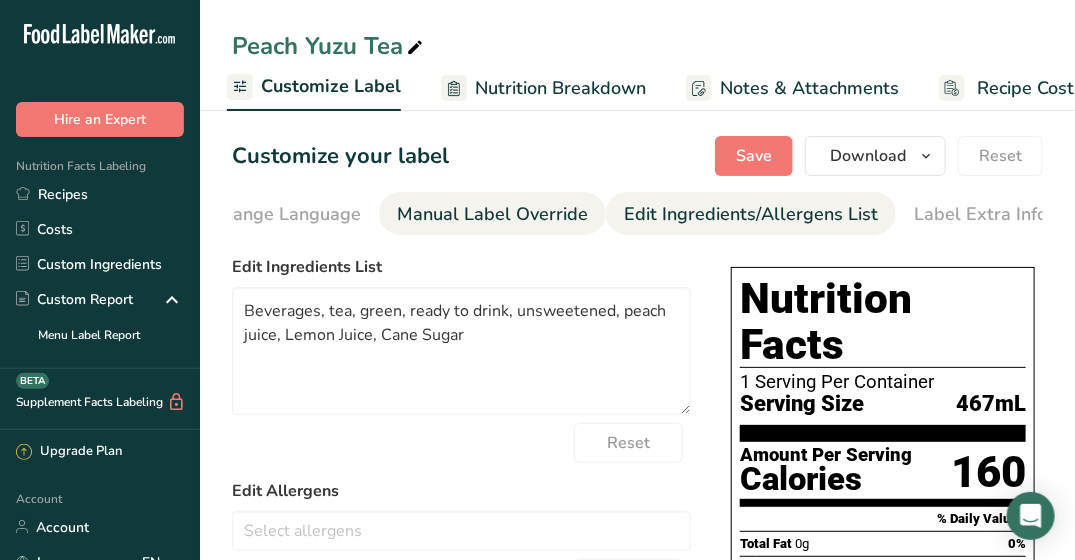 click on "Manual Label Override" at bounding box center (492, 214) 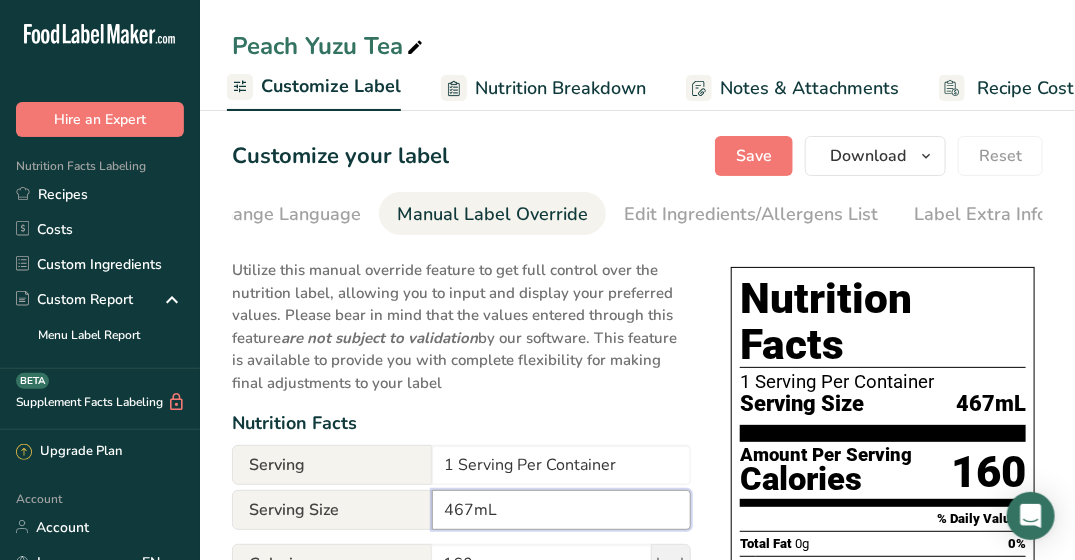click on "467mL" at bounding box center (561, 510) 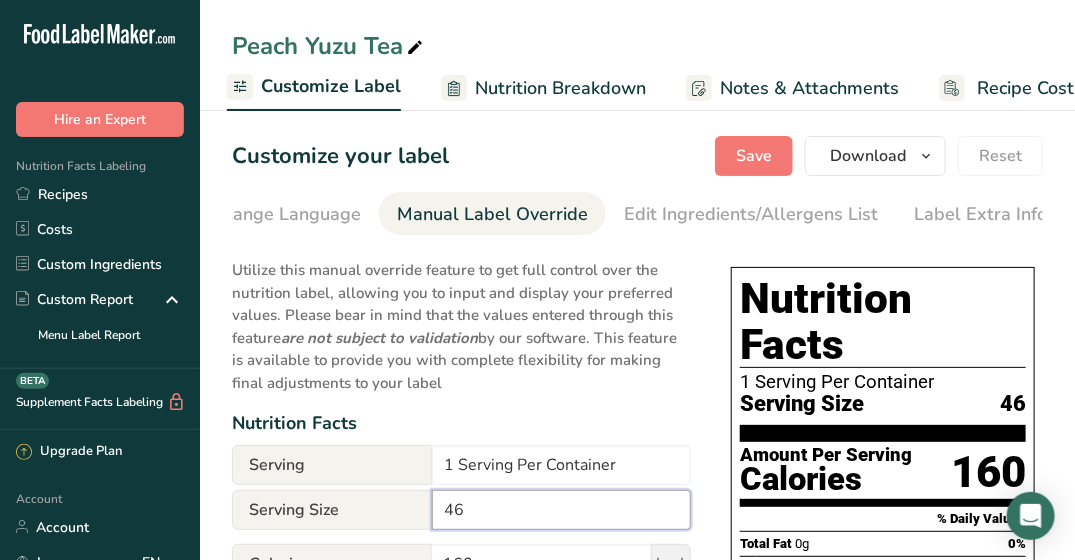 type on "4" 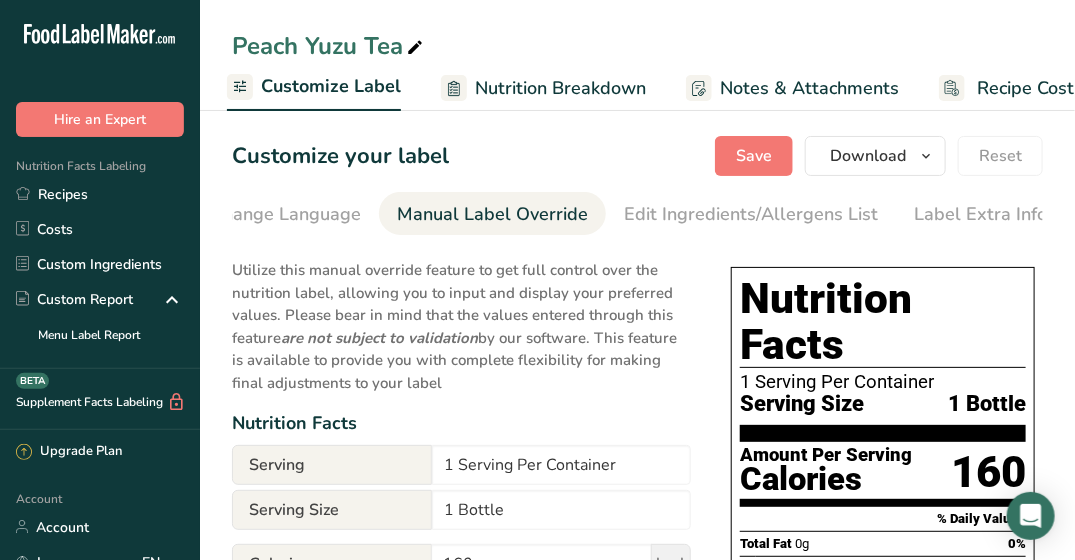 click on "Nutrition Facts" at bounding box center (461, 423) 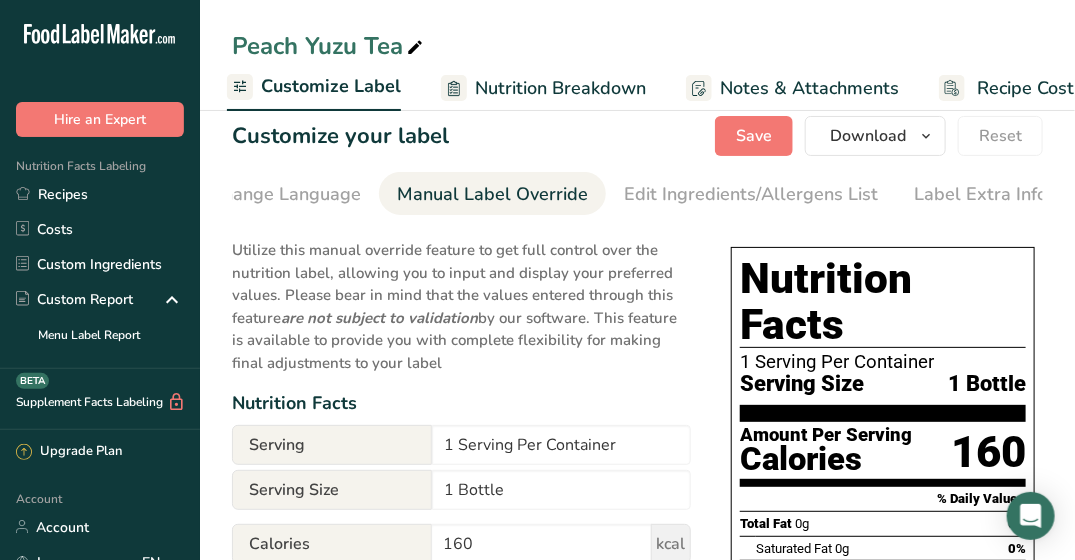 scroll, scrollTop: 0, scrollLeft: 0, axis: both 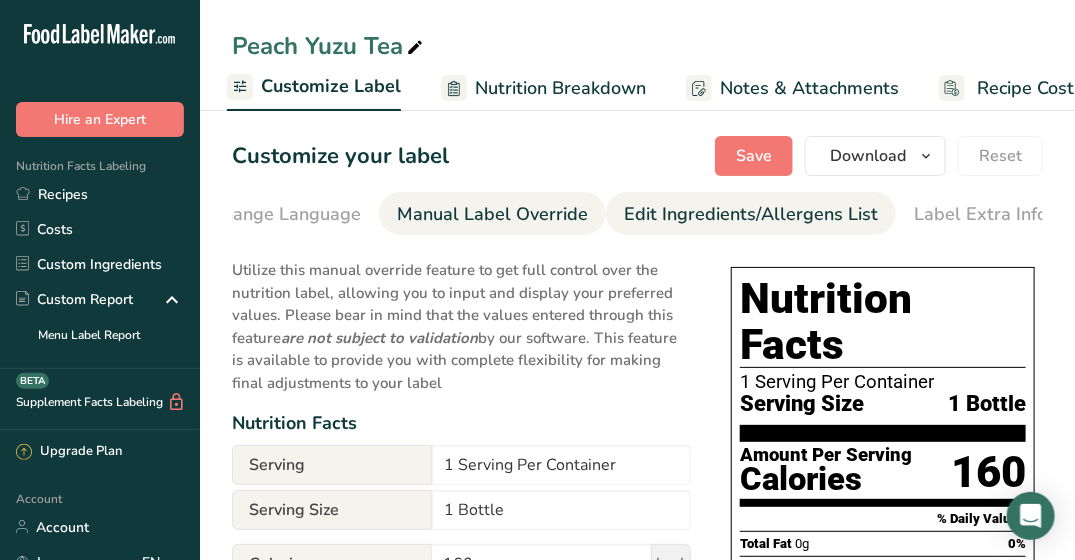 click on "Edit Ingredients/Allergens List" at bounding box center (751, 214) 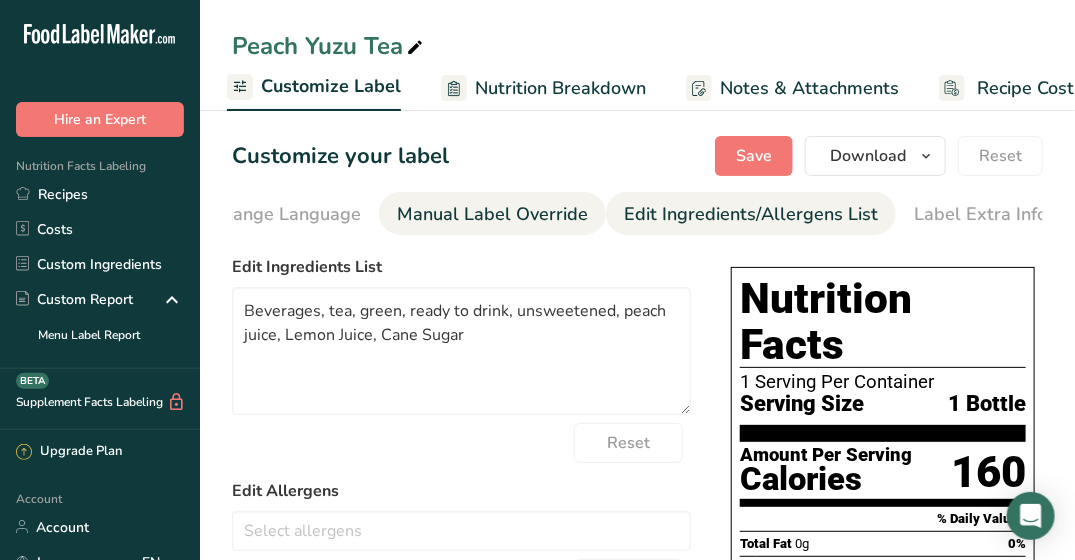 click on "Manual Label Override" at bounding box center (492, 214) 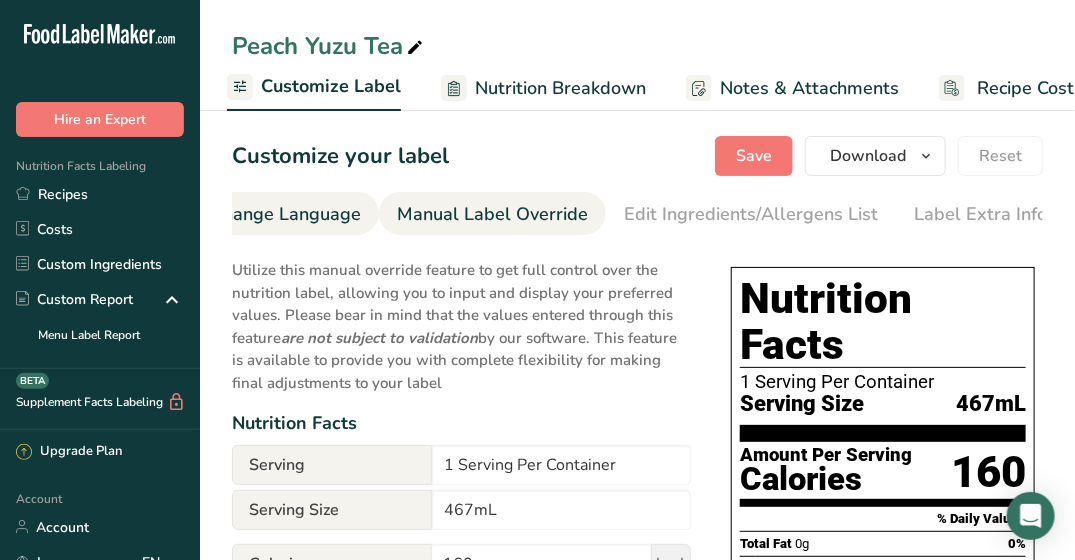 click on "Change Language" at bounding box center [286, 214] 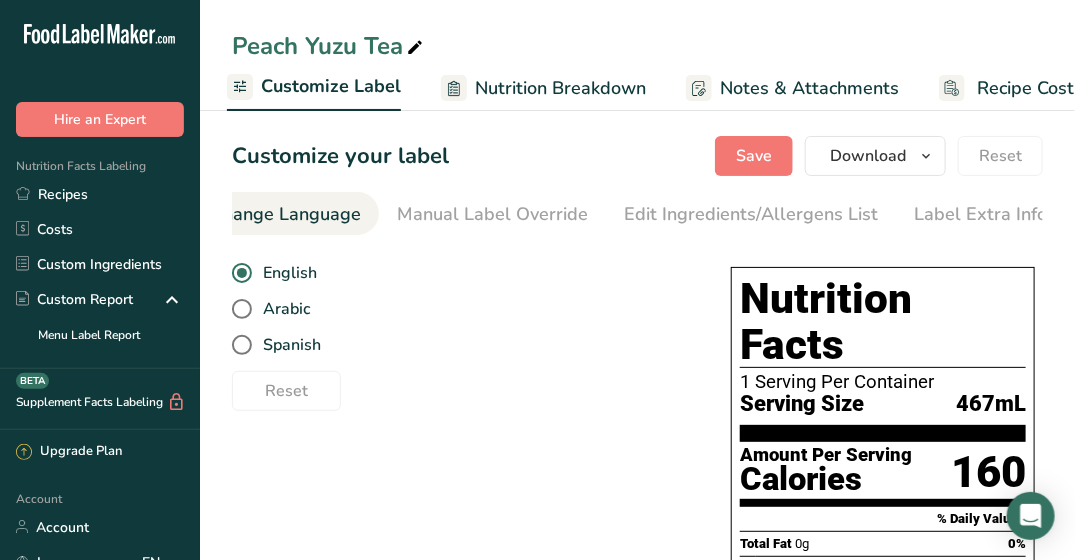 scroll, scrollTop: 0, scrollLeft: 596, axis: horizontal 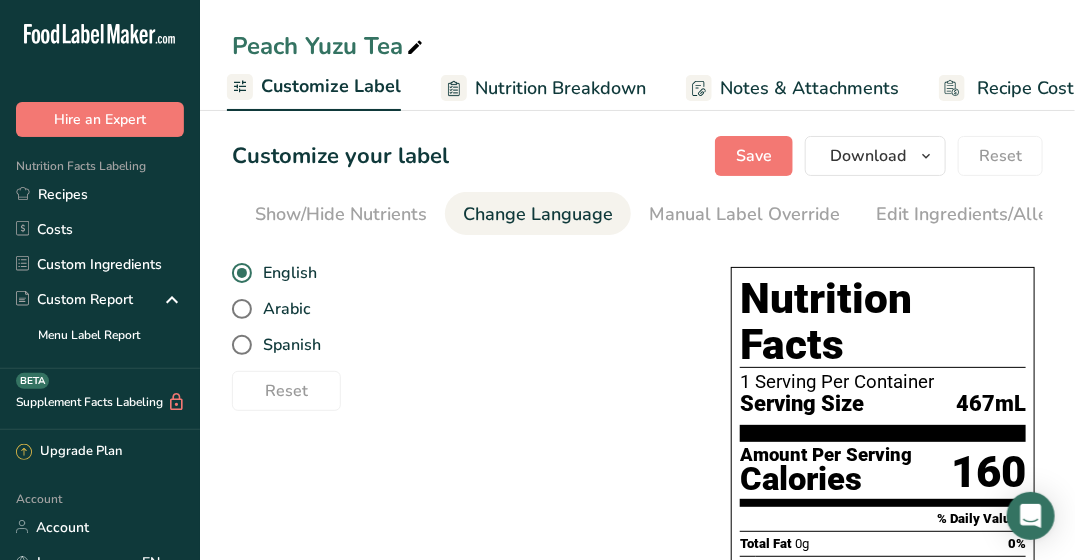click on "Show/Hide Nutrients" at bounding box center (341, 214) 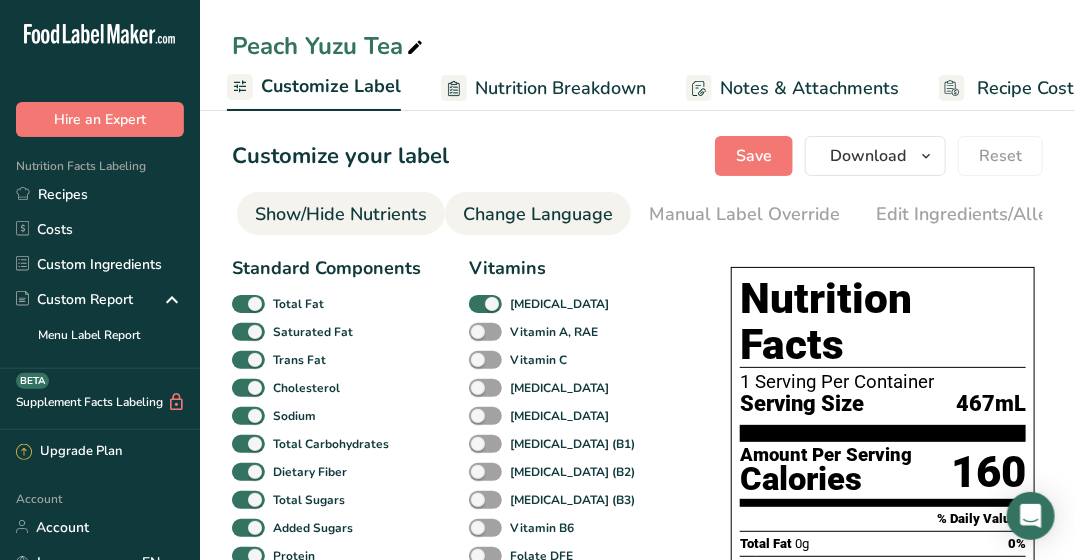scroll, scrollTop: 0, scrollLeft: 388, axis: horizontal 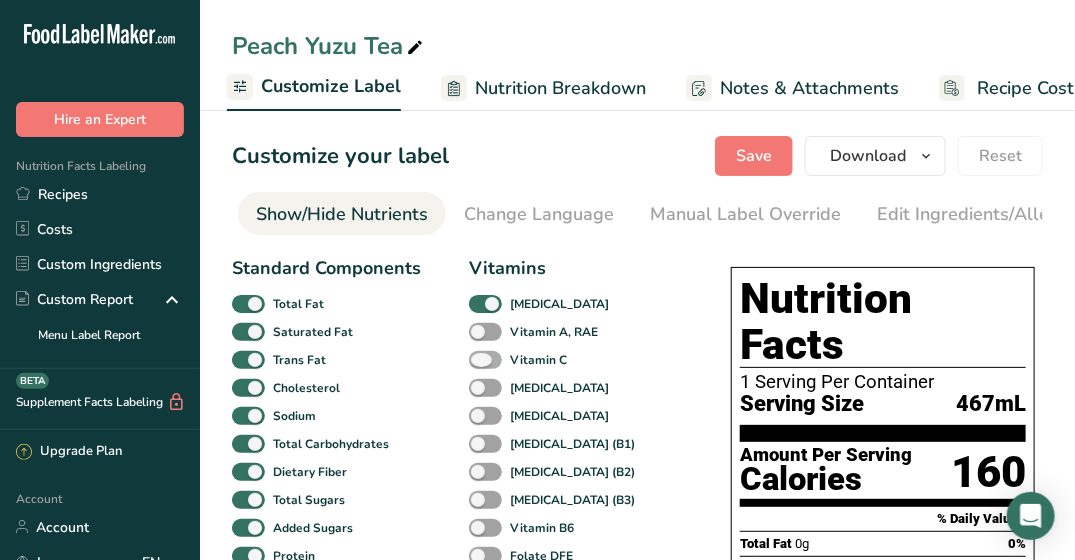 click at bounding box center [485, 360] 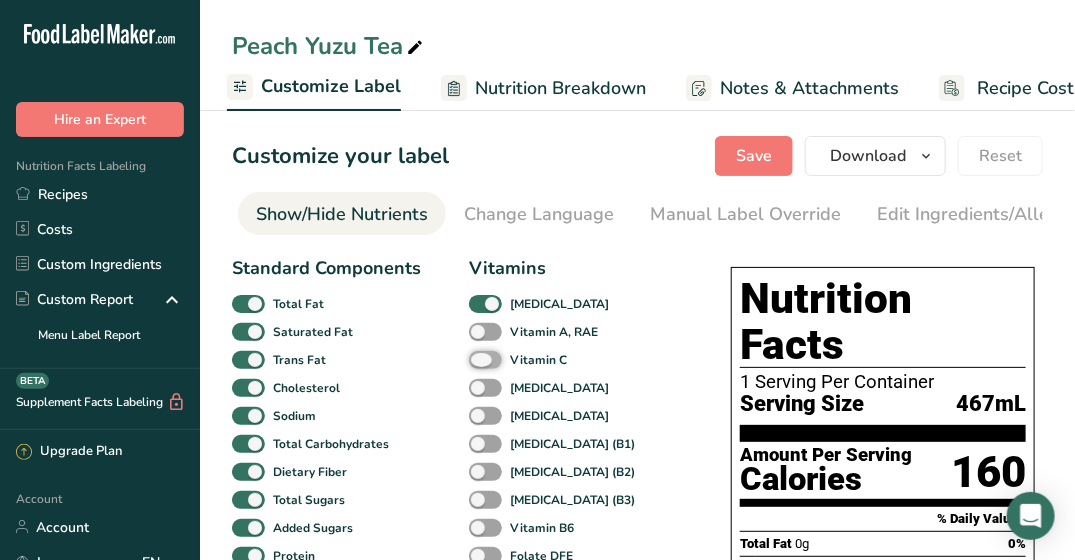 click on "Vitamin C" at bounding box center (475, 359) 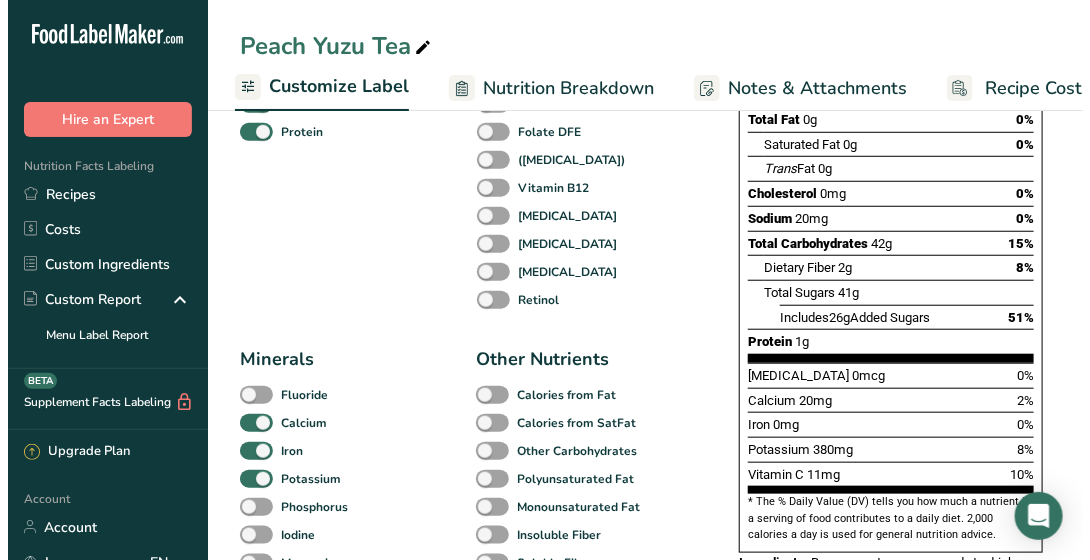 scroll, scrollTop: 425, scrollLeft: 0, axis: vertical 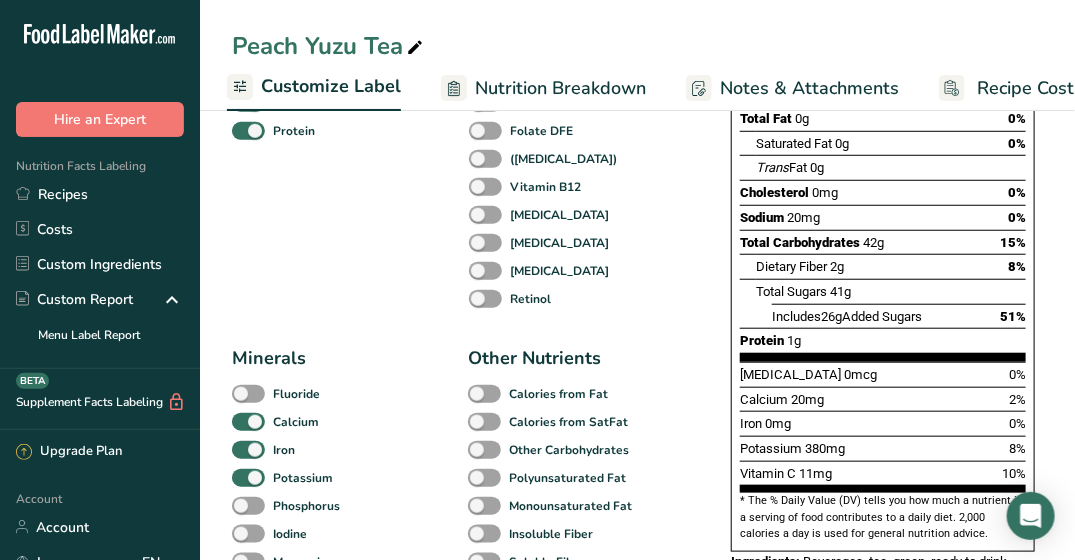 click on "Nutrition Breakdown" at bounding box center (560, 88) 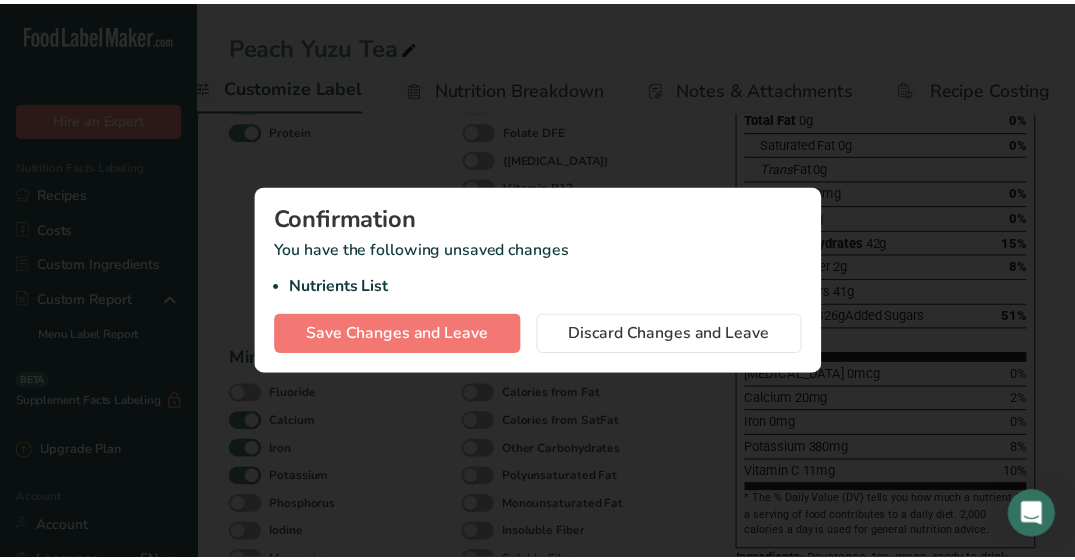 scroll, scrollTop: 0, scrollLeft: 430, axis: horizontal 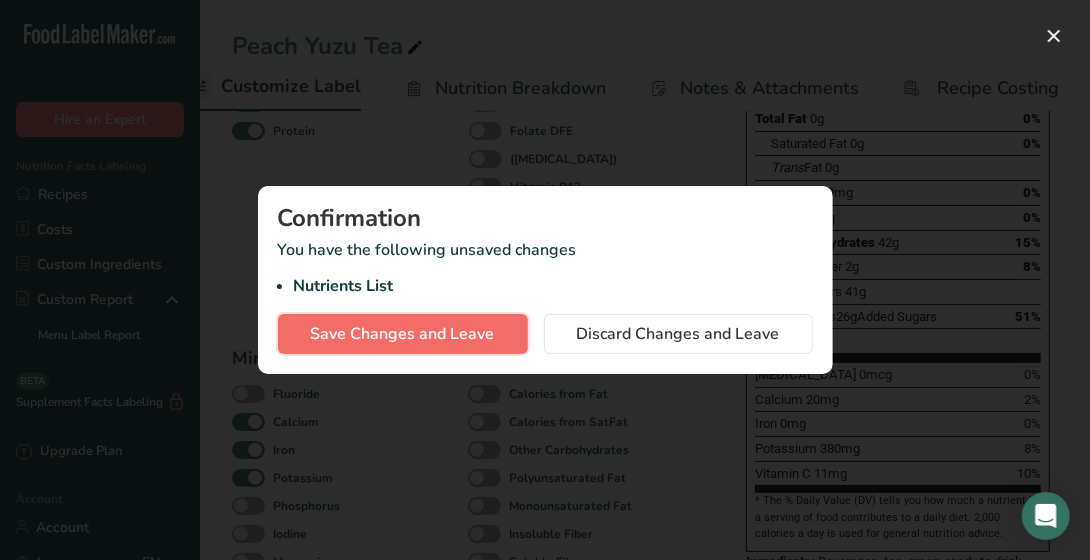 click on "Save Changes and Leave" at bounding box center [403, 334] 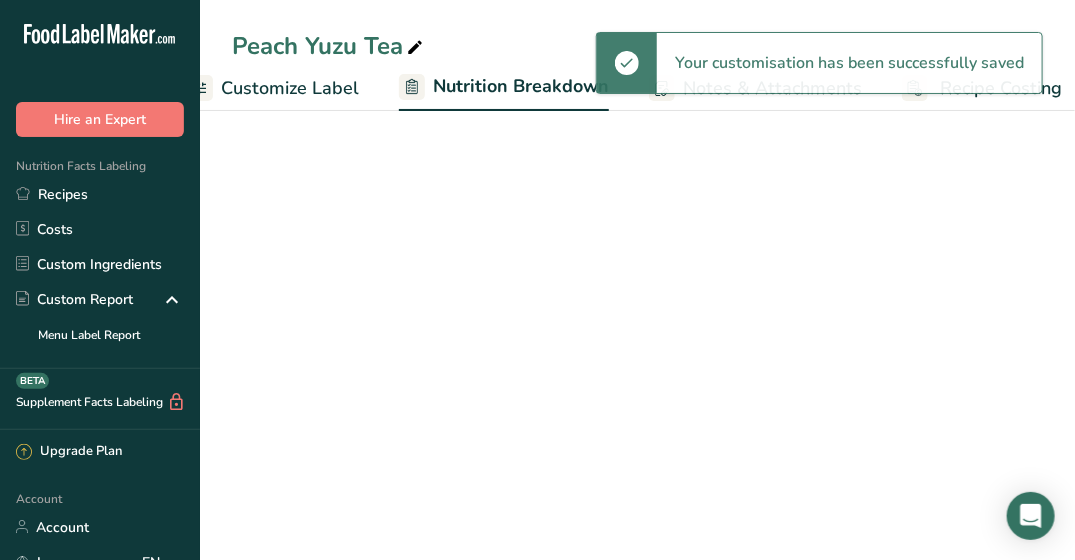 select on "Calories" 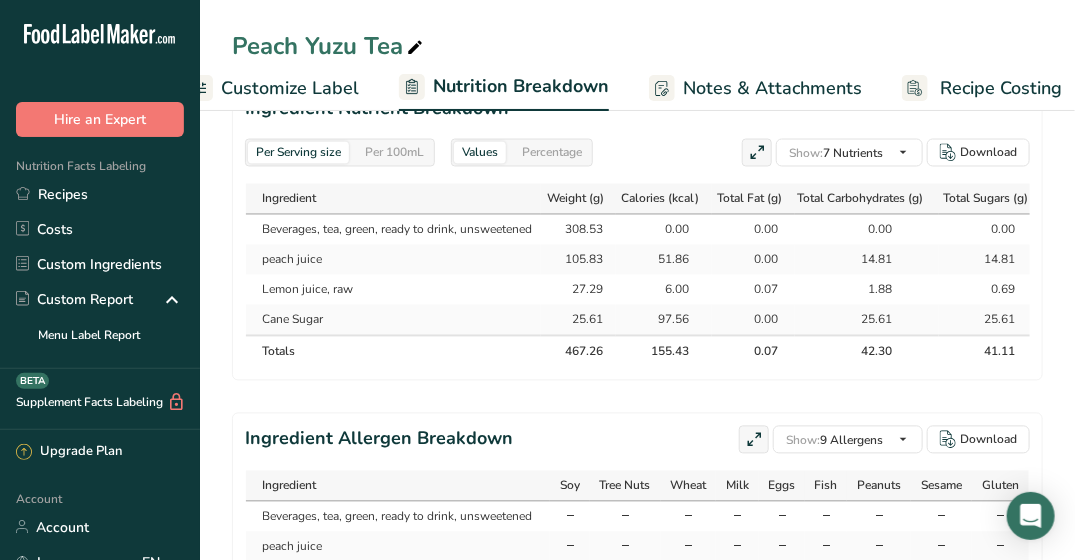 scroll, scrollTop: 1158, scrollLeft: 0, axis: vertical 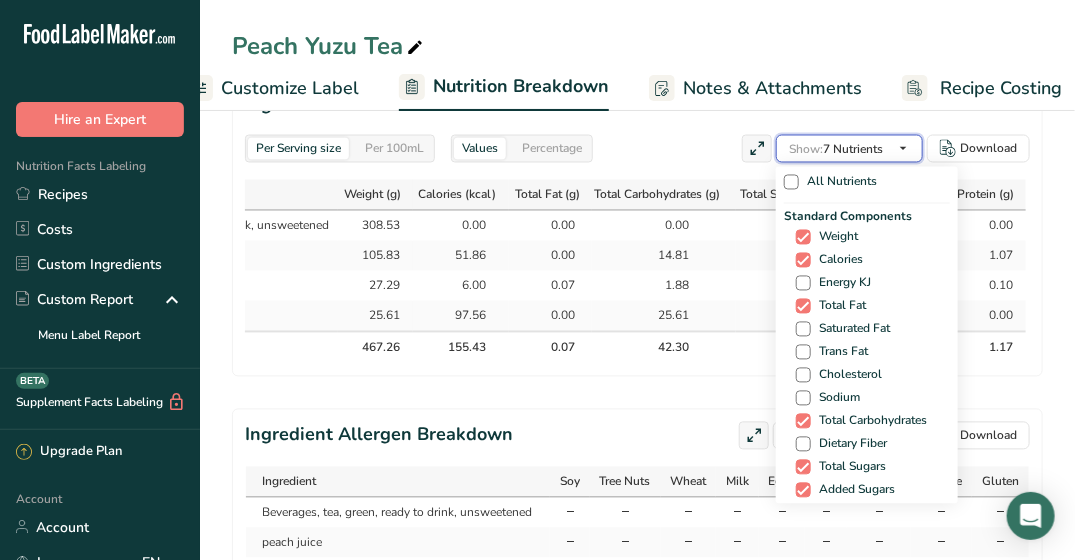 click at bounding box center (903, 149) 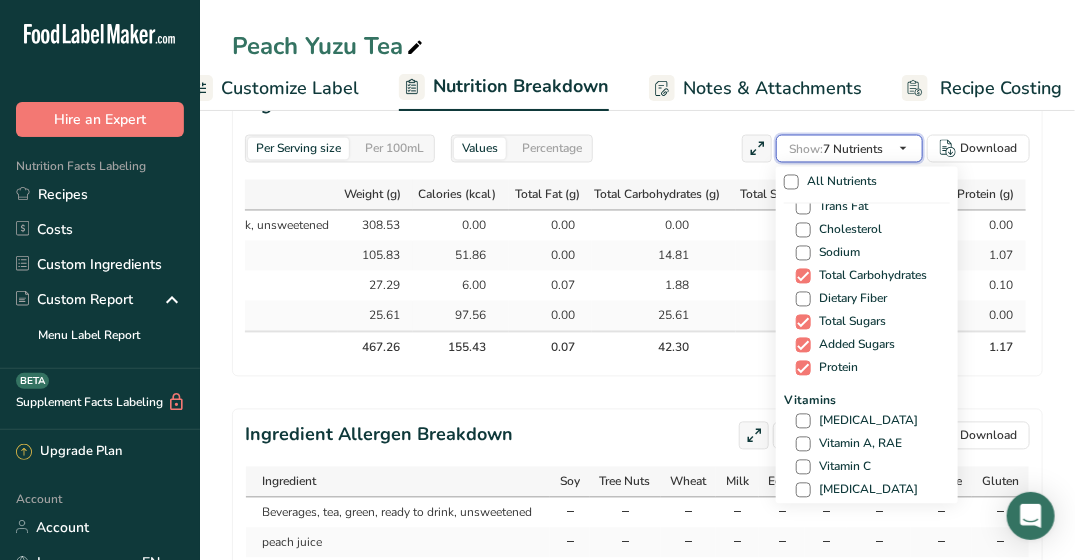 scroll, scrollTop: 146, scrollLeft: 0, axis: vertical 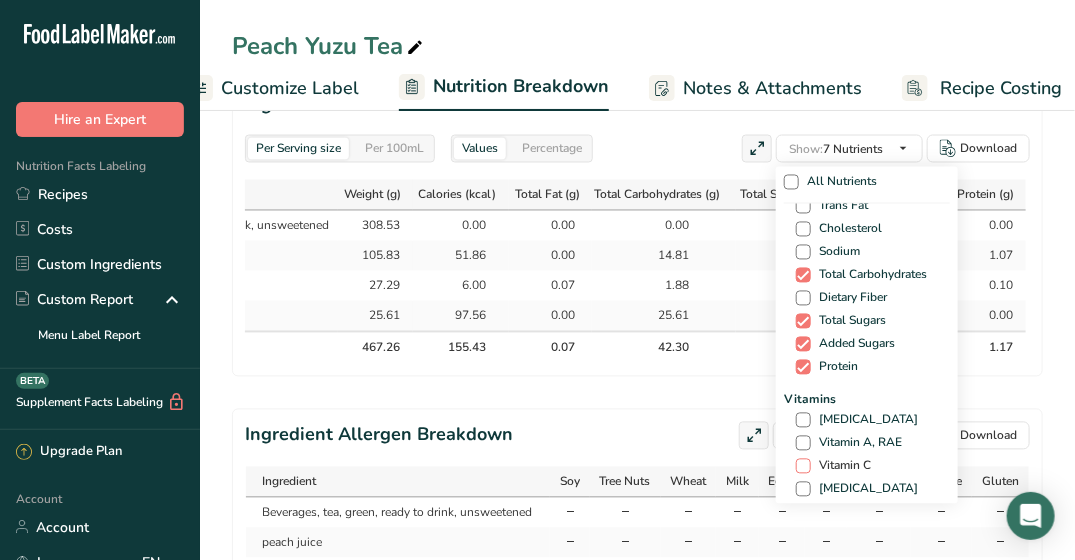 click at bounding box center [803, 466] 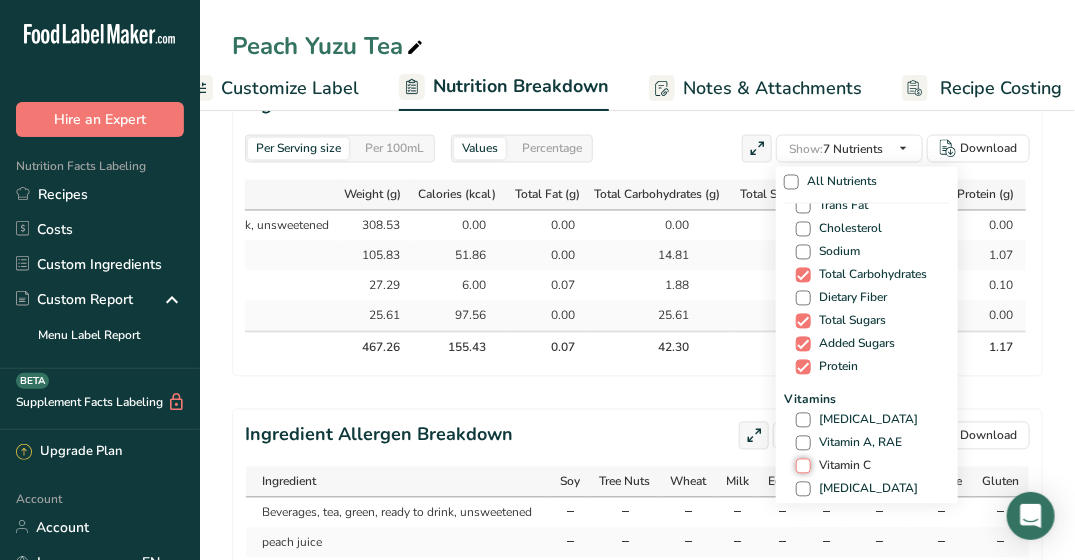 click on "Vitamin C" at bounding box center (802, 466) 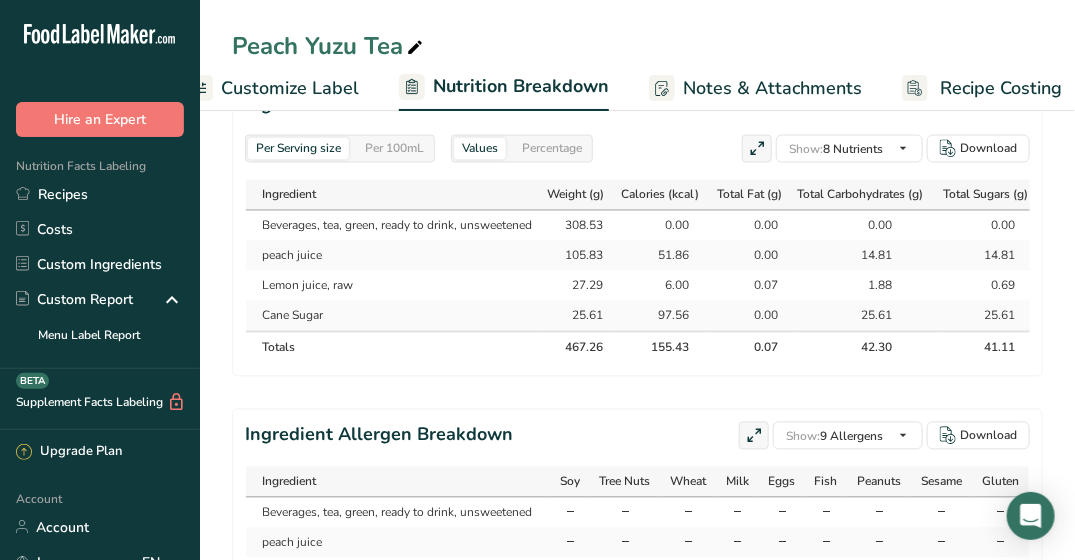 scroll, scrollTop: 0, scrollLeft: 316, axis: horizontal 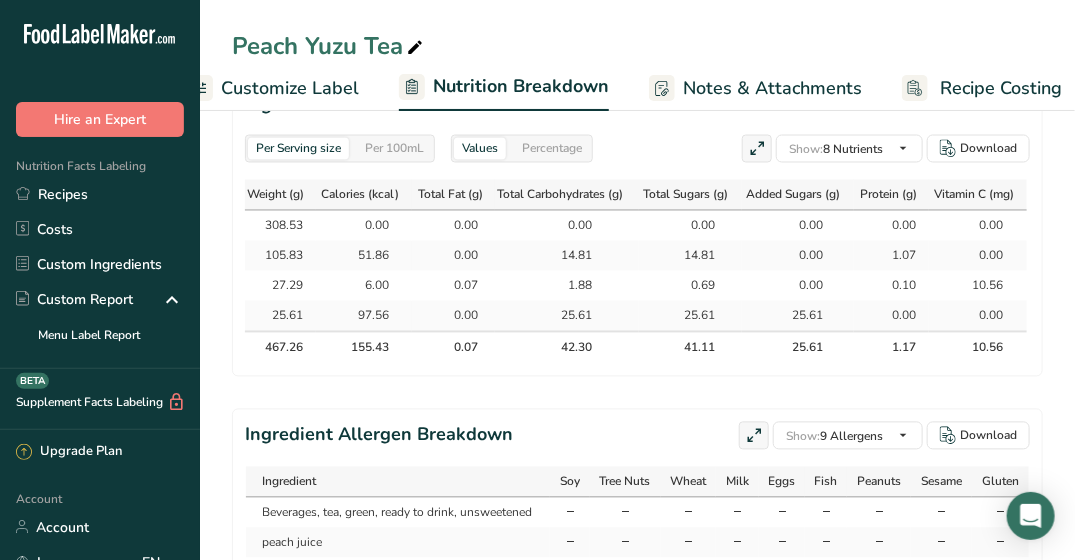 click on "Customize Label" at bounding box center [290, 88] 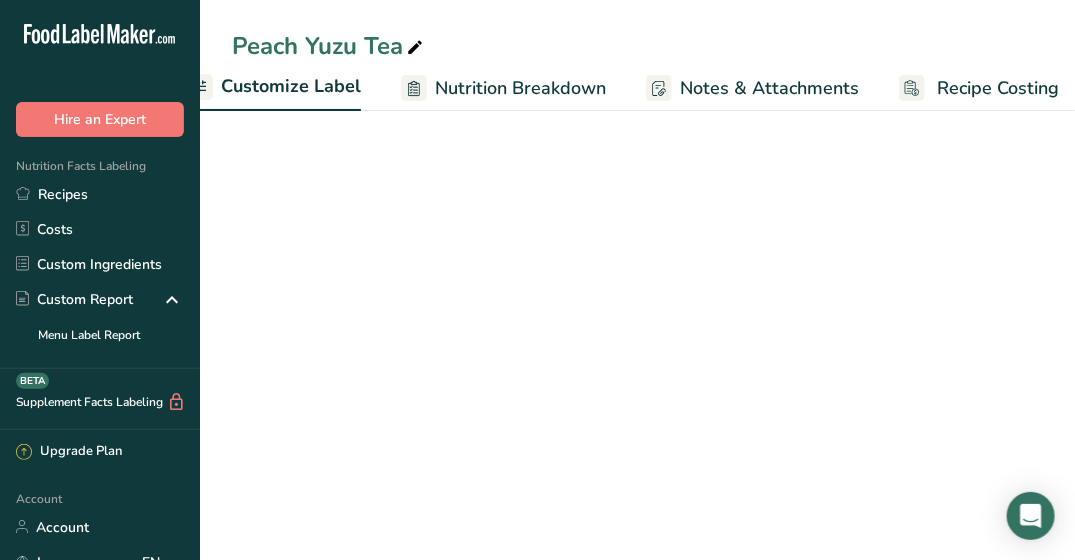 scroll, scrollTop: 801, scrollLeft: 0, axis: vertical 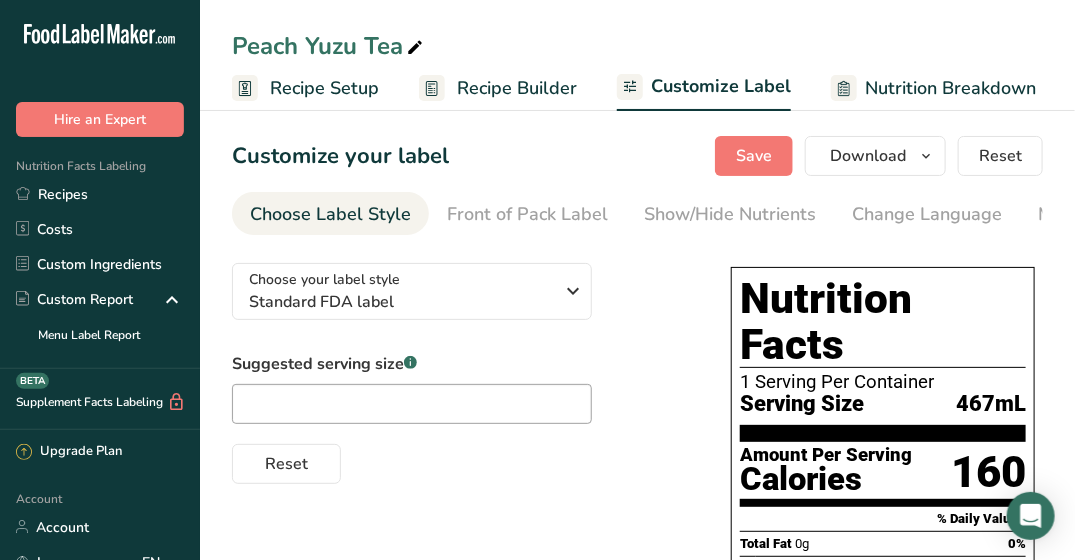 click on "Recipe Builder" at bounding box center (517, 88) 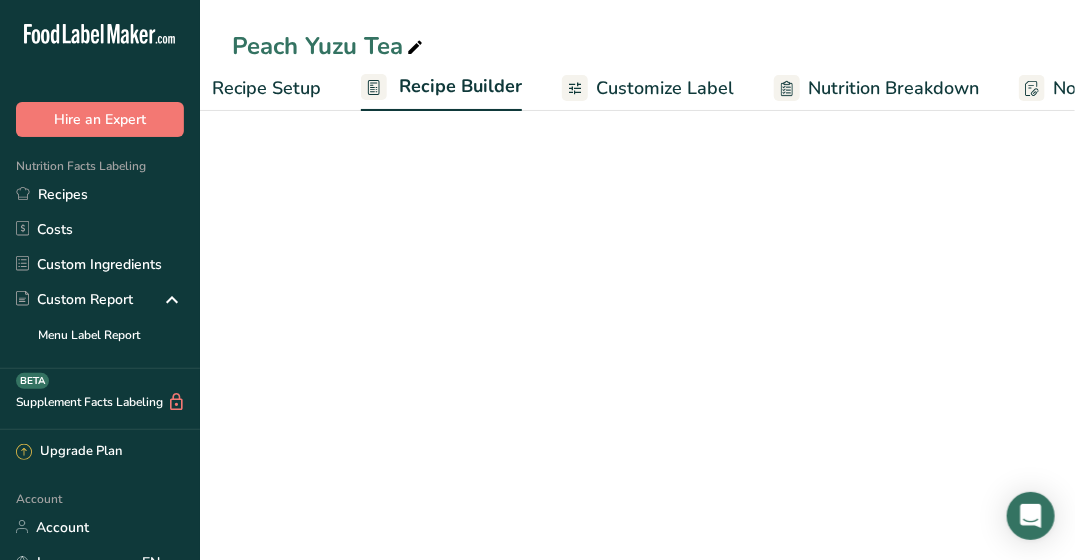 scroll, scrollTop: 0, scrollLeft: 193, axis: horizontal 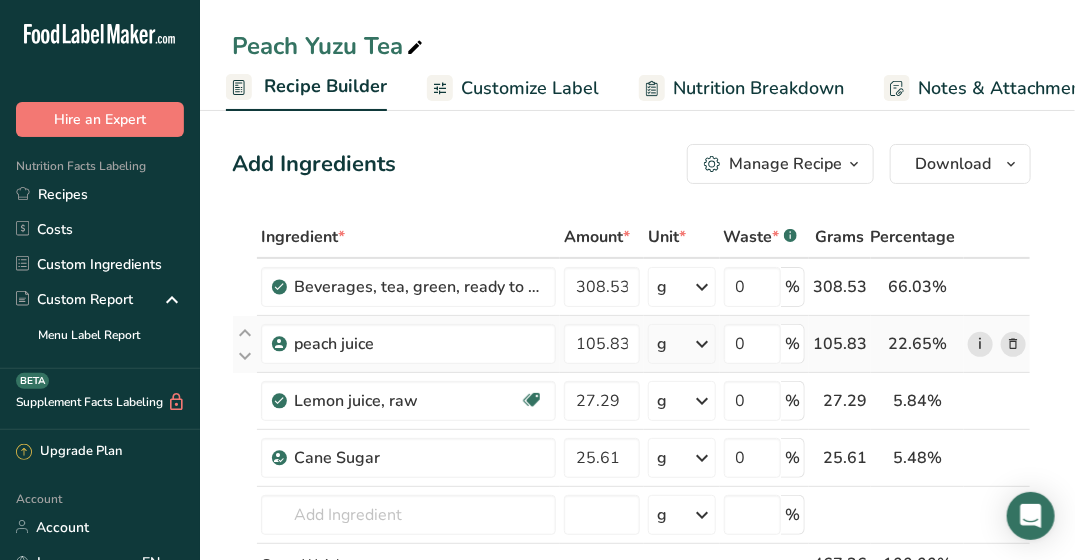 click on "i" at bounding box center (980, 344) 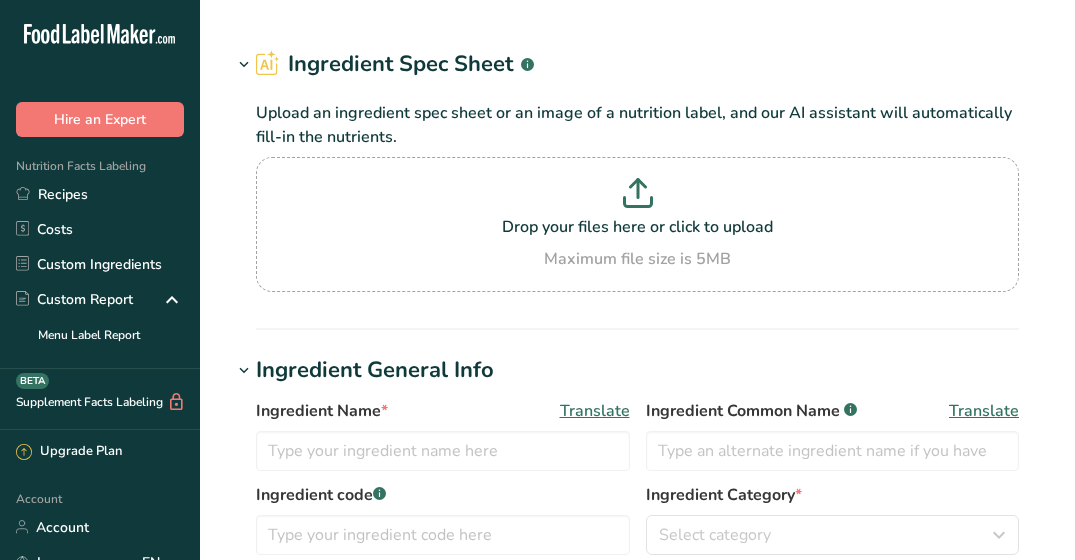 type on "peach juice" 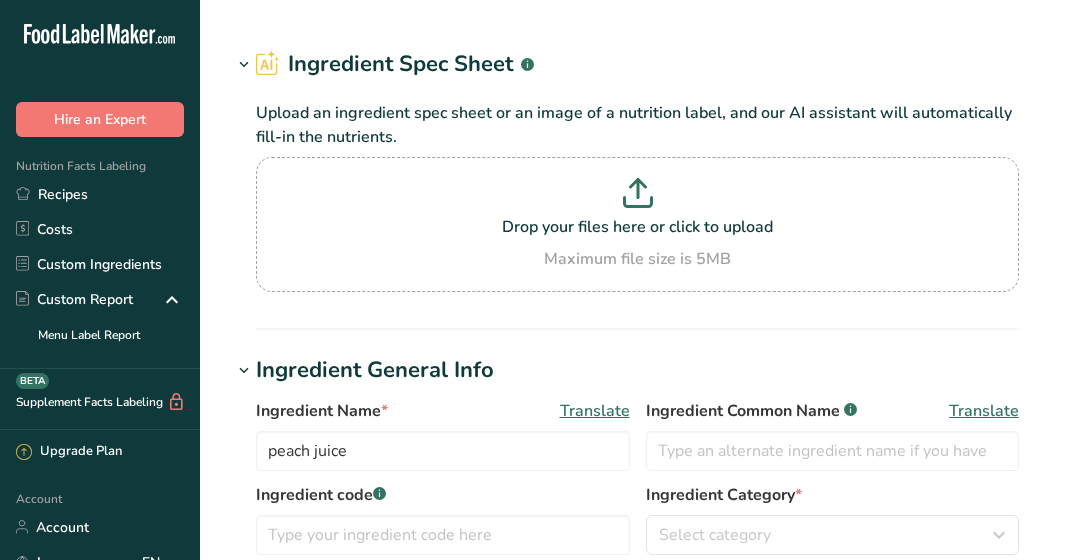 scroll, scrollTop: 0, scrollLeft: 0, axis: both 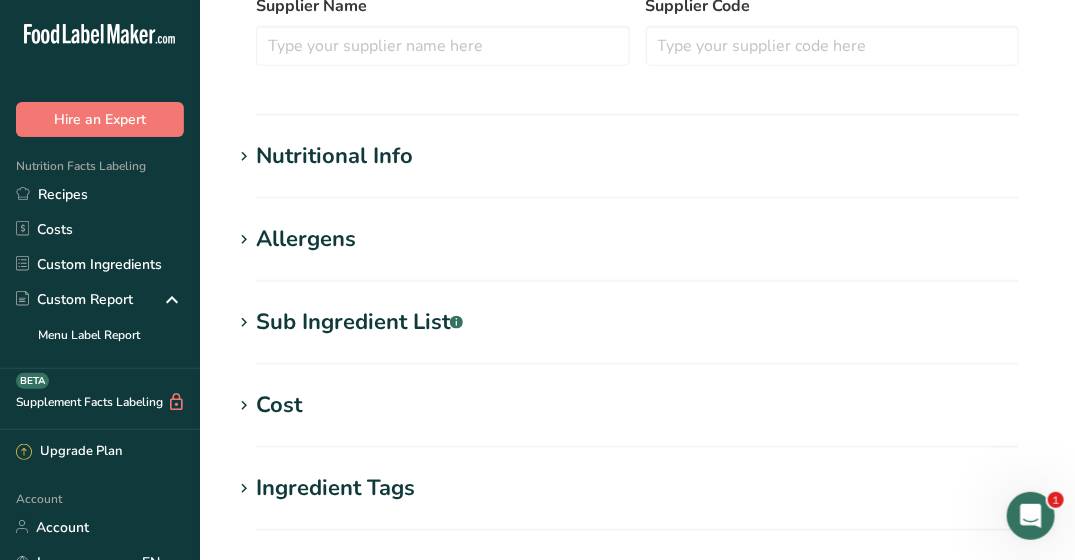 click on "Nutritional Info
Serving Size
.a-a{fill:#347362;}.b-a{fill:#fff;}
Add ingredient serving size *   22.6499
g
kg
mg
mcg
lb
oz
l
mL
fl oz
tbsp
tsp
cup
qt
gallon
Required Components Vitamins Minerals Other Nutrients Amino Acid Profile
Calories
(kcal) *     11.1
Energy KJ
(kj) *     46.4
Total Fat
(g) *     0 *     0 *" at bounding box center (637, 169) 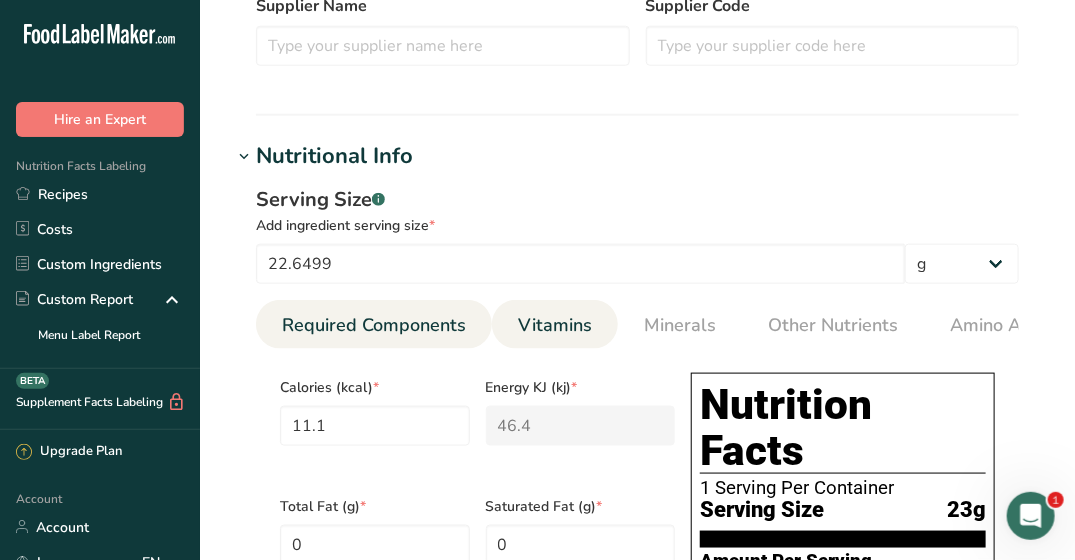click on "Vitamins" at bounding box center [555, 325] 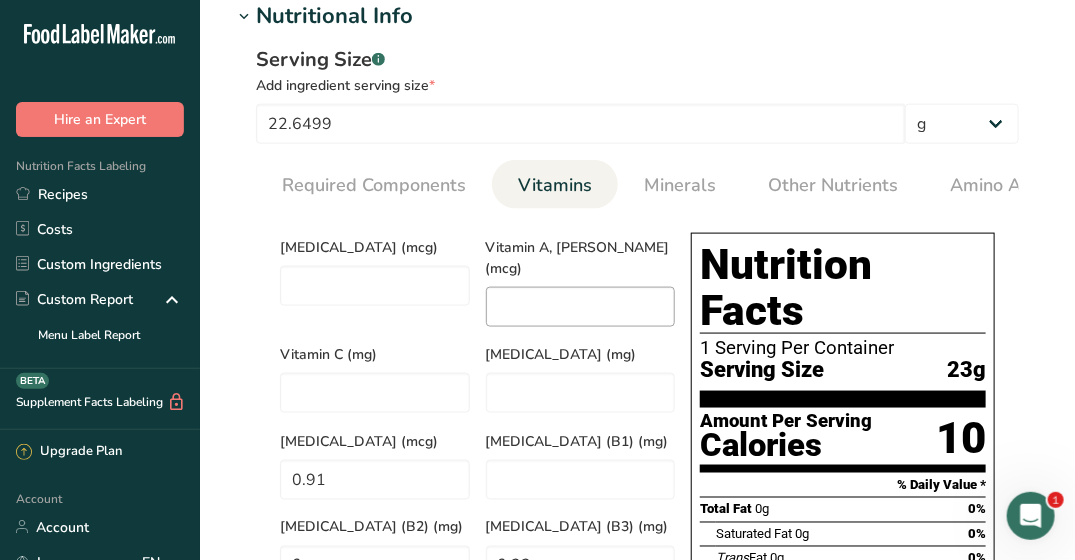 scroll, scrollTop: 758, scrollLeft: 0, axis: vertical 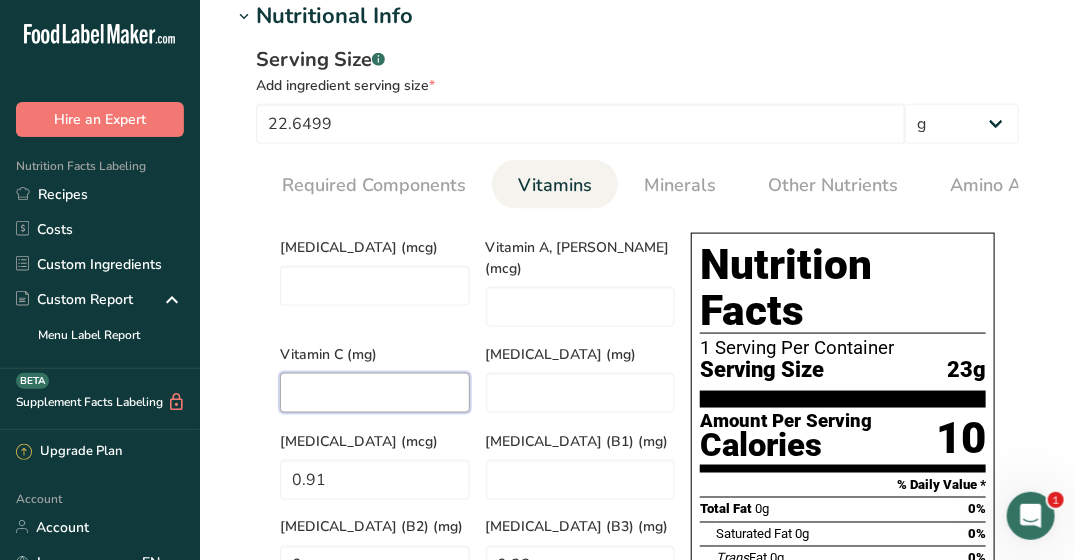 click at bounding box center (375, 393) 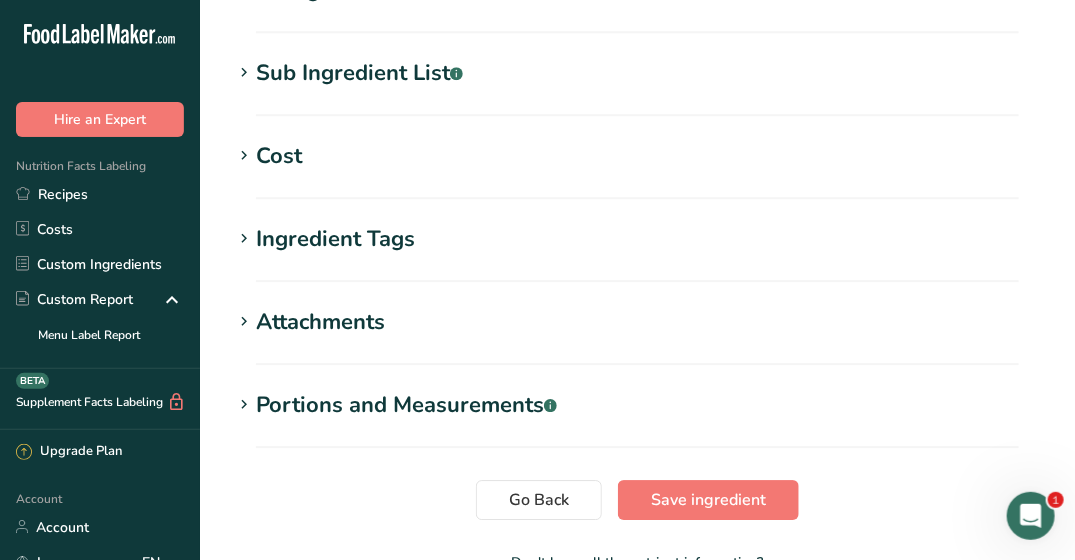 scroll, scrollTop: 1888, scrollLeft: 0, axis: vertical 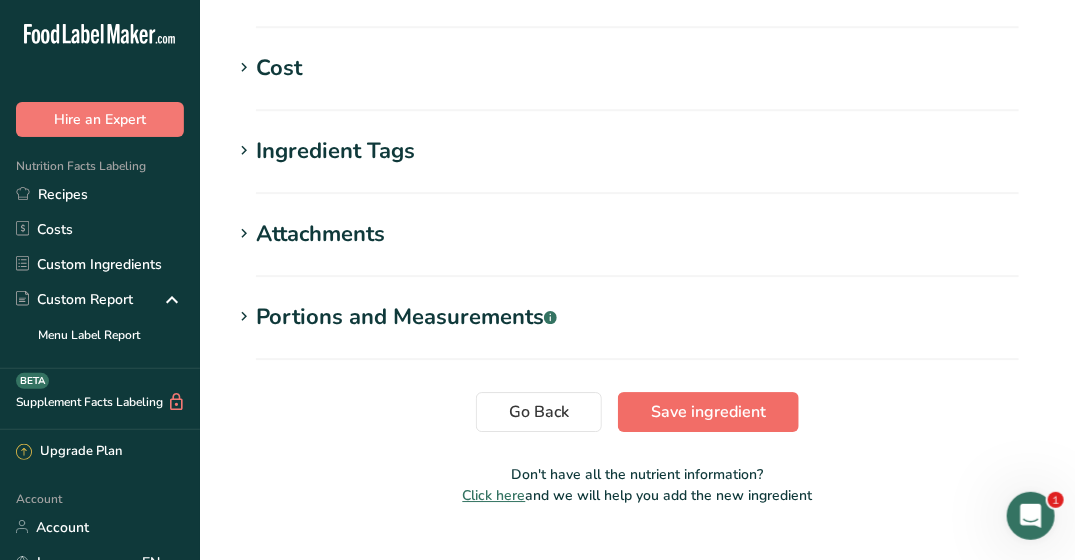 type on "2.26" 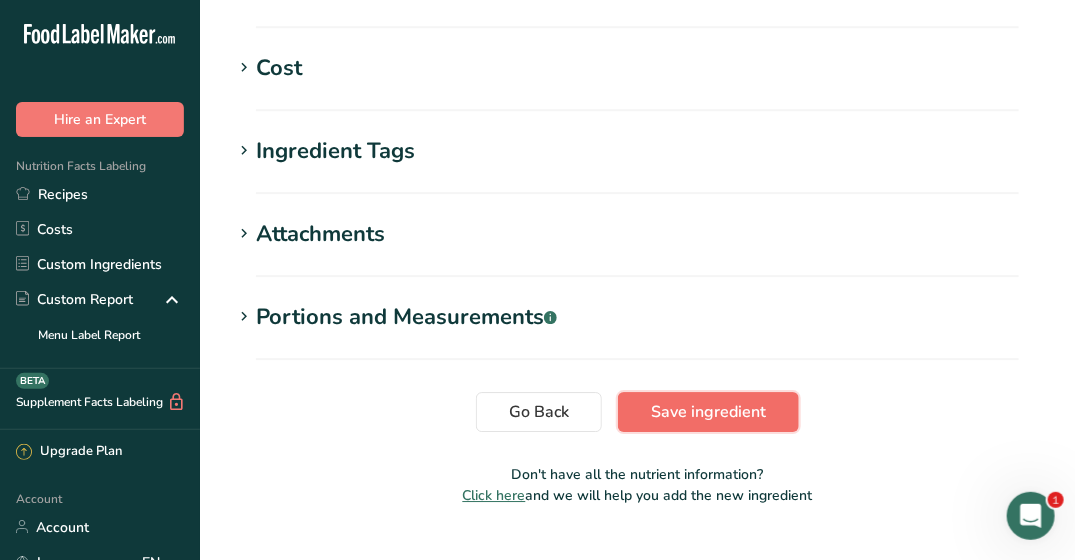 click on "Save ingredient" at bounding box center (708, 412) 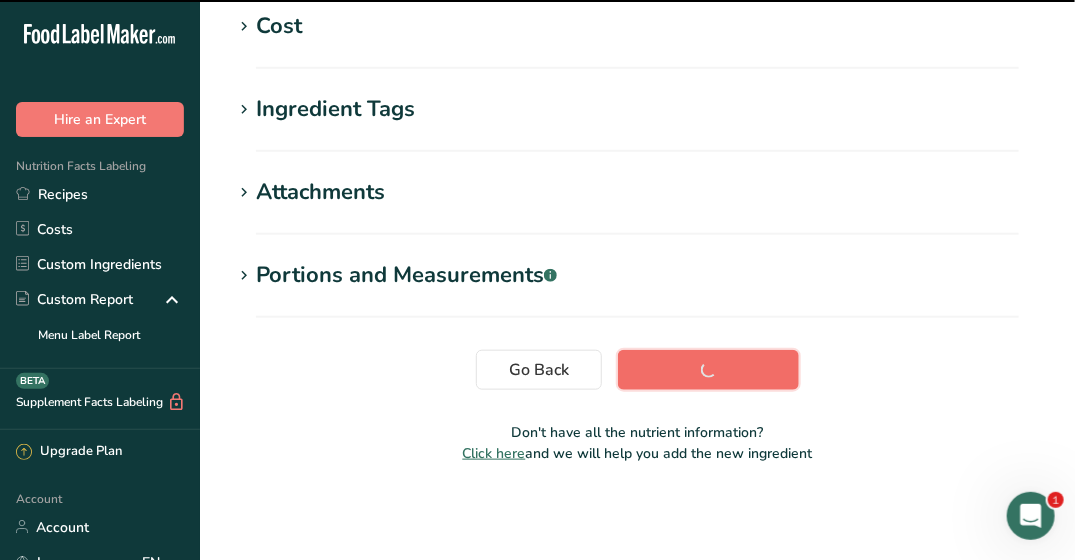 scroll, scrollTop: 497, scrollLeft: 0, axis: vertical 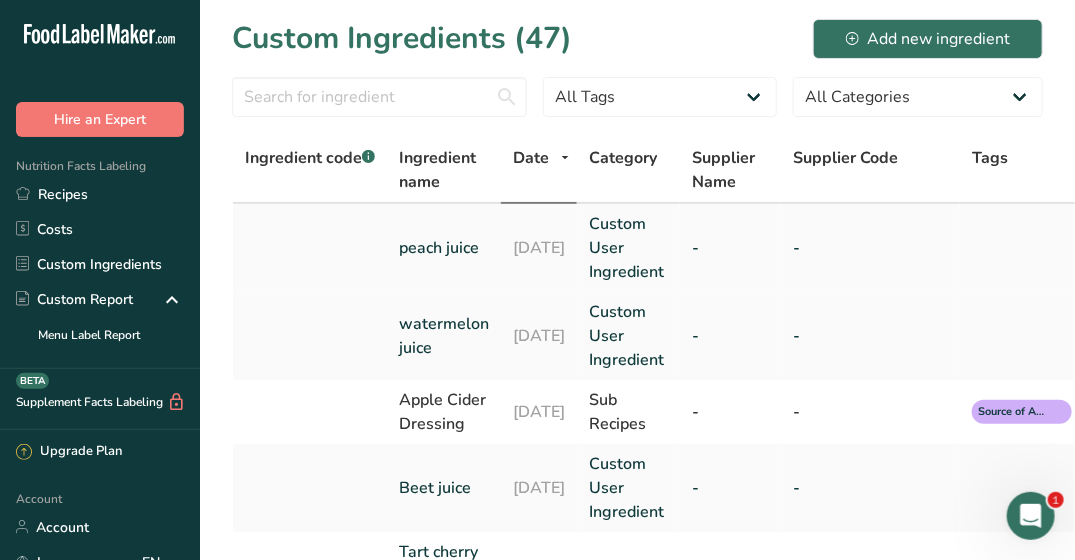 click on "peach juice" at bounding box center (444, 248) 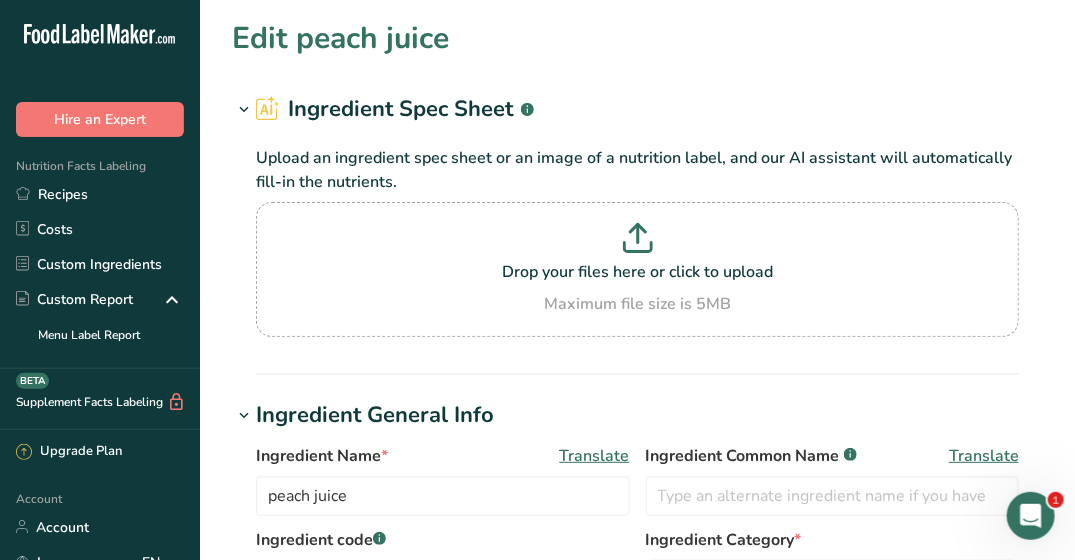 type 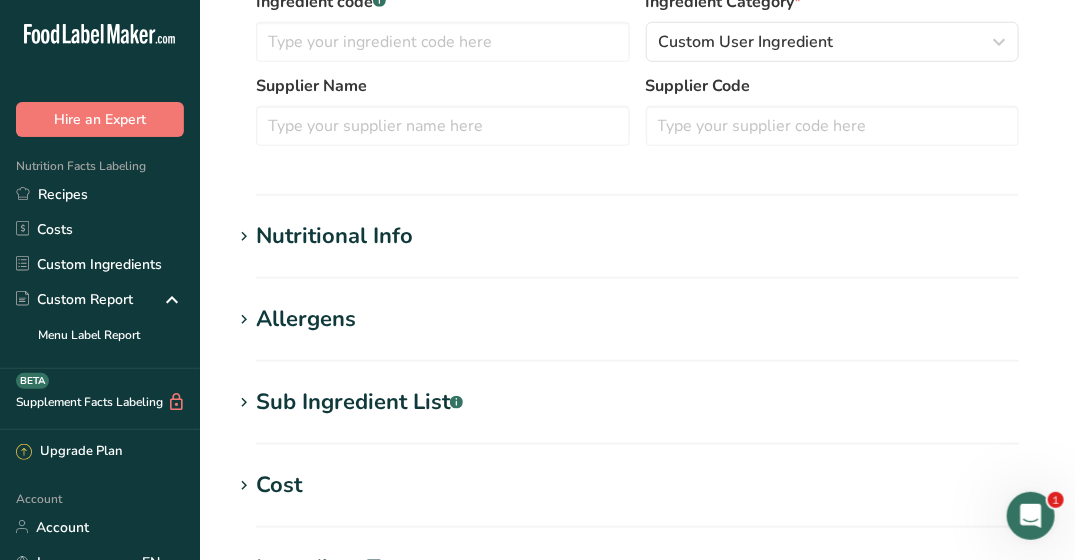 scroll, scrollTop: 504, scrollLeft: 0, axis: vertical 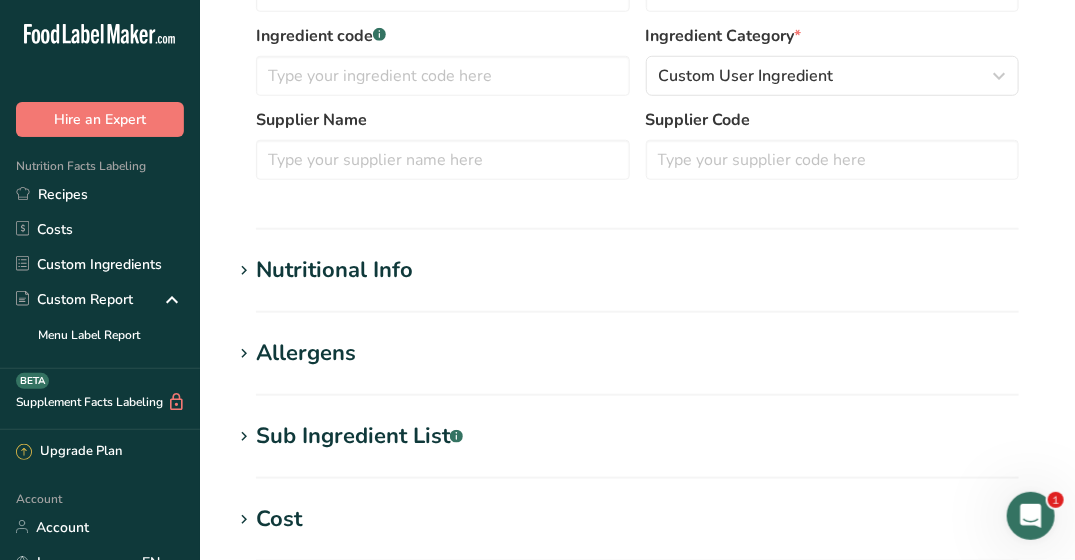 click on "Nutritional Info" at bounding box center (637, 270) 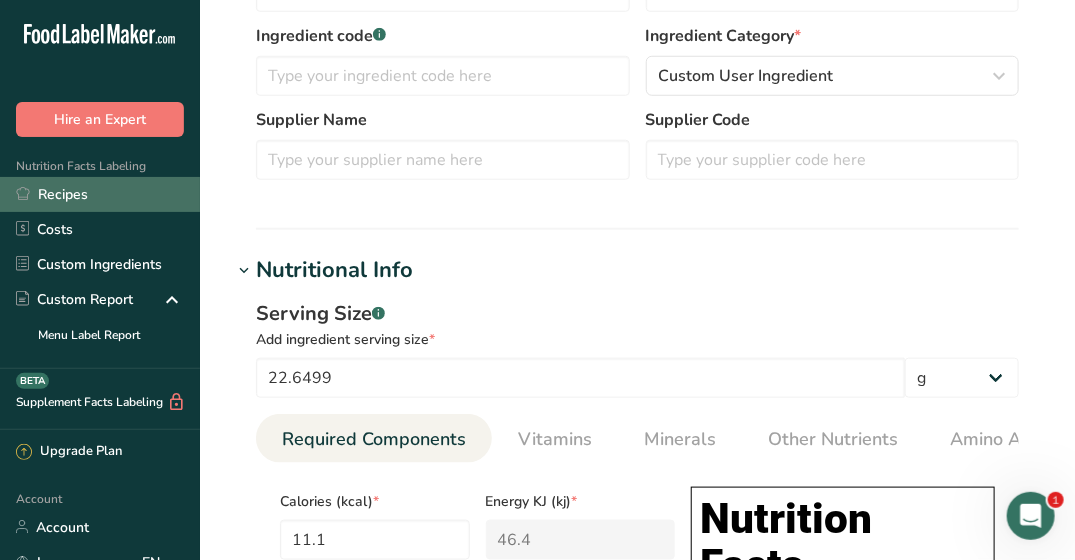 click on "Recipes" at bounding box center (100, 194) 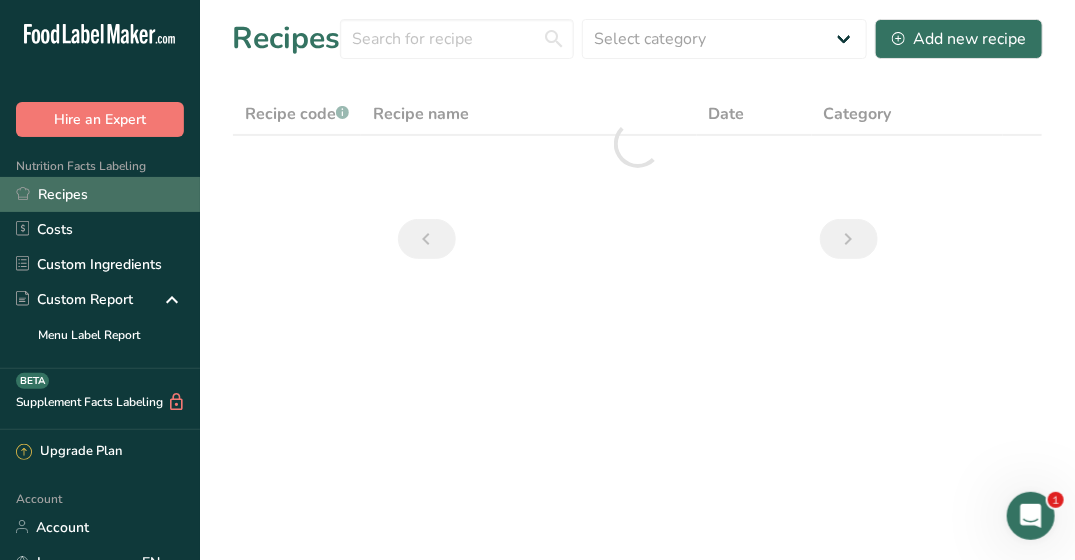 scroll, scrollTop: 0, scrollLeft: 0, axis: both 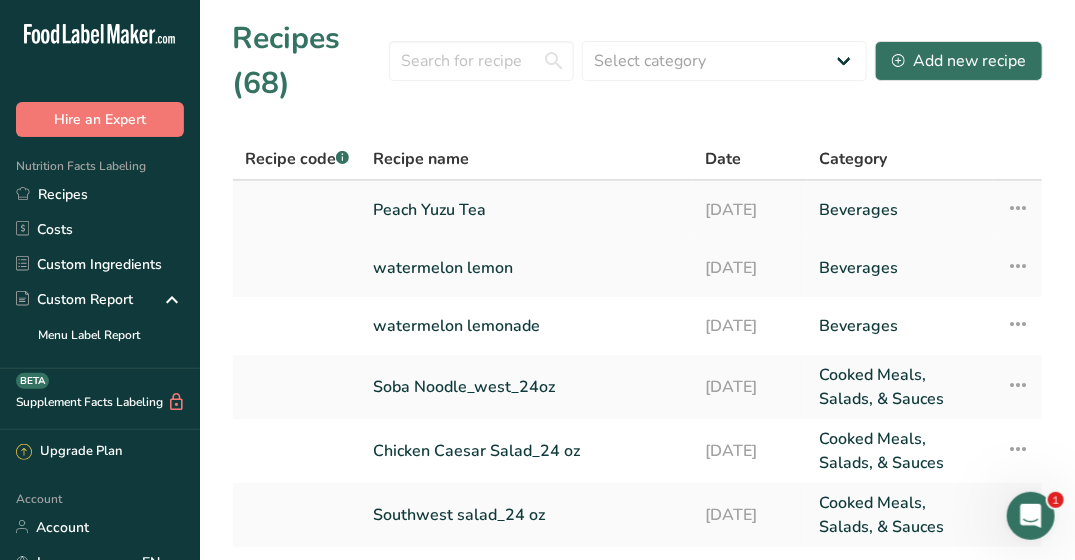 click on "Peach Yuzu Tea" at bounding box center (527, 210) 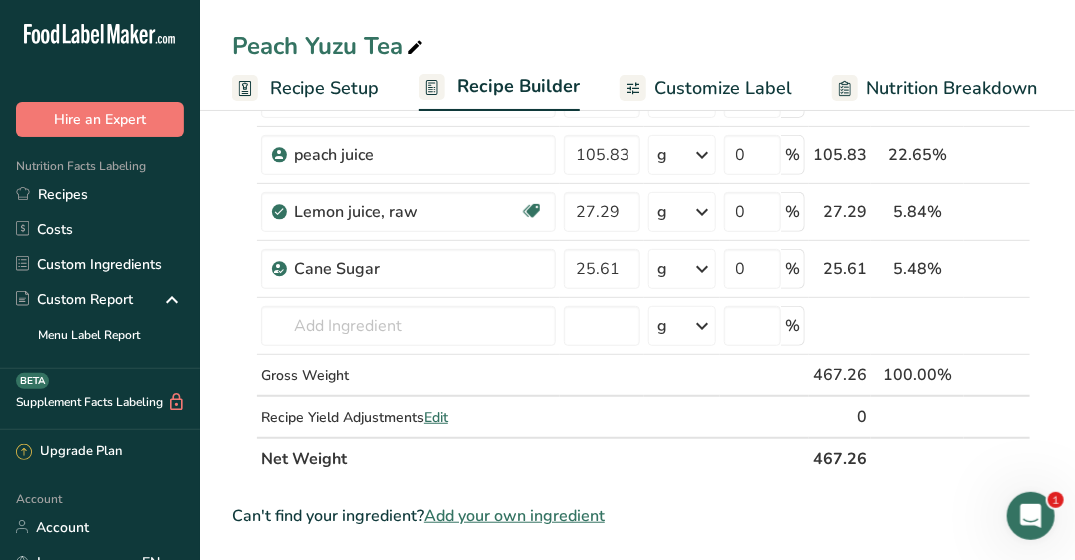 scroll, scrollTop: 181, scrollLeft: 0, axis: vertical 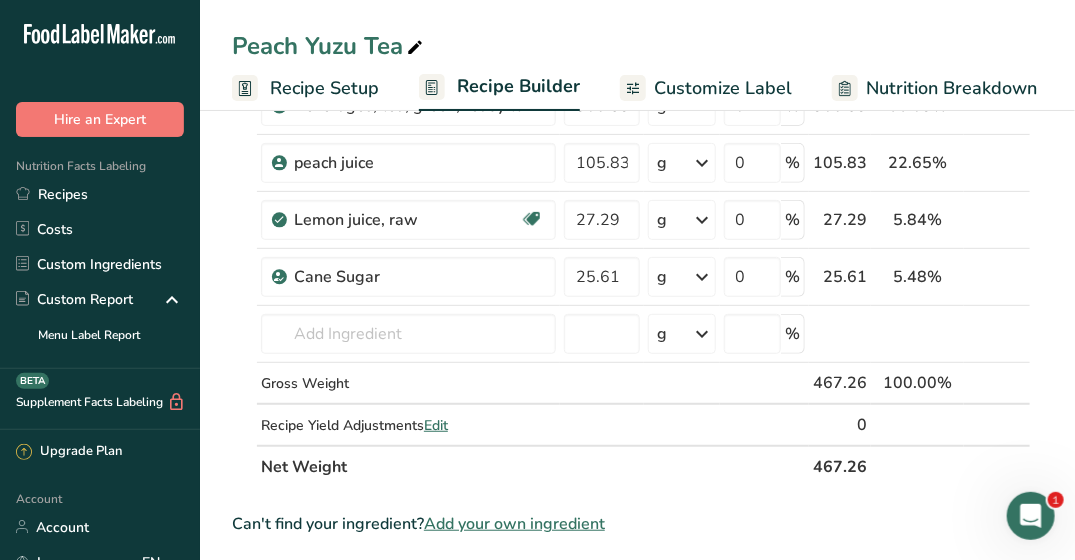 click on "Customize Label" at bounding box center [723, 88] 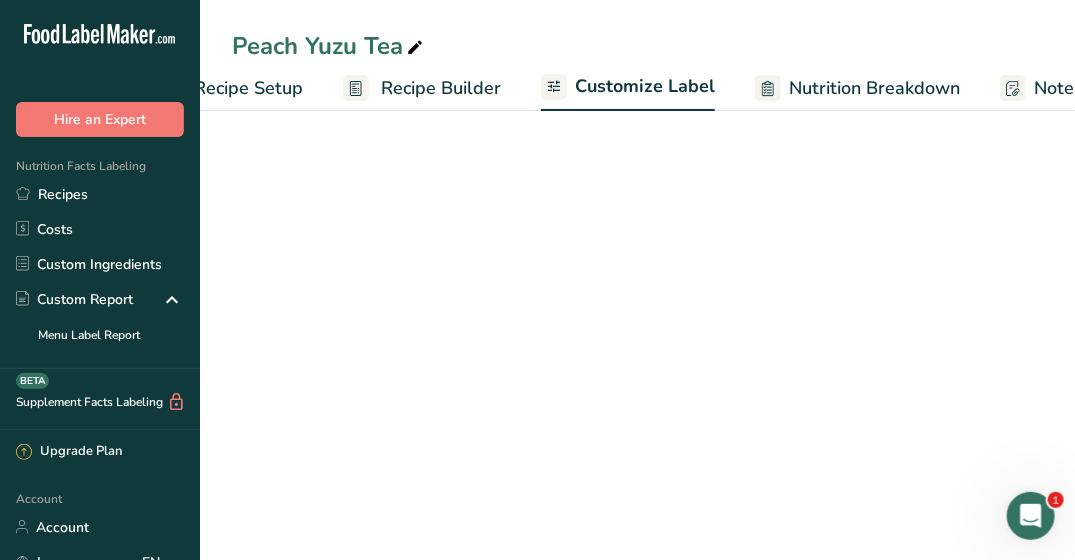 scroll, scrollTop: 0, scrollLeft: 390, axis: horizontal 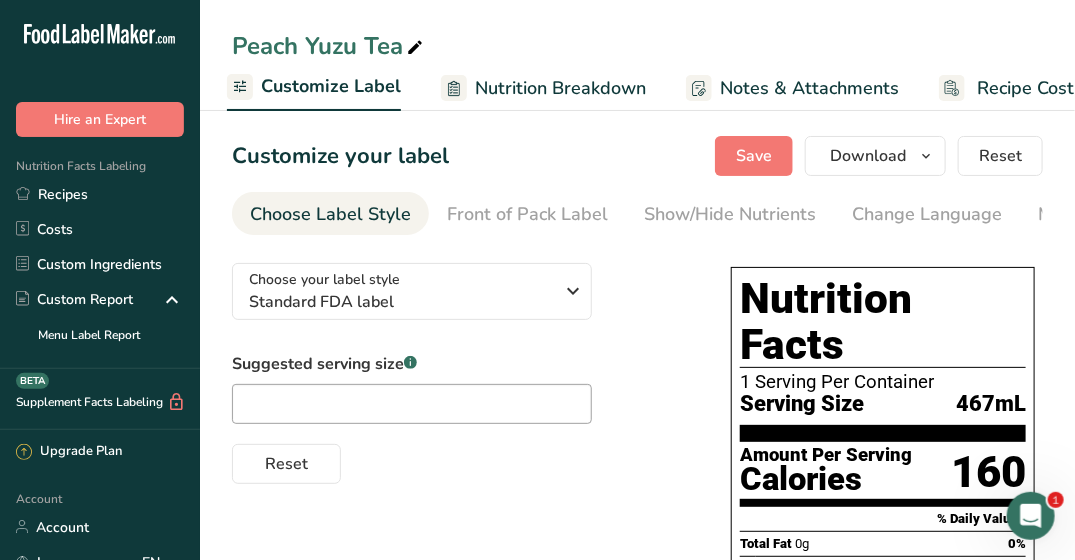 click on "Front of Pack Label" at bounding box center (527, 214) 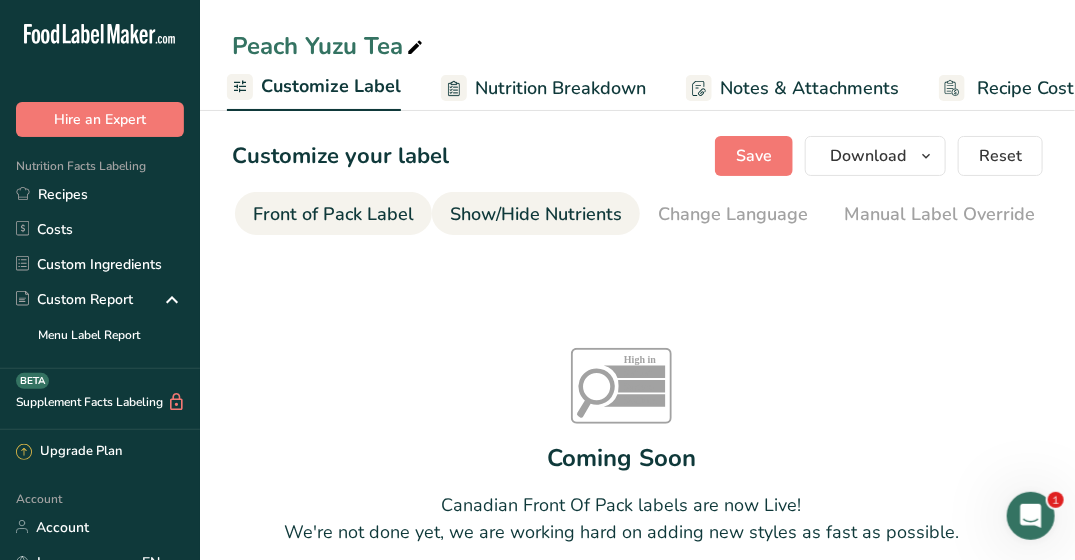 click on "Show/Hide Nutrients" at bounding box center [536, 214] 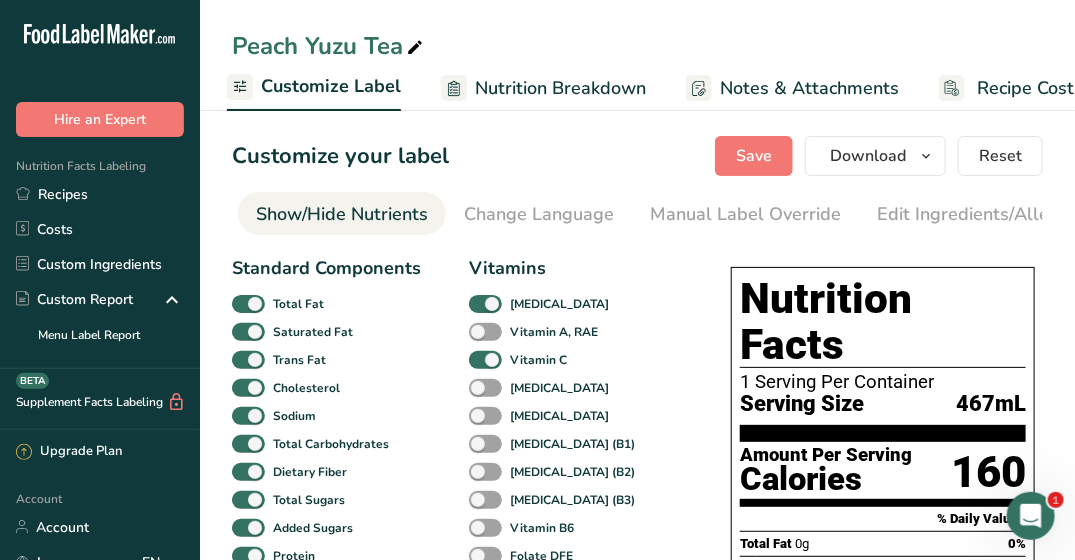 click on "Change Language" at bounding box center (539, 214) 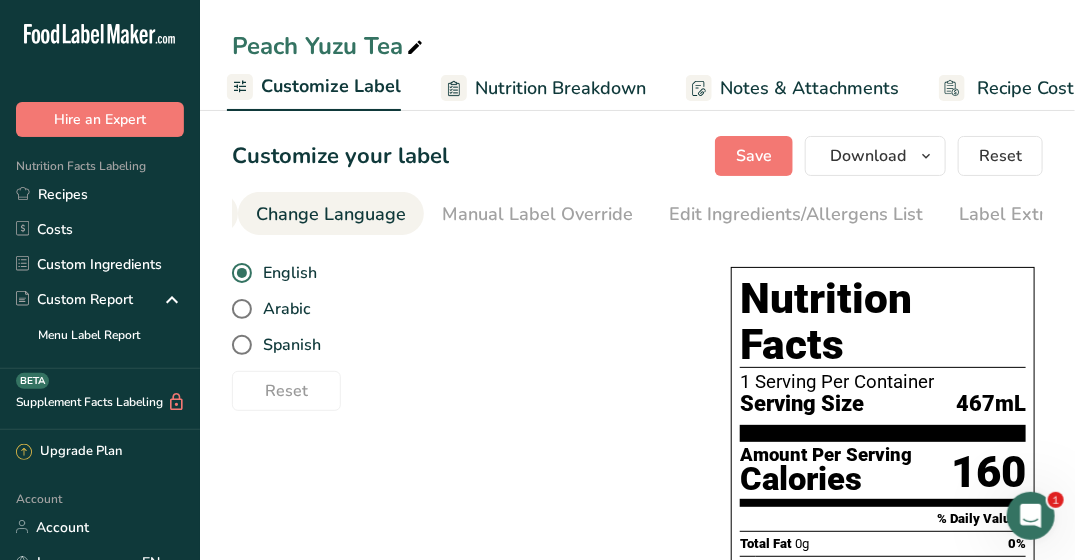 click on "Manual Label Override" at bounding box center (537, 214) 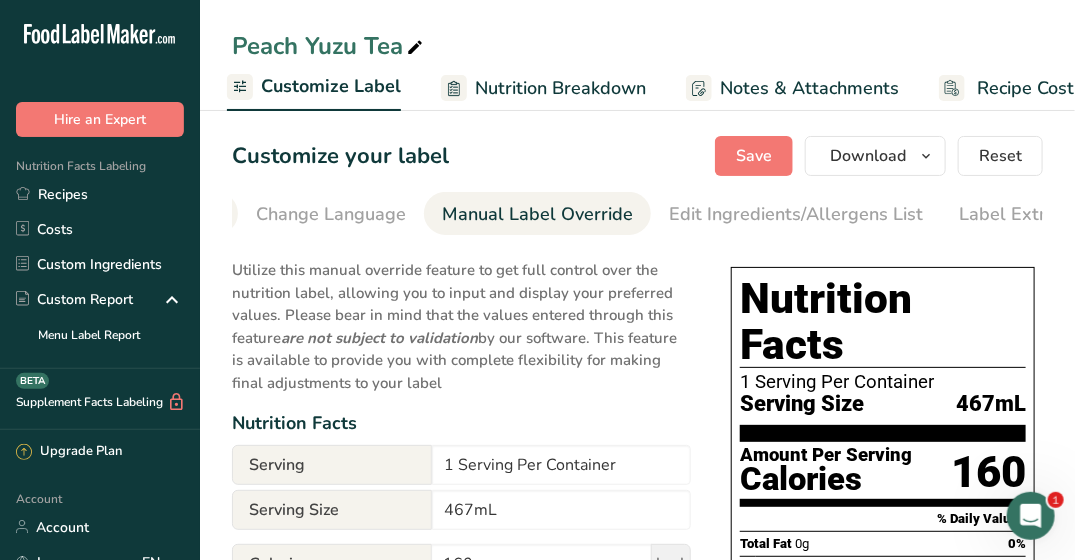 scroll, scrollTop: 0, scrollLeft: 641, axis: horizontal 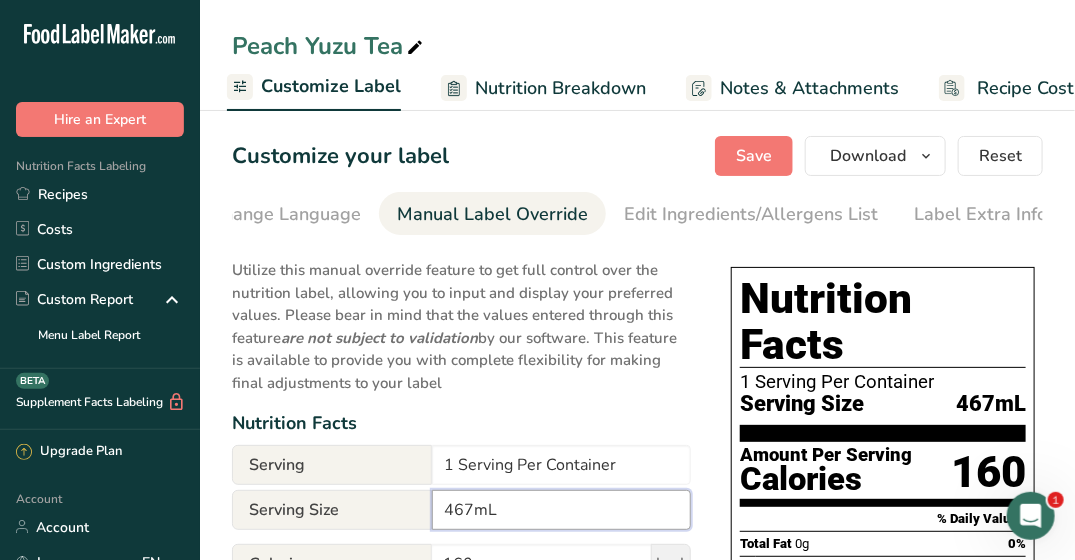 click on "467mL" at bounding box center [561, 510] 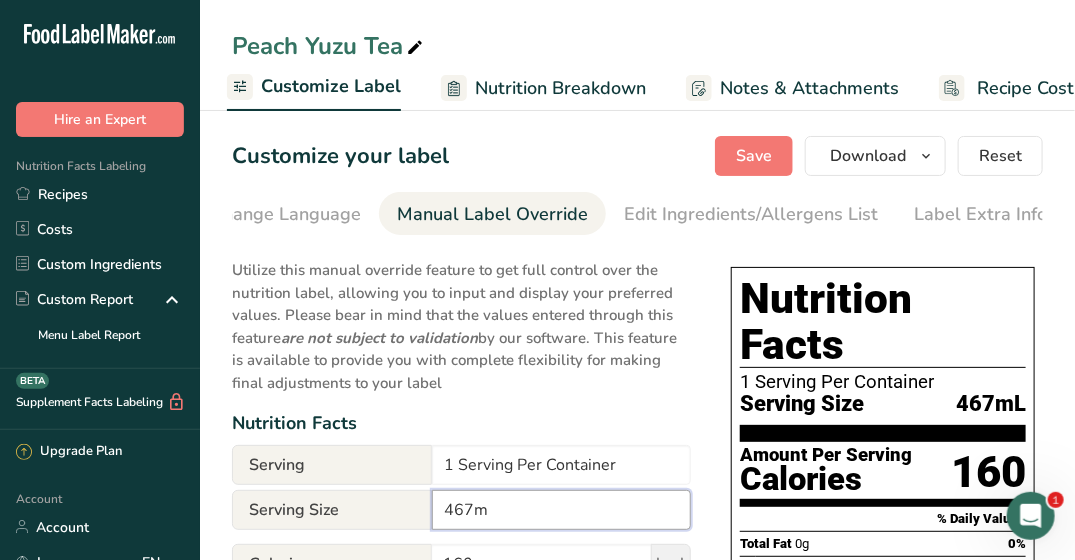 click on "467m" at bounding box center (561, 510) 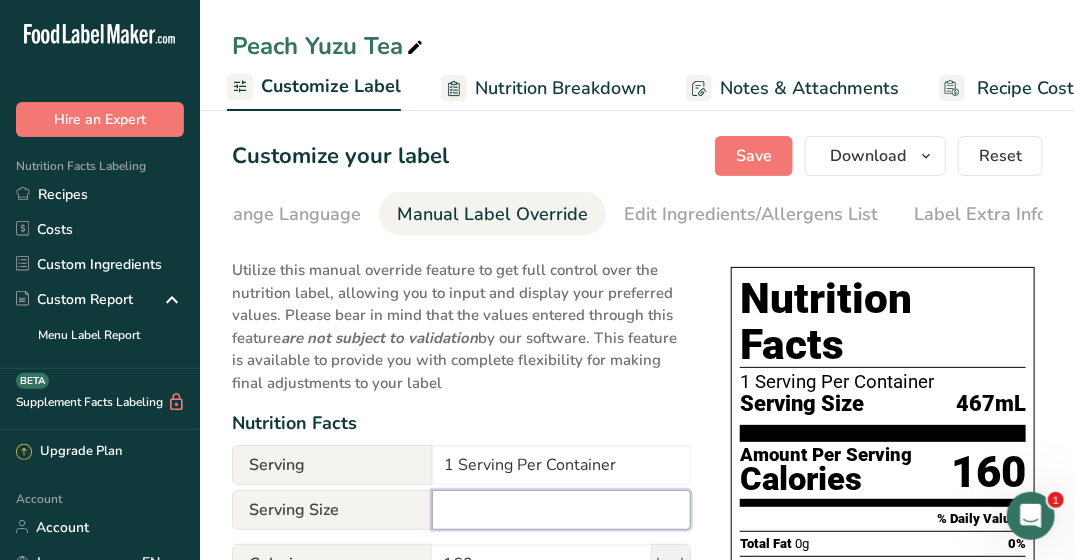 click at bounding box center [561, 510] 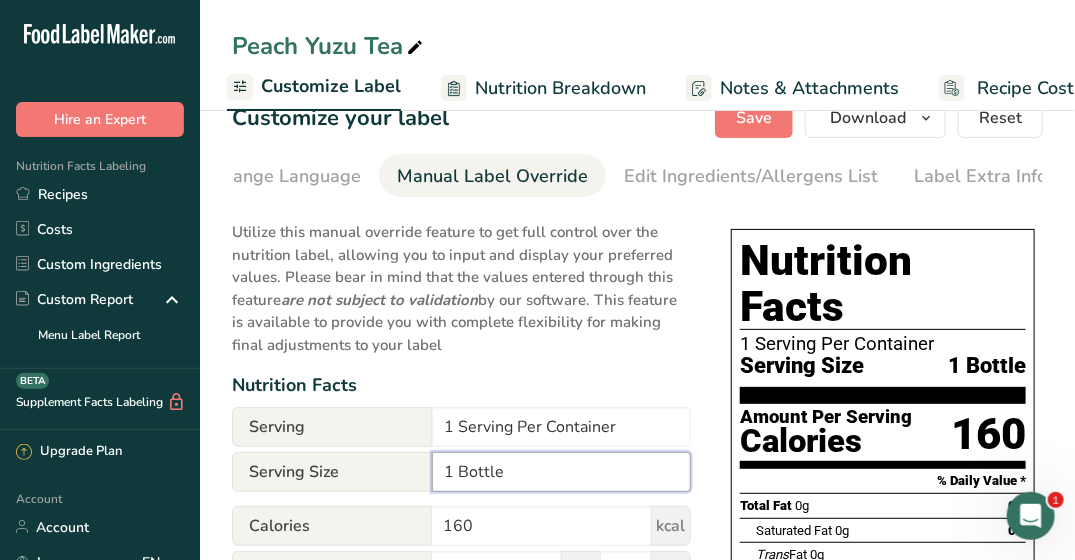 scroll, scrollTop: 0, scrollLeft: 0, axis: both 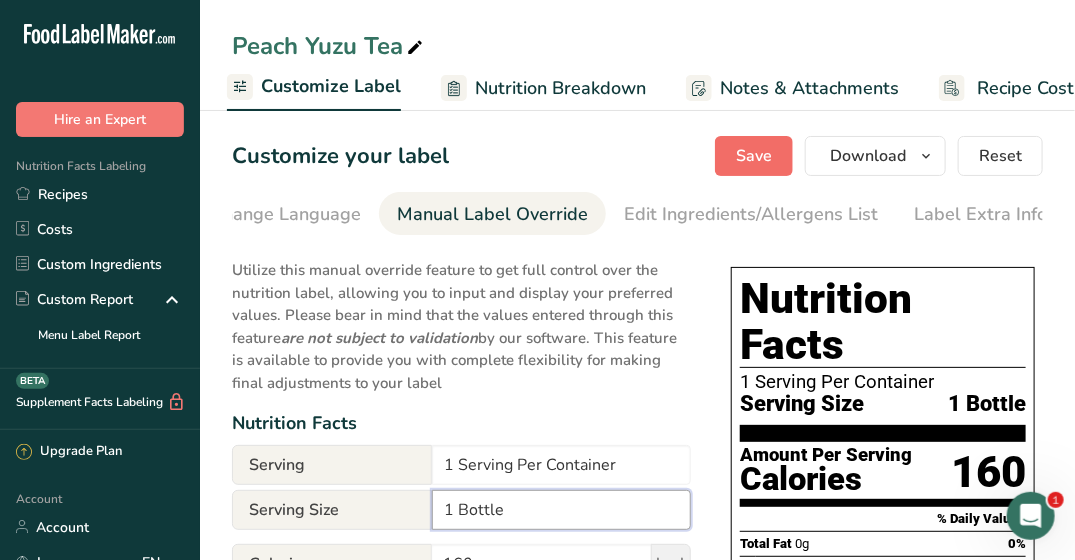 type on "1 Bottle" 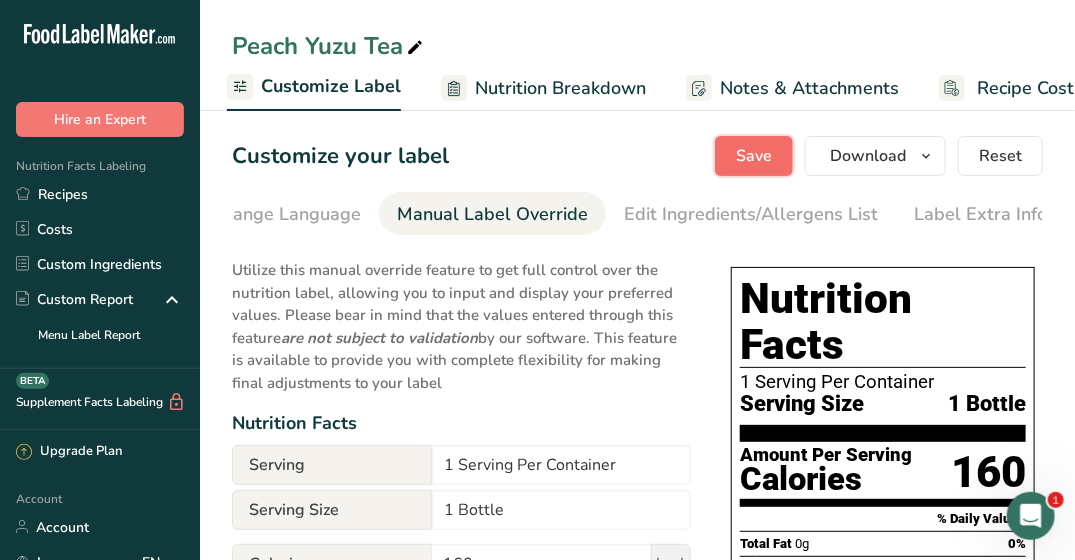 click on "Save" at bounding box center [754, 156] 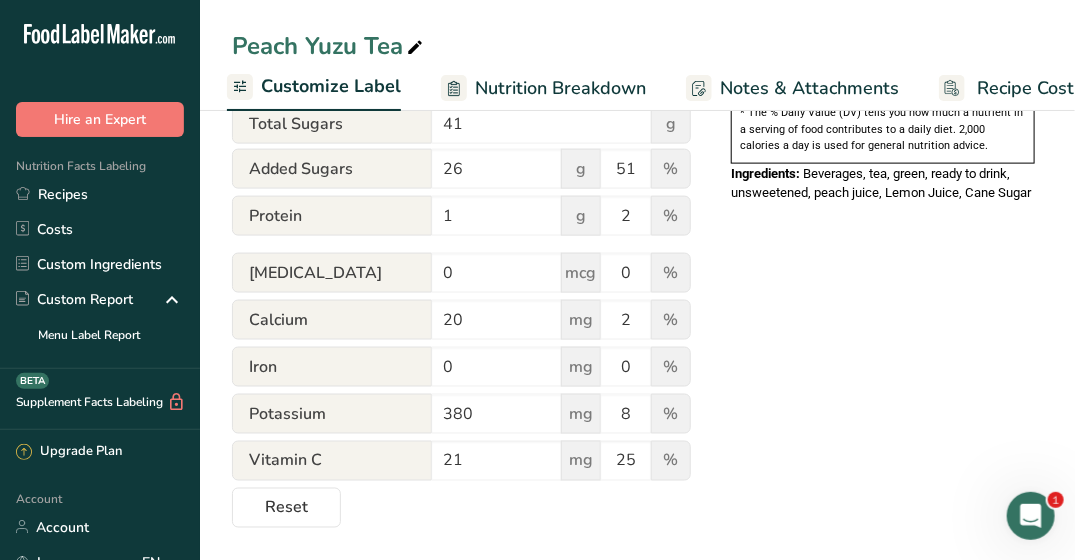 scroll, scrollTop: 0, scrollLeft: 0, axis: both 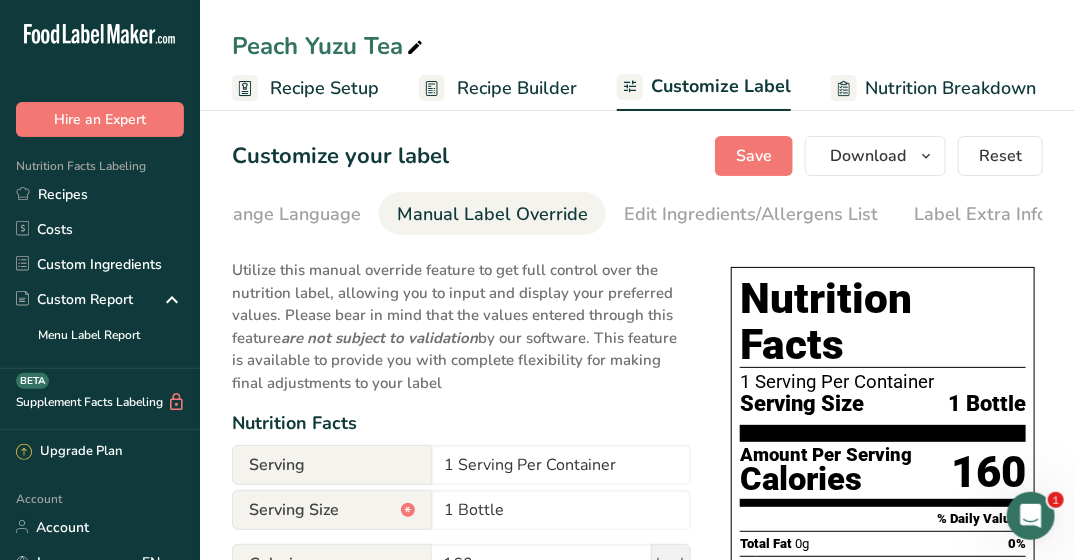 click on "Recipe Builder" at bounding box center [517, 88] 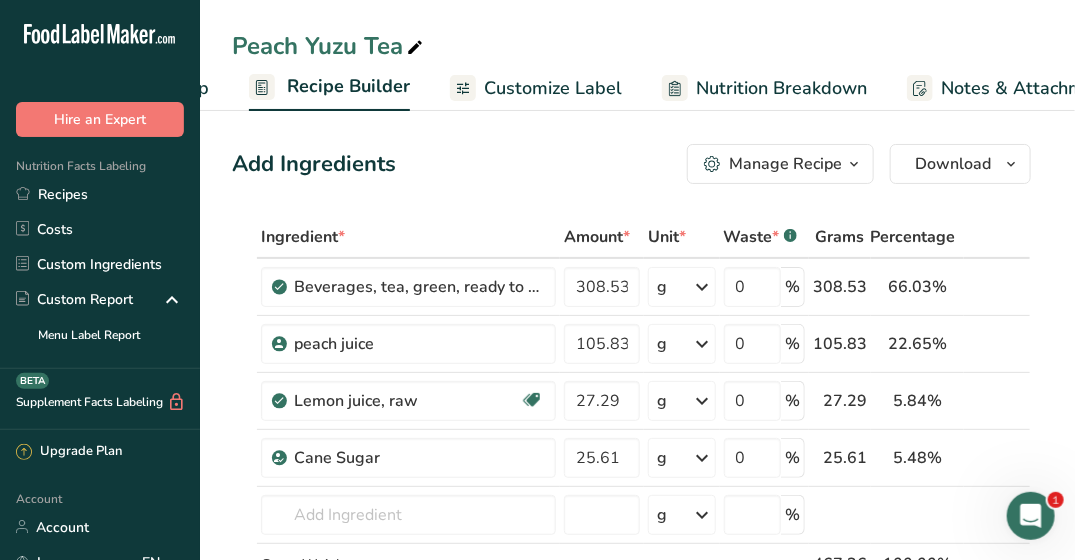 scroll, scrollTop: 0, scrollLeft: 193, axis: horizontal 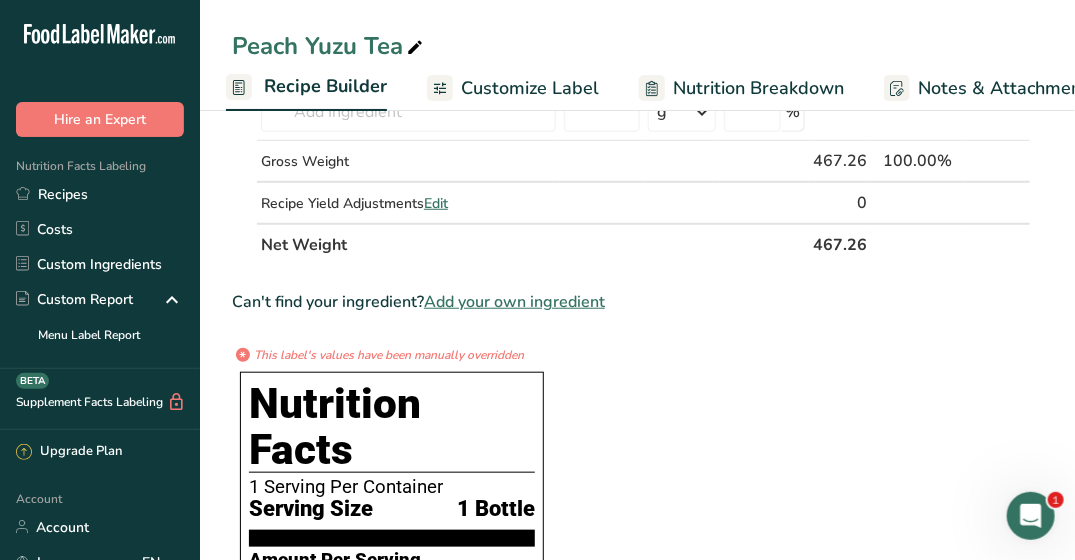click on "Nutrition Breakdown" at bounding box center [758, 88] 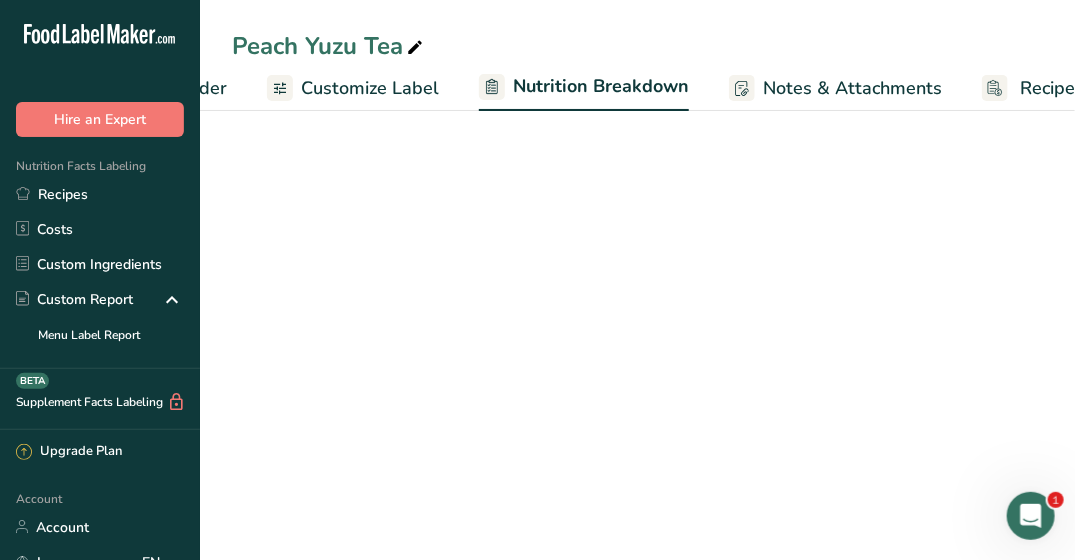 select on "Calories" 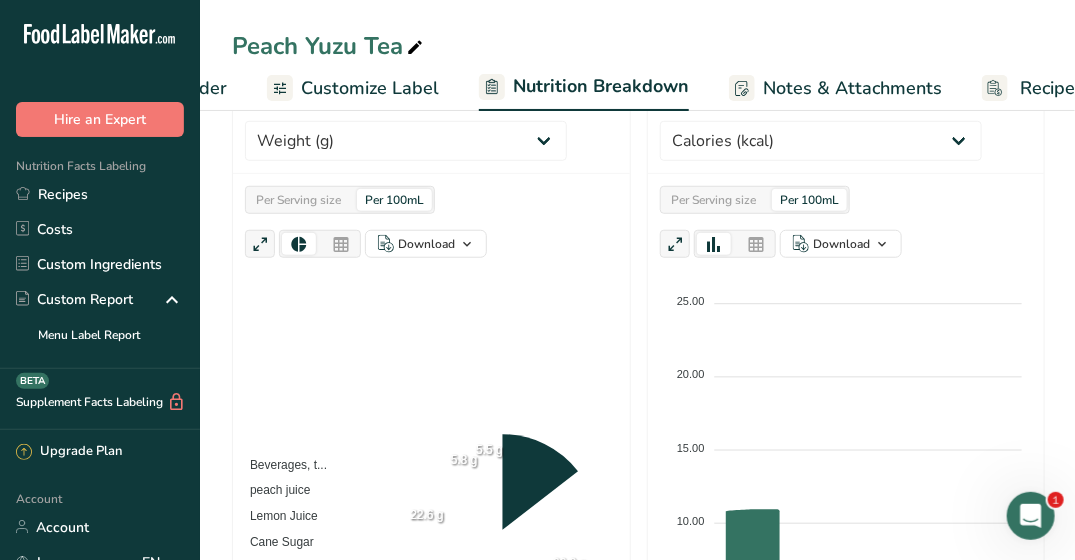 scroll, scrollTop: 0, scrollLeft: 447, axis: horizontal 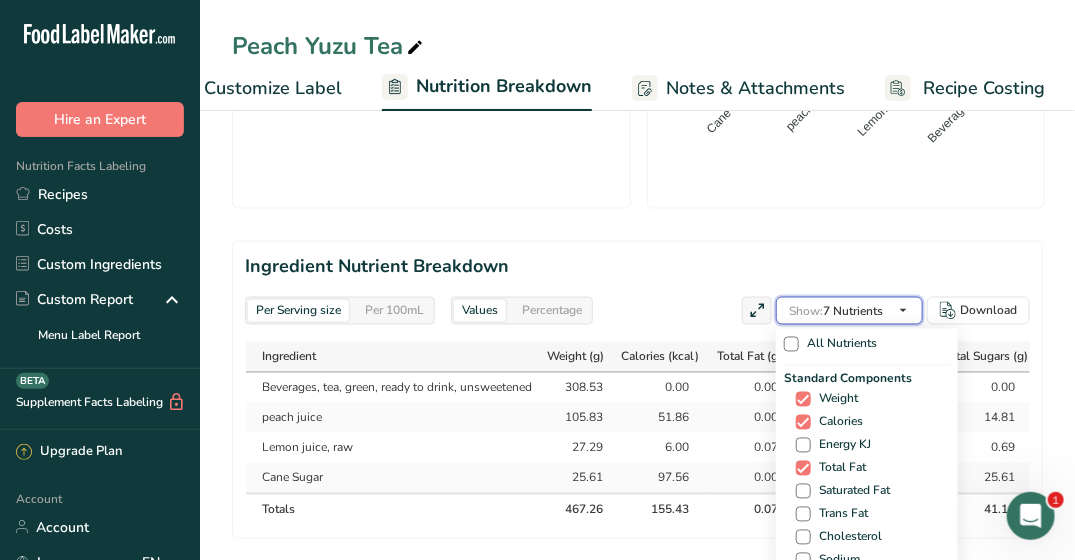 click at bounding box center (903, 311) 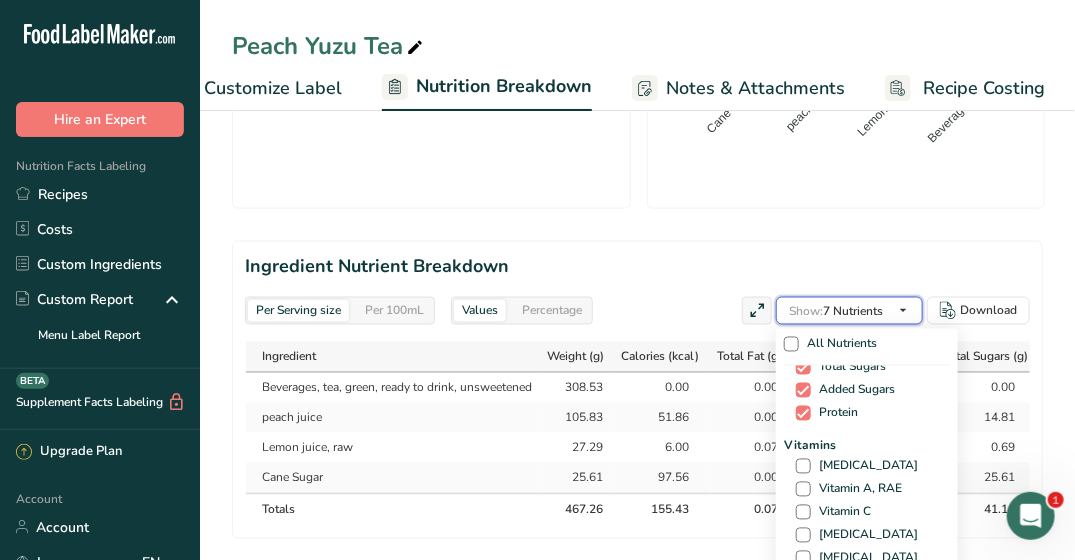 scroll, scrollTop: 524, scrollLeft: 0, axis: vertical 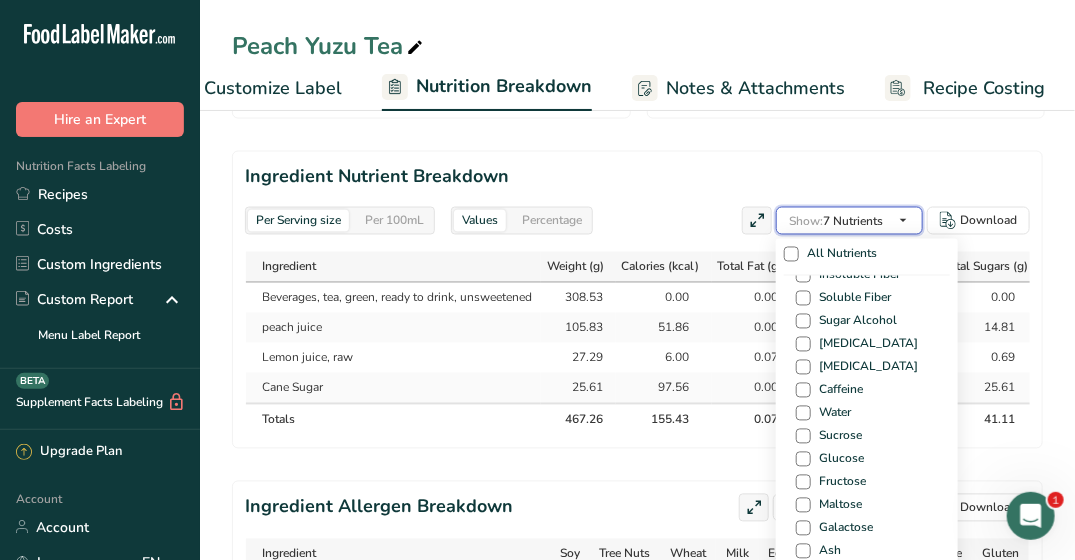 click at bounding box center (903, 221) 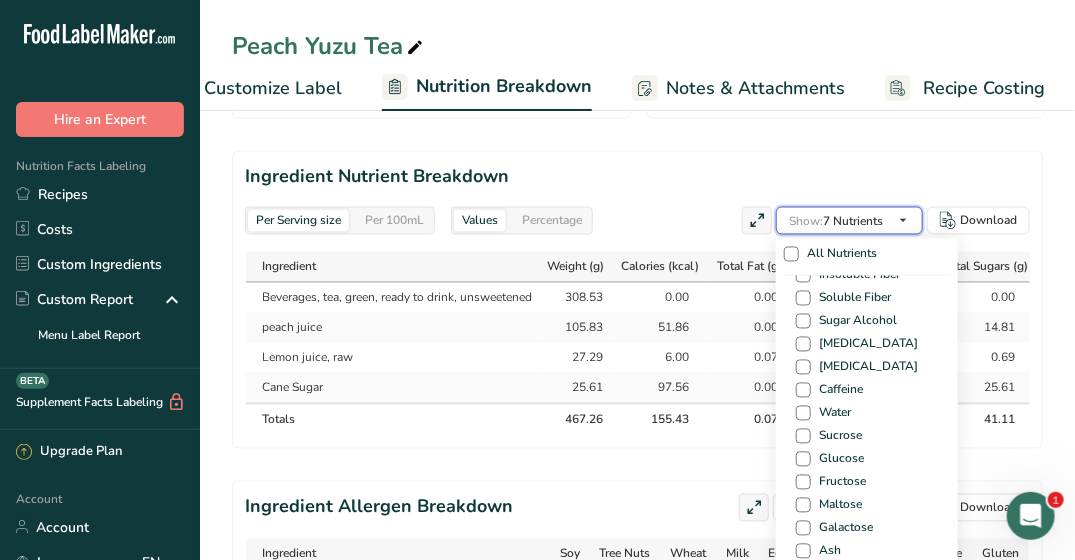 scroll, scrollTop: 1302, scrollLeft: 0, axis: vertical 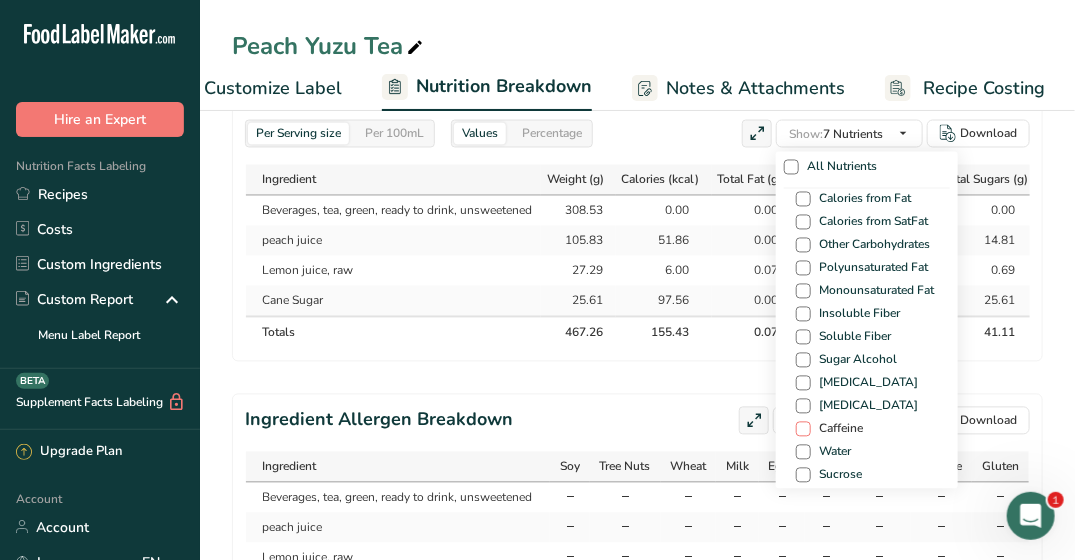 click at bounding box center [803, 429] 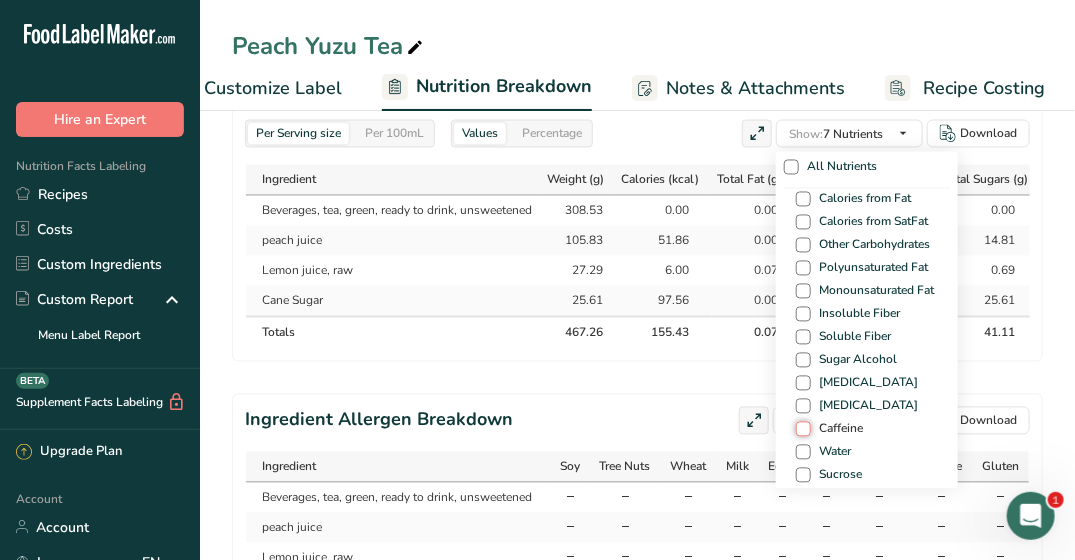 click on "Caffeine" at bounding box center [802, 429] 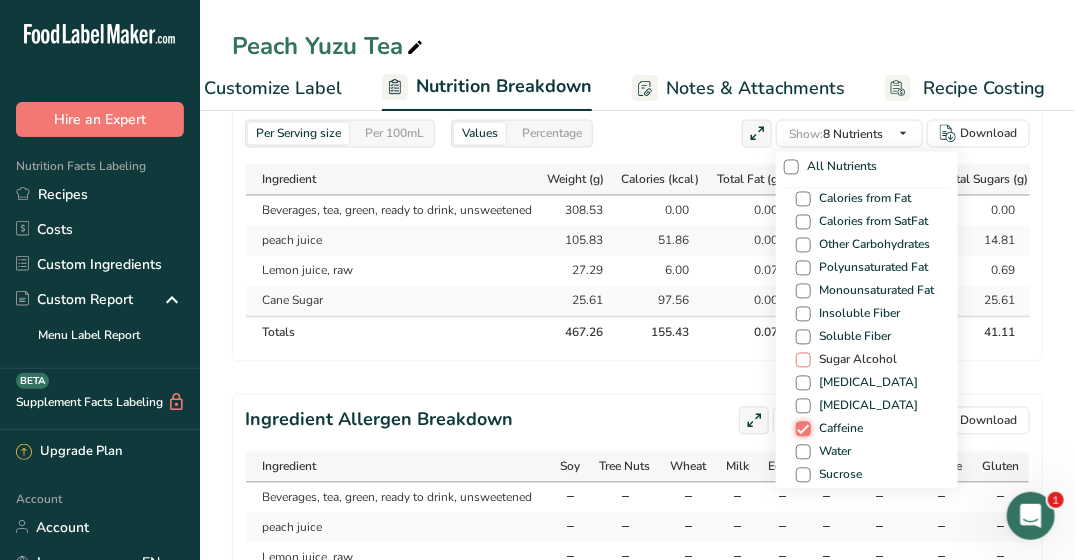 scroll, scrollTop: 1302, scrollLeft: 0, axis: vertical 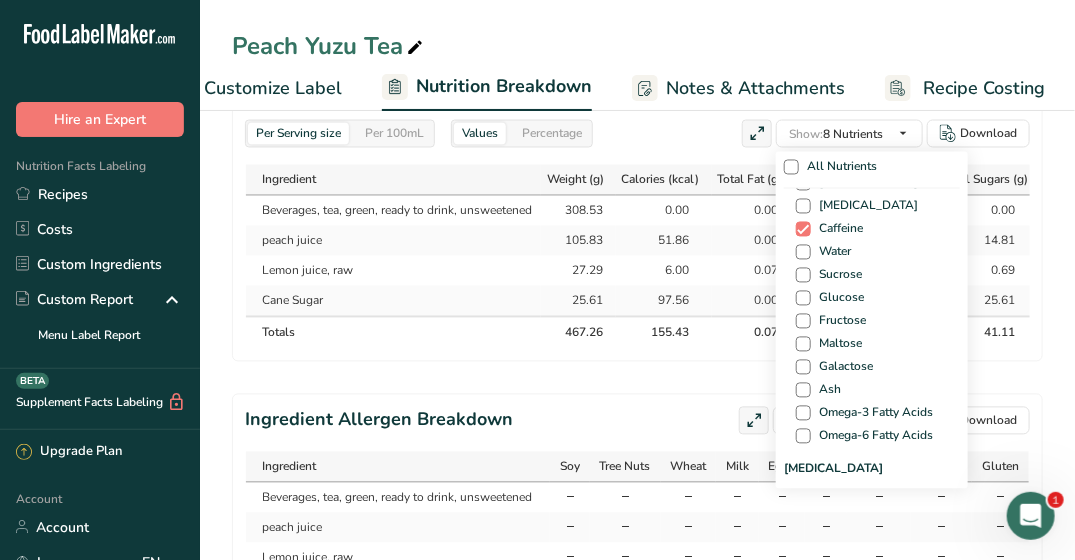 click on "Ingredient Allergen Breakdown
Show:
9 Allergens
All Allergens (56)
Soy
Tree Nuts
Wheat
Milk
Eggs
Fish
Peanuts
Sesame
Crustaceans
Sulphites
Celery
Mustard
Lupins
Mollusks
Gluten
Almond
Beech nut
Brazil nut
Butternut
Cashew
Chestnut
Chinquapin
Coconut
Hazelnut
Download" at bounding box center [637, 505] 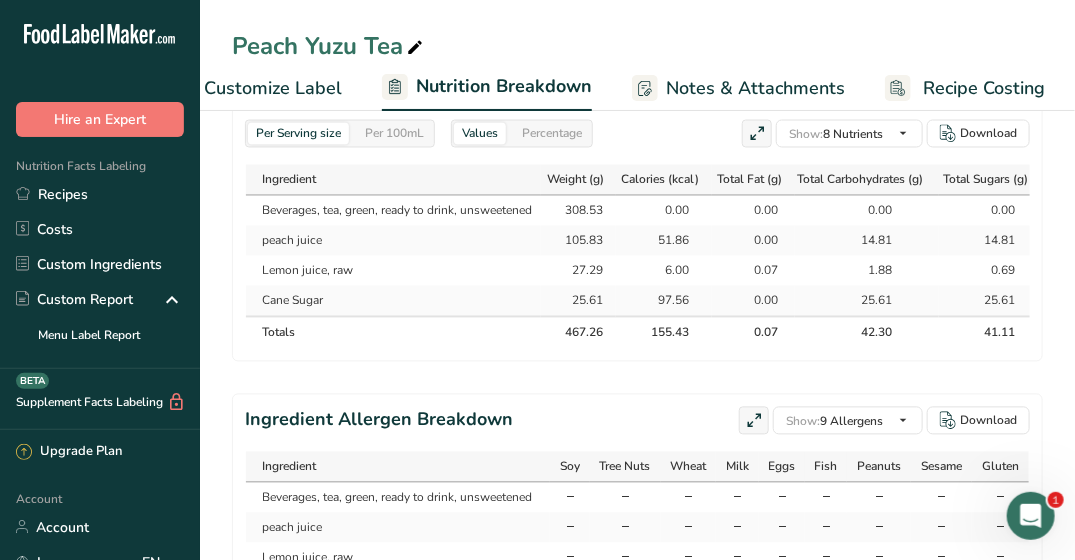 scroll, scrollTop: 0, scrollLeft: 307, axis: horizontal 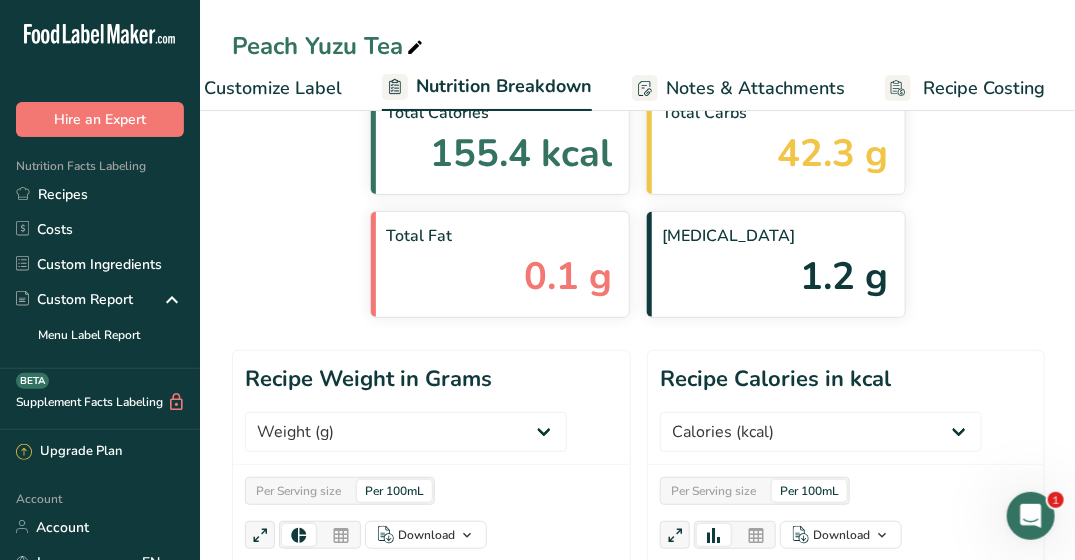 click on "Customize Label" at bounding box center (256, 88) 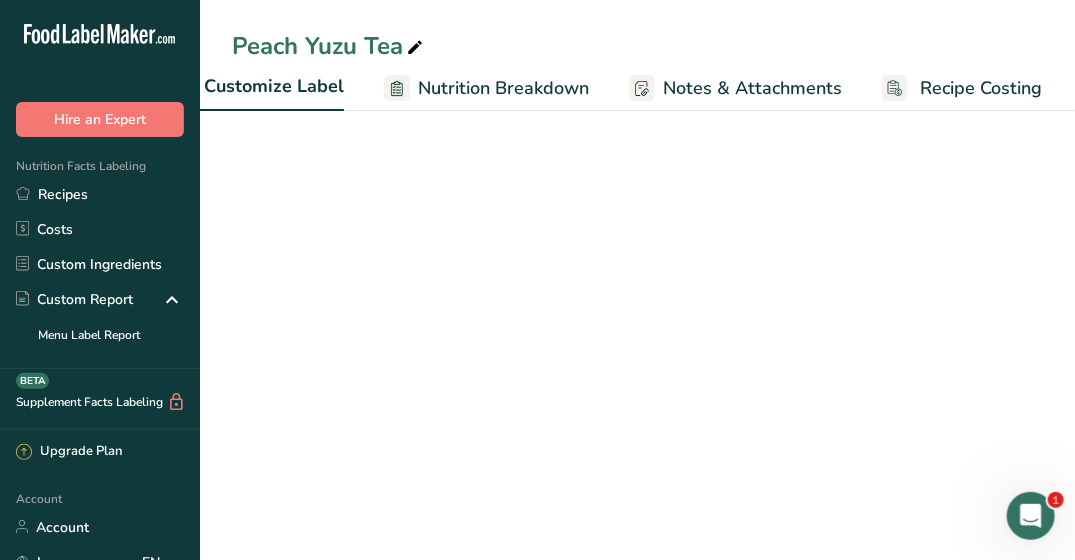 scroll, scrollTop: 0, scrollLeft: 390, axis: horizontal 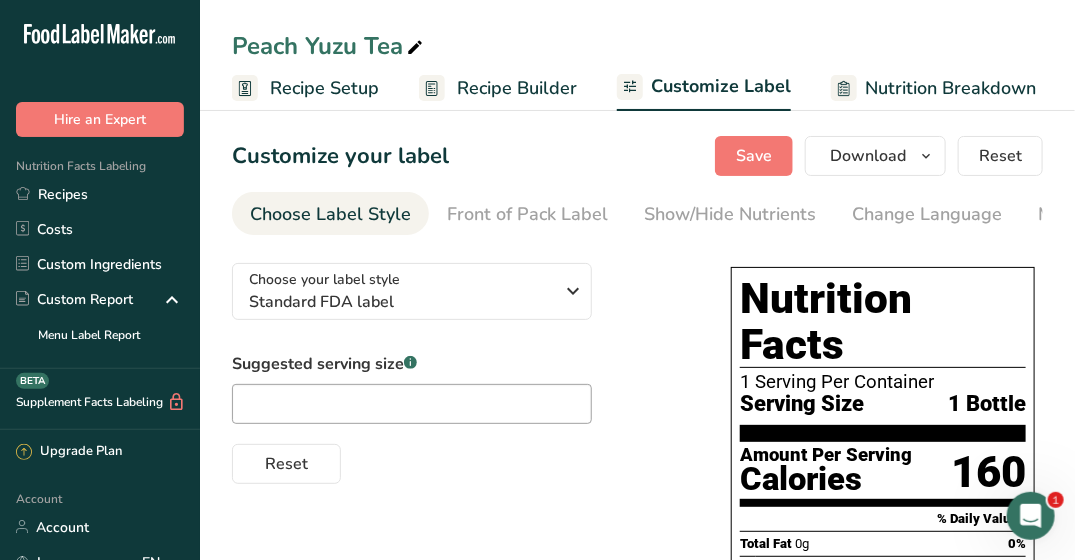 click on "Recipe Builder" at bounding box center [517, 88] 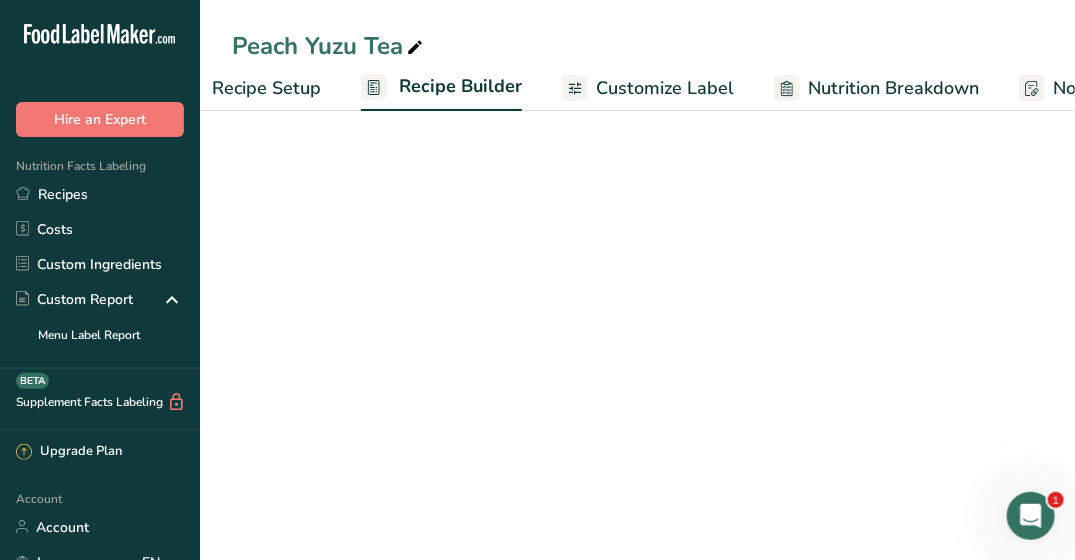 scroll, scrollTop: 0, scrollLeft: 193, axis: horizontal 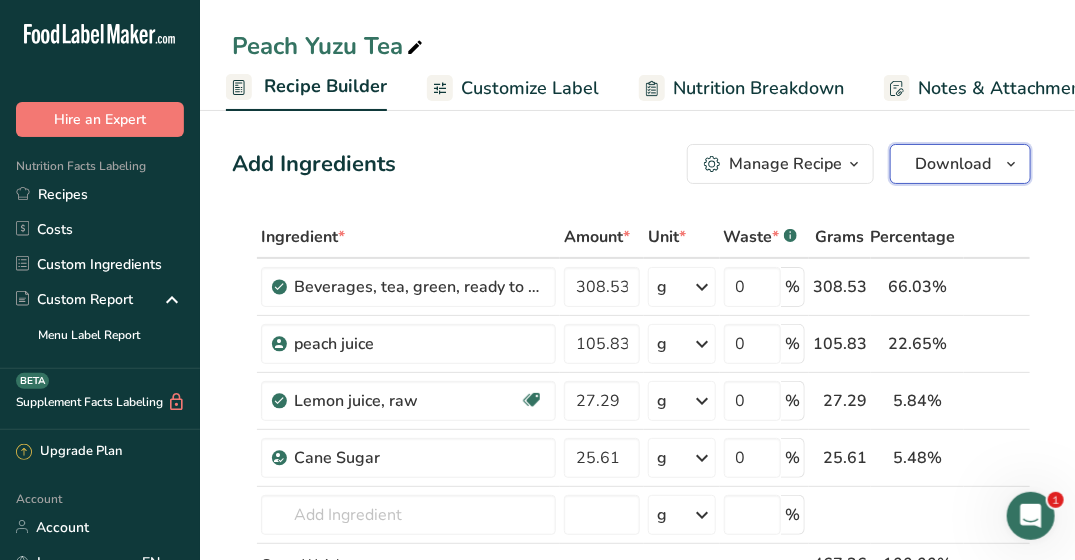 click on "Download" at bounding box center (960, 164) 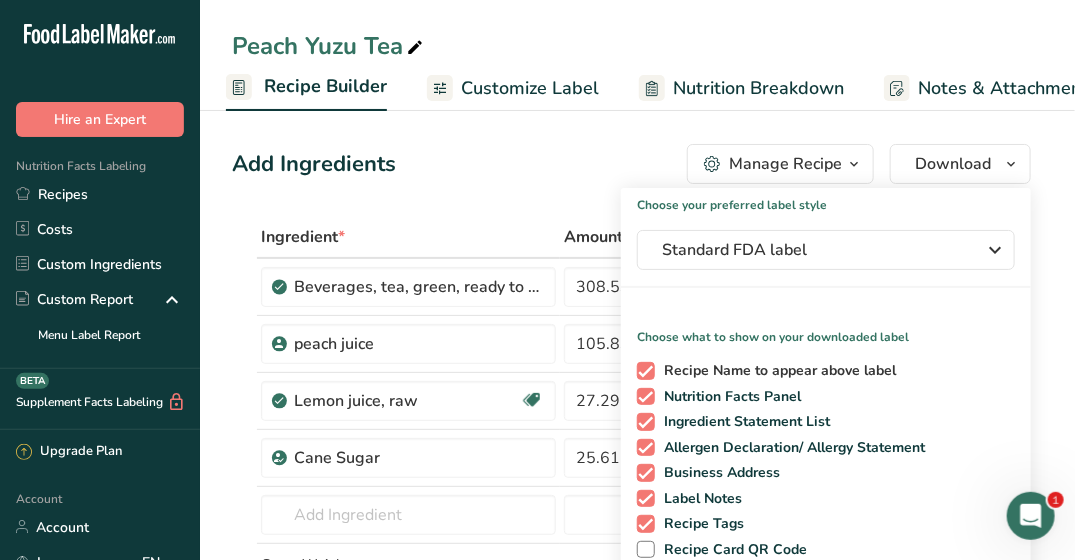 click at bounding box center [646, 371] 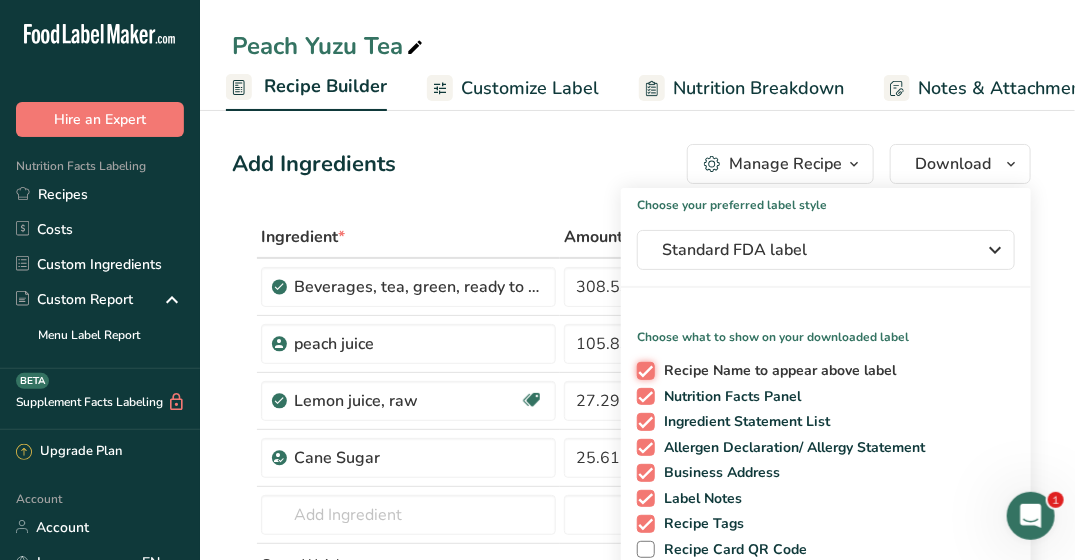 click on "Recipe Name to appear above label" at bounding box center [643, 370] 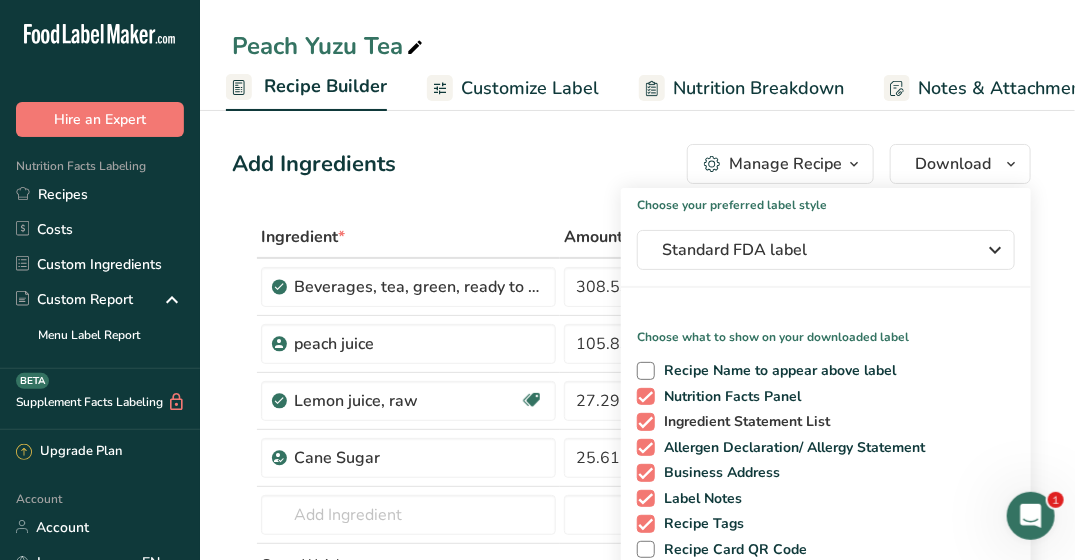 click at bounding box center (646, 422) 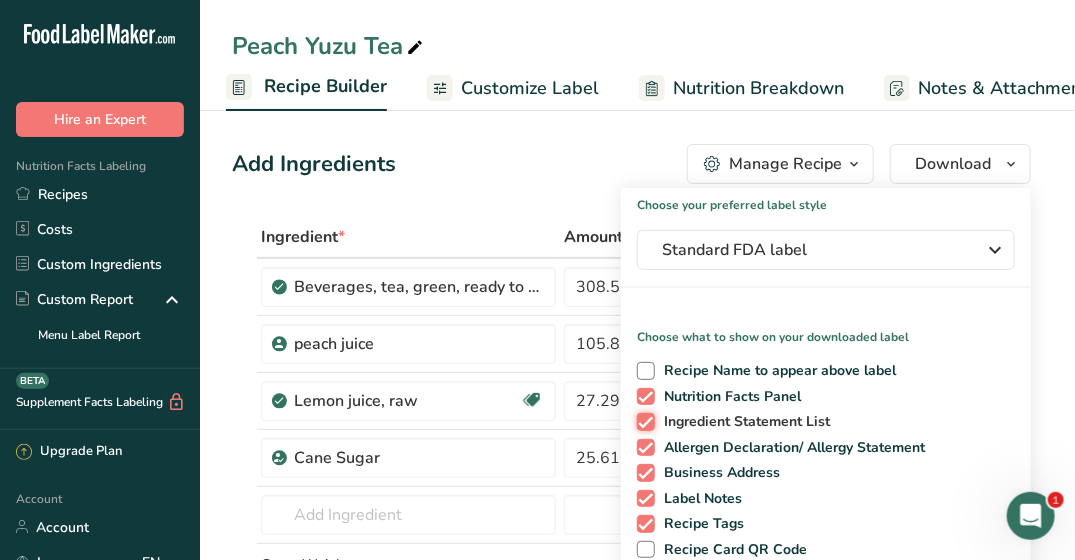 click on "Ingredient Statement List" at bounding box center (643, 421) 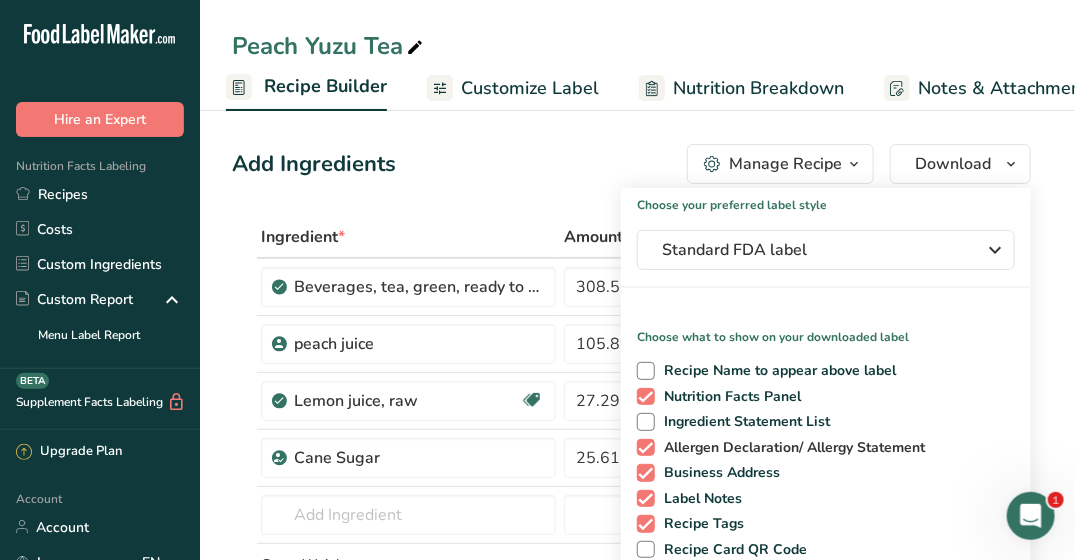 click at bounding box center (646, 448) 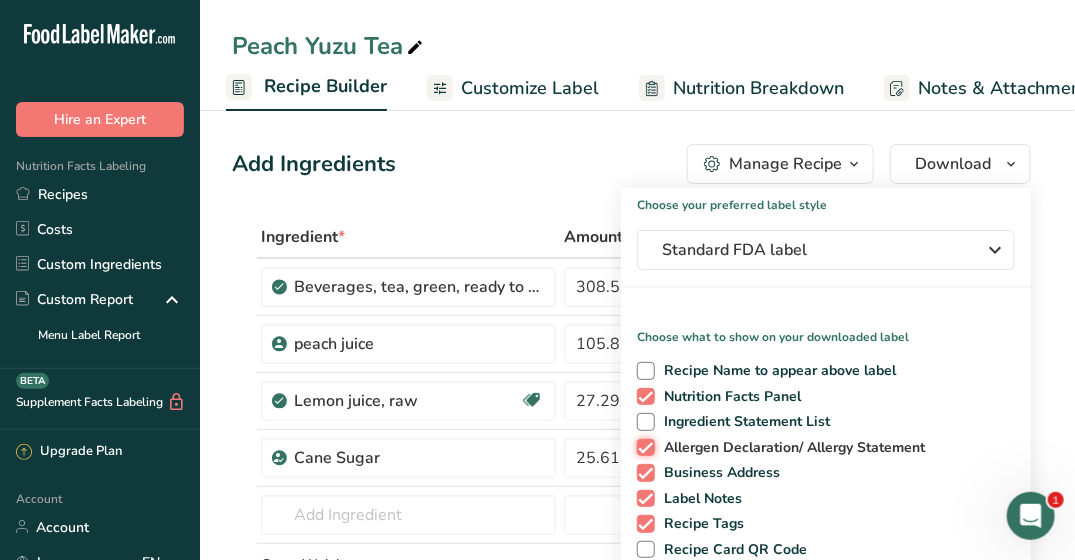 click on "Allergen Declaration/ Allergy Statement" at bounding box center [643, 447] 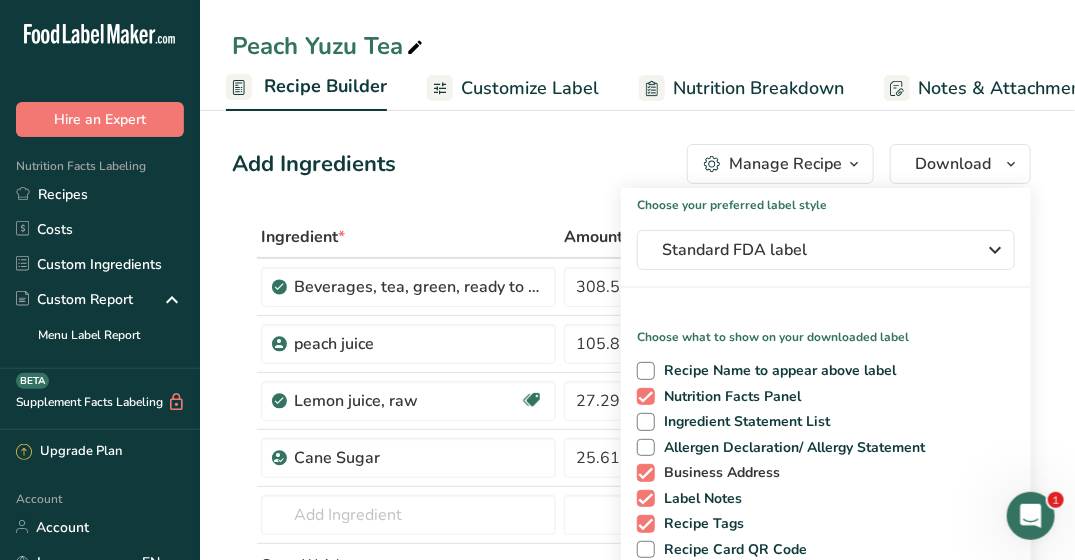 click at bounding box center (646, 473) 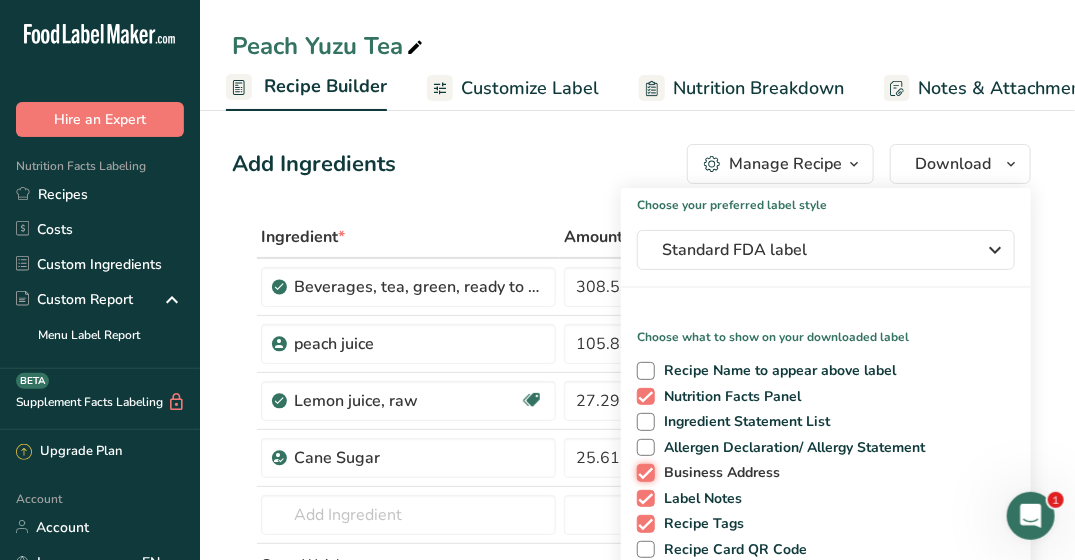 click on "Business Address" at bounding box center (643, 472) 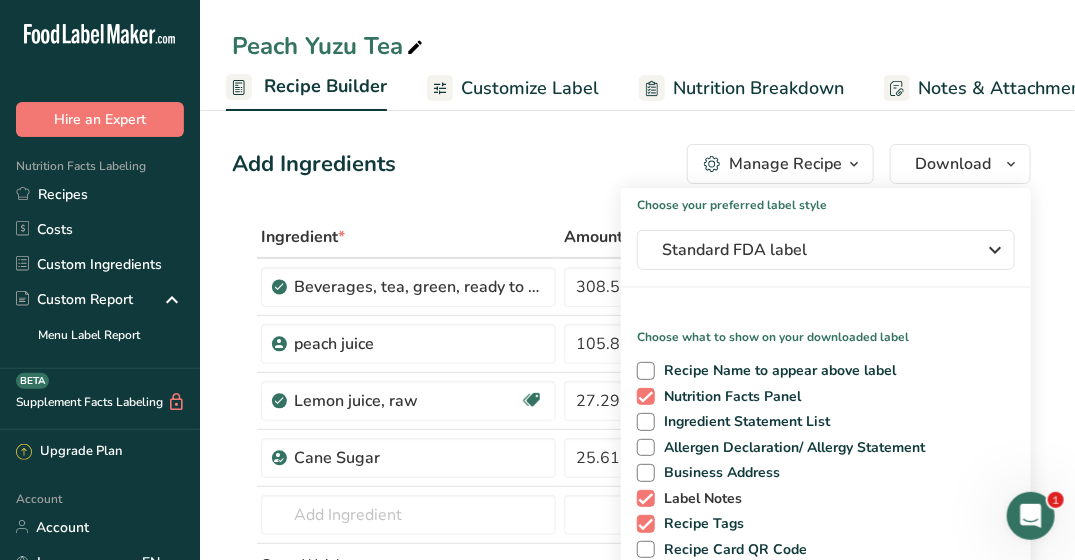 click at bounding box center (646, 499) 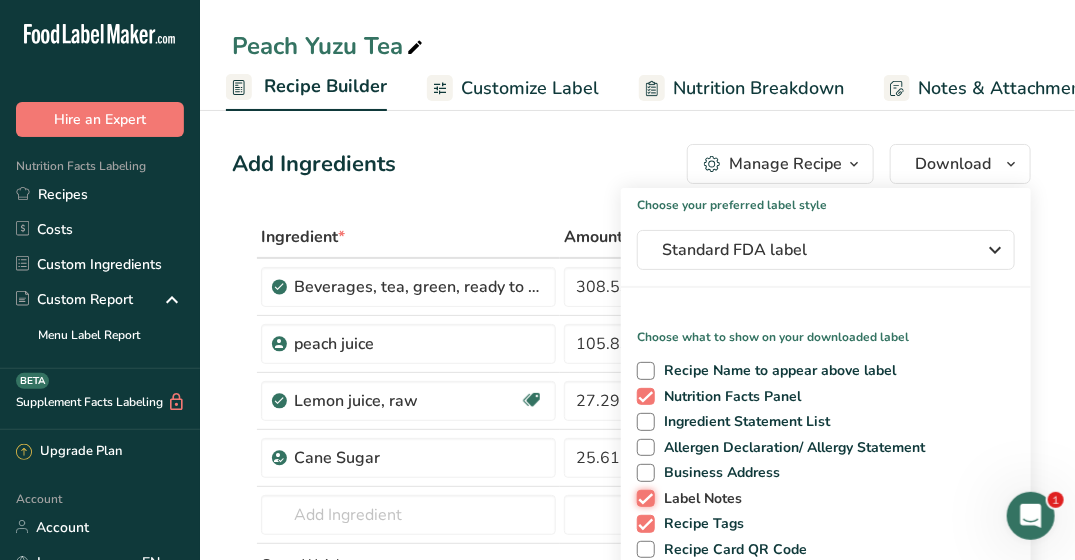 click on "Label Notes" at bounding box center (643, 498) 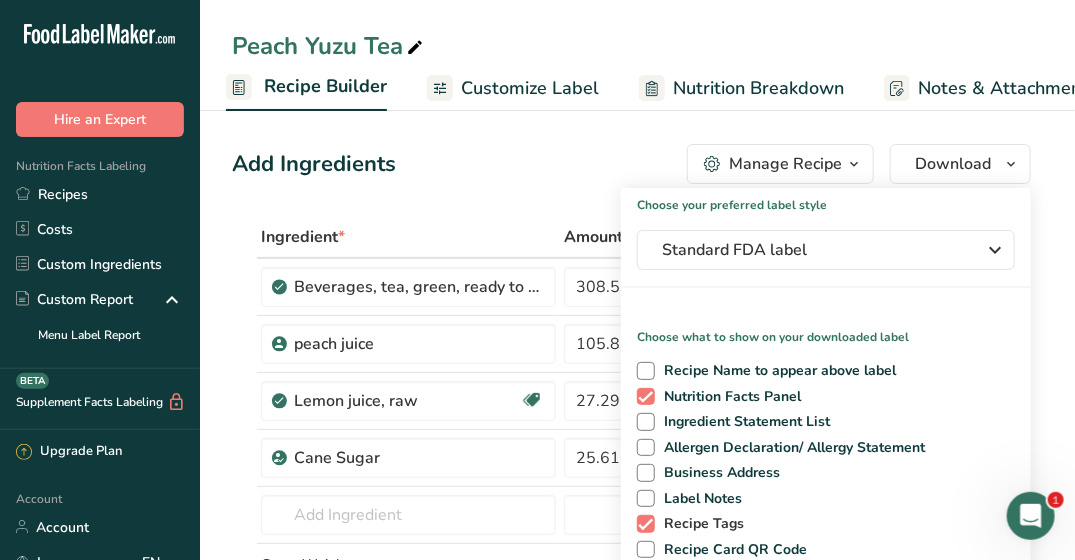 click at bounding box center (646, 524) 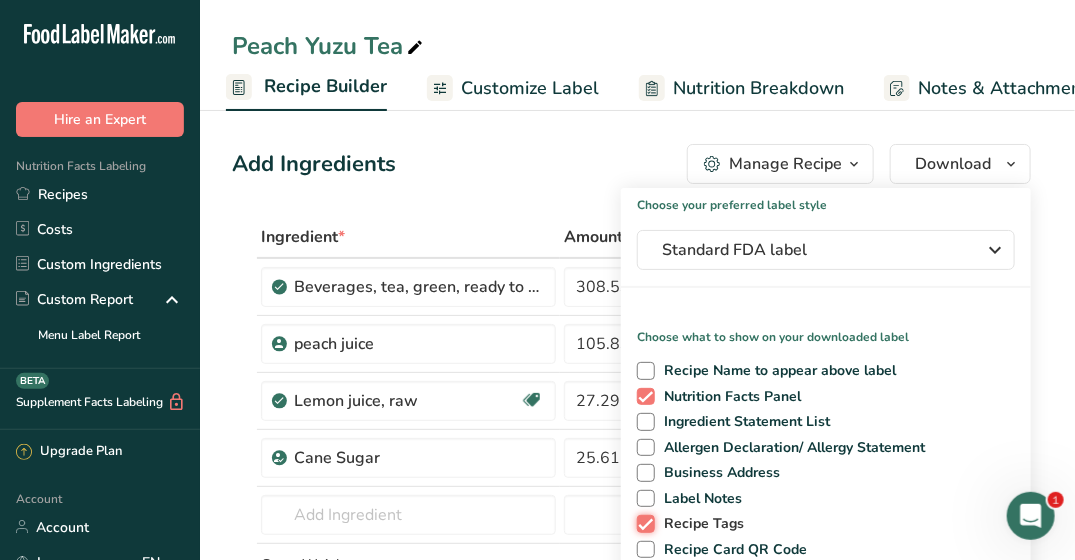 click on "Recipe Tags" at bounding box center (643, 523) 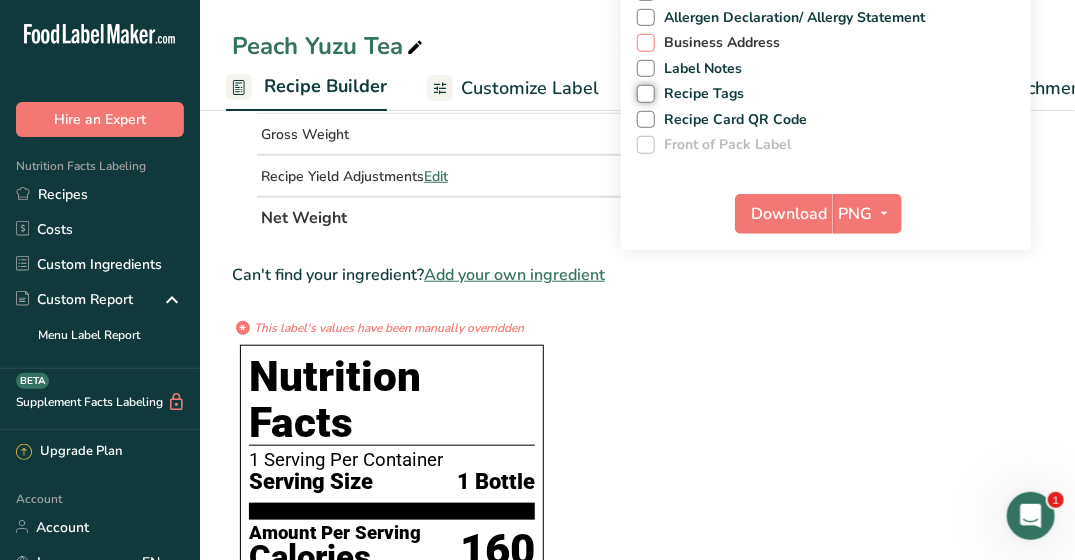 scroll, scrollTop: 449, scrollLeft: 0, axis: vertical 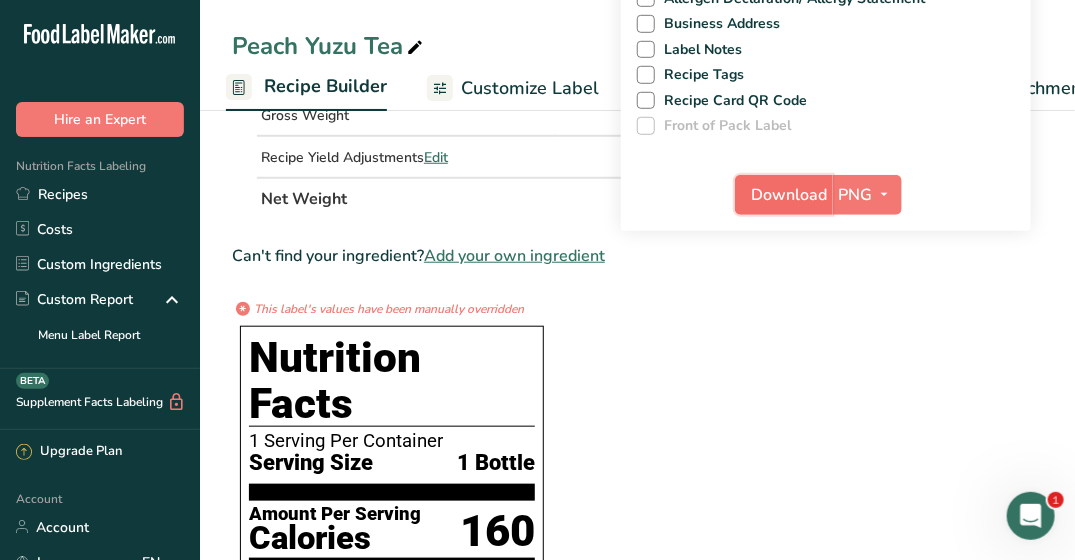 click on "Download" at bounding box center (784, 195) 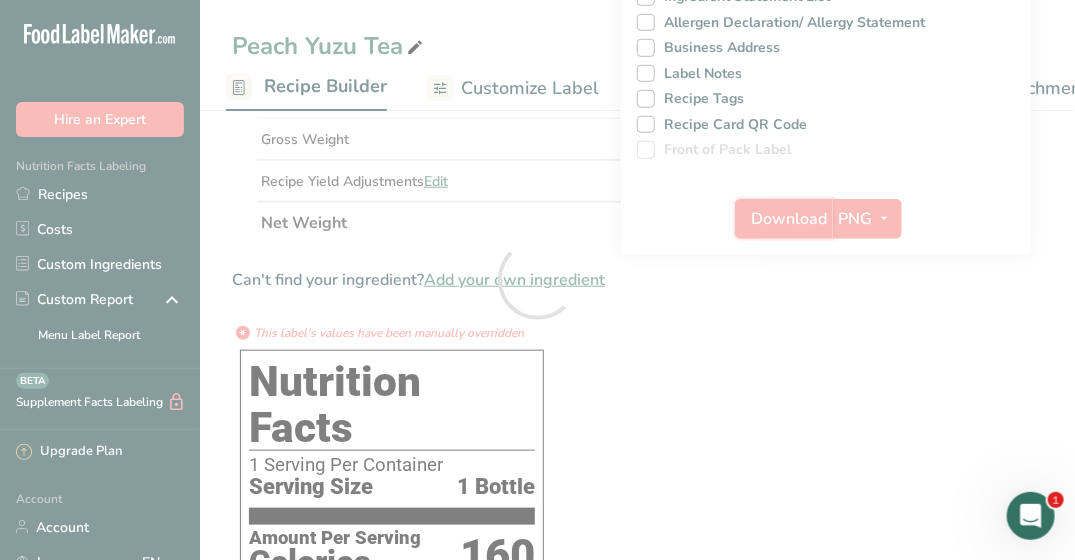 scroll, scrollTop: 0, scrollLeft: 0, axis: both 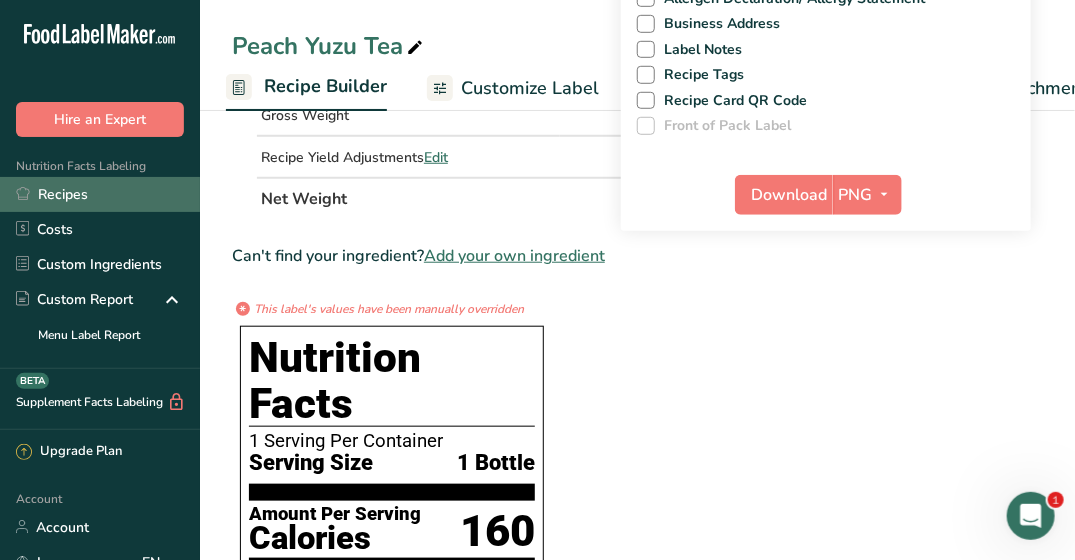 click on "Recipes" at bounding box center [100, 194] 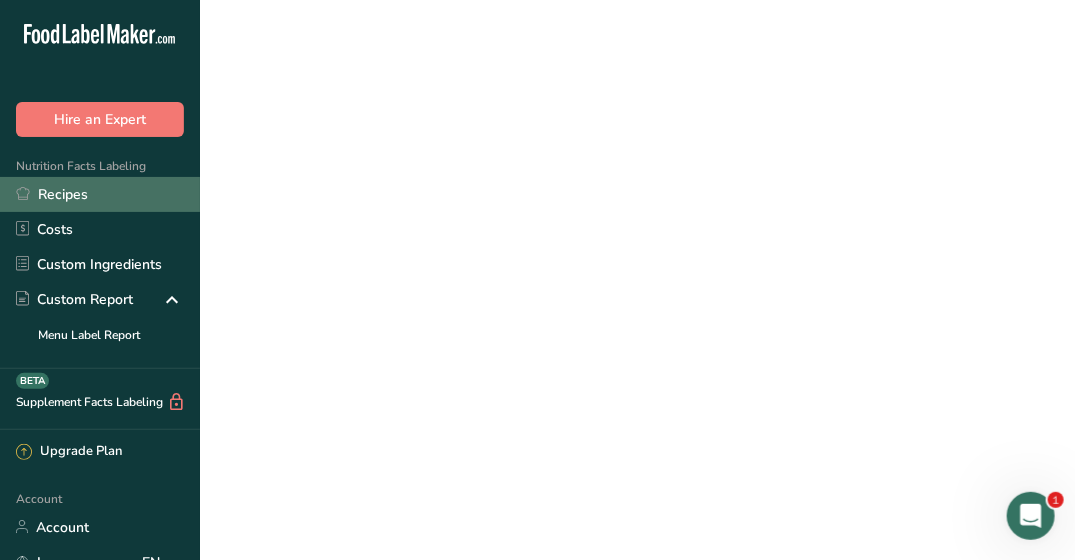 scroll, scrollTop: 0, scrollLeft: 0, axis: both 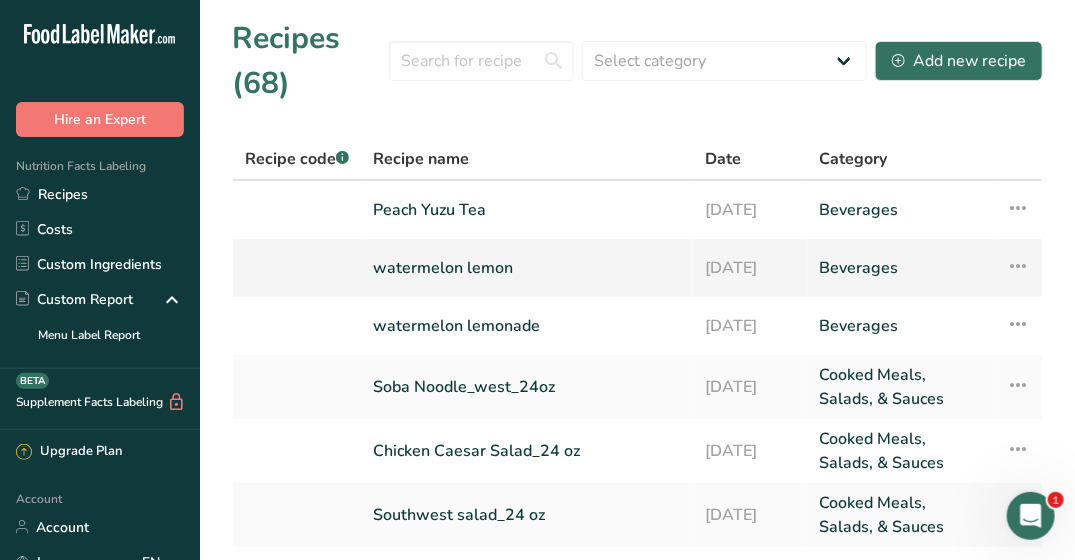 click on "watermelon lemon" at bounding box center (527, 268) 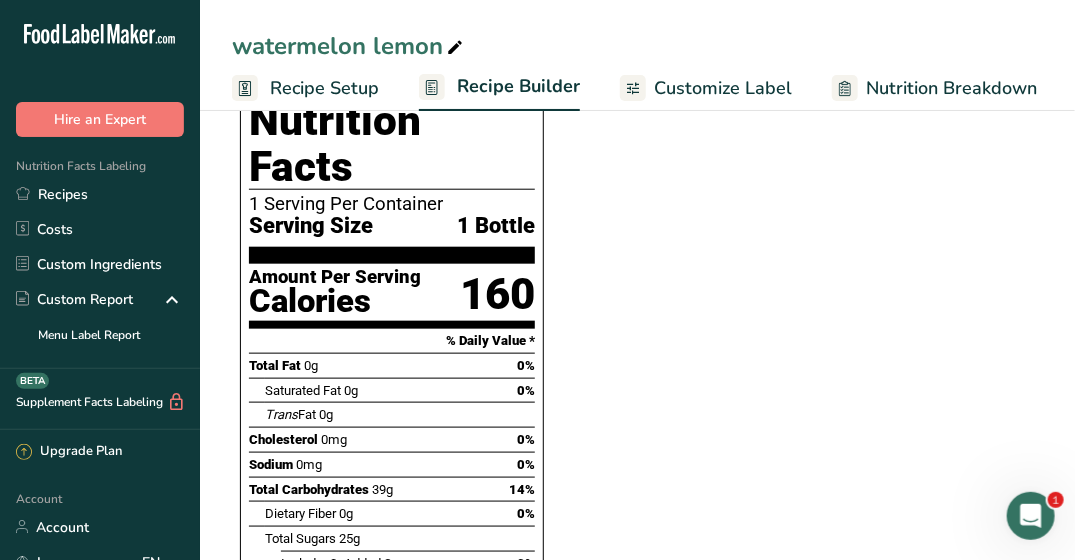 scroll, scrollTop: 0, scrollLeft: 0, axis: both 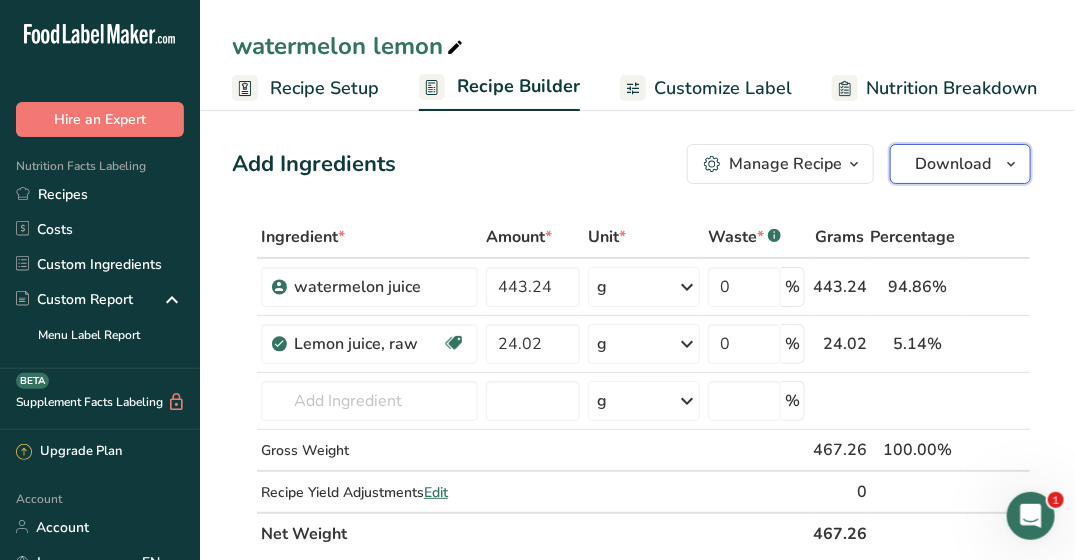 click on "Download" at bounding box center [960, 164] 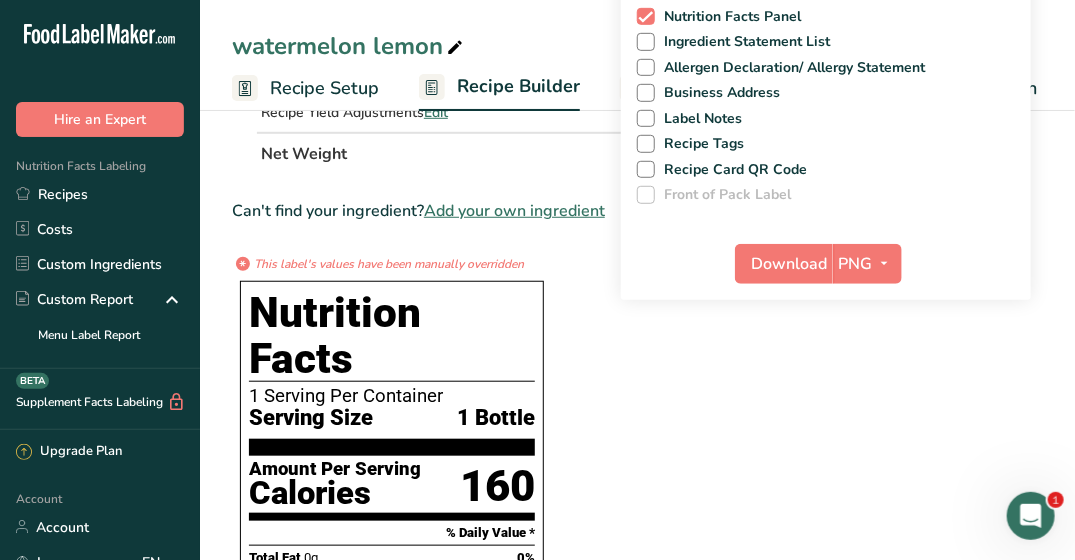 scroll, scrollTop: 186, scrollLeft: 0, axis: vertical 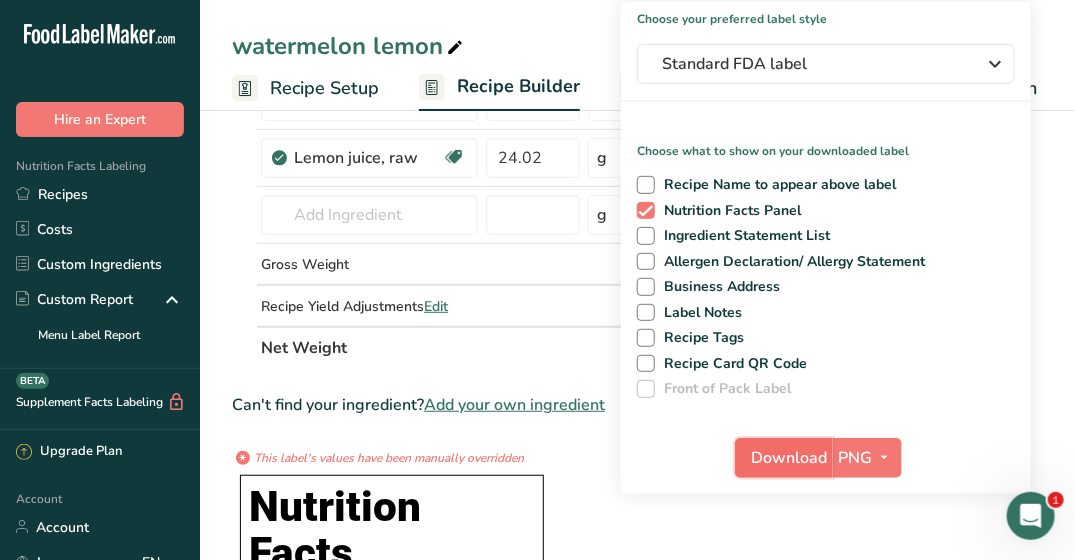 click on "Download" at bounding box center [790, 458] 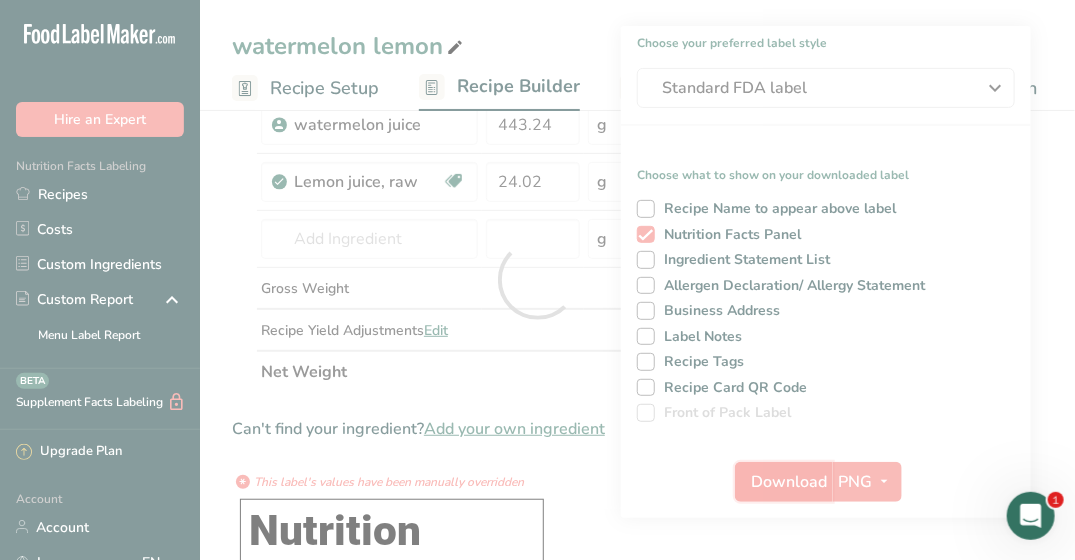 scroll, scrollTop: 0, scrollLeft: 0, axis: both 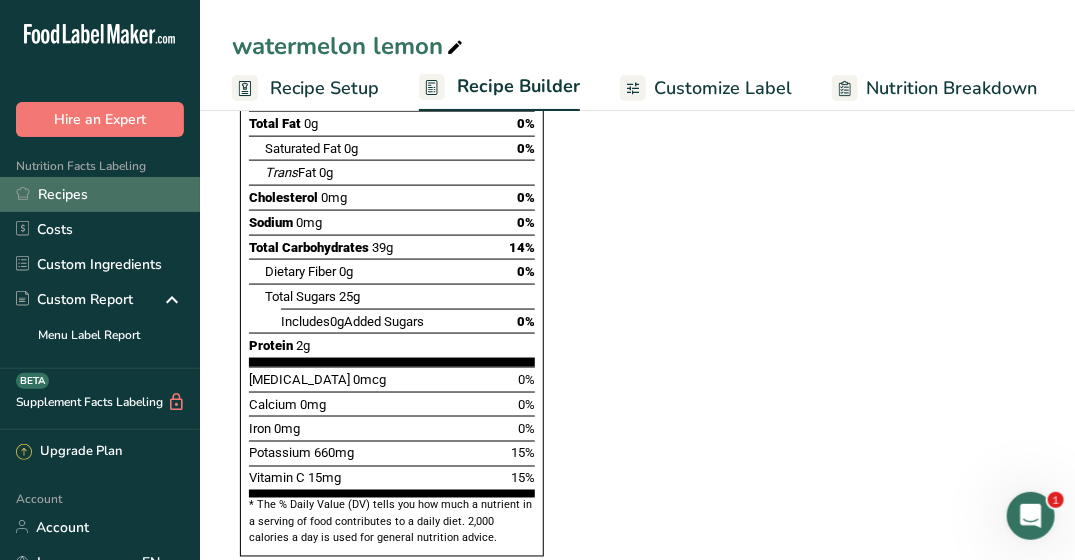 click on "Recipes" at bounding box center (100, 194) 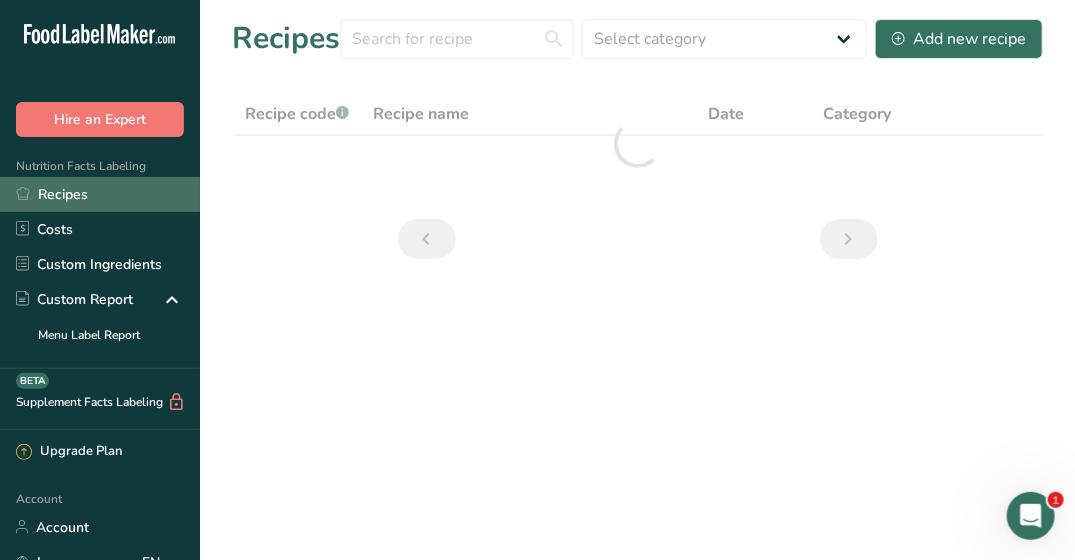 scroll, scrollTop: 0, scrollLeft: 0, axis: both 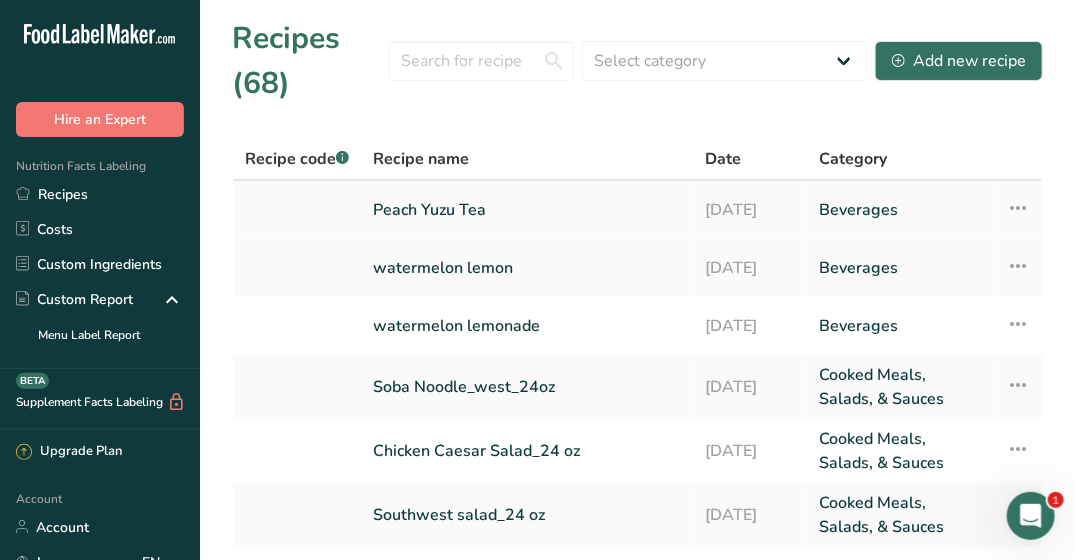 click on "Peach Yuzu Tea" at bounding box center (527, 210) 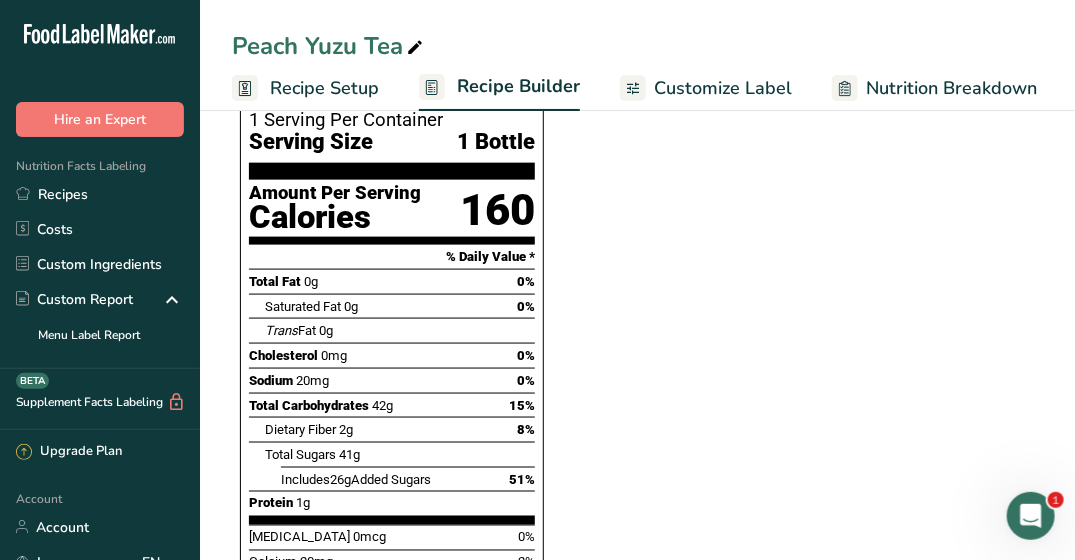 scroll, scrollTop: 769, scrollLeft: 0, axis: vertical 